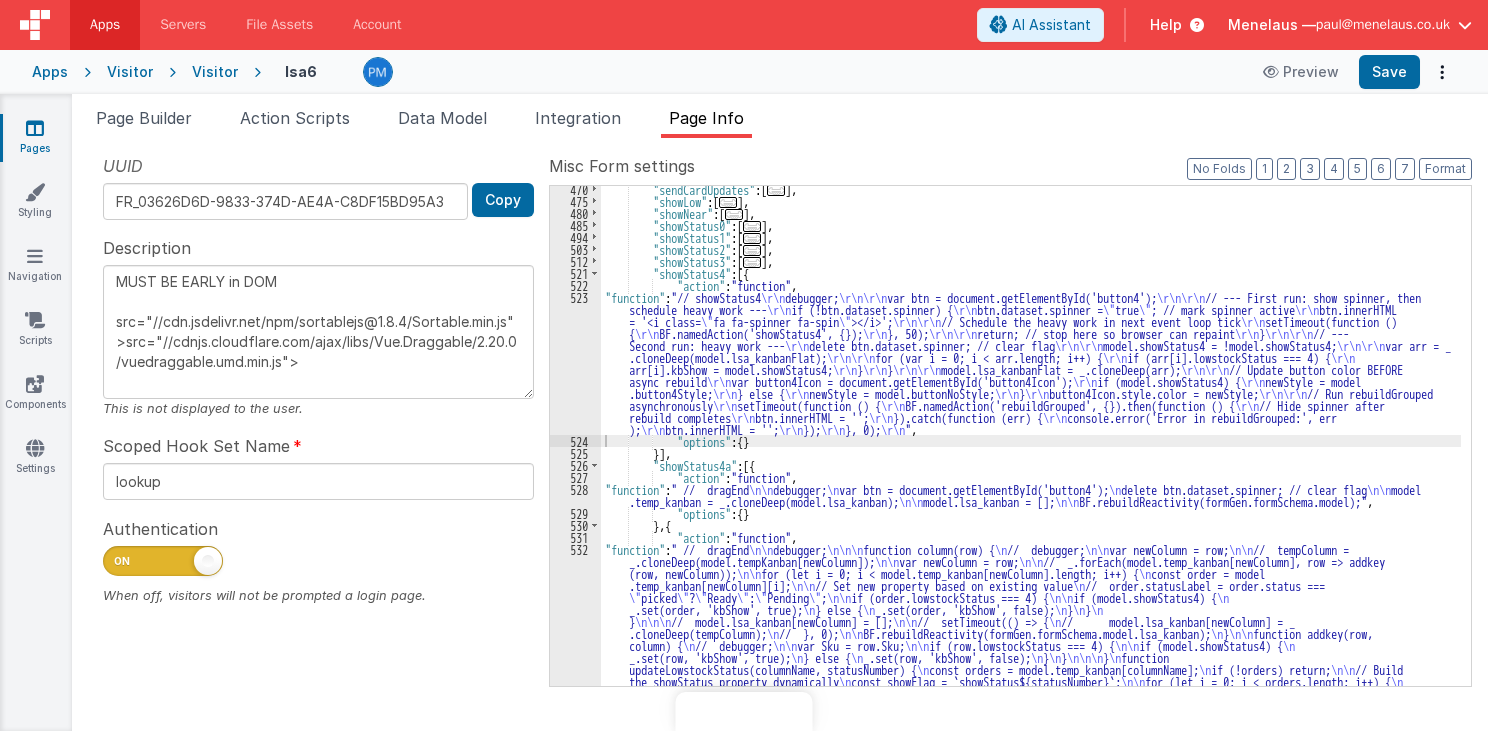 scroll, scrollTop: 0, scrollLeft: 0, axis: both 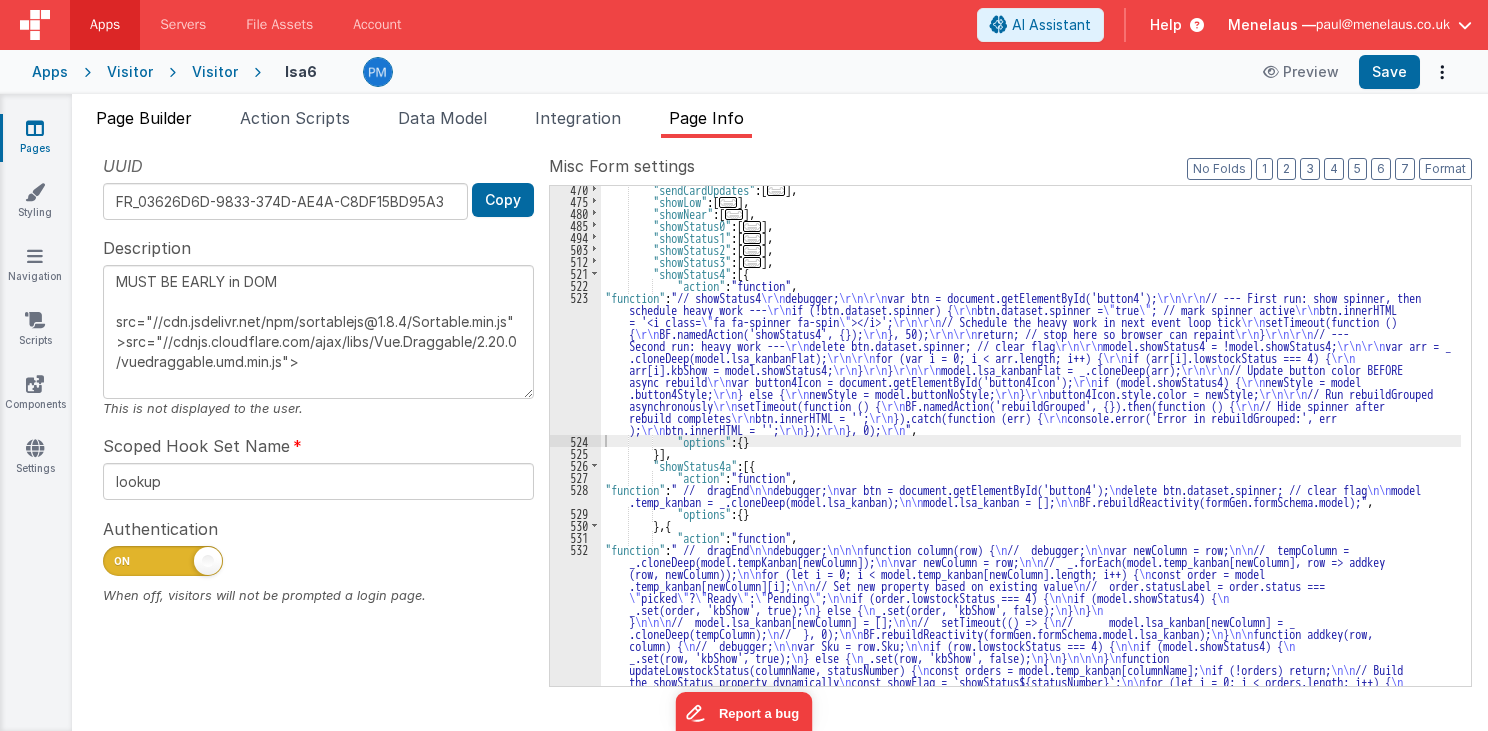 click on "Page Builder" at bounding box center [144, 118] 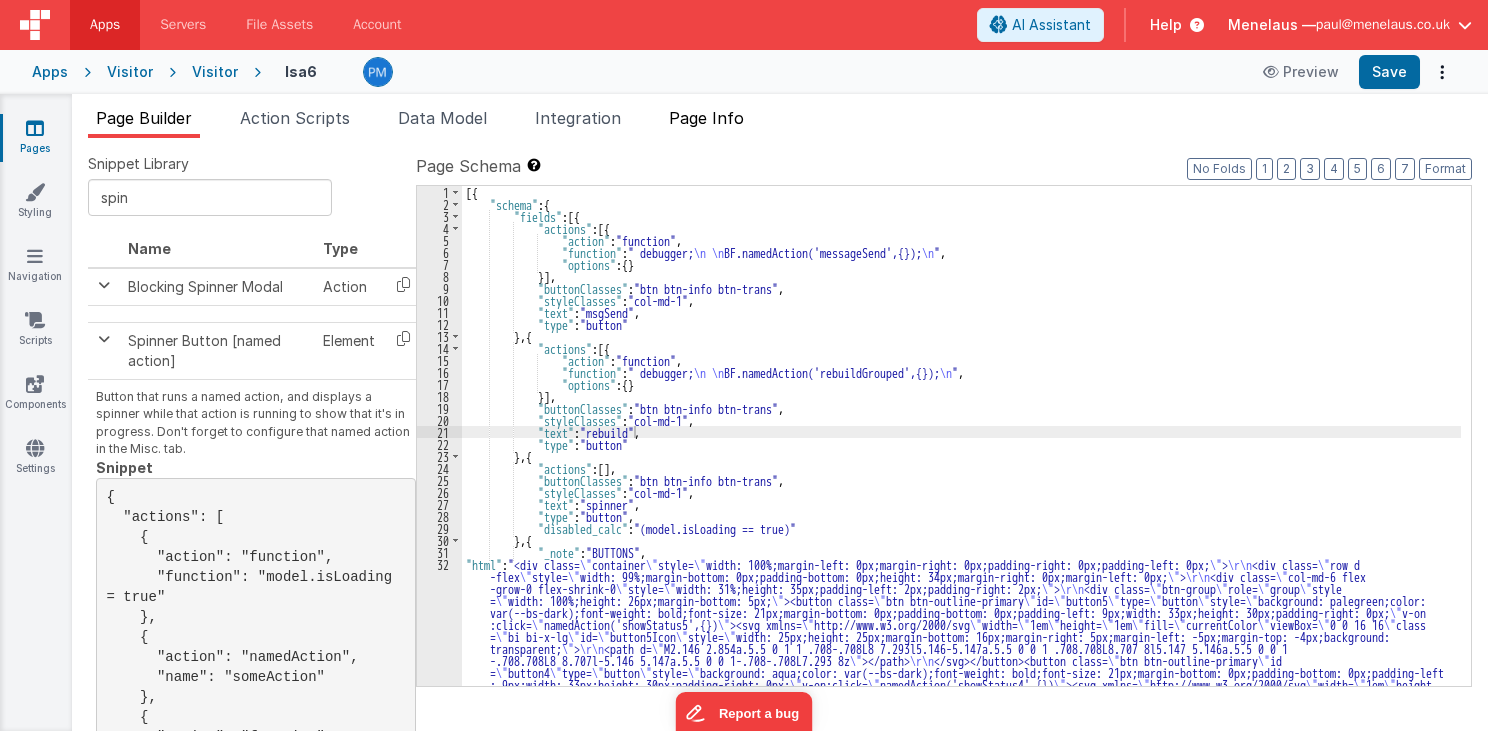 click on "Page Info" at bounding box center (706, 118) 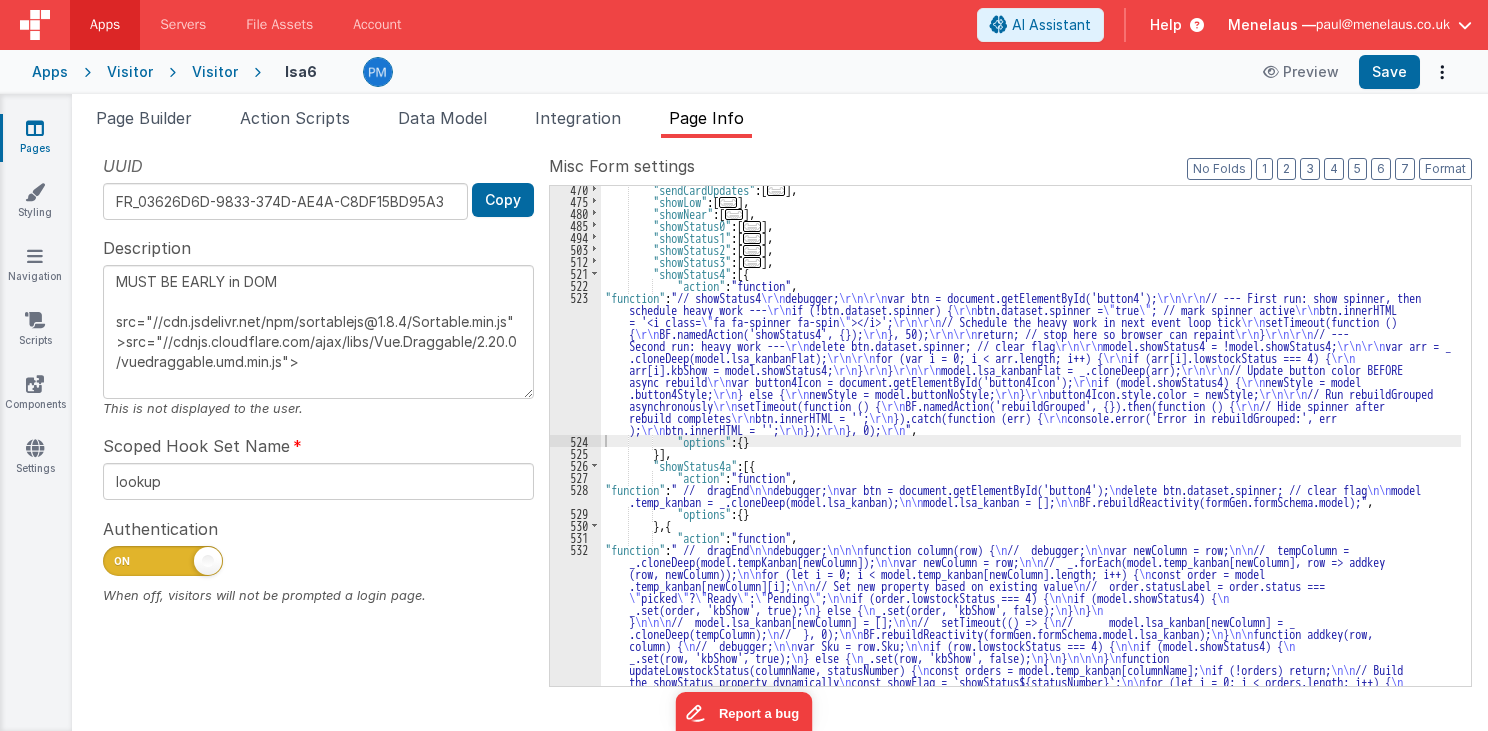 drag, startPoint x: 571, startPoint y: 114, endPoint x: 309, endPoint y: 146, distance: 263.94696 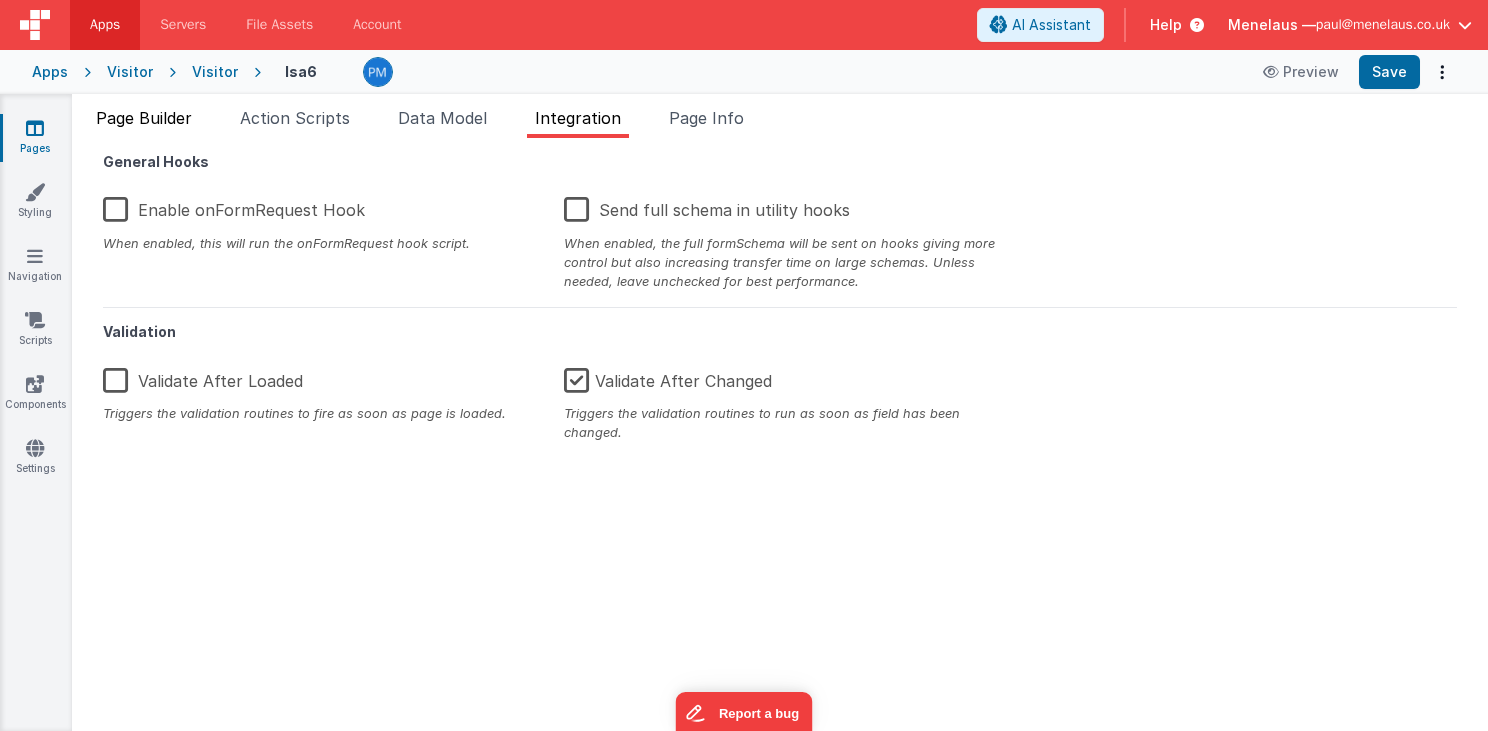 click on "Page Builder" at bounding box center (144, 118) 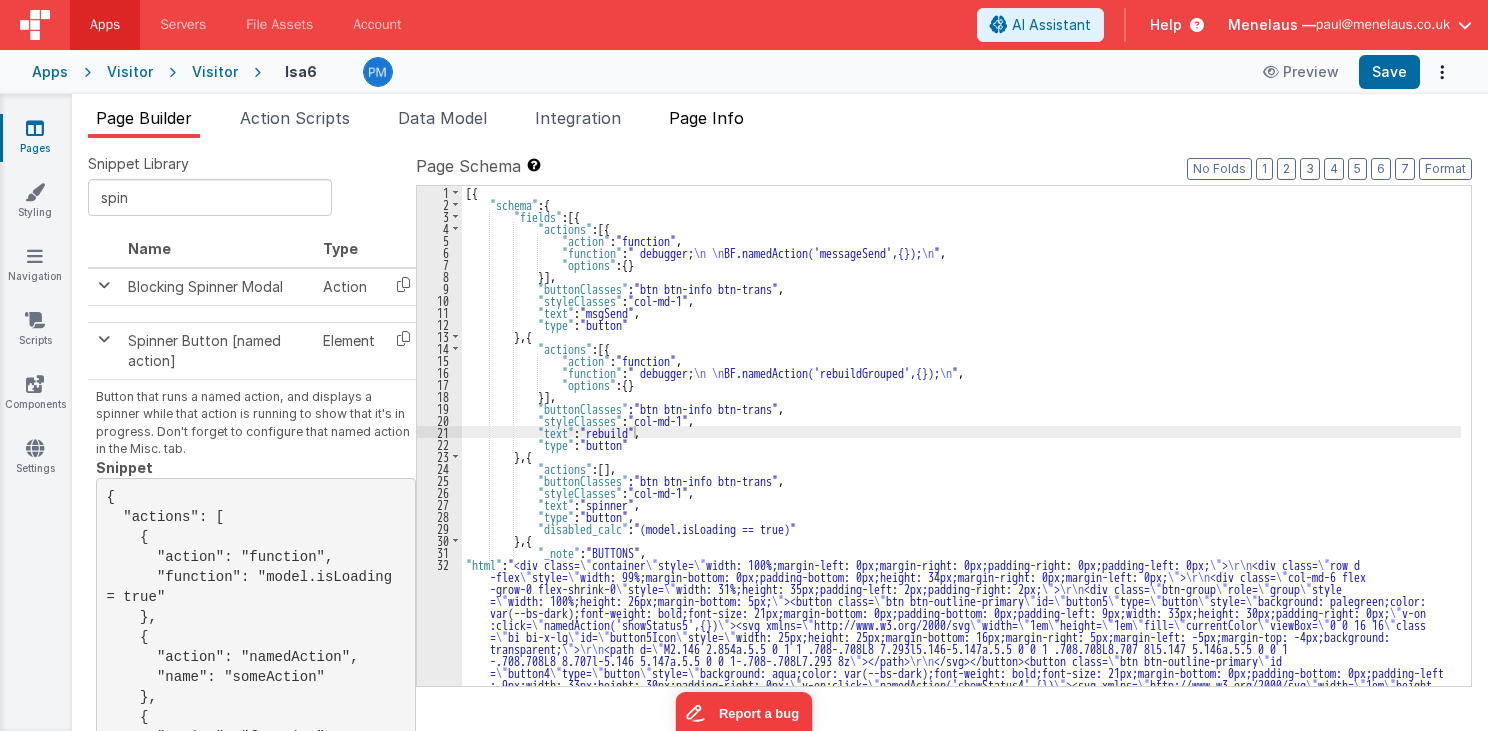 click on "Page Info" at bounding box center (706, 118) 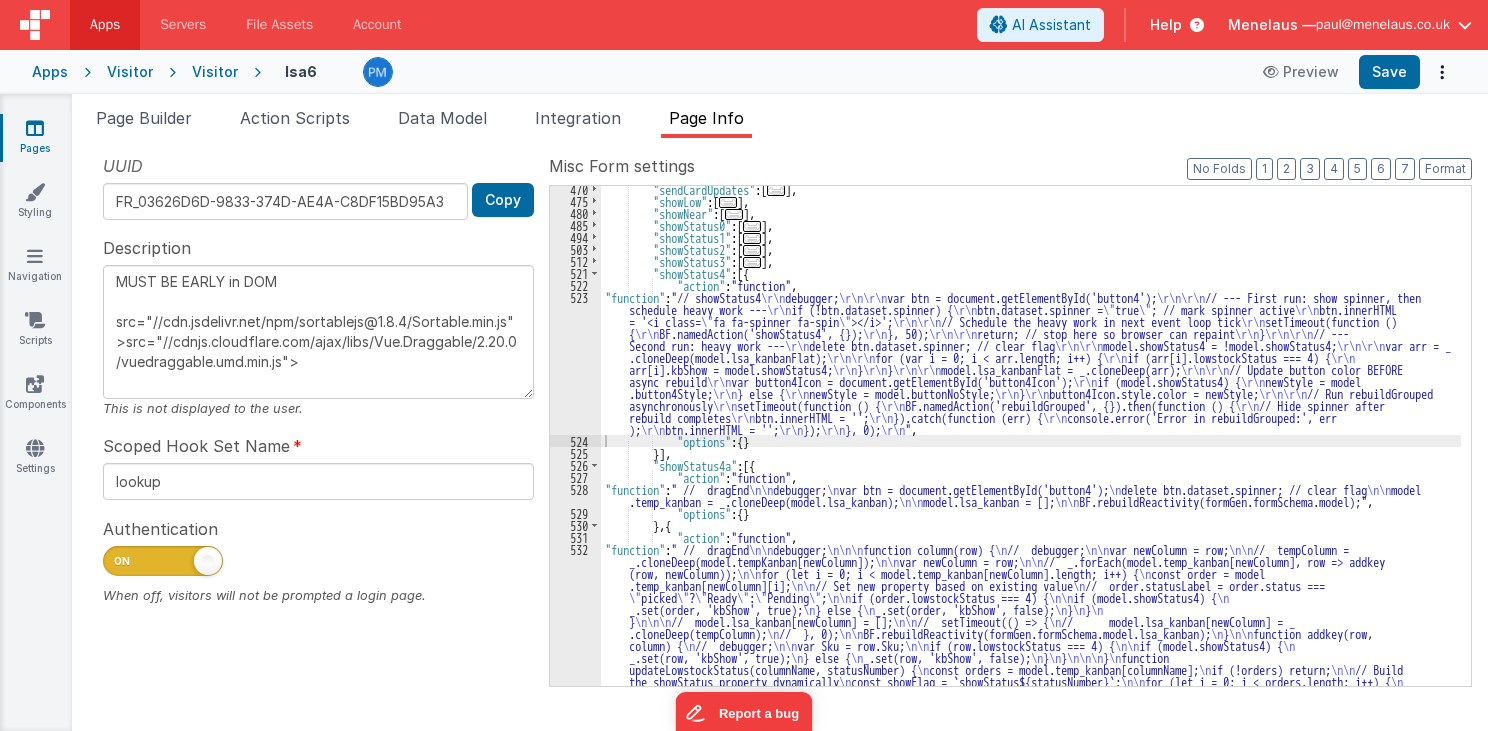 scroll, scrollTop: 219, scrollLeft: 0, axis: vertical 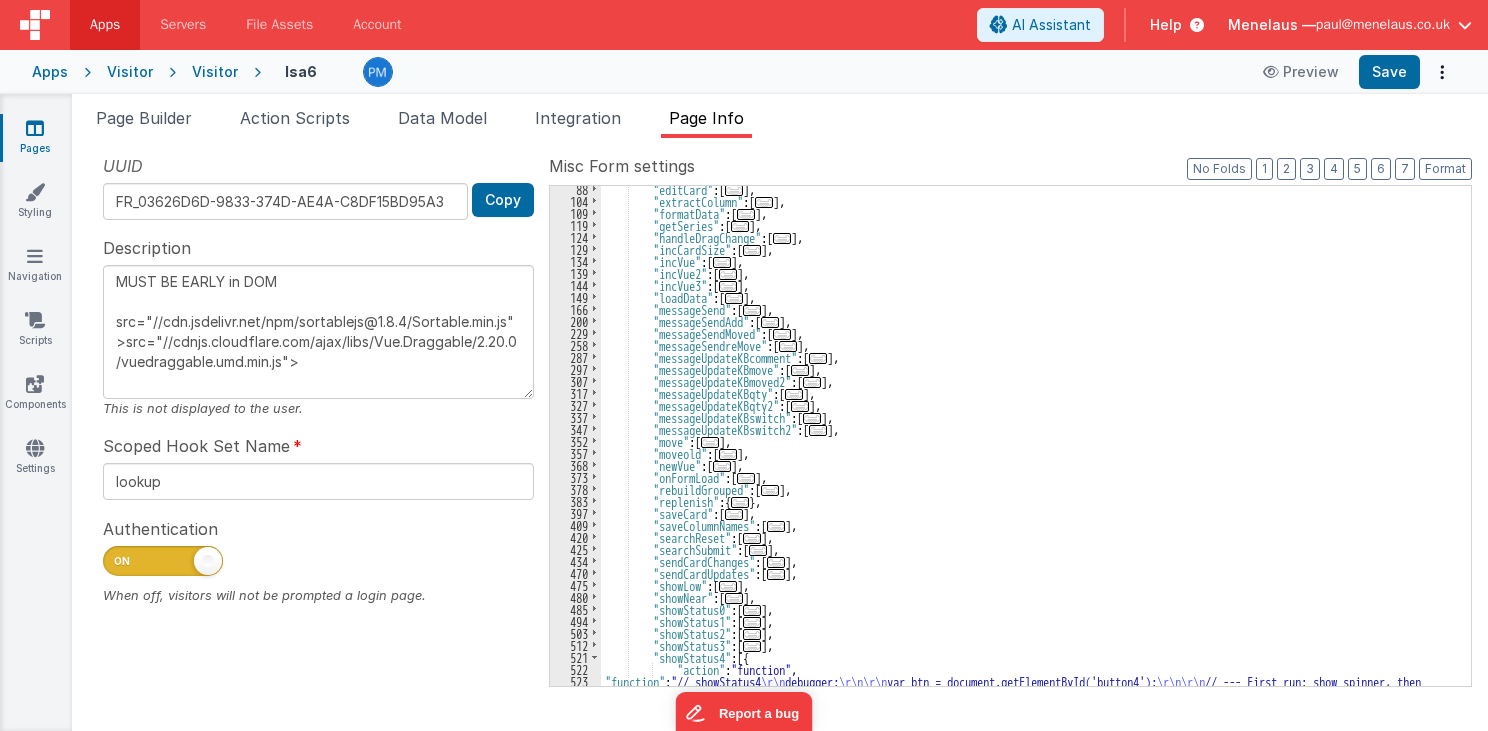 click on "..." at bounding box center [734, 298] 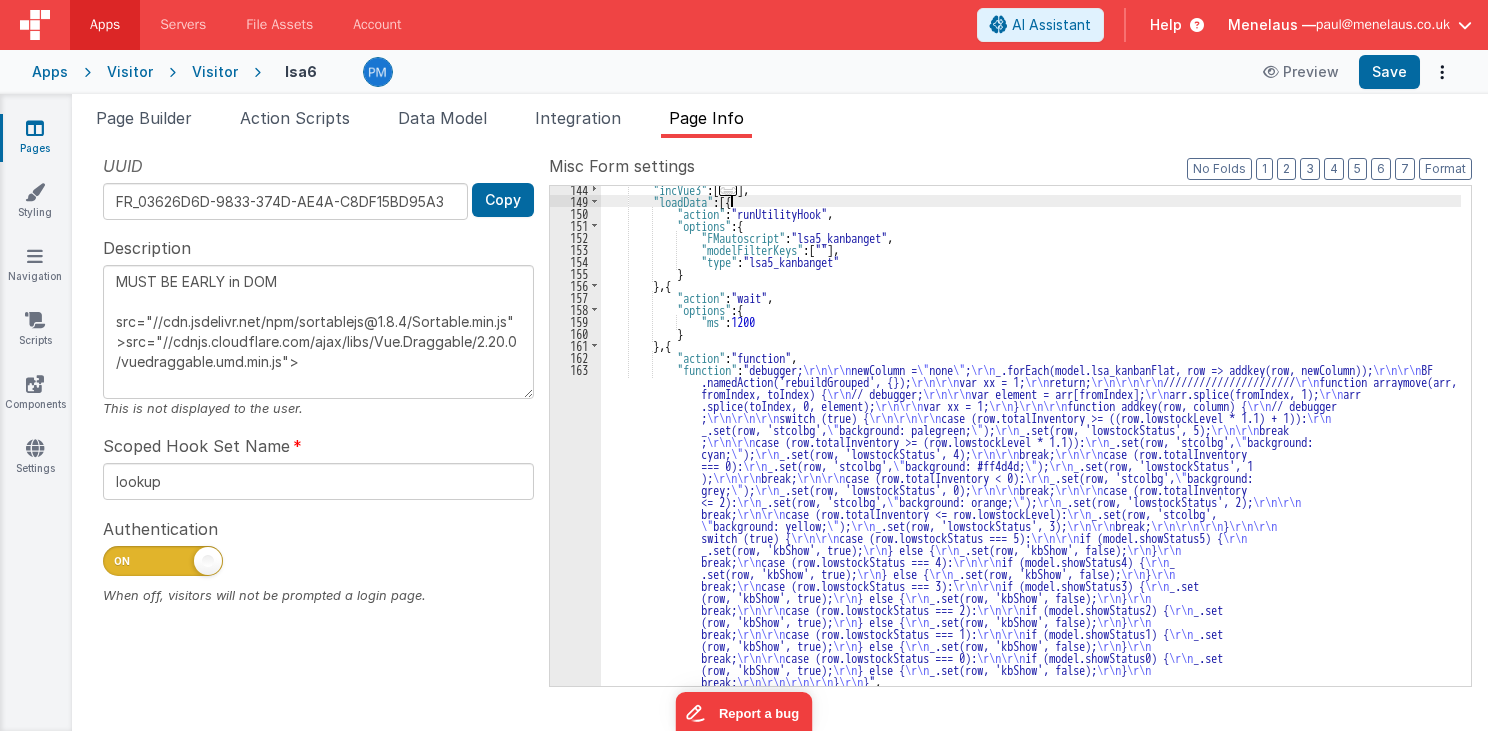 scroll, scrollTop: 315, scrollLeft: 0, axis: vertical 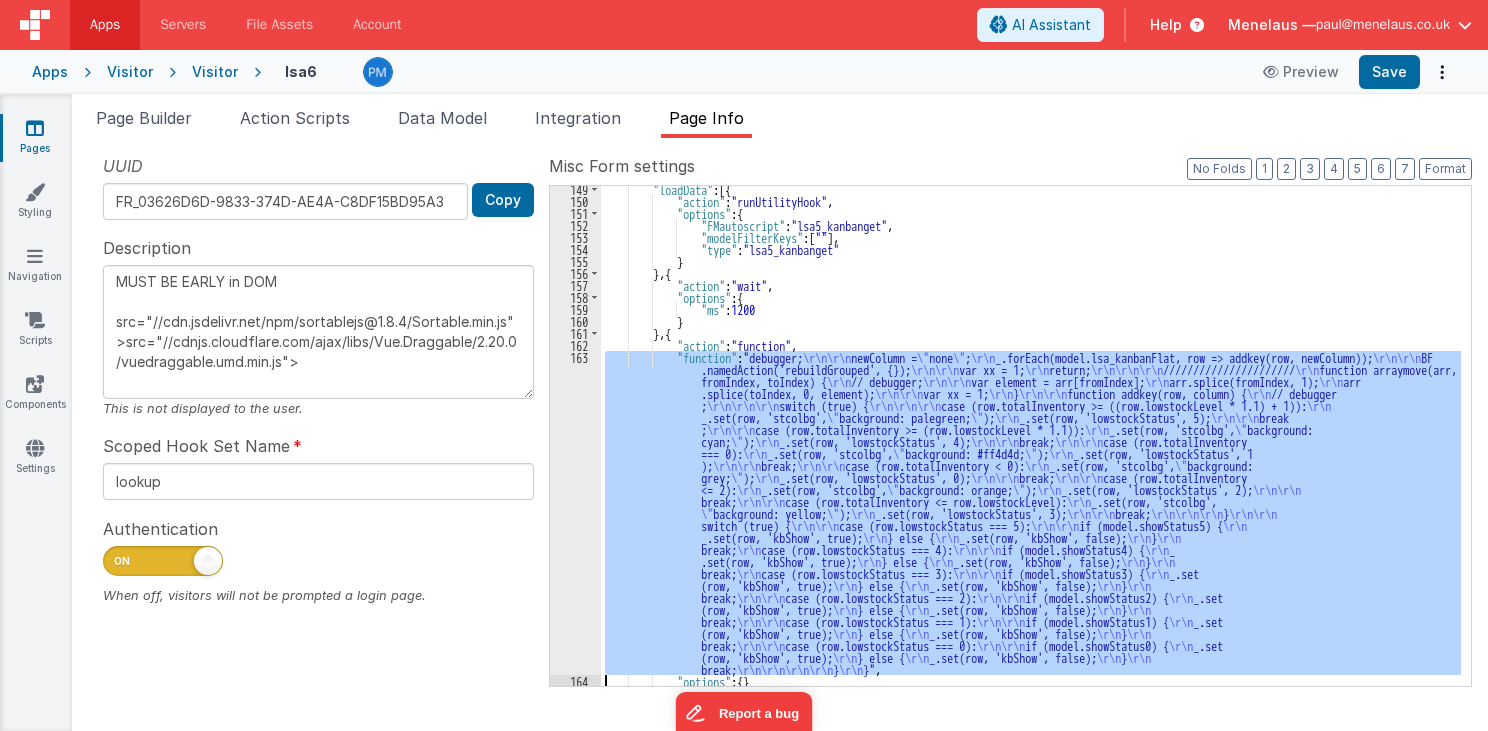 click on "149 150 151 152 153 154 155 156 157 158 159 160 161 162 163 164 165 166" at bounding box center (575, 445) 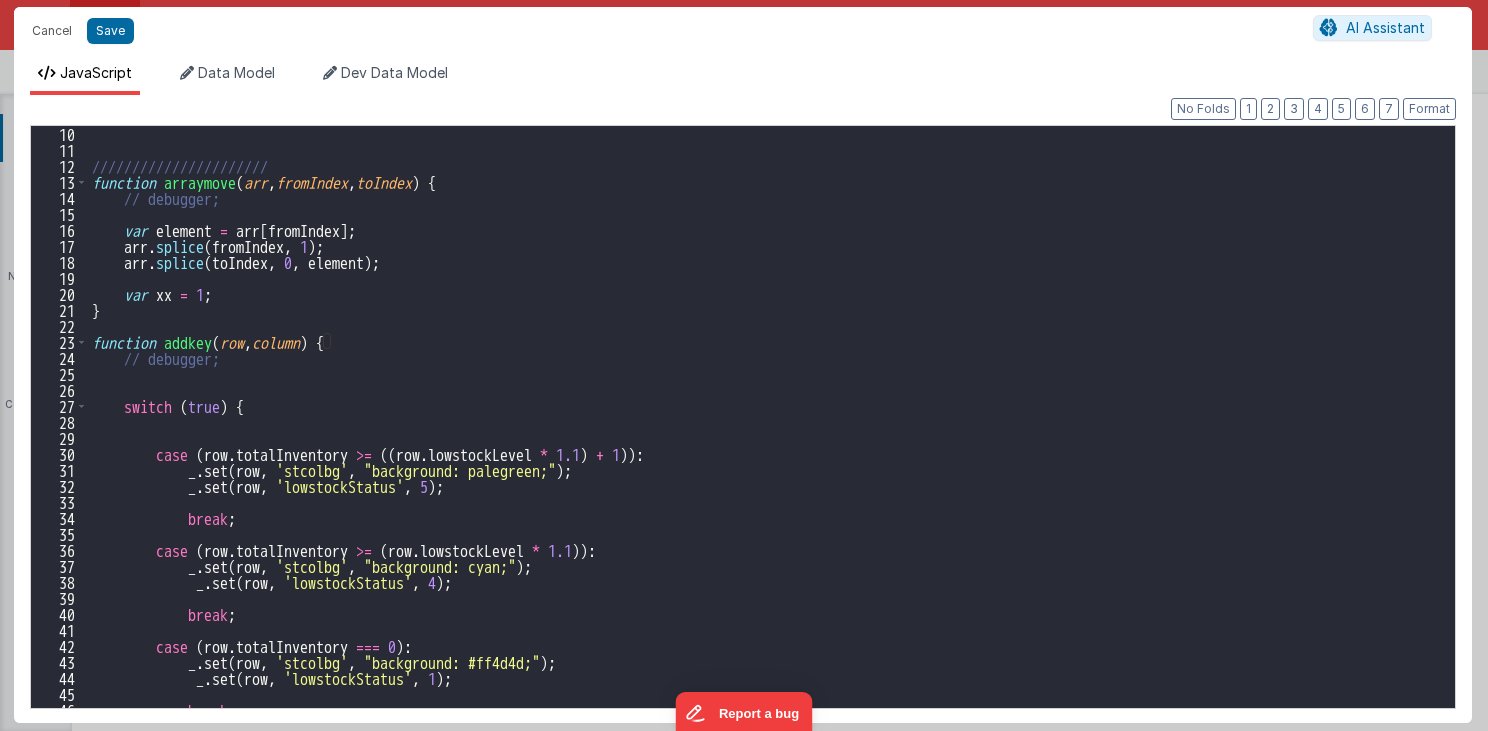 scroll, scrollTop: 0, scrollLeft: 0, axis: both 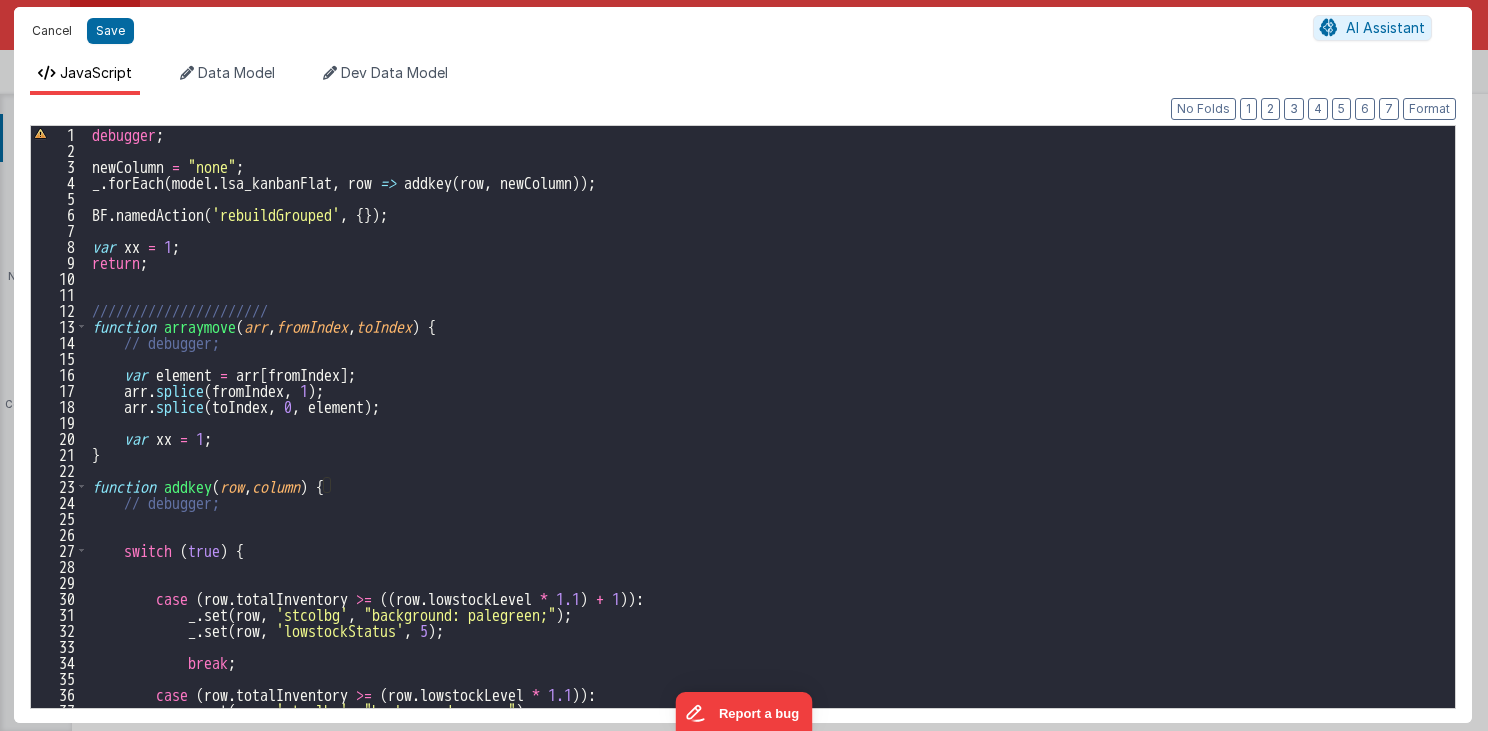 click on "Cancel" at bounding box center [52, 31] 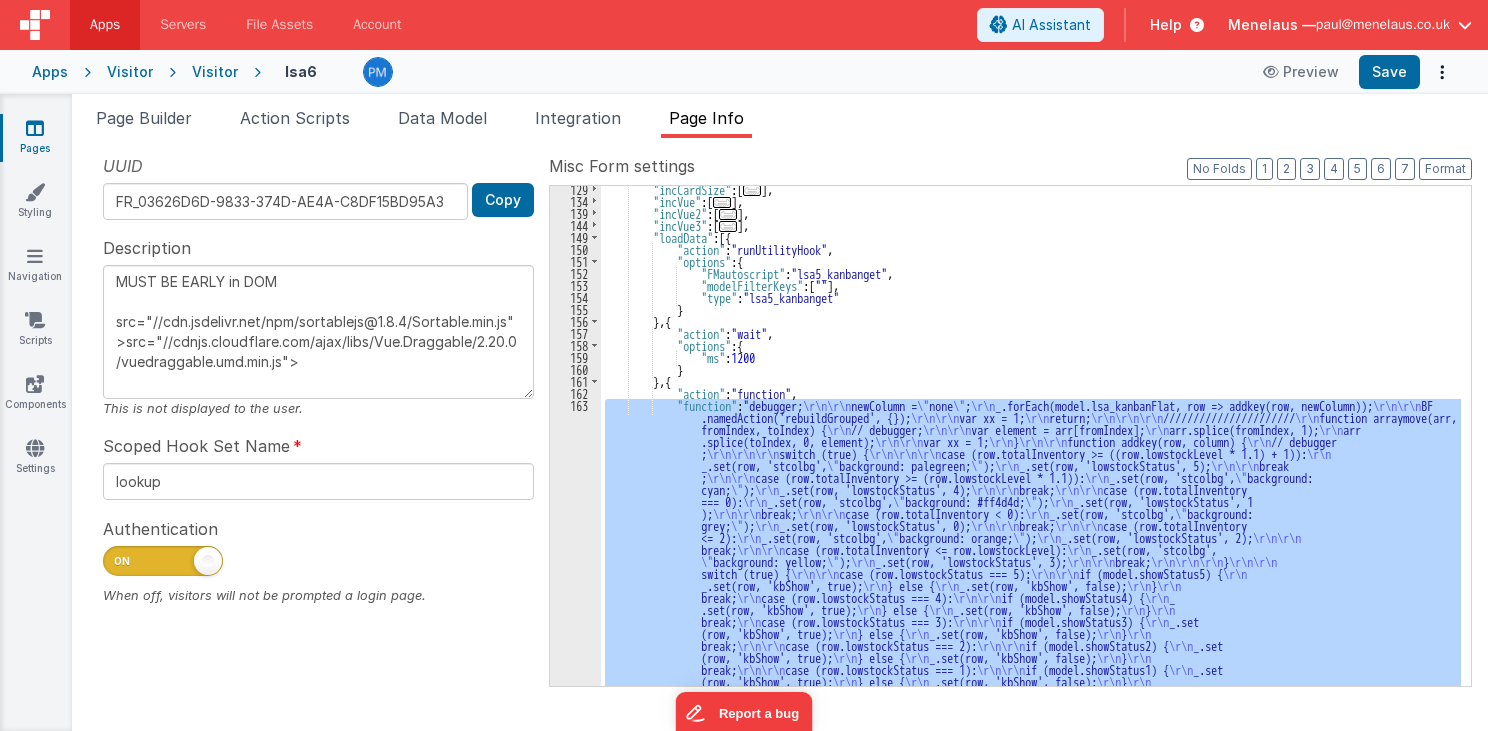 scroll, scrollTop: 279, scrollLeft: 0, axis: vertical 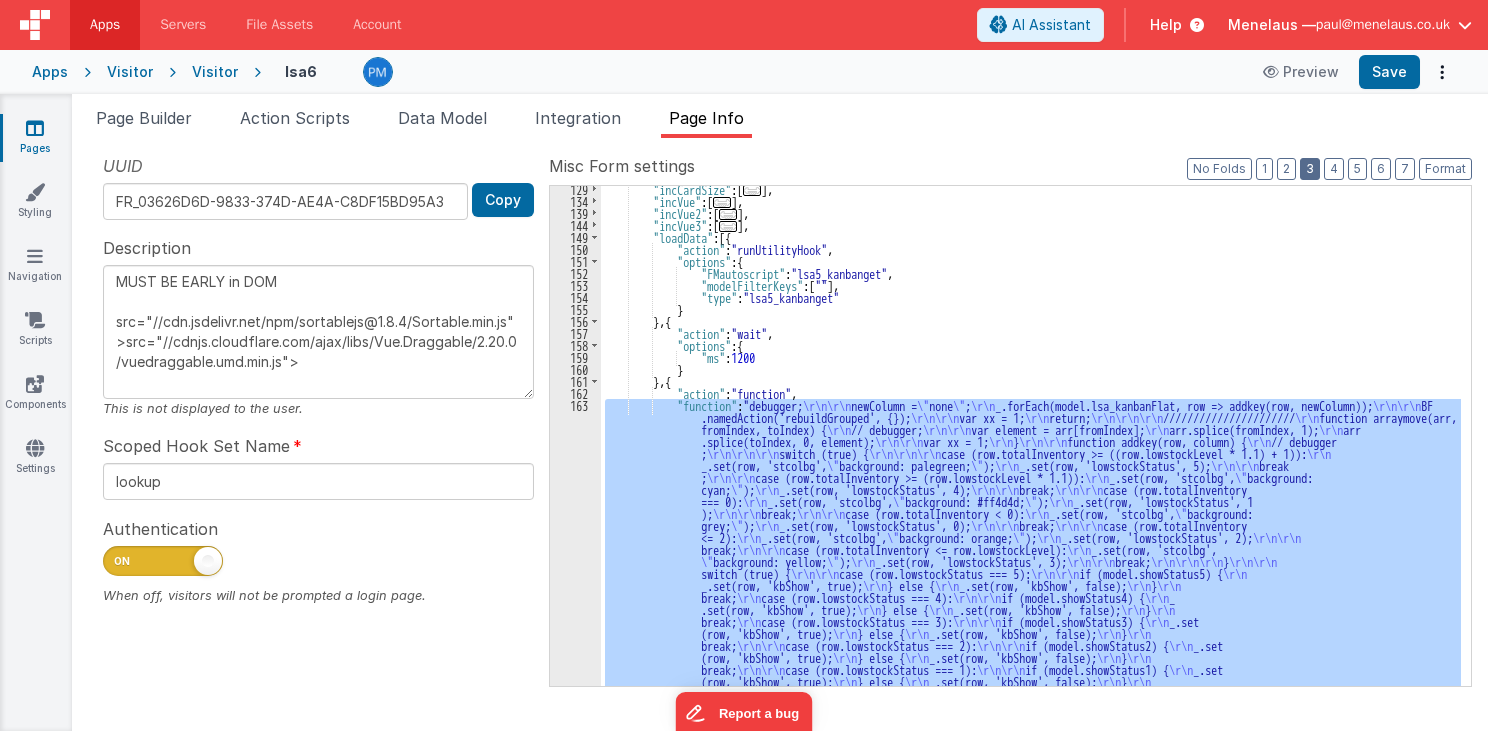 click on "3" at bounding box center (1310, 169) 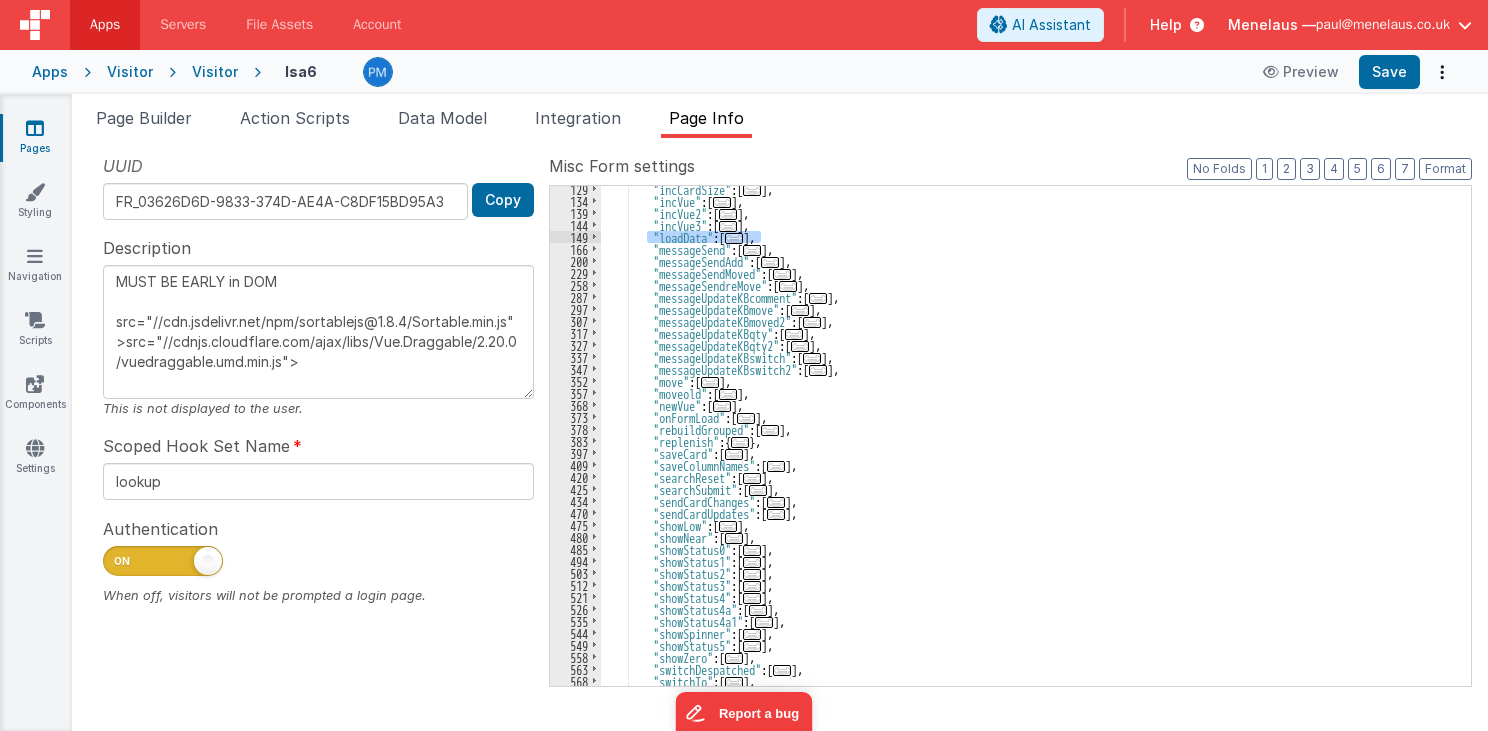 drag, startPoint x: 648, startPoint y: 236, endPoint x: 788, endPoint y: 234, distance: 140.01428 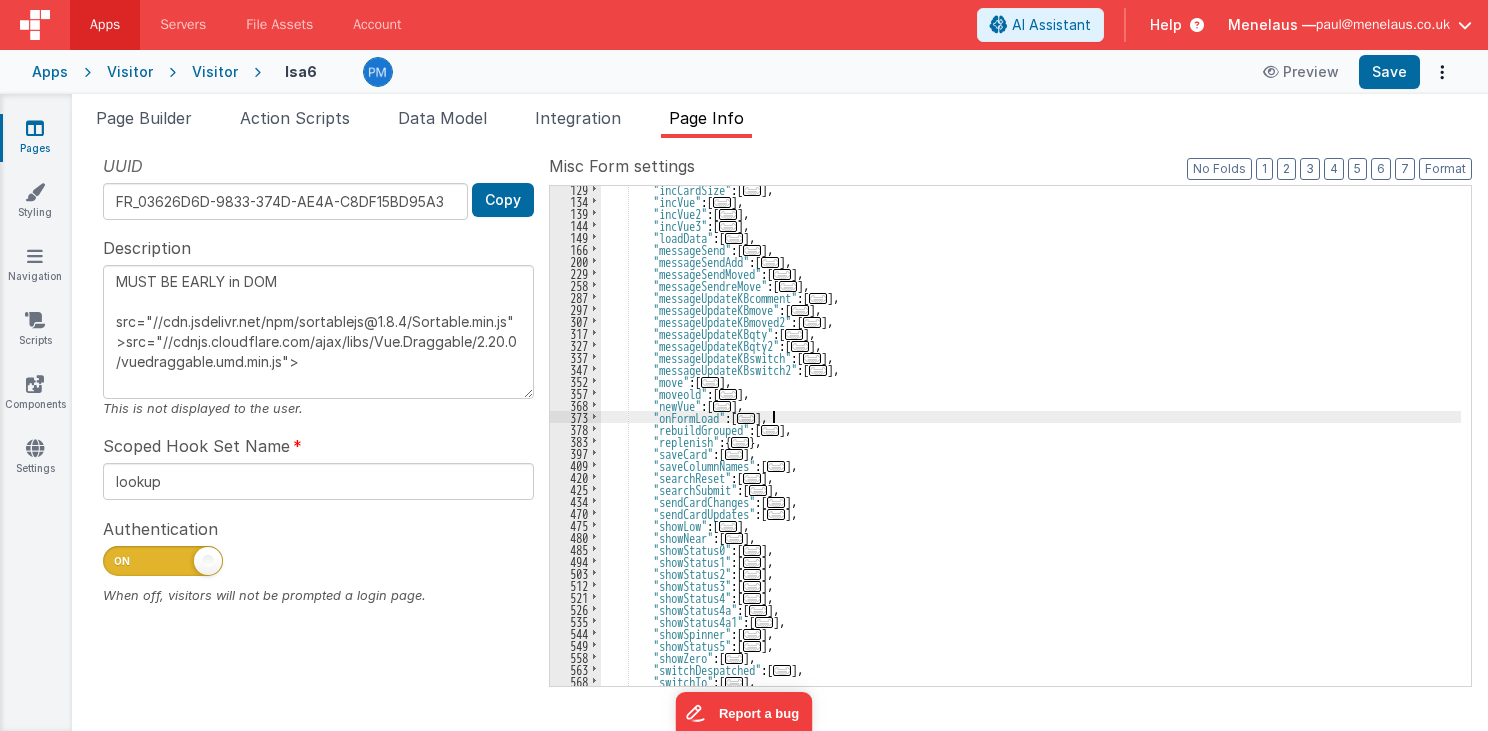 click on ""incCardSize" :  [ ... ] ,           "incVue" :  [ ... ] ,           "incVue2" :  [ ... ] ,           "incVue3" :  [ ... ] ,           "loadData" :  [ ... ] ,           "messageSend" :  [ ... ] ,           "messageSendAdd" :  [ ... ] ,           "messageSendMoved" :  [ ... ] ,           "messageSendreMove" :  [ ... ] ,           "messageUpdateKBcomment" :  [ ... ] ,           "messageUpdateKBmove" :  [ ... ] ,           "messageUpdateKBmoved2" :  [ ... ] ,           "messageUpdateKBqty" :  [ ... ] ,           "messageUpdateKBqty2" :  [ ... ] ,           "messageUpdateKBswitch" :  [ ... ] ,           "messageUpdateKBswitch2" :  [ ... ] ,           "move" :  [ ... ] ,           "moveold" :  [ ... ] ,           "newVue" :  [ ... ] ,           "onFormLoad" :  [ ... ] ,           "rebuildGrouped" :  [ ... ] ,           "replenish" :  { ... } ,           "saveCard" :  [ ... ] ,           "saveColumnNames" :  [ ... ] ,           "searchReset" :  [ ... ] ,           "searchSubmit" :  [ ... ] ,           :" at bounding box center (1031, 445) 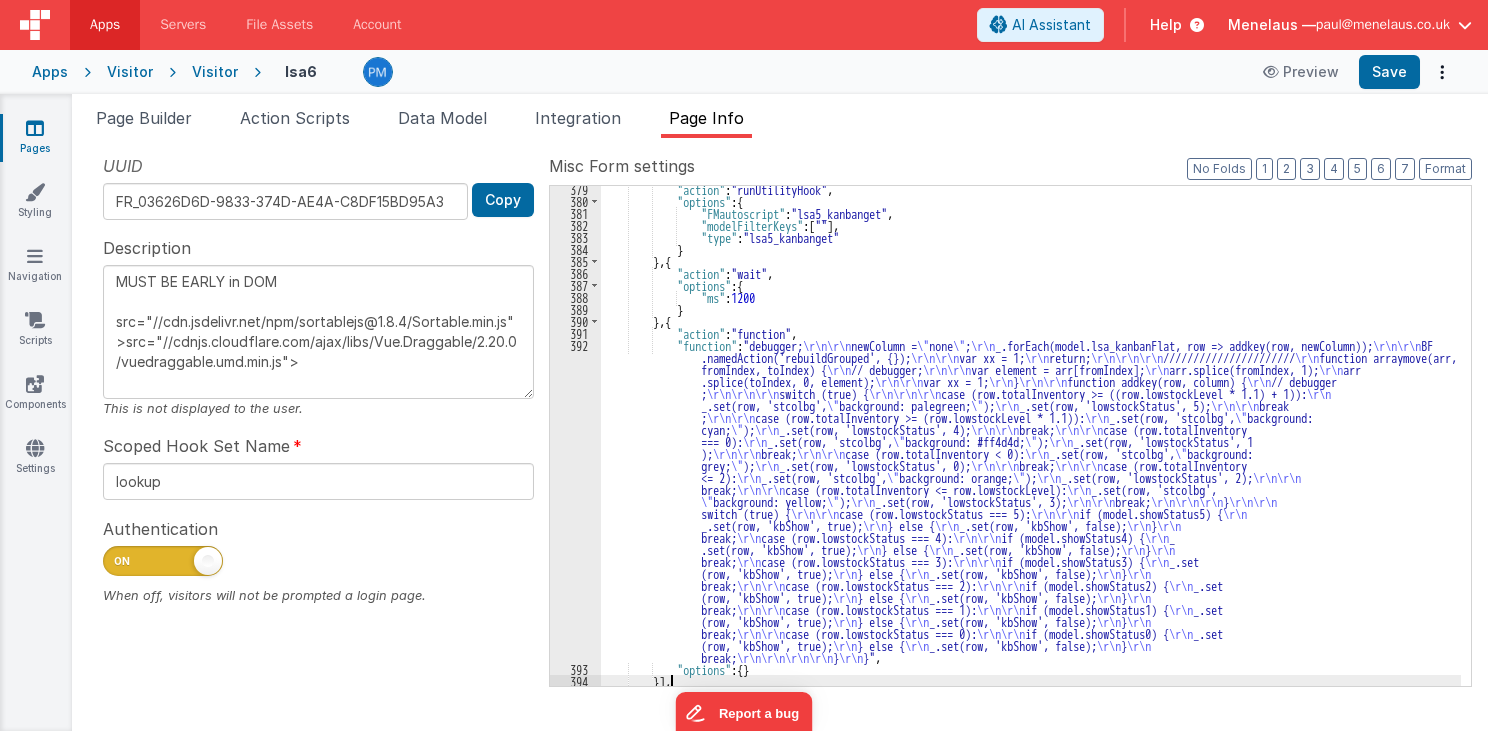scroll, scrollTop: 531, scrollLeft: 0, axis: vertical 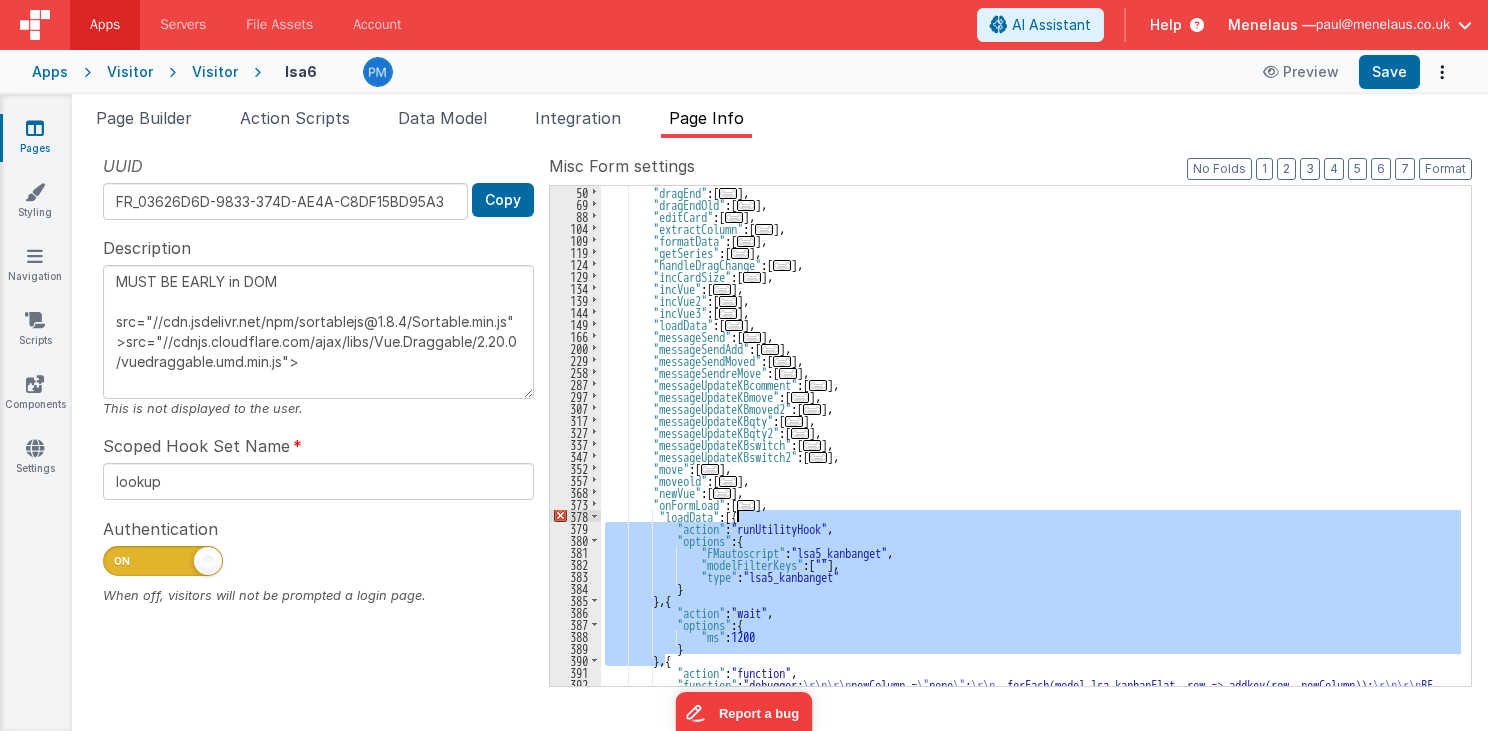 drag, startPoint x: 662, startPoint y: 324, endPoint x: 738, endPoint y: 520, distance: 210.21893 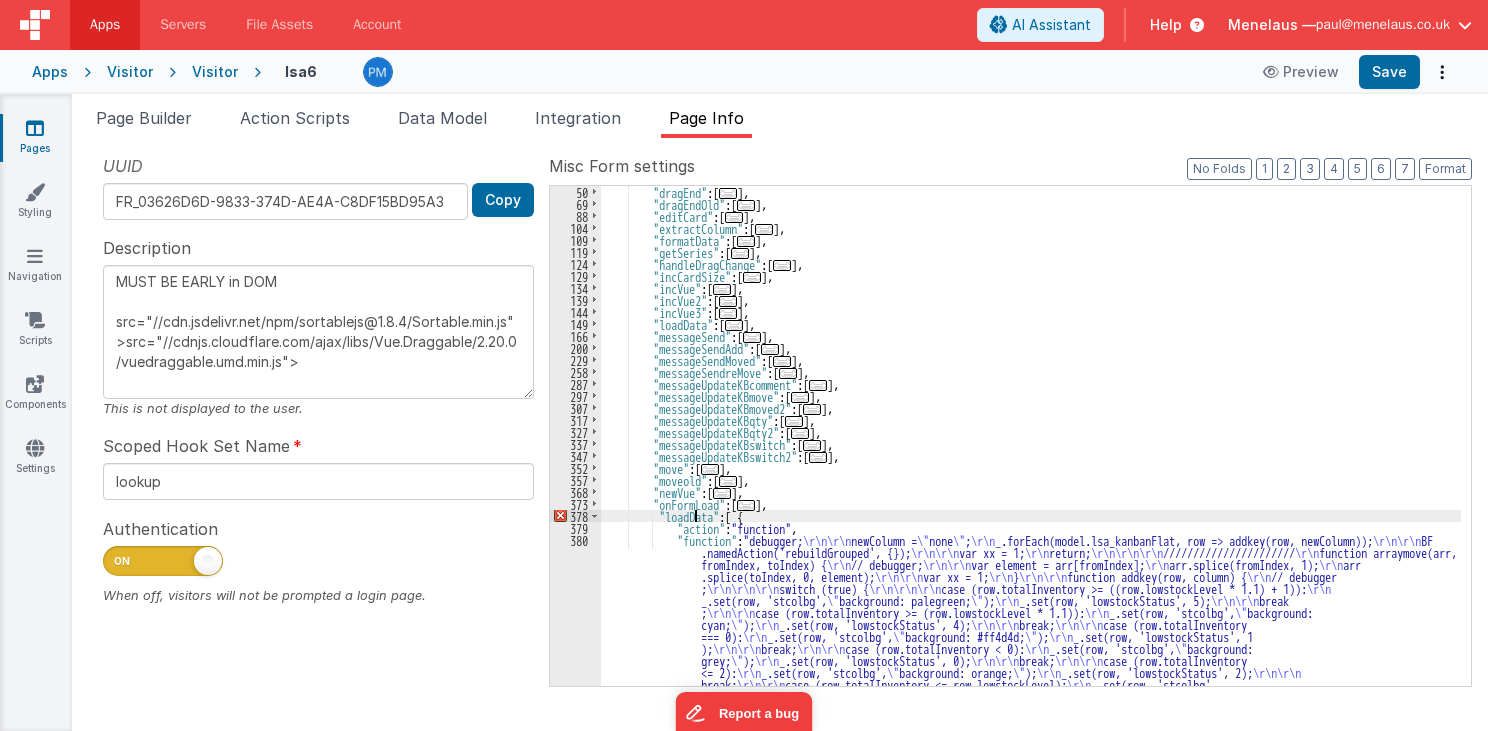 click on ""dragEnd" :  [ ... ] ,           "dragEndOld" :  [ ... ] ,           "editCard" :  [ ... ] ,           "extractColumn" :  [ ... ] ,           "formatData" :  [ ... ] ,           "getSeries" :  [ ... ] ,           "handleDragChange" :  [ ... ] ,           "incCardSize" :  [ ... ] ,           "incVue" :  [ ... ] ,           "incVue2" :  [ ... ] ,           "incVue3" :  [ ... ] ,           "loadData" :  [ ... ] ,           "messageSend" :  [ ... ] ,           "messageSendAdd" :  [ ... ] ,           "messageSendMoved" :  [ ... ] ,           "messageSendreMove" :  [ ... ] ,           "messageUpdateKBcomment" :  [ ... ] ,           "messageUpdateKBmove" :  [ ... ] ,           "messageUpdateKBmoved2" :  [ ... ] ,           "messageUpdateKBqty" :  [ ... ] ,           "messageUpdateKBqty2" :  [ ... ] ,           "messageUpdateKBswitch" :  [ ... ] ,           "messageUpdateKBswitch2" :  [ ... ] ,           "move" :  [ ... ] ,           "moveold" :  [ ... ] ,           "newVue" :  [ ... ] ,           :  [ ..." at bounding box center [1031, 604] 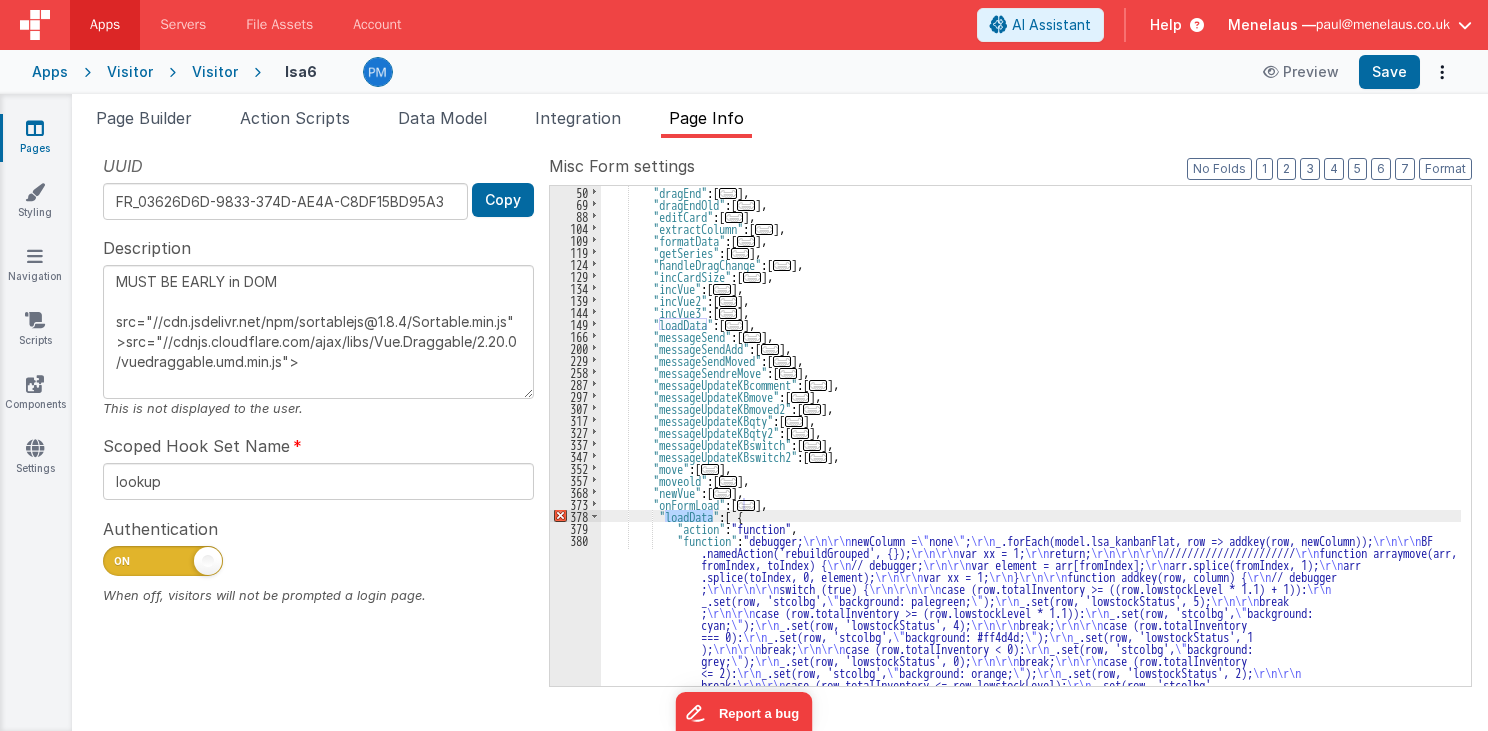 type on "MUST BE EARLY in DOM
src="//cdn.jsdelivr.net/npm/sortablejs@1.8.4/Sortable.min.js">src="//cdnjs.cloudflare.com/ajax/libs/Vue.Draggable/2.20.0/vuedraggable.umd.min.js">" 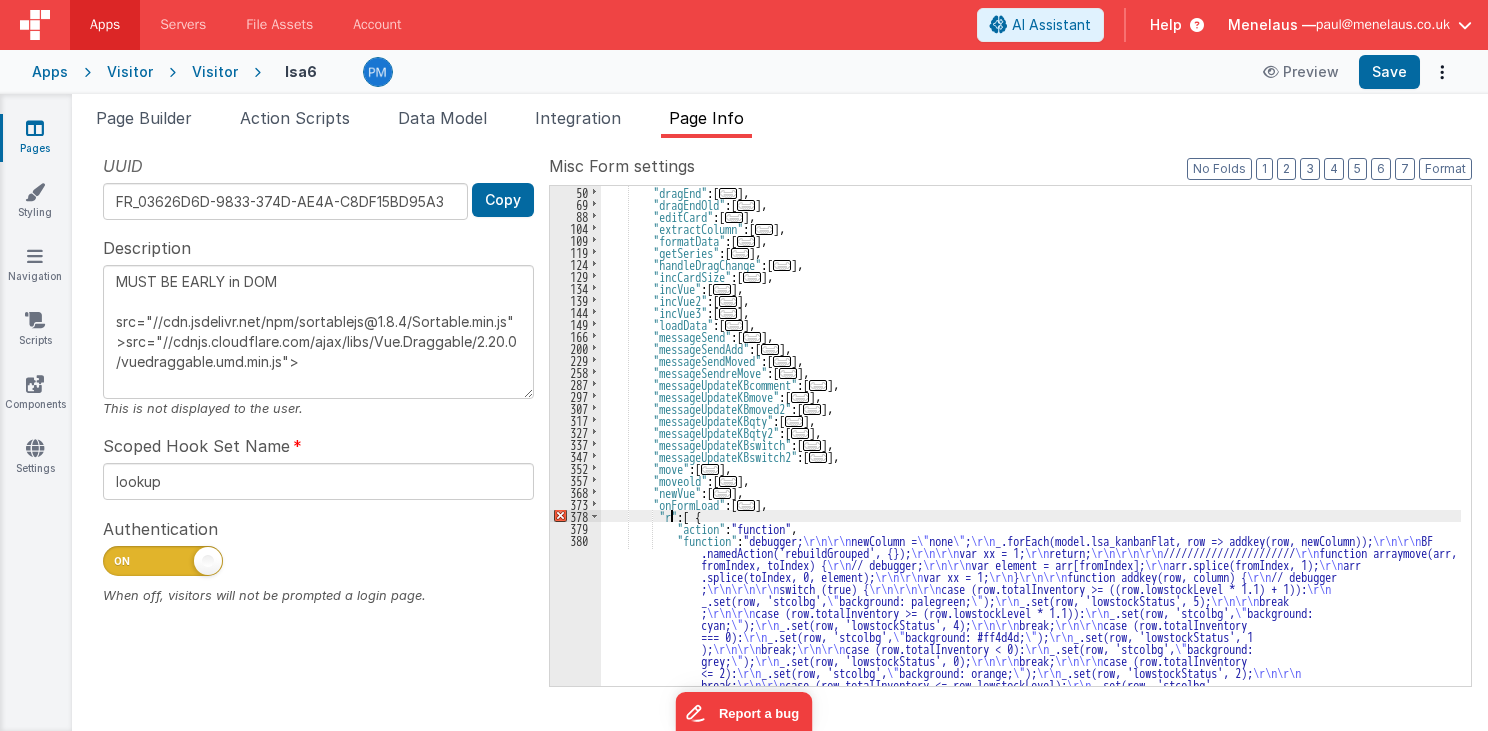 type on "MUST BE EARLY in DOM
src="//cdn.jsdelivr.net/npm/sortablejs@1.8.4/Sortable.min.js">src="//cdnjs.cloudflare.com/ajax/libs/Vue.Draggable/2.20.0/vuedraggable.umd.min.js">" 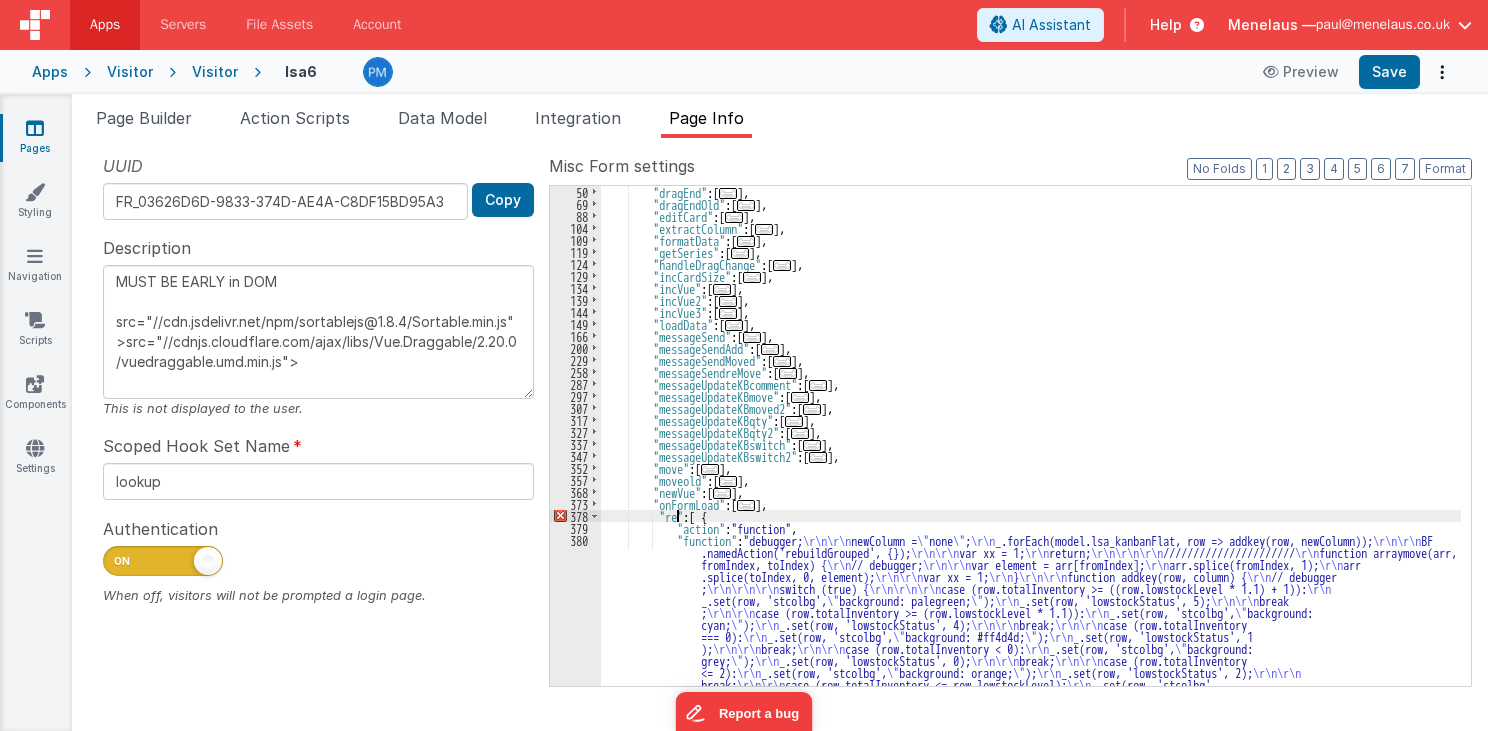 type on "MUST BE EARLY in DOM
src="//cdn.jsdelivr.net/npm/sortablejs@1.8.4/Sortable.min.js">src="//cdnjs.cloudflare.com/ajax/libs/Vue.Draggable/2.20.0/vuedraggable.umd.min.js">" 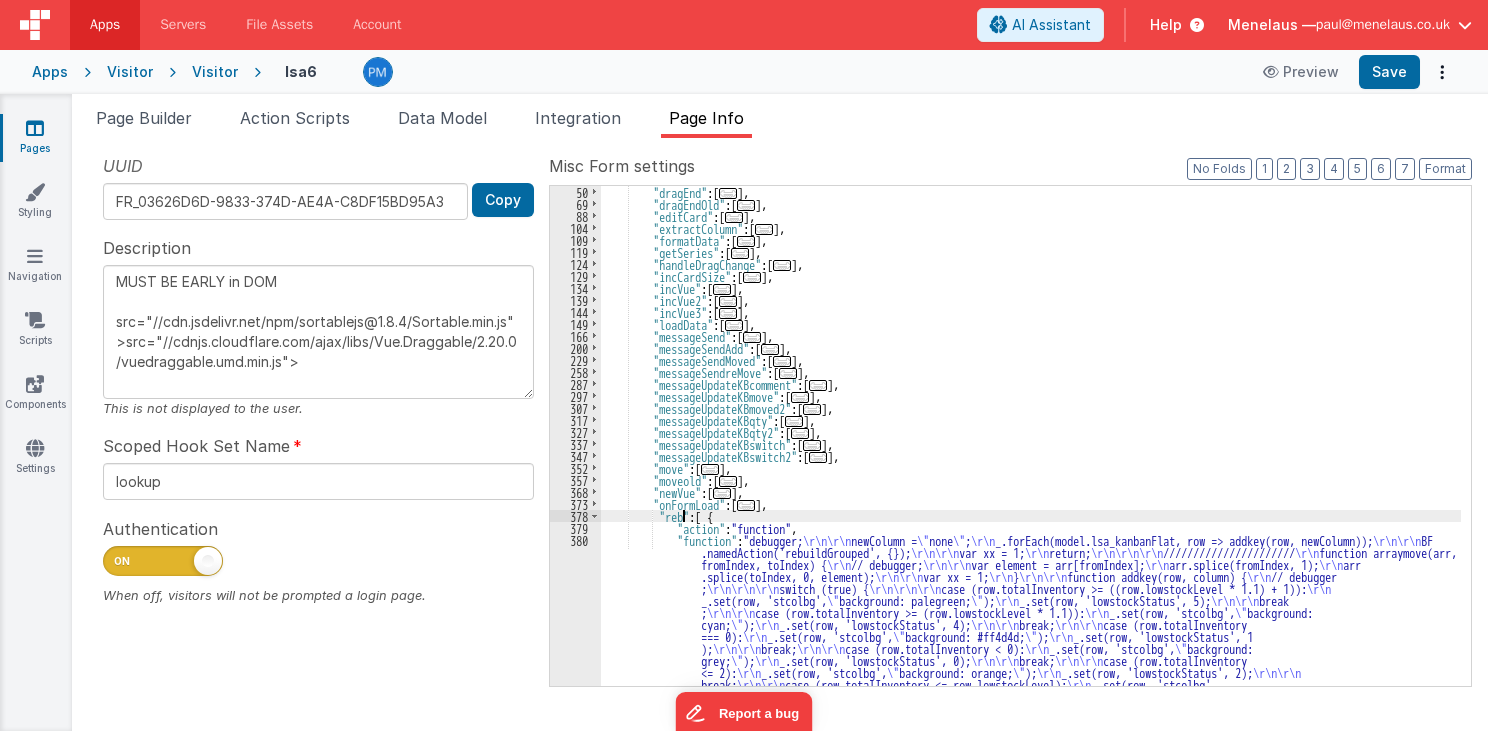 type on "MUST BE EARLY in DOM
src="//cdn.jsdelivr.net/npm/sortablejs@1.8.4/Sortable.min.js">src="//cdnjs.cloudflare.com/ajax/libs/Vue.Draggable/2.20.0/vuedraggable.umd.min.js">" 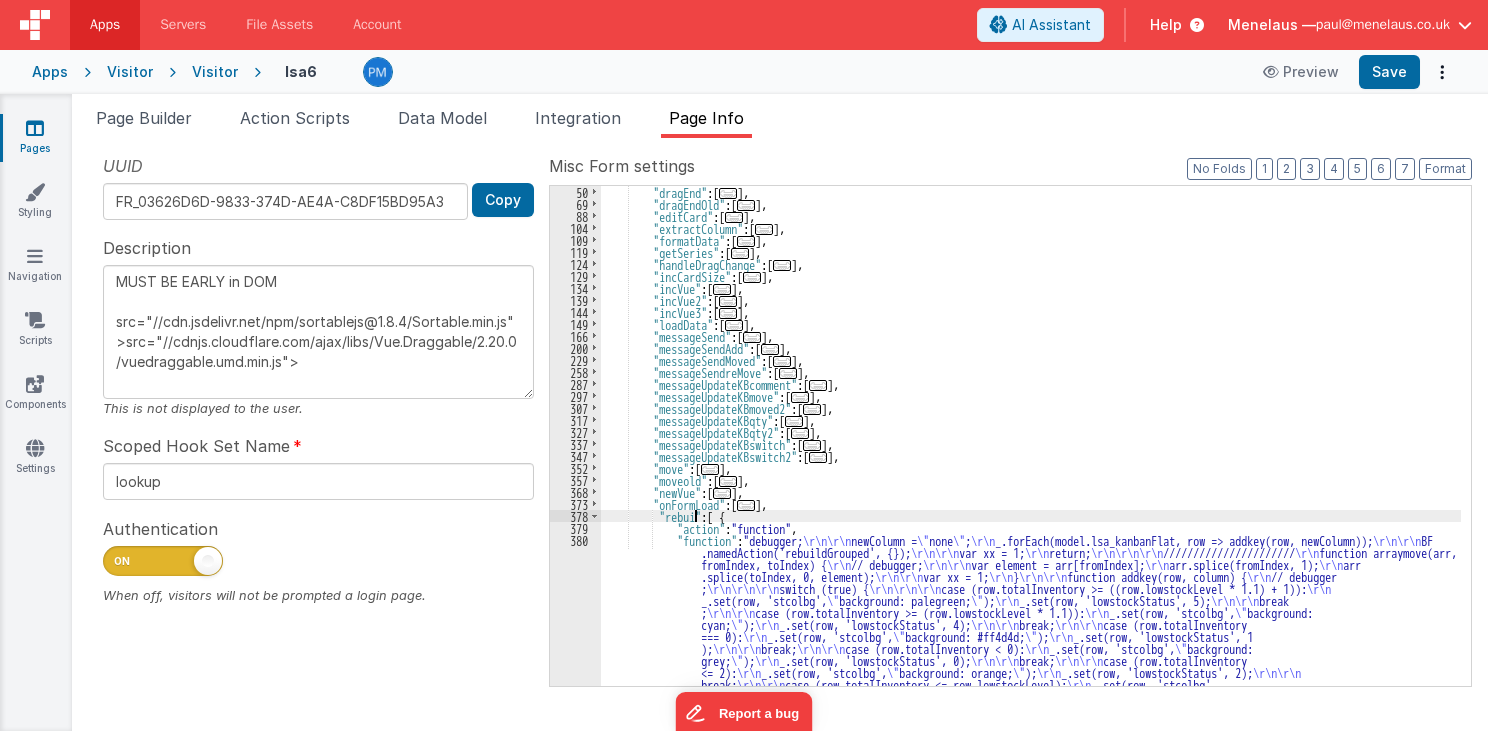 type on "MUST BE EARLY in DOM
src="//cdn.jsdelivr.net/npm/sortablejs@1.8.4/Sortable.min.js">src="//cdnjs.cloudflare.com/ajax/libs/Vue.Draggable/2.20.0/vuedraggable.umd.min.js">" 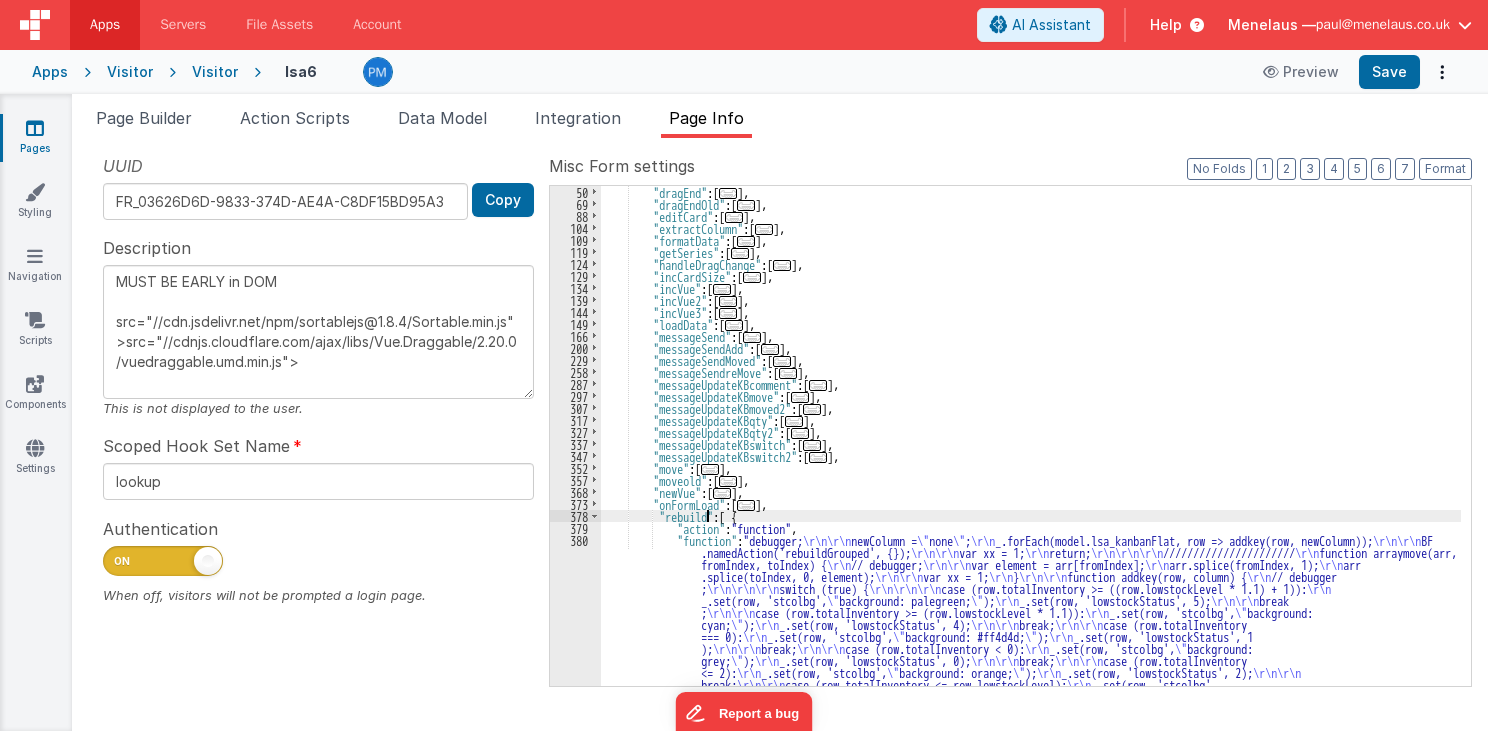 type on "MUST BE EARLY in DOM
src="//cdn.jsdelivr.net/npm/sortablejs@1.8.4/Sortable.min.js">src="//cdnjs.cloudflare.com/ajax/libs/Vue.Draggable/2.20.0/vuedraggable.umd.min.js">" 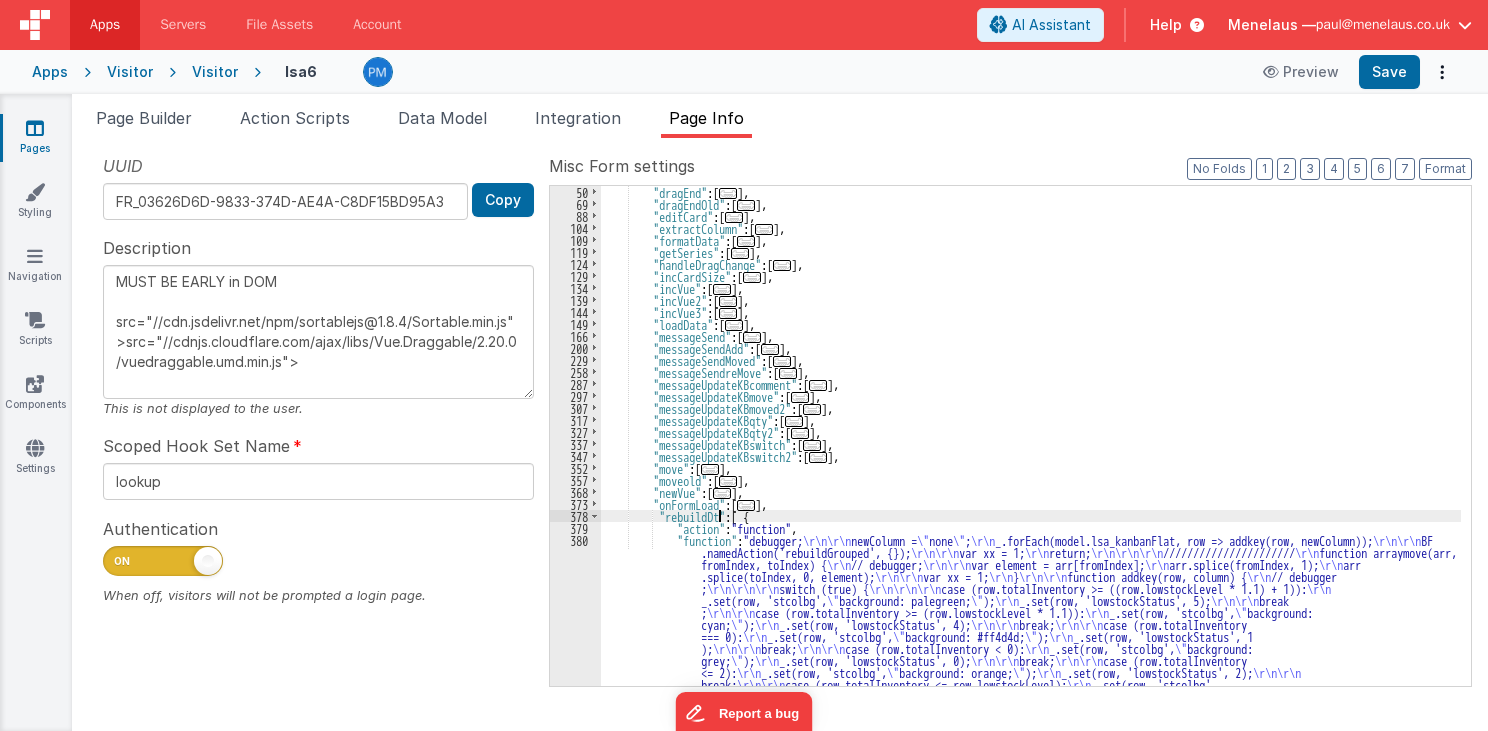 type on "MUST BE EARLY in DOM
src="//cdn.jsdelivr.net/npm/sortablejs@1.8.4/Sortable.min.js">src="//cdnjs.cloudflare.com/ajax/libs/Vue.Draggable/2.20.0/vuedraggable.umd.min.js">" 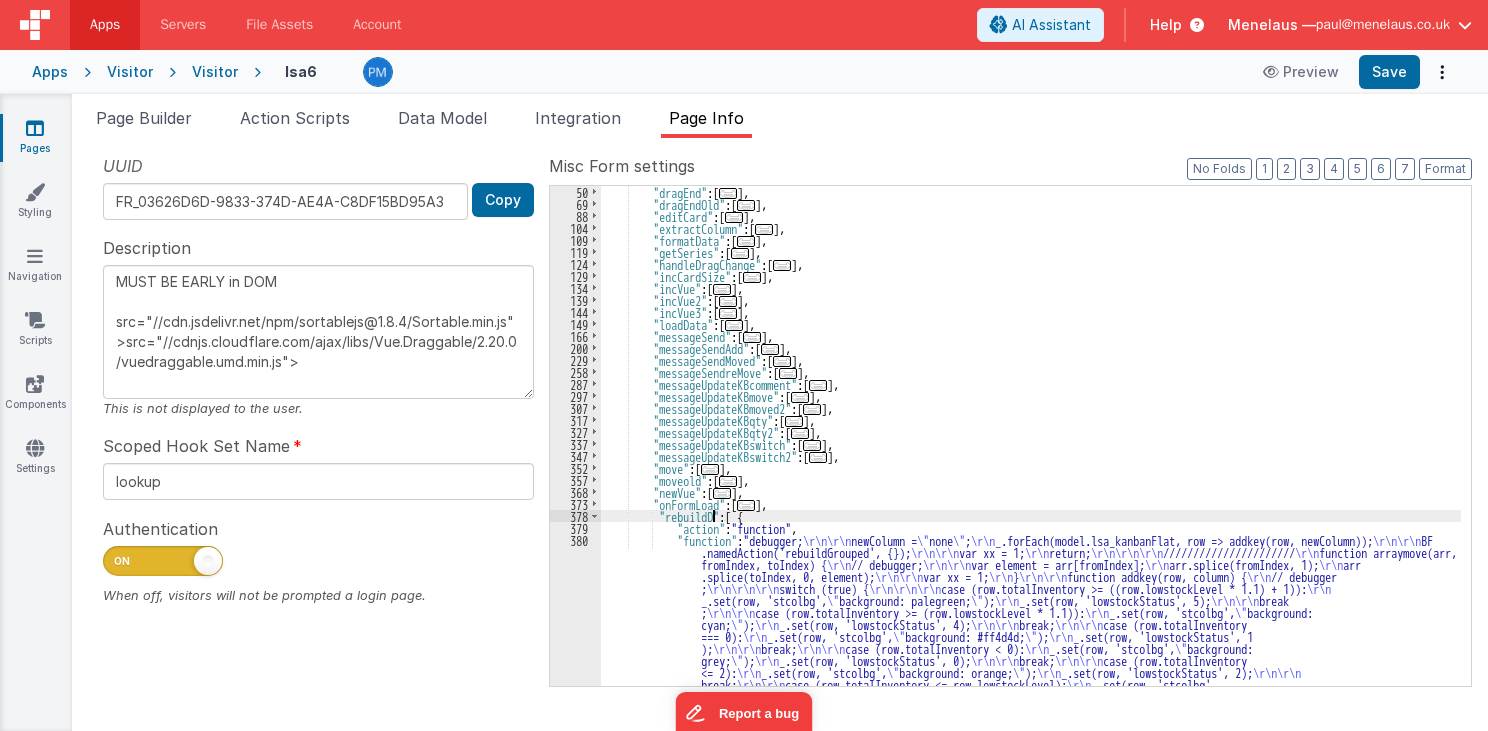 type on "MUST BE EARLY in DOM
src="//cdn.jsdelivr.net/npm/sortablejs@1.8.4/Sortable.min.js">src="//cdnjs.cloudflare.com/ajax/libs/Vue.Draggable/2.20.0/vuedraggable.umd.min.js">" 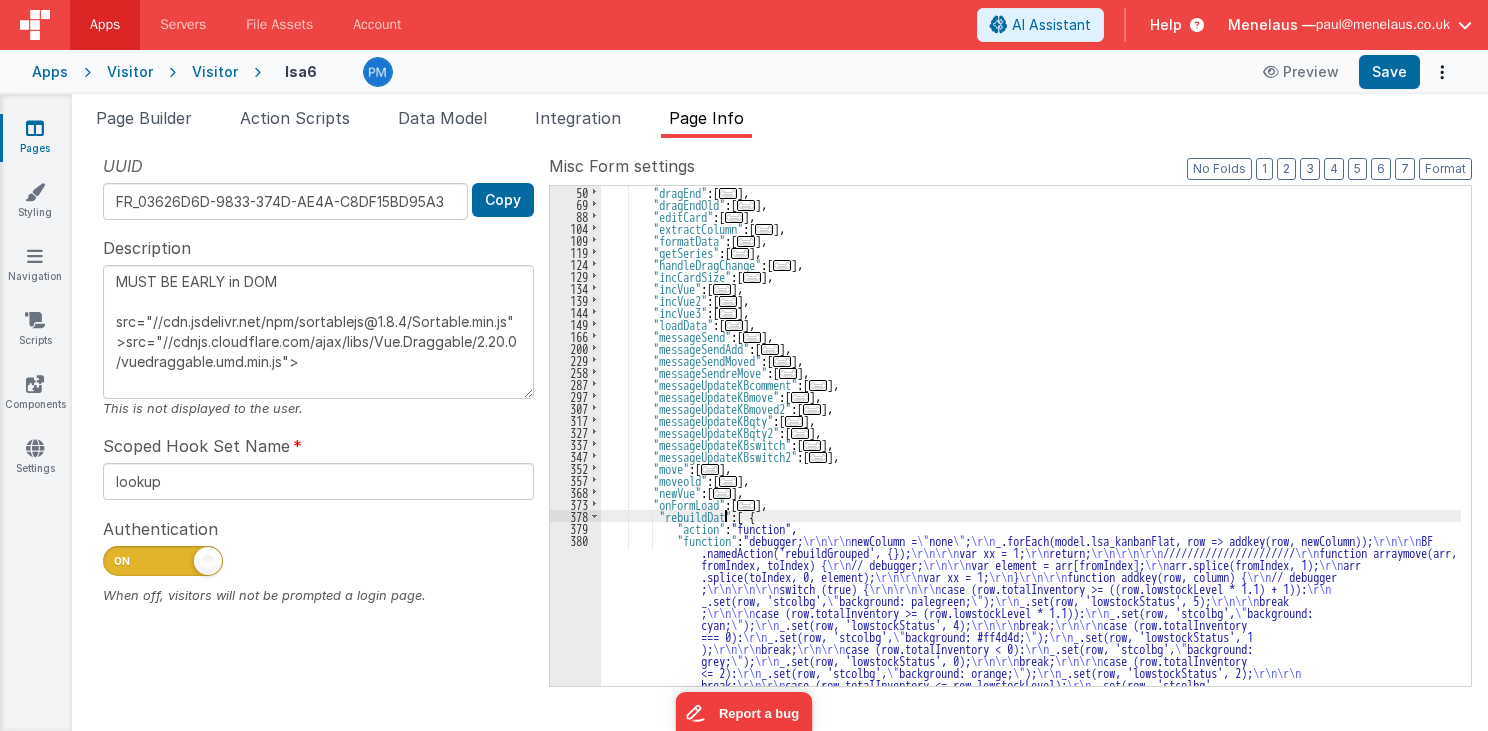 type on "MUST BE EARLY in DOM
src="//cdn.jsdelivr.net/npm/sortablejs@1.8.4/Sortable.min.js">src="//cdnjs.cloudflare.com/ajax/libs/Vue.Draggable/2.20.0/vuedraggable.umd.min.js">" 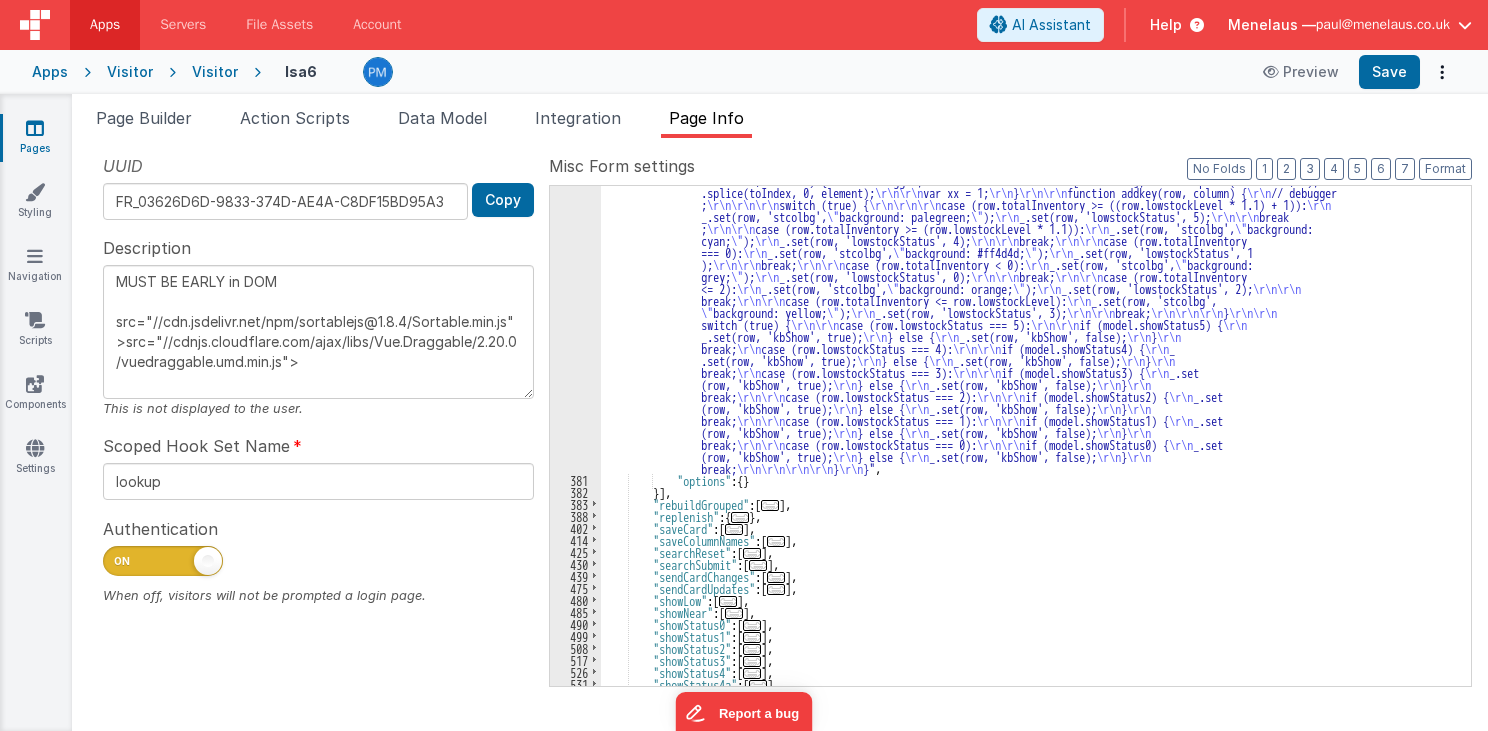 scroll, scrollTop: 576, scrollLeft: 0, axis: vertical 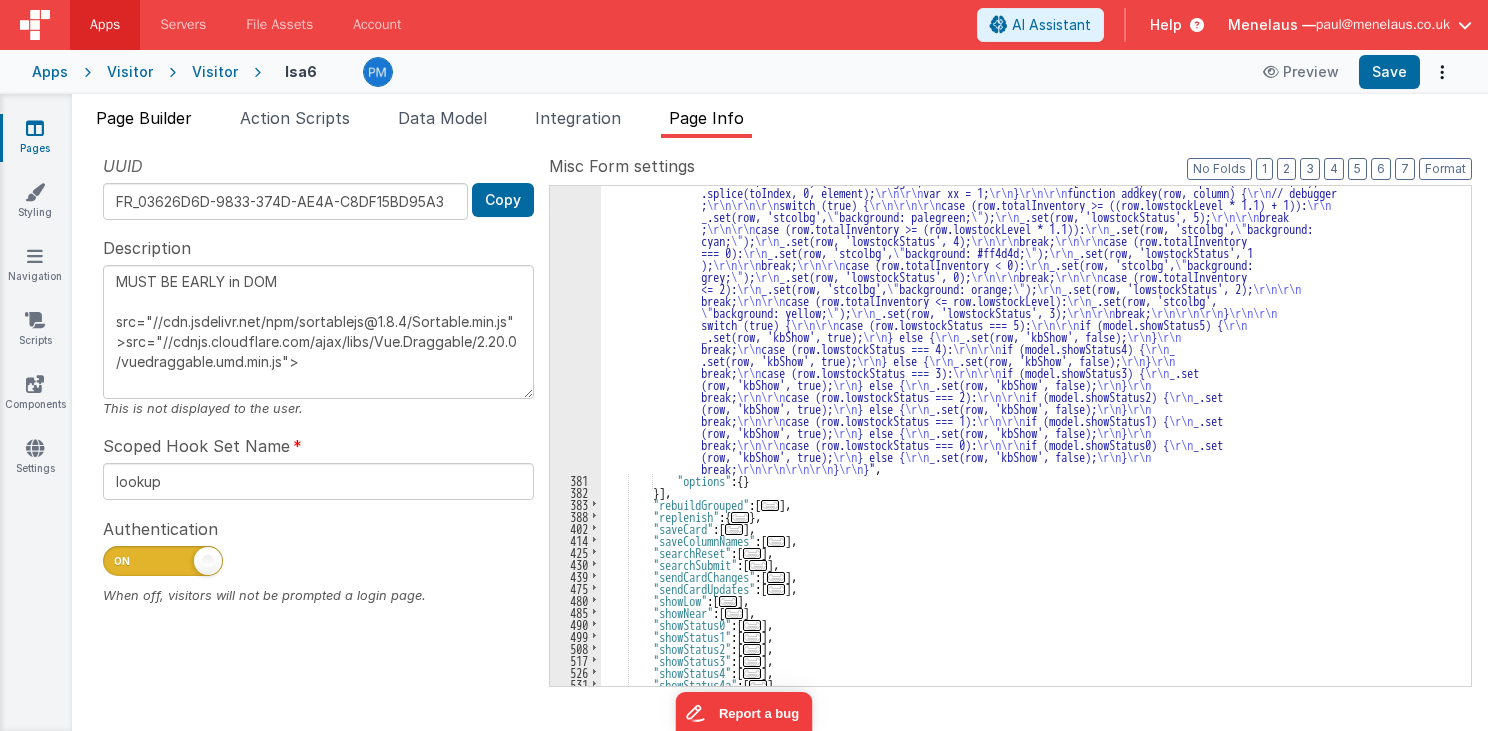 click on "Page Builder" at bounding box center [144, 118] 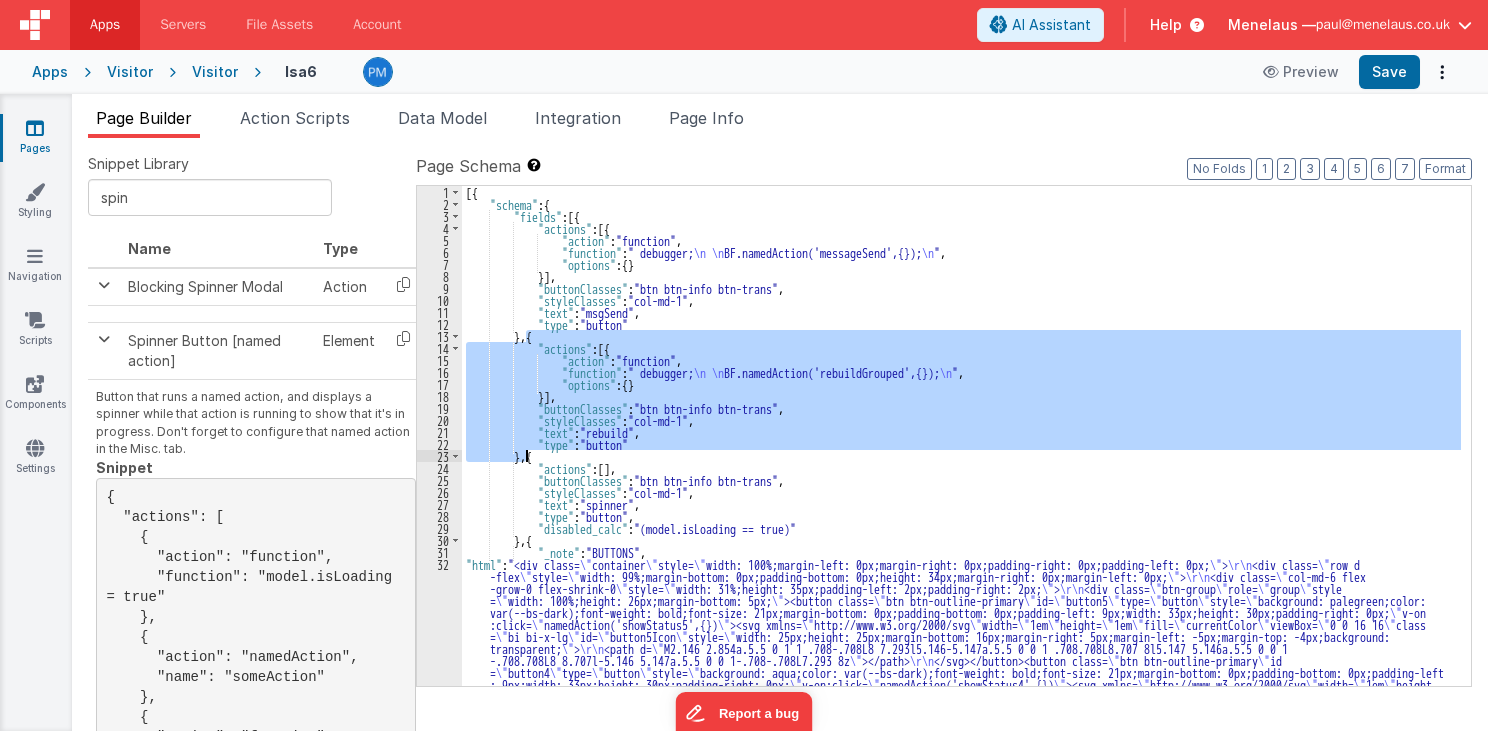drag, startPoint x: 523, startPoint y: 332, endPoint x: 525, endPoint y: 460, distance: 128.01562 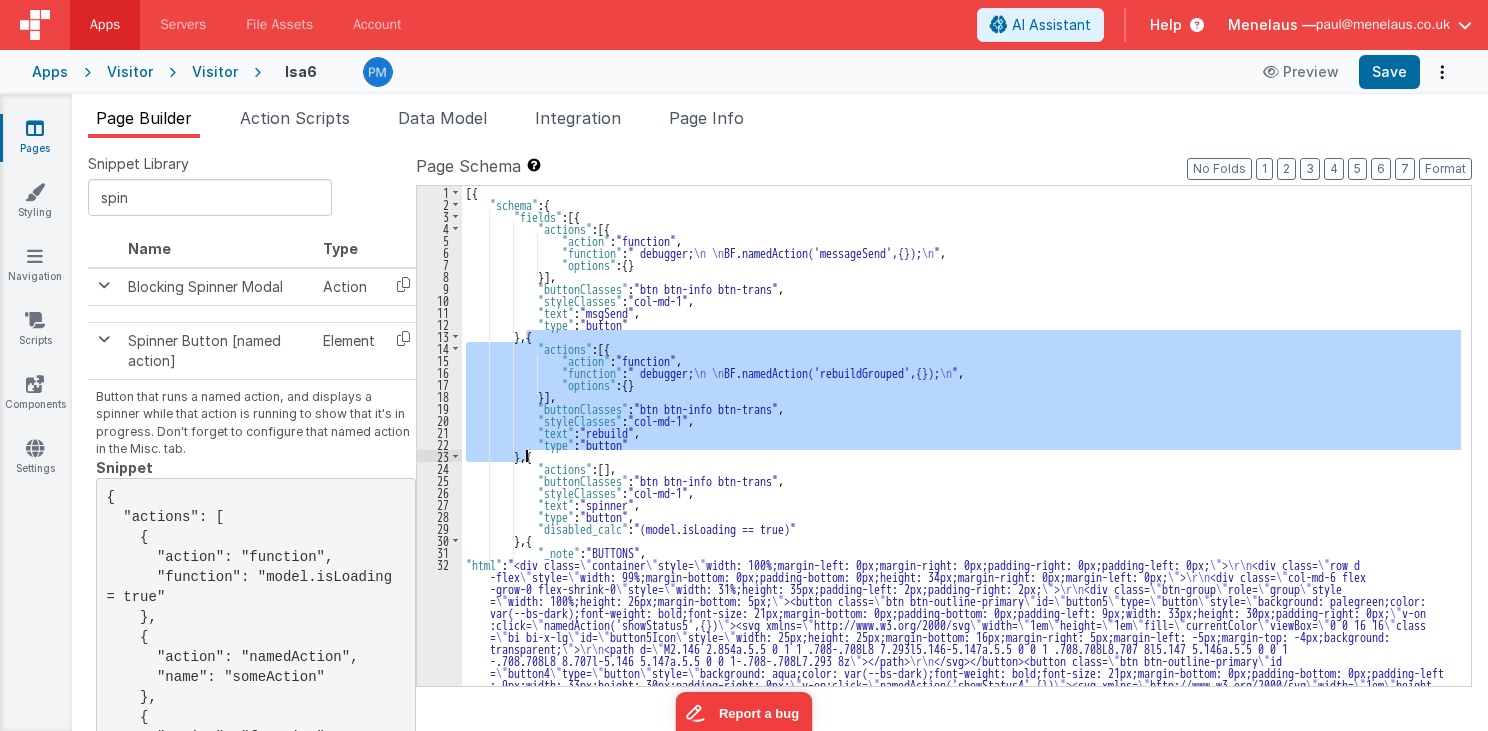 click on "[{      "schema" :  {           "fields" :  [{                "actions" :  [{                     "action" :  "function" ,                     "function" :  " debugger; \n   \n  BF.namedAction('messageSend',{}); \n  " ,                     "options" :  { }                }] ,                "buttonClasses" :  "btn btn-info btn-trans" ,                "styleClasses" :  "col-md-1" ,                "text" :  "msgSend" ,                "type" :  "button"           } , {                "actions" :  [{                     "action" :  "function" ,                     "function" :  " debugger; \n   \n  BF.namedAction('rebuildGrouped',{}); \n  " ,                     "options" :  { }                }] ,                "buttonClasses" :  "btn btn-info btn-trans" ,                "styleClasses" :  "col-md-1" ,                "text" :  "rebuild" ,                "type" :  "button"           } ,  {                "actions" :  [ ] ,                "buttonClasses" :  "btn btn-info btn-trans" ,                "styleClasses"" at bounding box center (961, 436) 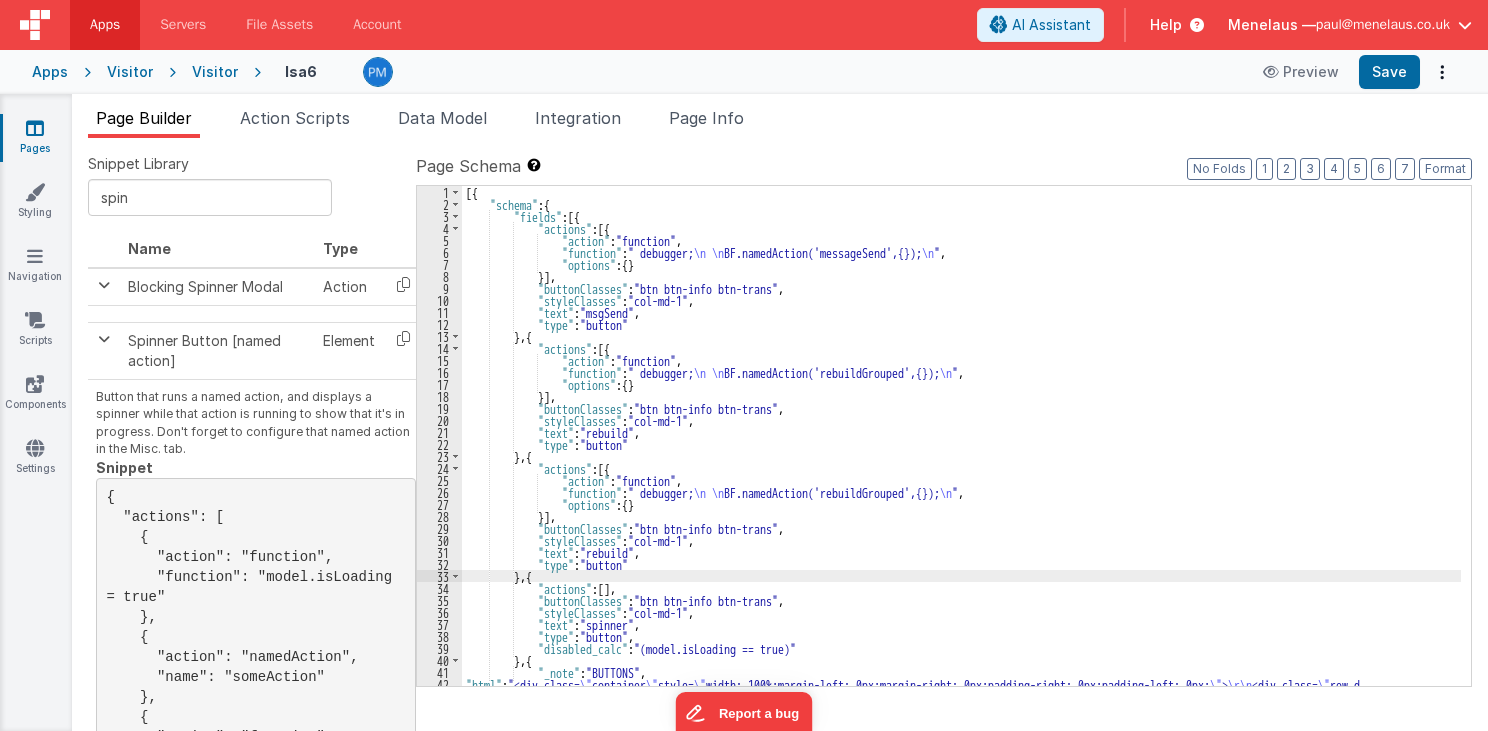 click on "[{      "schema" :  {           "fields" :  [{                "actions" :  [{                     "action" :  "function" ,                     "function" :  " debugger; \n   \n  BF.namedAction('messageSend',{}); \n  " ,                     "options" :  { }                }] ,                "buttonClasses" :  "btn btn-info btn-trans" ,                "styleClasses" :  "col-md-1" ,                "text" :  "msgSend" ,                "type" :  "button"           } , {                "actions" :  [{                     "action" :  "function" ,                     "function" :  " debugger; \n   \n  BF.namedAction('rebuildGrouped',{}); \n  " ,                     "options" :  { }                }] ,                "buttonClasses" :  "btn btn-info btn-trans" ,                "styleClasses" :  "col-md-1" ,                "text" :  "rebuild" ,                "type" :  "button"           } , {                "actions" :  [ ] ,                "buttonClasses" :  "btn btn-info btn-trans" ,                "styleClasses"" at bounding box center (961, 880) 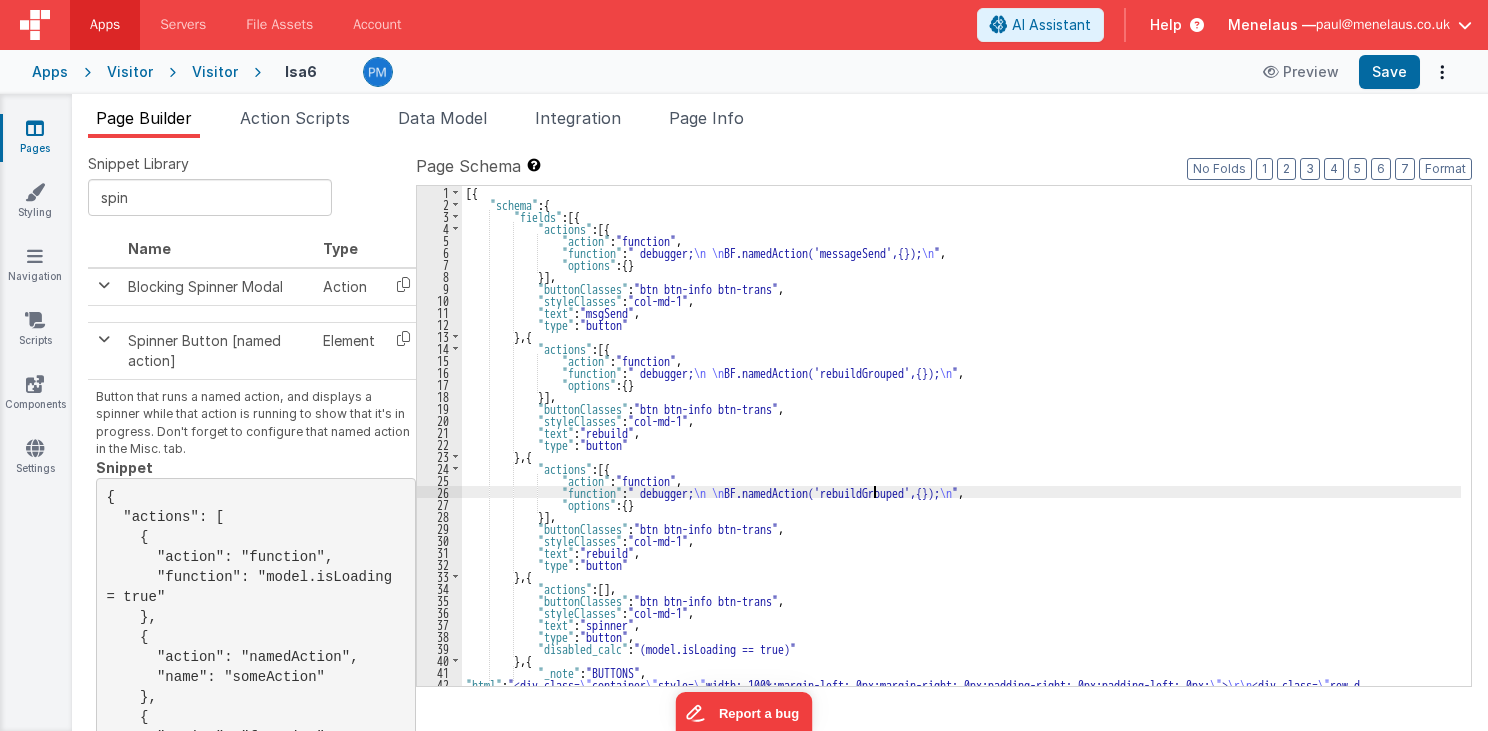 click on "[{      "schema" :  {           "fields" :  [{                "actions" :  [{                     "action" :  "function" ,                     "function" :  " debugger; \n   \n  BF.namedAction('messageSend',{}); \n  " ,                     "options" :  { }                }] ,                "buttonClasses" :  "btn btn-info btn-trans" ,                "styleClasses" :  "col-md-1" ,                "text" :  "msgSend" ,                "type" :  "button"           } , {                "actions" :  [{                     "action" :  "function" ,                     "function" :  " debugger; \n   \n  BF.namedAction('rebuildGrouped',{}); \n  " ,                     "options" :  { }                }] ,                "buttonClasses" :  "btn btn-info btn-trans" ,                "styleClasses" :  "col-md-1" ,                "text" :  "rebuild" ,                "type" :  "button"           } , {                "actions" :  [ ] ,                "buttonClasses" :  "btn btn-info btn-trans" ,                "styleClasses"" at bounding box center [961, 880] 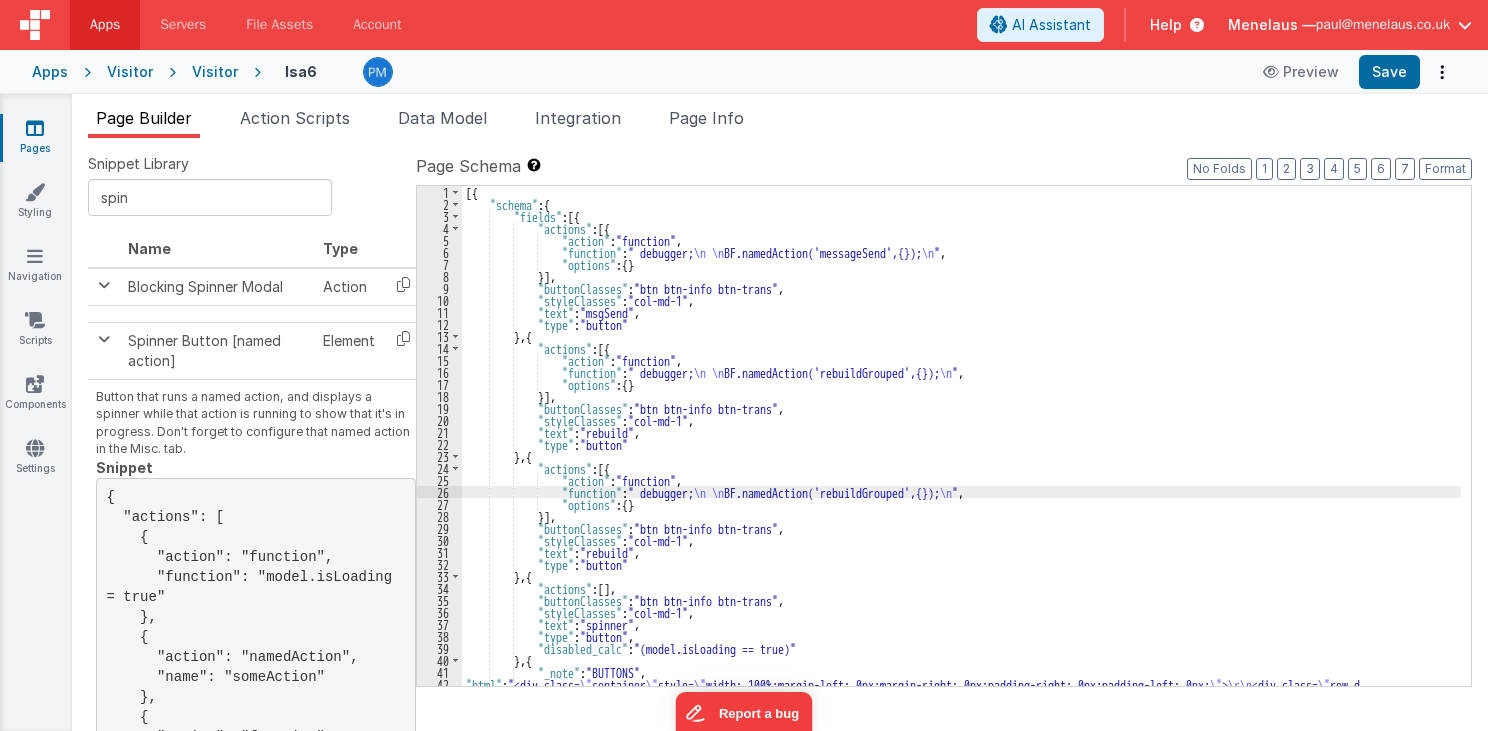 click on "[{      "schema" :  {           "fields" :  [{                "actions" :  [{                     "action" :  "function" ,                     "function" :  " debugger; \n   \n  BF.namedAction('messageSend',{}); \n  " ,                     "options" :  { }                }] ,                "buttonClasses" :  "btn btn-info btn-trans" ,                "styleClasses" :  "col-md-1" ,                "text" :  "msgSend" ,                "type" :  "button"           } , {                "actions" :  [{                     "action" :  "function" ,                     "function" :  " debugger; \n   \n  BF.namedAction('rebuildGrouped',{}); \n  " ,                     "options" :  { }                }] ,                "buttonClasses" :  "btn btn-info btn-trans" ,                "styleClasses" :  "col-md-1" ,                "text" :  "rebuild" ,                "type" :  "button"           } , {                "actions" :  [ ] ,                "buttonClasses" :  "btn btn-info btn-trans" ,                "styleClasses"" at bounding box center (961, 880) 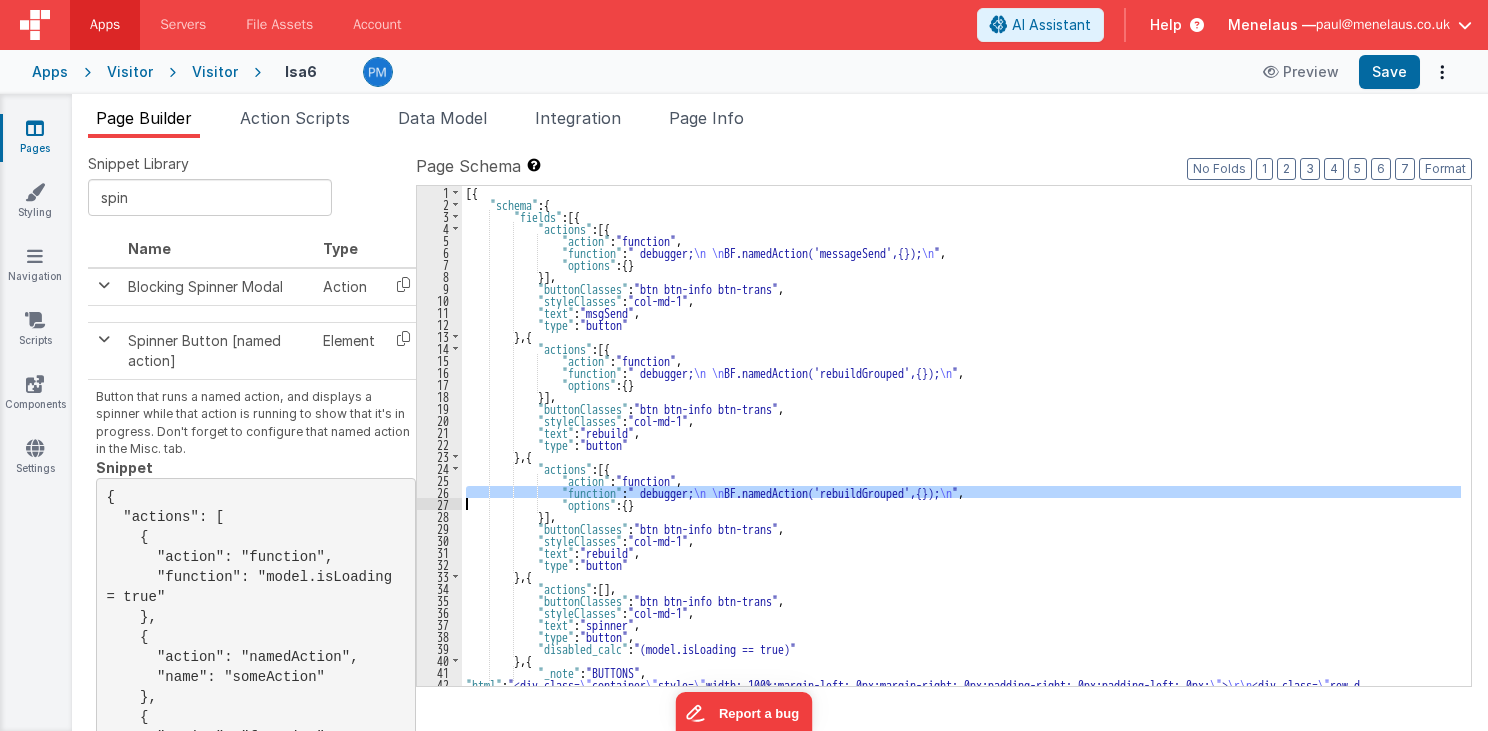 click on "[{      "schema" :  {           "fields" :  [{                "actions" :  [{                     "action" :  "function" ,                     "function" :  " debugger; \n   \n  BF.namedAction('messageSend',{}); \n  " ,                     "options" :  { }                }] ,                "buttonClasses" :  "btn btn-info btn-trans" ,                "styleClasses" :  "col-md-1" ,                "text" :  "msgSend" ,                "type" :  "button"           } , {                "actions" :  [{                     "action" :  "function" ,                     "function" :  " debugger; \n   \n  BF.namedAction('rebuildGrouped',{}); \n  " ,                     "options" :  { }                }] ,                "buttonClasses" :  "btn btn-info btn-trans" ,                "styleClasses" :  "col-md-1" ,                "text" :  "rebuild" ,                "type" :  "button"           } , {                "actions" :  [ ] ,                "buttonClasses" :  "btn btn-info btn-trans" ,                "styleClasses"" at bounding box center [961, 880] 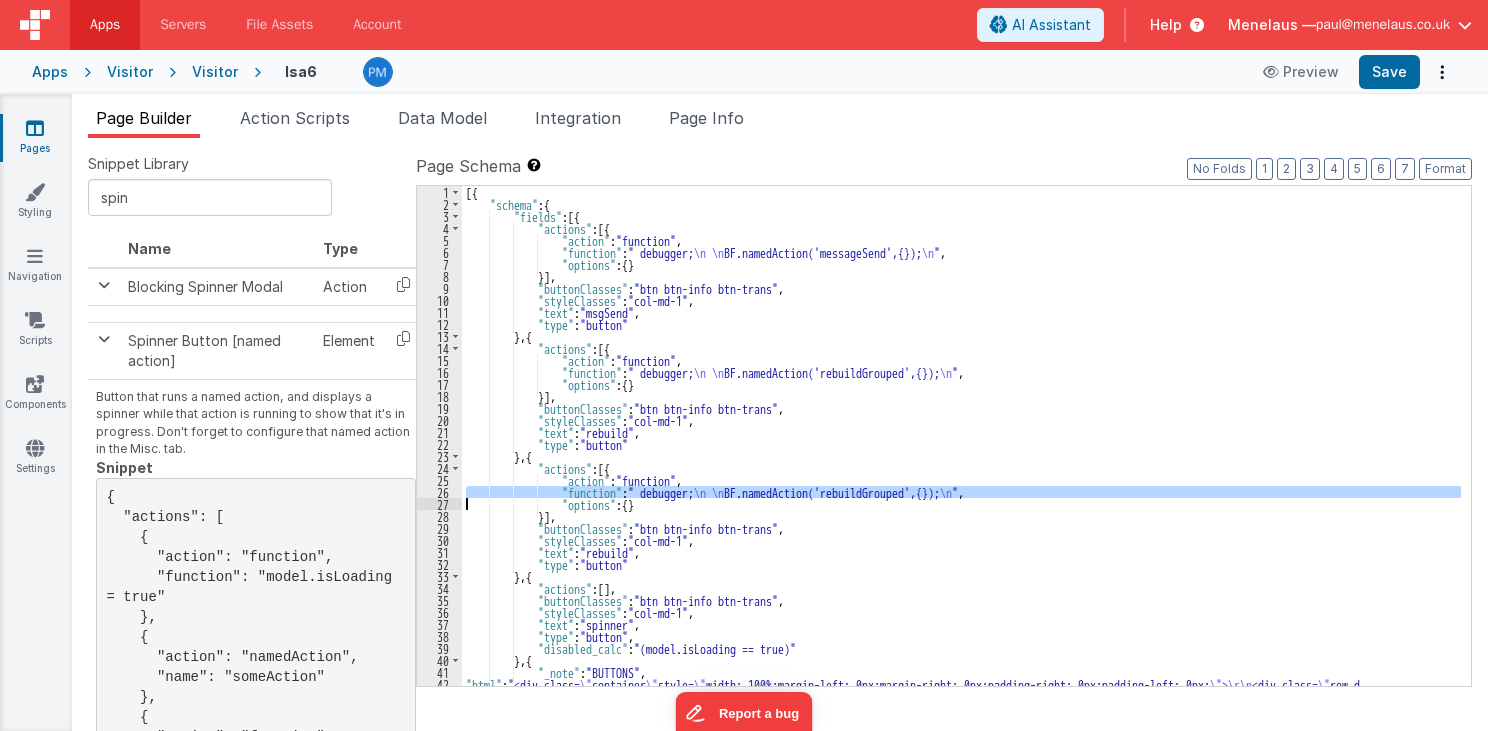 click on "[{      "schema" :  {           "fields" :  [{                "actions" :  [{                     "action" :  "function" ,                     "function" :  " debugger; \n   \n  BF.namedAction('messageSend',{}); \n  " ,                     "options" :  { }                }] ,                "buttonClasses" :  "btn btn-info btn-trans" ,                "styleClasses" :  "col-md-1" ,                "text" :  "msgSend" ,                "type" :  "button"           } , {                "actions" :  [{                     "action" :  "function" ,                     "function" :  " debugger; \n   \n  BF.namedAction('rebuildGrouped',{}); \n  " ,                     "options" :  { }                }] ,                "buttonClasses" :  "btn btn-info btn-trans" ,                "styleClasses" :  "col-md-1" ,                "text" :  "rebuild" ,                "type" :  "button"           } , {                "actions" :  [ ] ,                "buttonClasses" :  "btn btn-info btn-trans" ,                "styleClasses"" at bounding box center [961, 436] 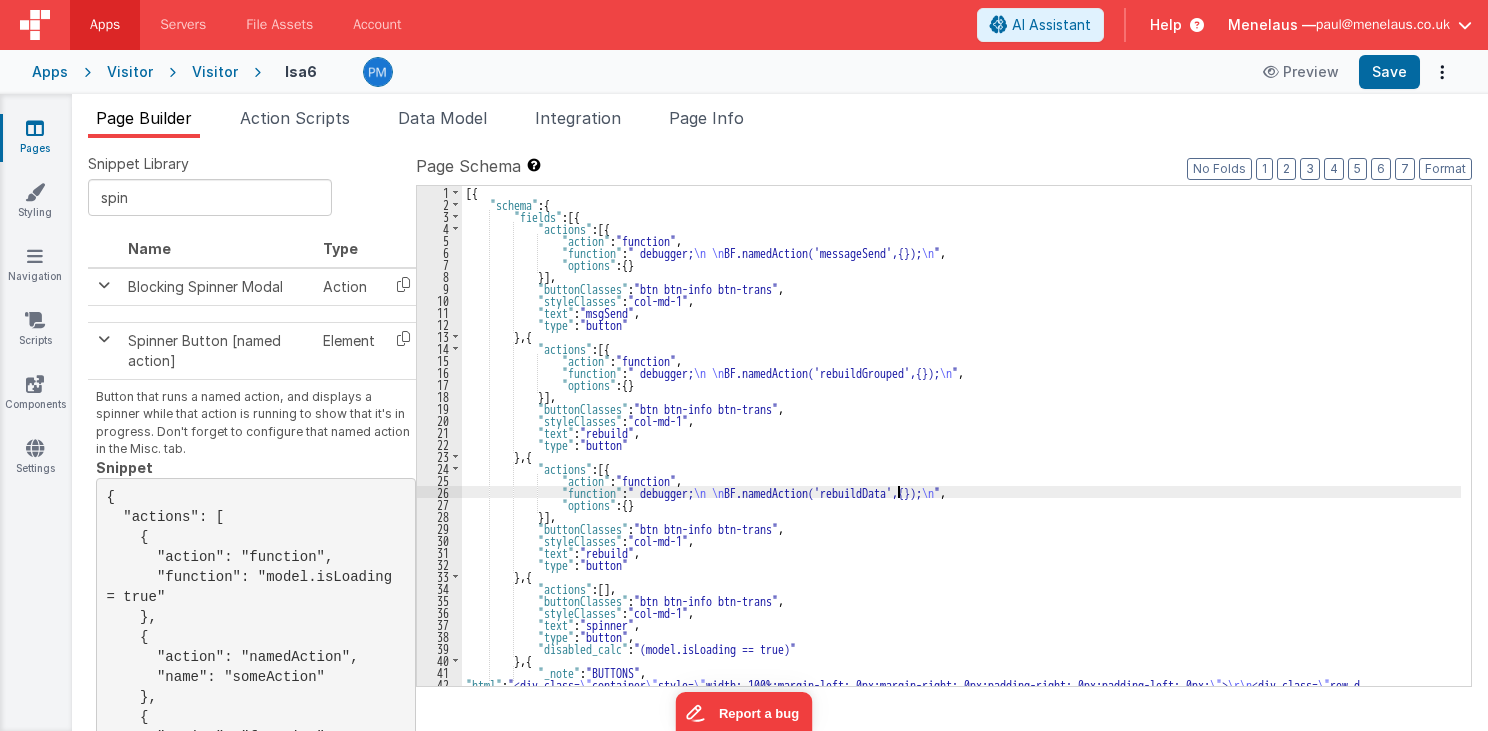 type 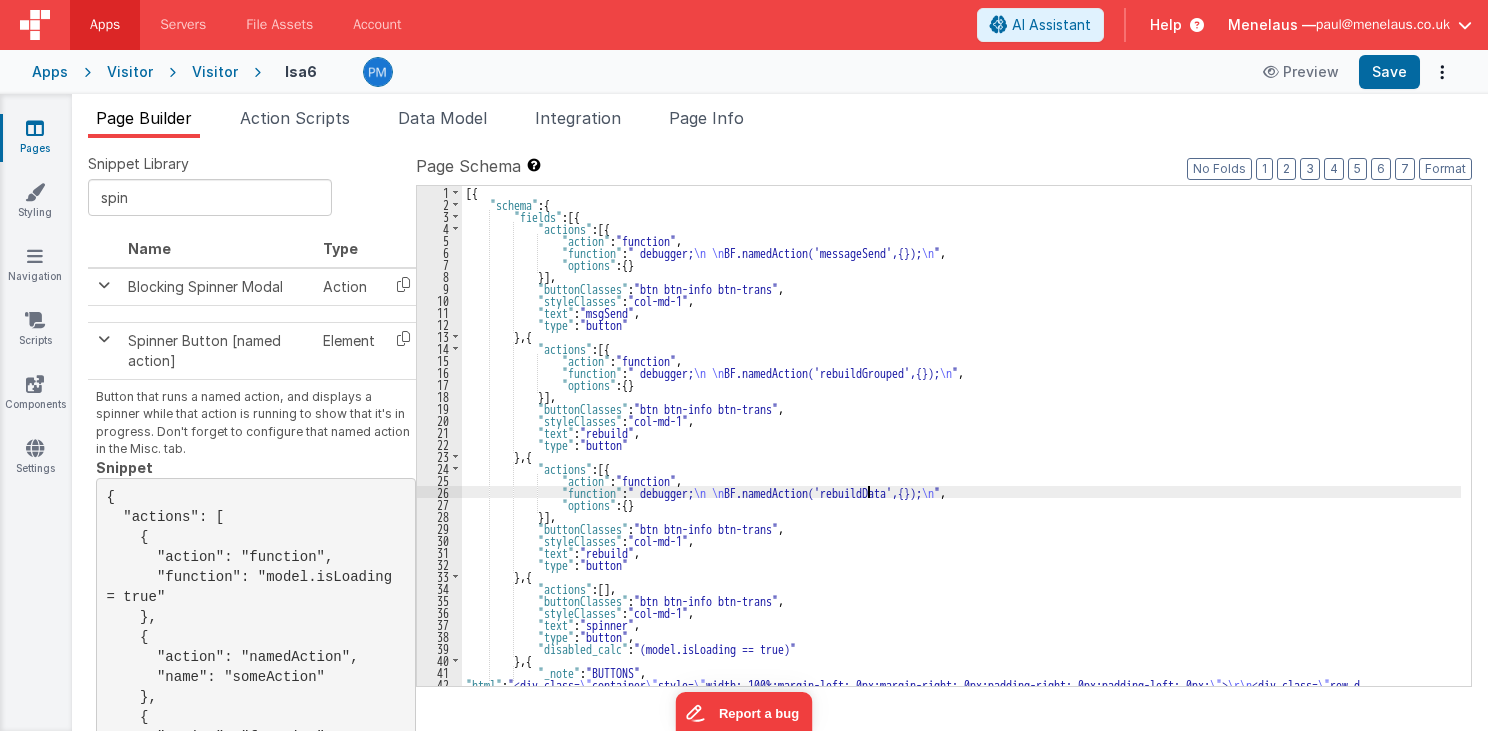 click on "[{      "schema" :  {           "fields" :  [{                "actions" :  [{                     "action" :  "function" ,                     "function" :  " debugger; \n   \n  BF.namedAction('messageSend',{}); \n  " ,                     "options" :  { }                }] ,                "buttonClasses" :  "btn btn-info btn-trans" ,                "styleClasses" :  "col-md-1" ,                "text" :  "msgSend" ,                "type" :  "button"           } , {                "actions" :  [{                     "action" :  "function" ,                     "function" :  " debugger; \n   \n  BF.namedAction('rebuildGrouped',{}); \n  " ,                     "options" :  { }                }] ,                "buttonClasses" :  "btn btn-info btn-trans" ,                "styleClasses" :  "col-md-1" ,                "text" :  "rebuild" ,                "type" :  "button"           } , {                "actions" :  [ ] ,                "buttonClasses" :  "btn btn-info btn-trans" ,                "styleClasses"" at bounding box center (961, 880) 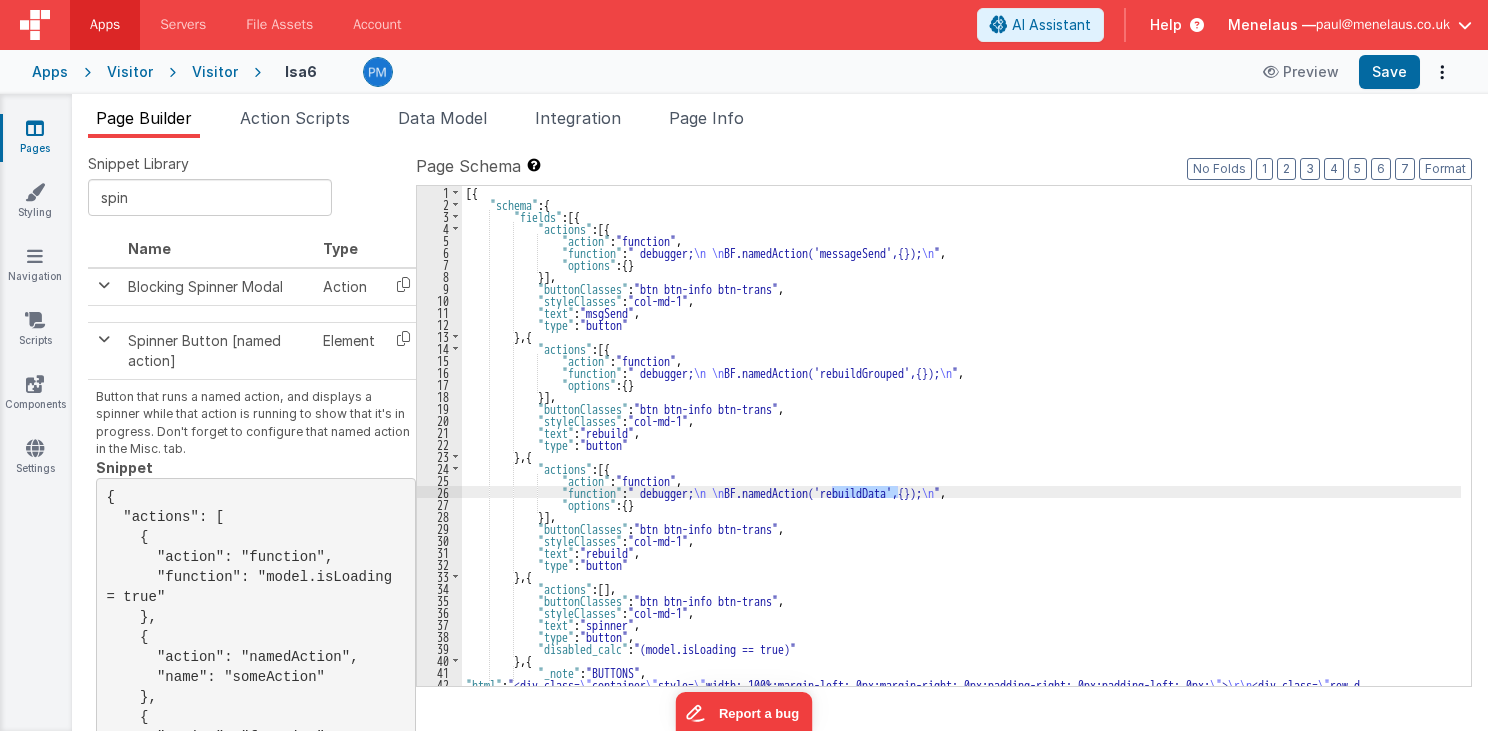 click on "[{      "schema" :  {           "fields" :  [{                "actions" :  [{                     "action" :  "function" ,                     "function" :  " debugger; \n   \n  BF.namedAction('messageSend',{}); \n  " ,                     "options" :  { }                }] ,                "buttonClasses" :  "btn btn-info btn-trans" ,                "styleClasses" :  "col-md-1" ,                "text" :  "msgSend" ,                "type" :  "button"           } , {                "actions" :  [{                     "action" :  "function" ,                     "function" :  " debugger; \n   \n  BF.namedAction('rebuildGrouped',{}); \n  " ,                     "options" :  { }                }] ,                "buttonClasses" :  "btn btn-info btn-trans" ,                "styleClasses" :  "col-md-1" ,                "text" :  "rebuild" ,                "type" :  "button"           } , {                "actions" :  [ ] ,                "buttonClasses" :  "btn btn-info btn-trans" ,                "styleClasses"" at bounding box center [961, 880] 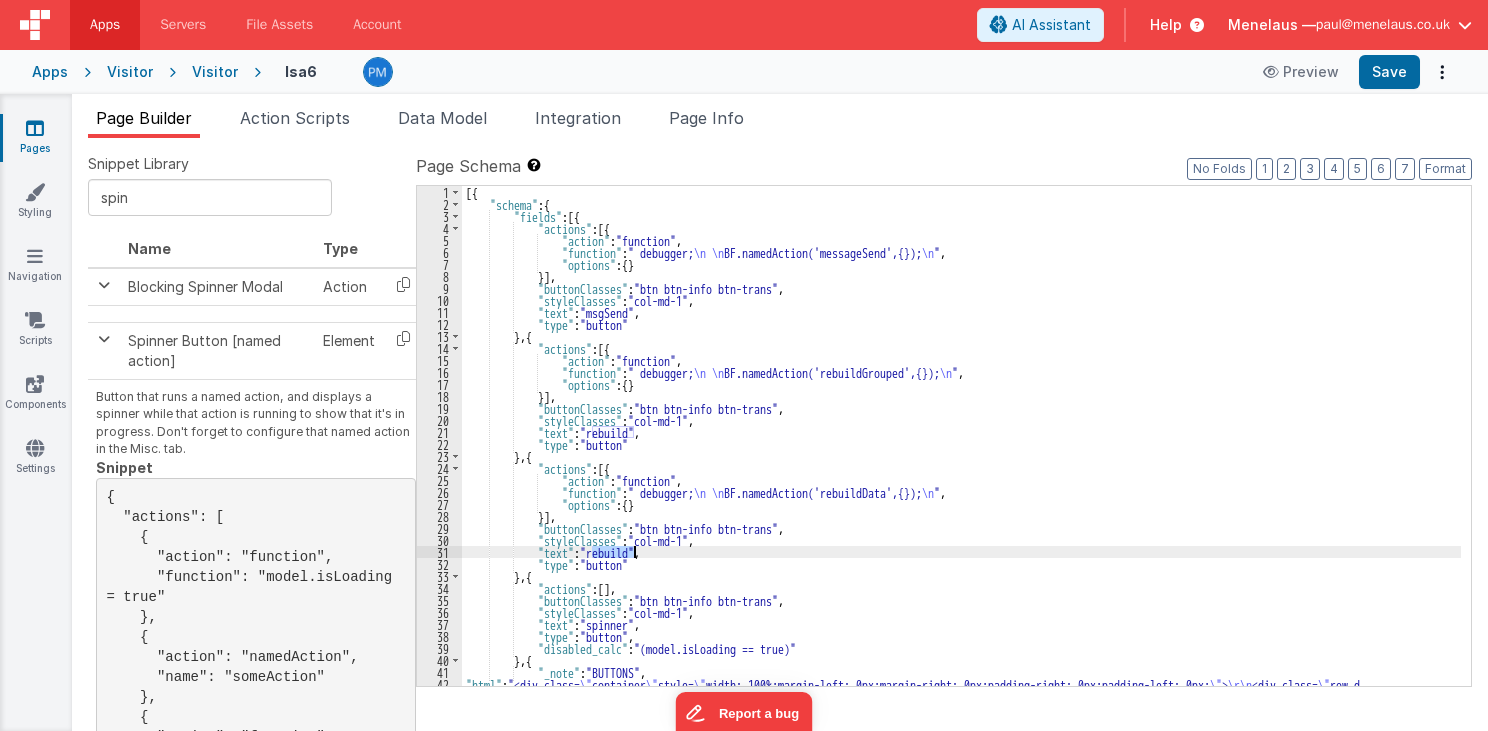 click on "[{      "schema" :  {           "fields" :  [{                "actions" :  [{                     "action" :  "function" ,                     "function" :  " debugger; \n   \n  BF.namedAction('messageSend',{}); \n  " ,                     "options" :  { }                }] ,                "buttonClasses" :  "btn btn-info btn-trans" ,                "styleClasses" :  "col-md-1" ,                "text" :  "msgSend" ,                "type" :  "button"           } , {                "actions" :  [{                     "action" :  "function" ,                     "function" :  " debugger; \n   \n  BF.namedAction('rebuildGrouped',{}); \n  " ,                     "options" :  { }                }] ,                "buttonClasses" :  "btn btn-info btn-trans" ,                "styleClasses" :  "col-md-1" ,                "text" :  "rebuild" ,                "type" :  "button"           } , {                "actions" :  [ ] ,                "buttonClasses" :  "btn btn-info btn-trans" ,                "styleClasses"" at bounding box center [961, 880] 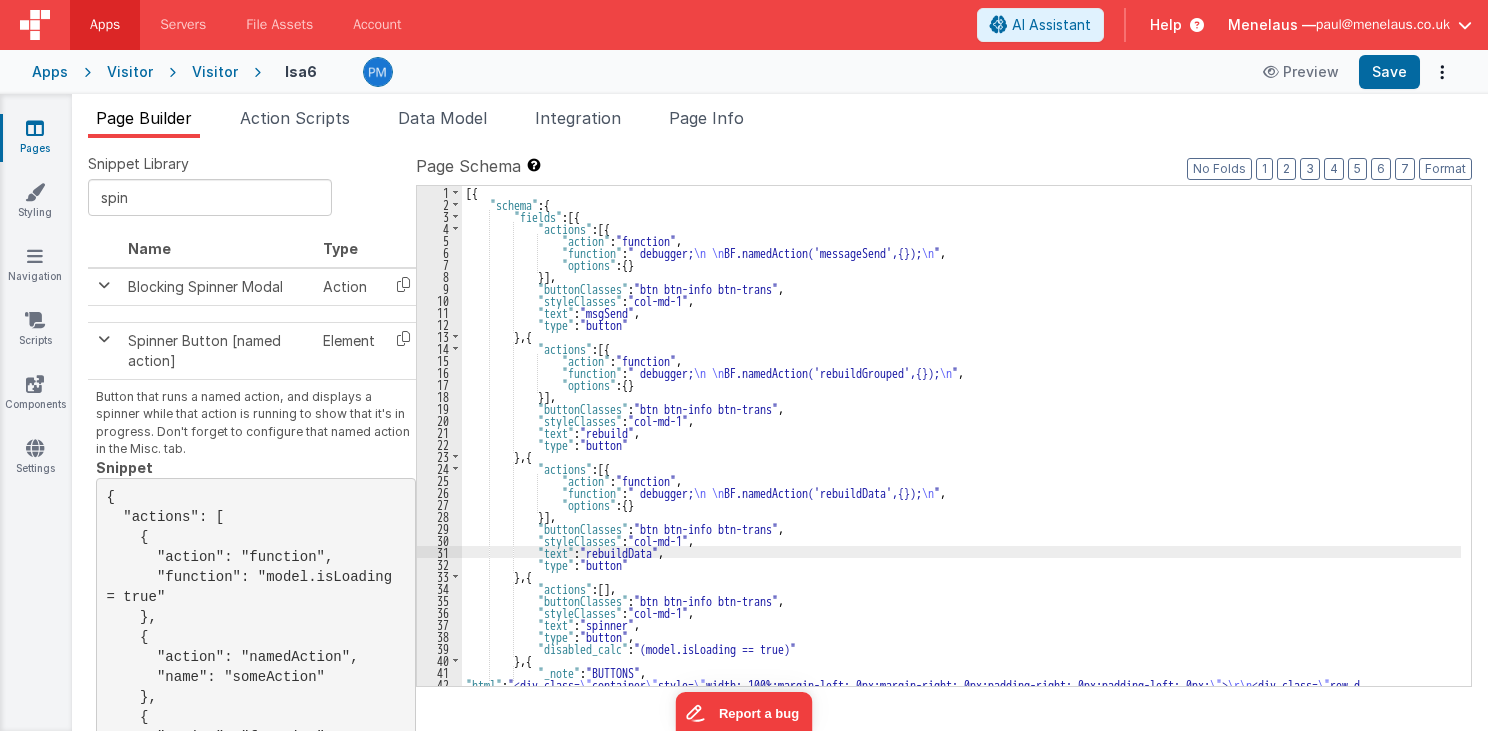 click on "[{      "schema" :  {           "fields" :  [{                "actions" :  [{                     "action" :  "function" ,                     "function" :  " debugger; \n   \n  BF.namedAction('messageSend',{}); \n  " ,                     "options" :  { }                }] ,                "buttonClasses" :  "btn btn-info btn-trans" ,                "styleClasses" :  "col-md-1" ,                "text" :  "msgSend" ,                "type" :  "button"           } , {                "actions" :  [{                     "action" :  "function" ,                     "function" :  " debugger; \n   \n  BF.namedAction('rebuildGrouped',{}); \n  " ,                     "options" :  { }                }] ,                "buttonClasses" :  "btn btn-info btn-trans" ,                "styleClasses" :  "col-md-1" ,                "text" :  "rebuild" ,                "type" :  "button"           } , {                "actions" :  [ ] ,                "buttonClasses" :  "btn btn-info btn-trans" ,                "styleClasses"" at bounding box center (961, 880) 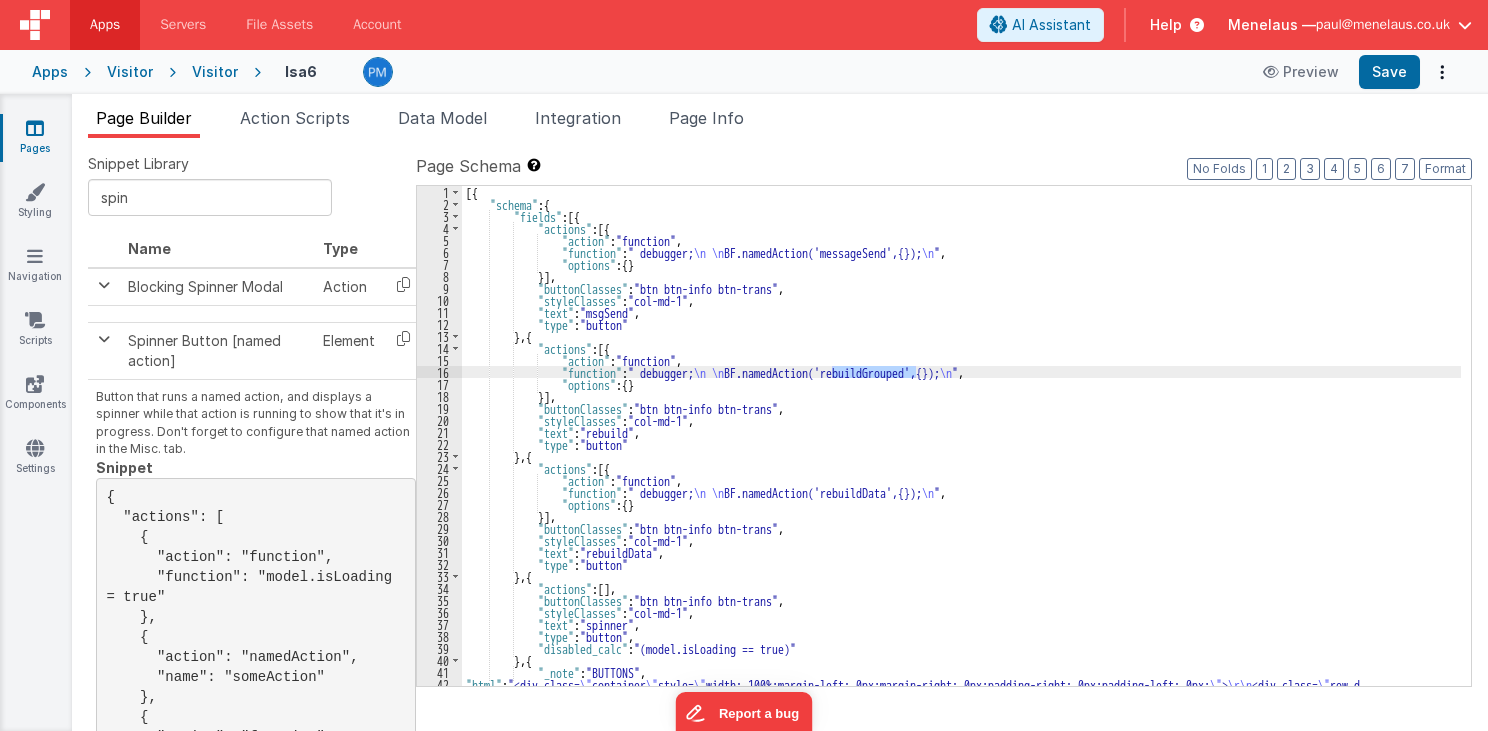 click on "[{      "schema" :  {           "fields" :  [{                "actions" :  [{                     "action" :  "function" ,                     "function" :  " debugger; \n   \n  BF.namedAction('messageSend',{}); \n  " ,                     "options" :  { }                }] ,                "buttonClasses" :  "btn btn-info btn-trans" ,                "styleClasses" :  "col-md-1" ,                "text" :  "msgSend" ,                "type" :  "button"           } , {                "actions" :  [{                     "action" :  "function" ,                     "function" :  " debugger; \n   \n  BF.namedAction('rebuildGrouped',{}); \n  " ,                     "options" :  { }                }] ,                "buttonClasses" :  "btn btn-info btn-trans" ,                "styleClasses" :  "col-md-1" ,                "text" :  "rebuild" ,                "type" :  "button"           } , {                "actions" :  [ ] ,                "buttonClasses" :  "btn btn-info btn-trans" ,                "styleClasses"" at bounding box center (961, 880) 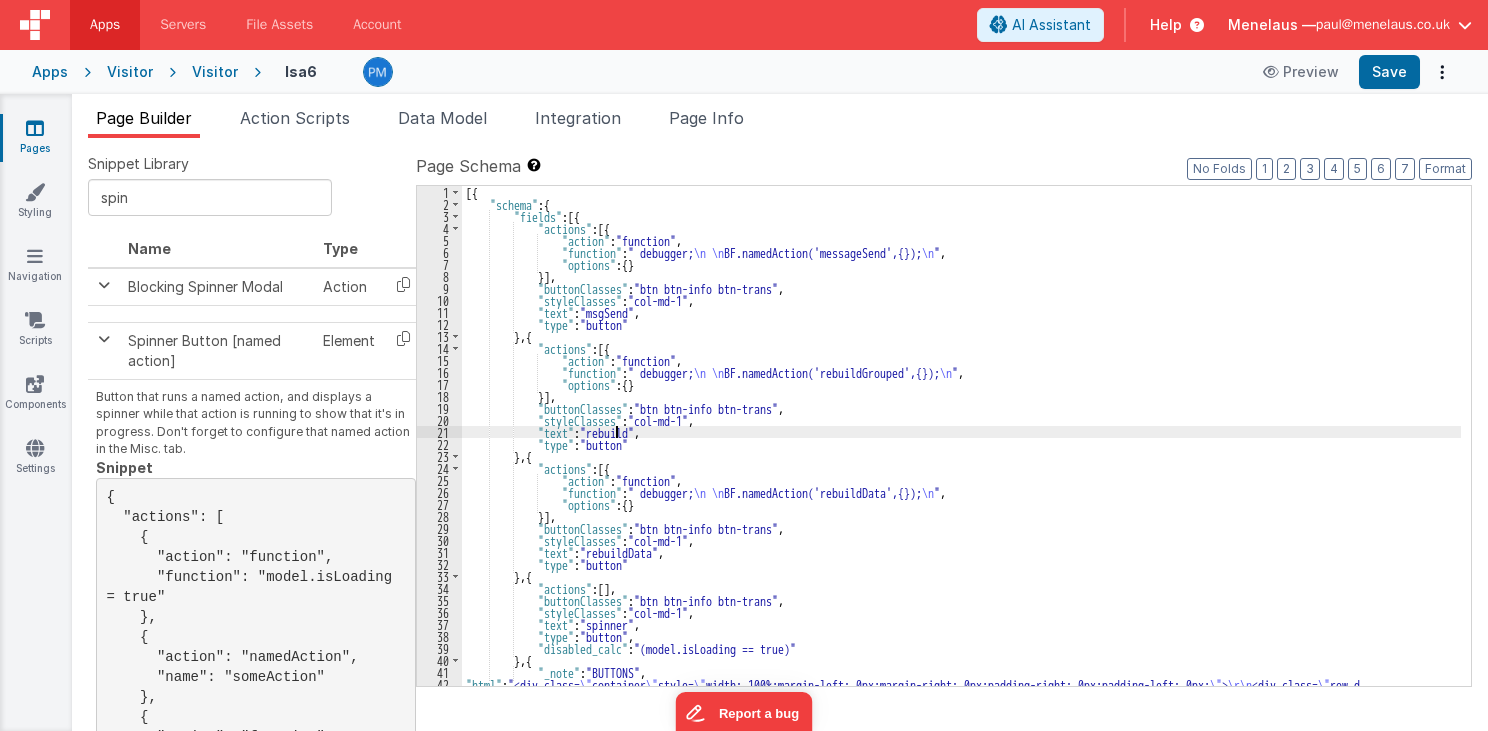 click on "[{      "schema" :  {           "fields" :  [{                "actions" :  [{                     "action" :  "function" ,                     "function" :  " debugger; \n   \n  BF.namedAction('messageSend',{}); \n  " ,                     "options" :  { }                }] ,                "buttonClasses" :  "btn btn-info btn-trans" ,                "styleClasses" :  "col-md-1" ,                "text" :  "msgSend" ,                "type" :  "button"           } , {                "actions" :  [{                     "action" :  "function" ,                     "function" :  " debugger; \n   \n  BF.namedAction('rebuildGrouped',{}); \n  " ,                     "options" :  { }                }] ,                "buttonClasses" :  "btn btn-info btn-trans" ,                "styleClasses" :  "col-md-1" ,                "text" :  "rebuild" ,                "type" :  "button"           } , {                "actions" :  [ ] ,                "buttonClasses" :  "btn btn-info btn-trans" ,                "styleClasses"" at bounding box center [961, 880] 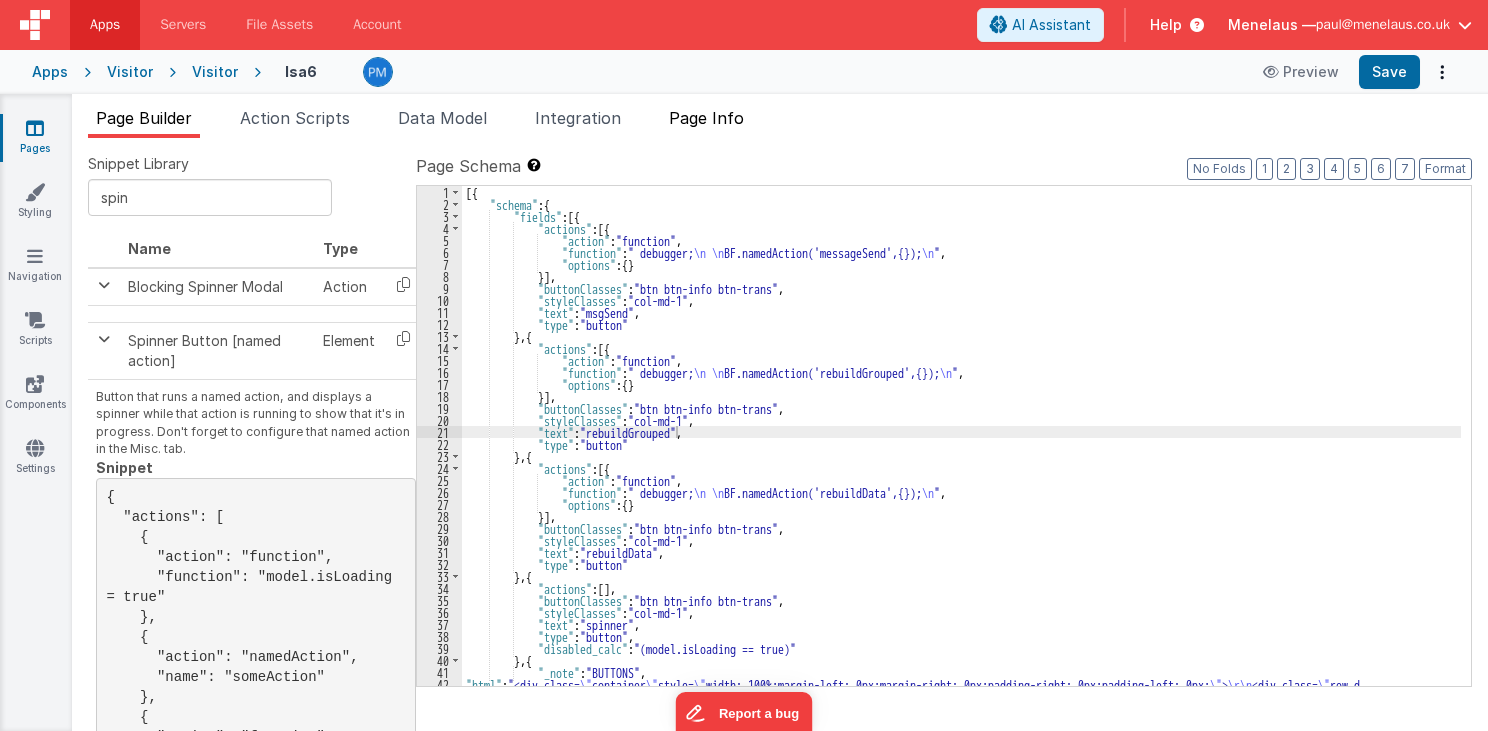 click on "Page Info" at bounding box center (706, 118) 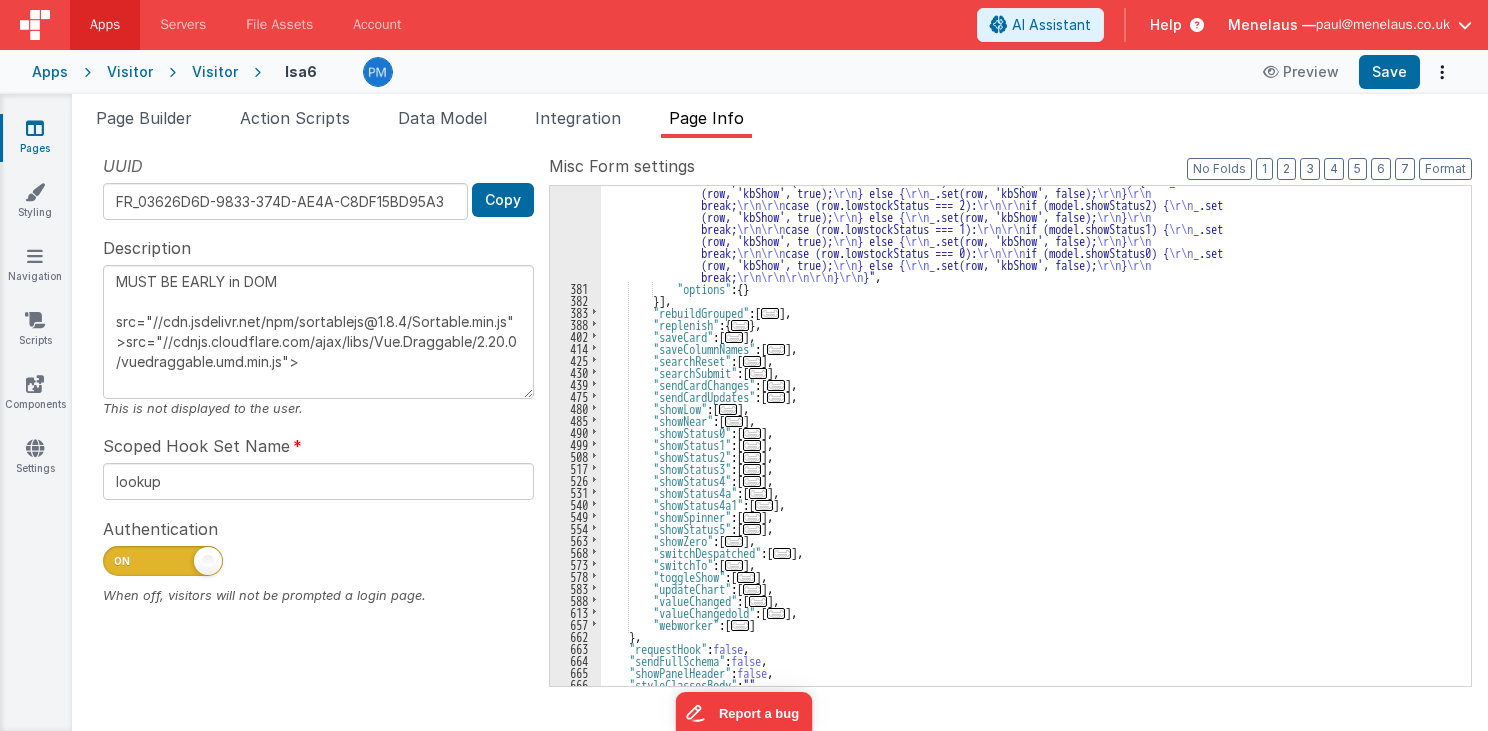 scroll, scrollTop: 819, scrollLeft: 0, axis: vertical 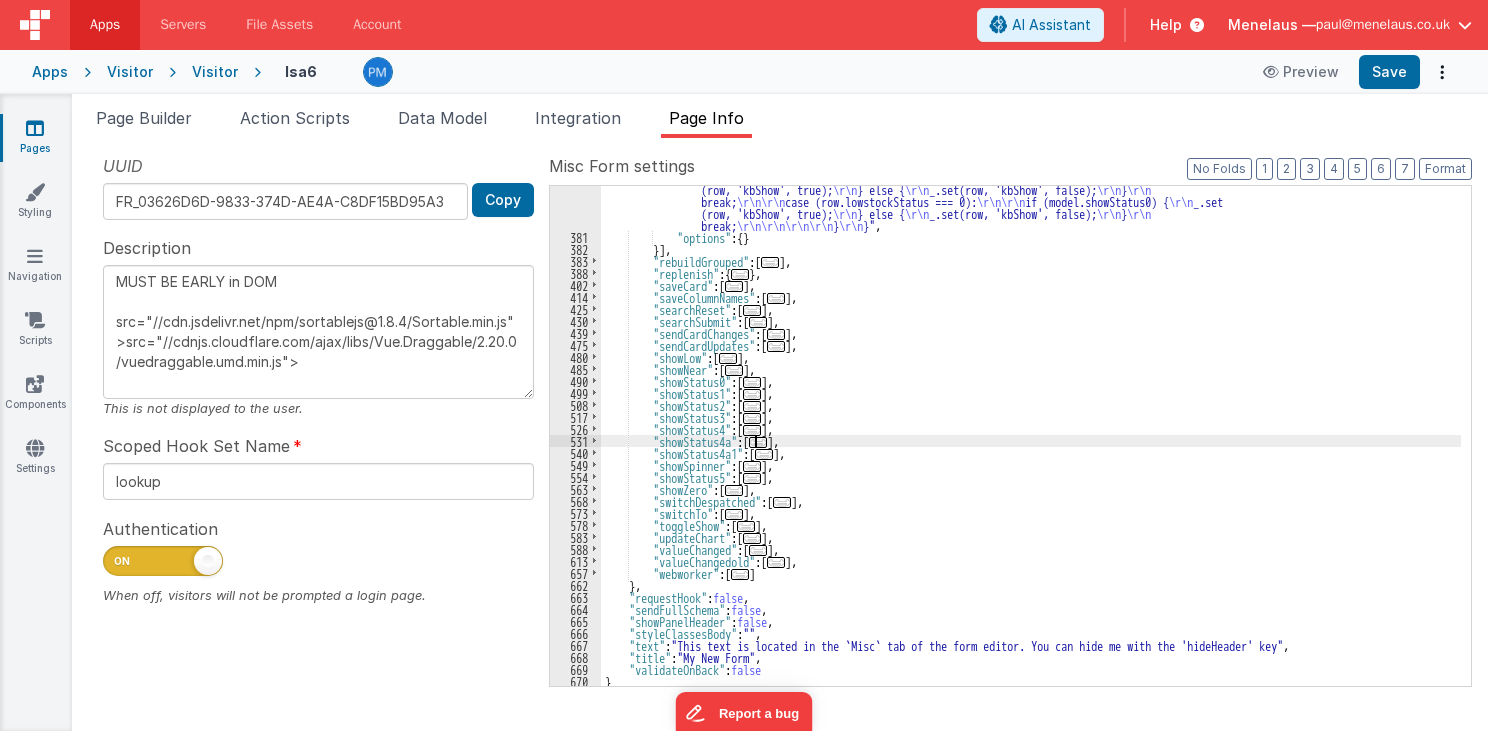 click on "..." at bounding box center (758, 442) 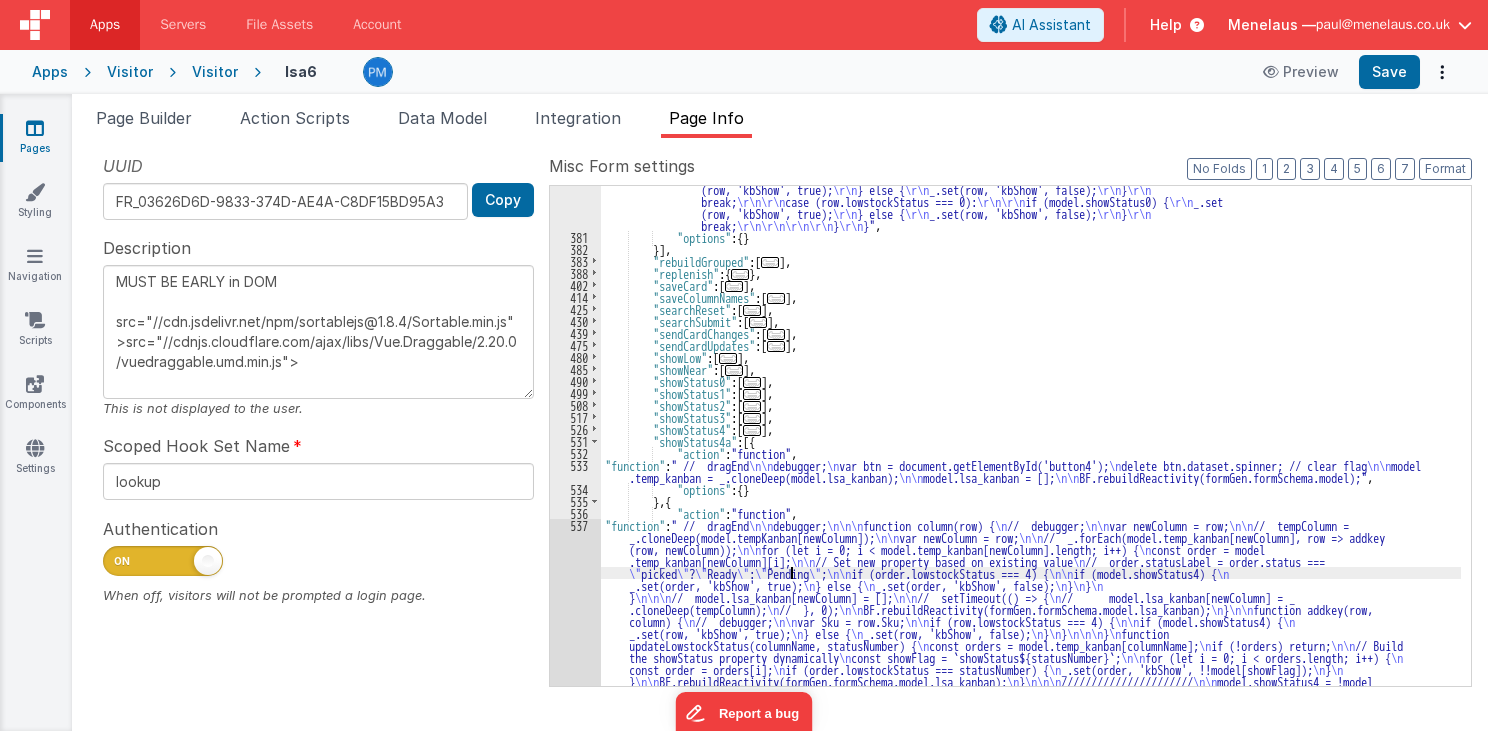 drag, startPoint x: 789, startPoint y: 572, endPoint x: 767, endPoint y: 585, distance: 25.553865 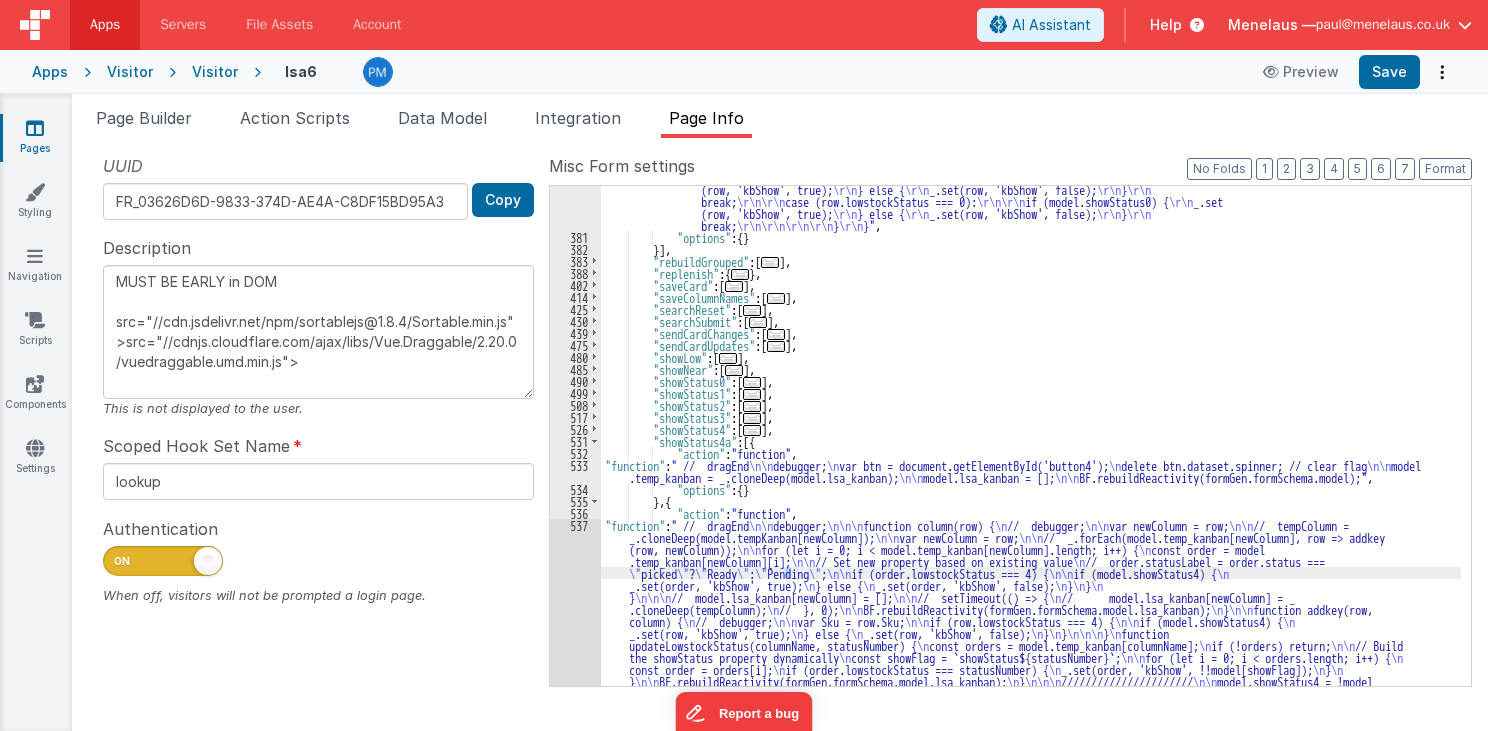 scroll, scrollTop: 903, scrollLeft: 0, axis: vertical 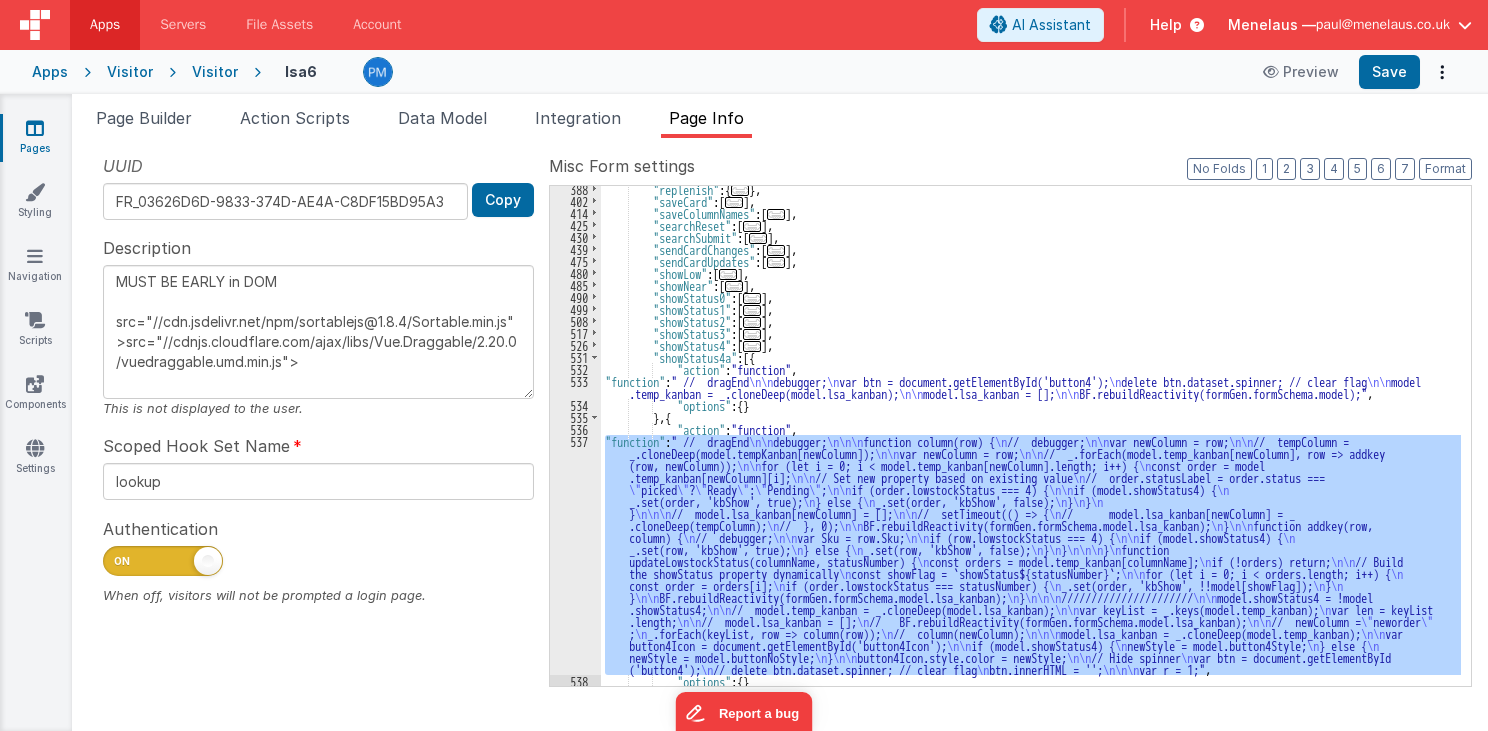 click on "537" at bounding box center (575, 555) 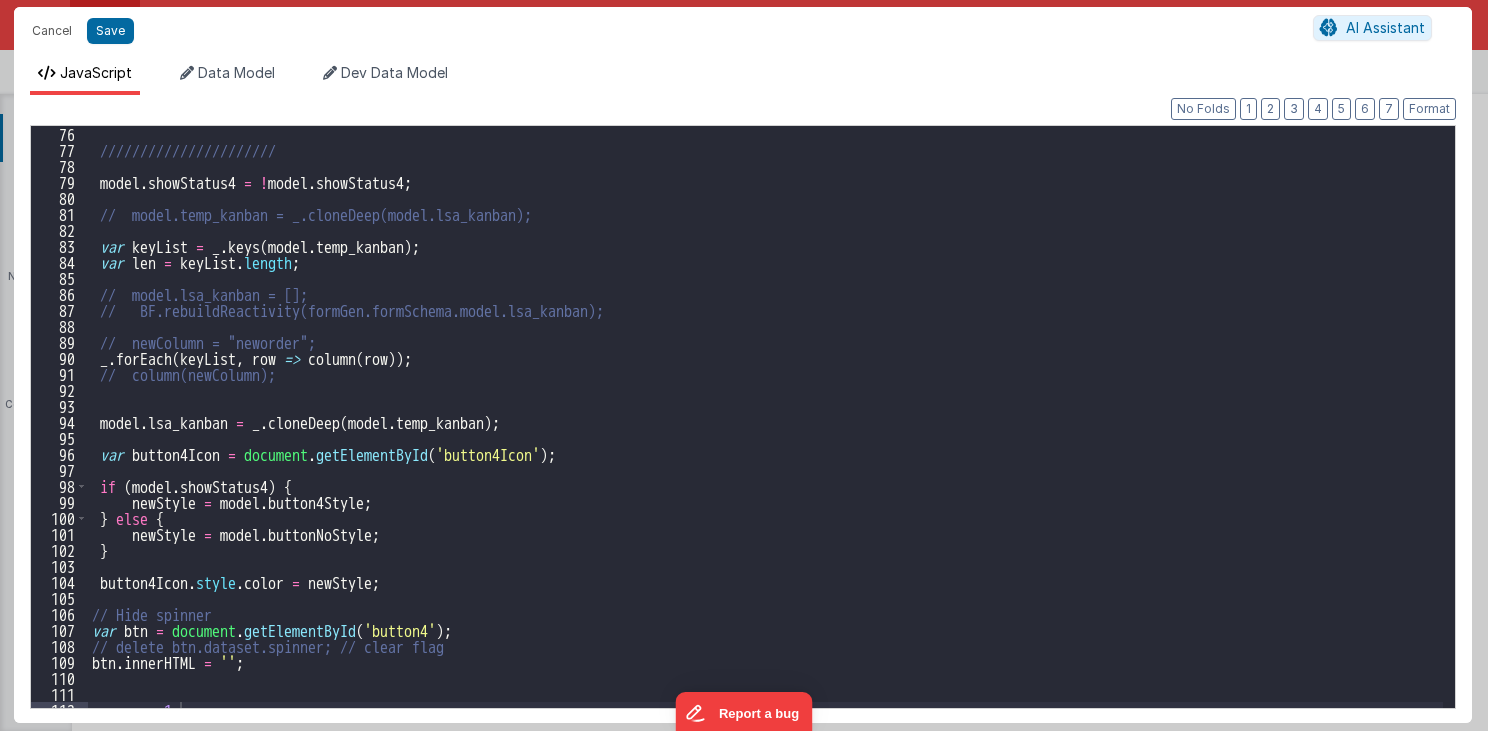 scroll, scrollTop: 1200, scrollLeft: 0, axis: vertical 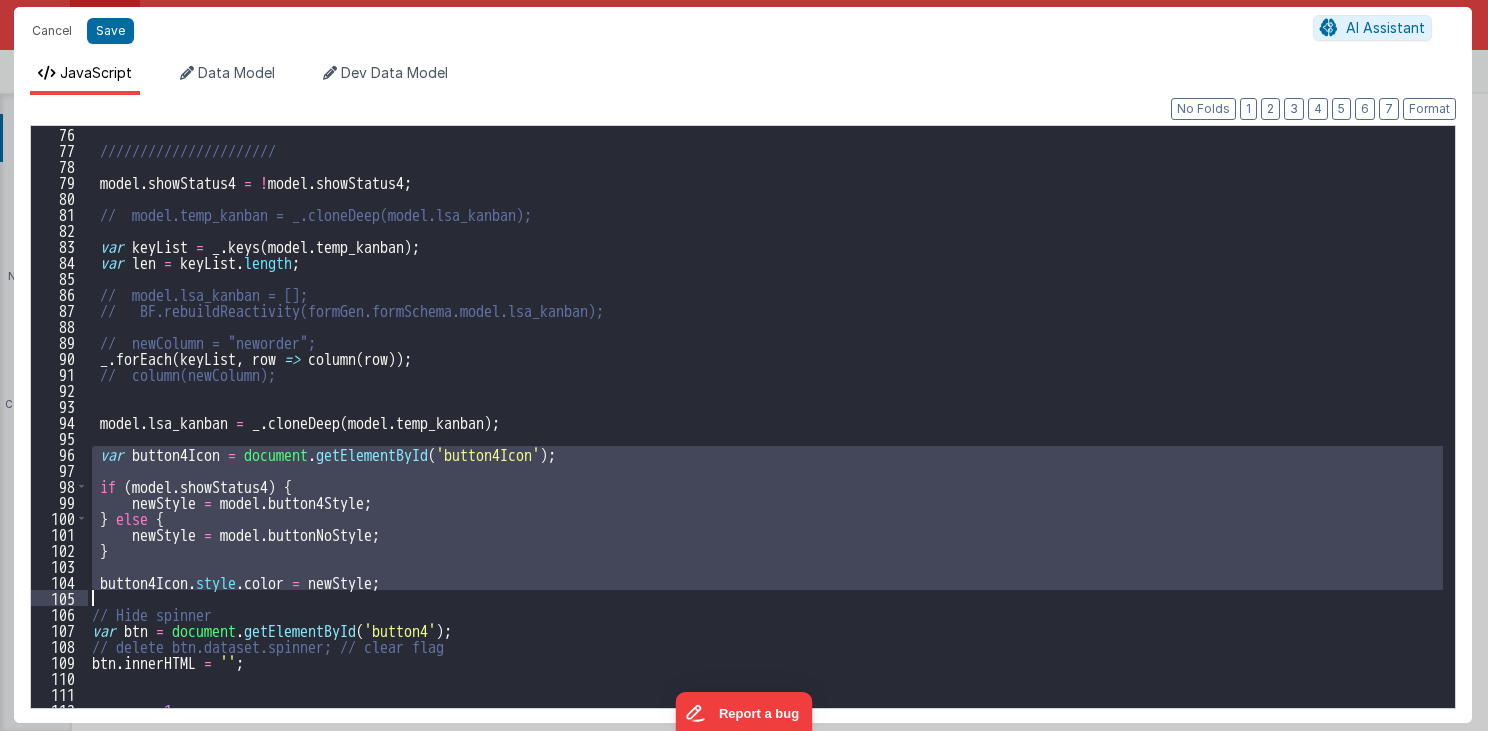 drag, startPoint x: 92, startPoint y: 448, endPoint x: 420, endPoint y: 599, distance: 361.08862 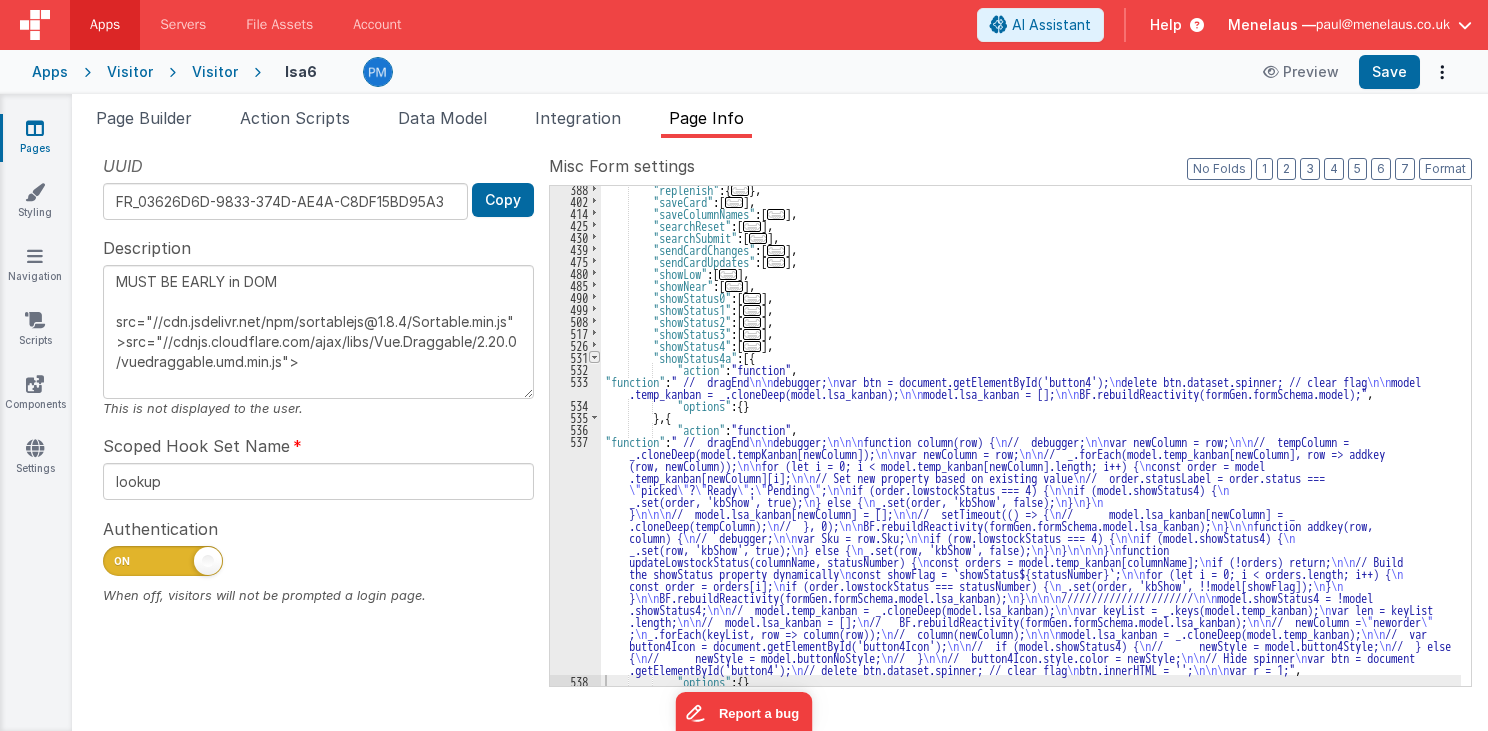 click at bounding box center (594, 357) 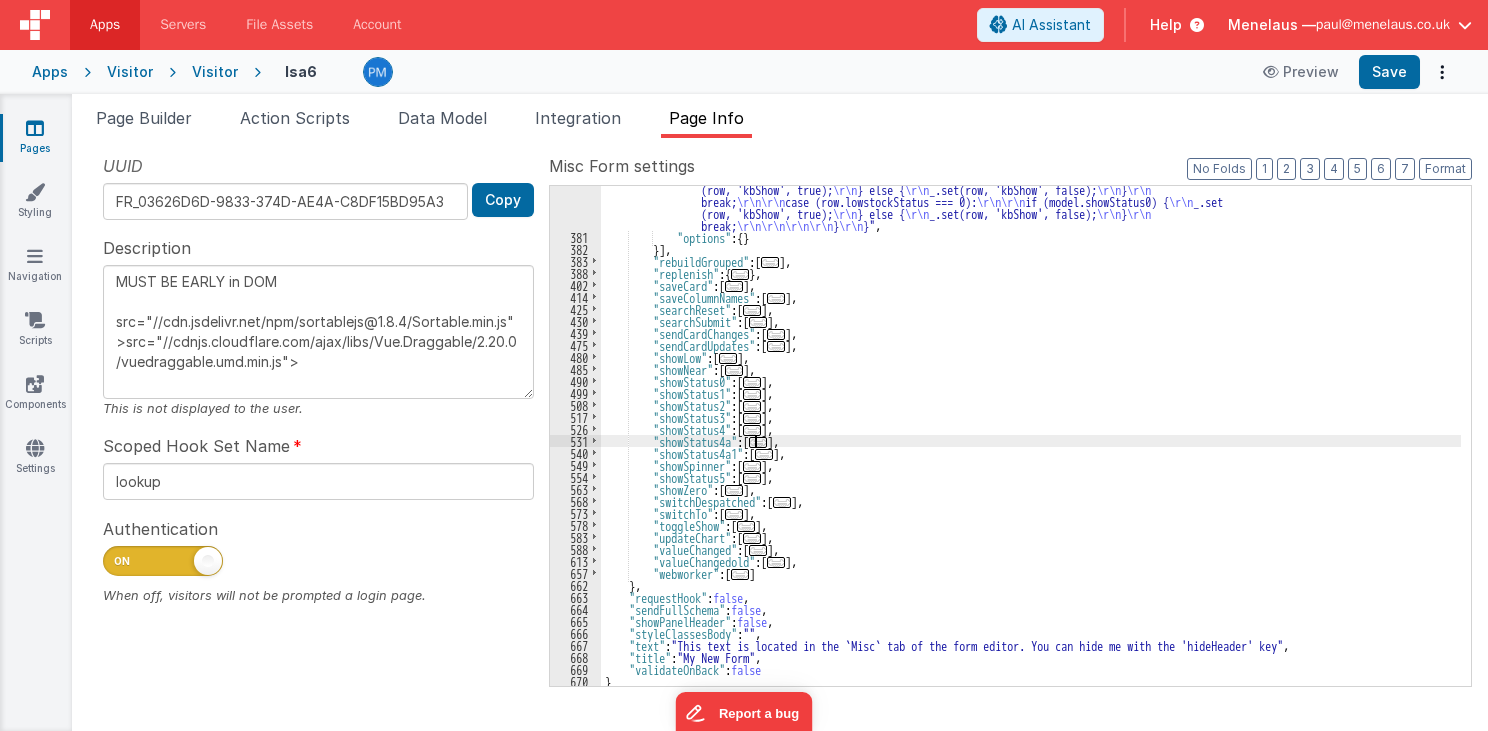 scroll, scrollTop: 819, scrollLeft: 0, axis: vertical 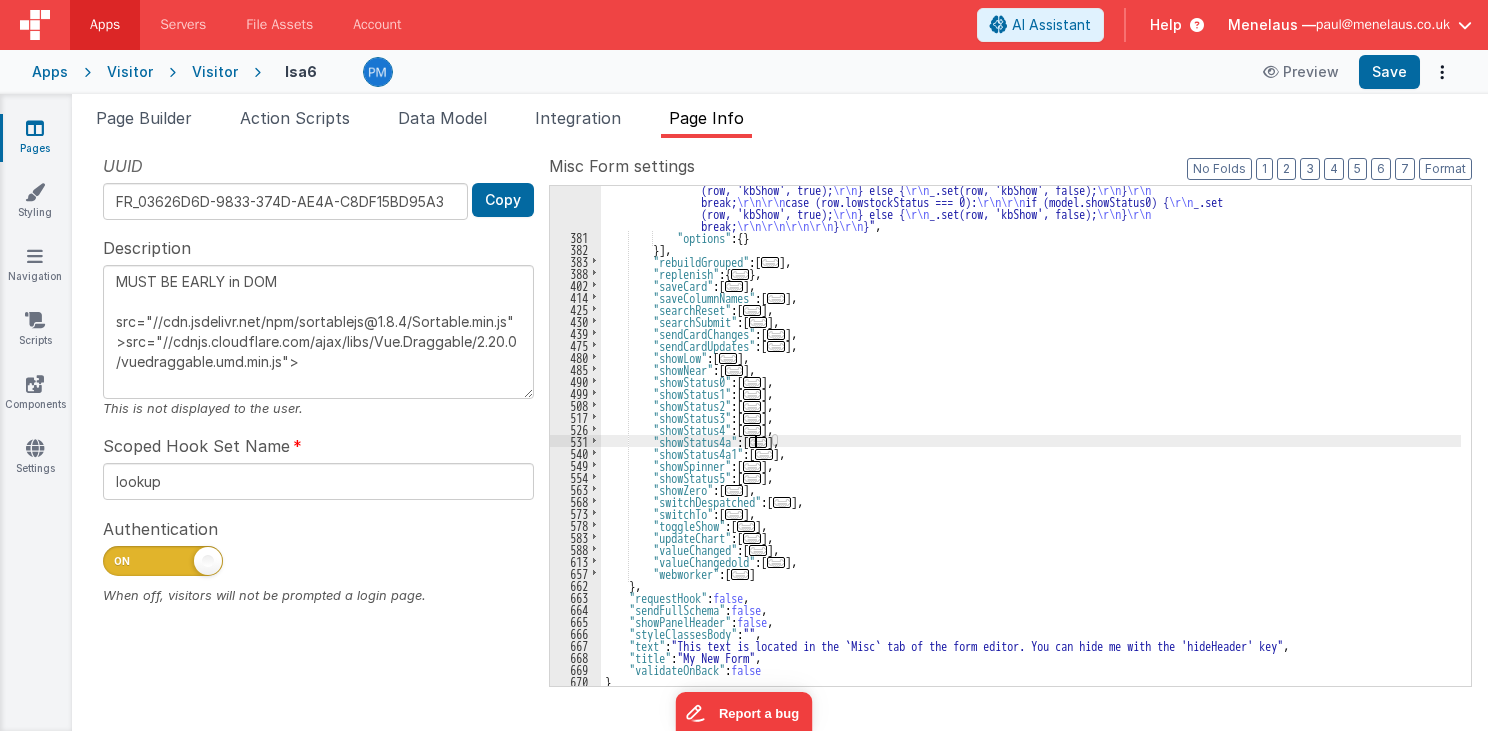 click on "..." at bounding box center [758, 442] 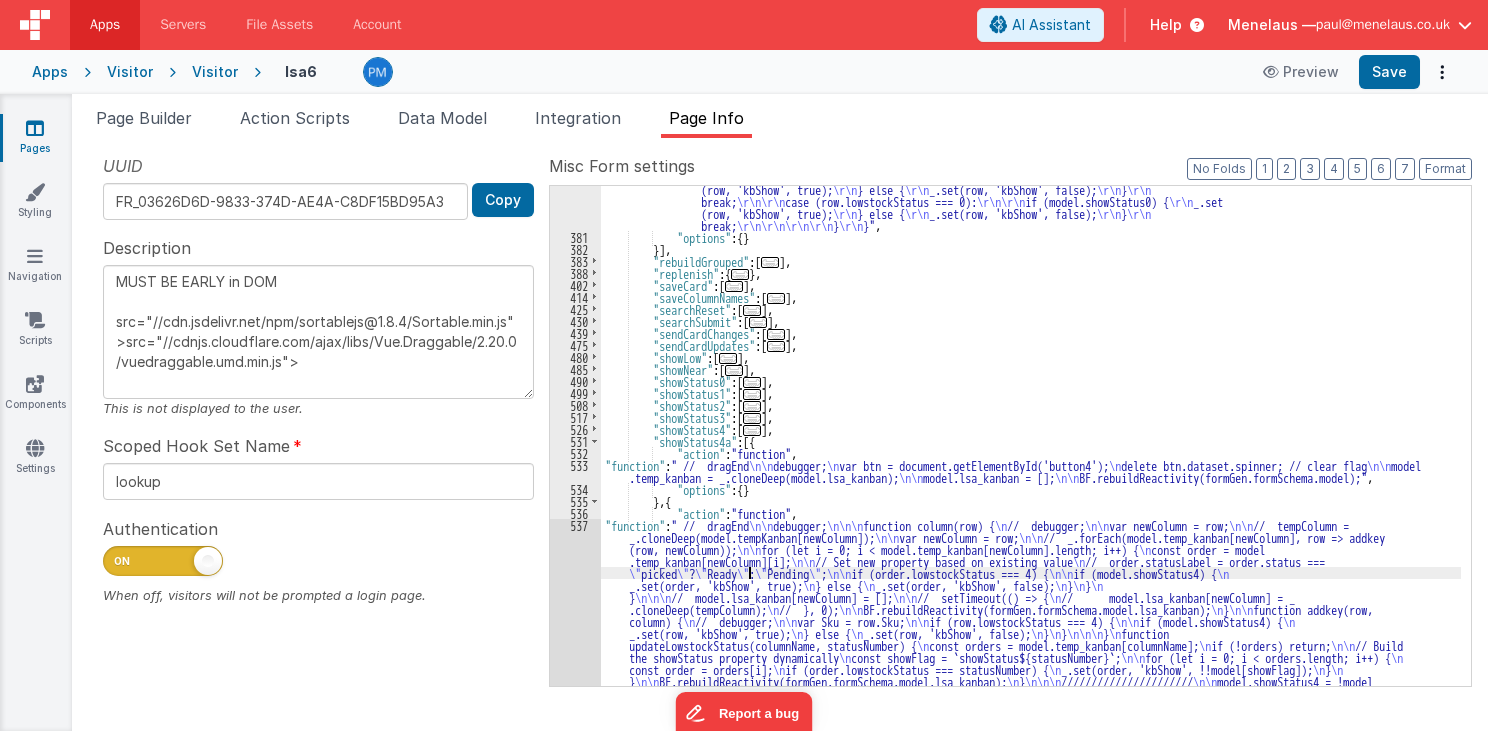 click on ""function" : "debugger; \r\n\r\n newColumn =  \" none \" ; \r\n _.forEach(model.lsa_kanbanFlat, row => addkey(row, newColumn)); \r\n\r\n BF                  .namedAction('rebuildGrouped', {}); \r\n\r\n var xx = 1; \r\n return; \r\n\r\n\r\n ////////////////////// \r\n function arraymove(arr,                   fromIndex, toIndex) { \r\n     // debugger; \r\n\r\n     var element = arr[fromIndex]; \r\n     arr.splice(fromIndex, 1); \r\n     arr                  .splice(toIndex, 0, element); \r\n\r\n     var xx = 1; \r\n } \r\n\r\n function addkey(row, column) { \r\n     // debugger                  ; \r\n\r\n\r\n     switch (true) { \r\n\r\n\r\n         case (row.totalInventory >= ((row.lowstockLevel * 1.1) + 1)): \r\n                               _.set(row, 'stcolbg',  \" background: palegreen; \" ); \r\n             _.set(row, 'lowstockStatus', 5); \r\n\r\n             break                  ; \r\n" at bounding box center [1031, 439] 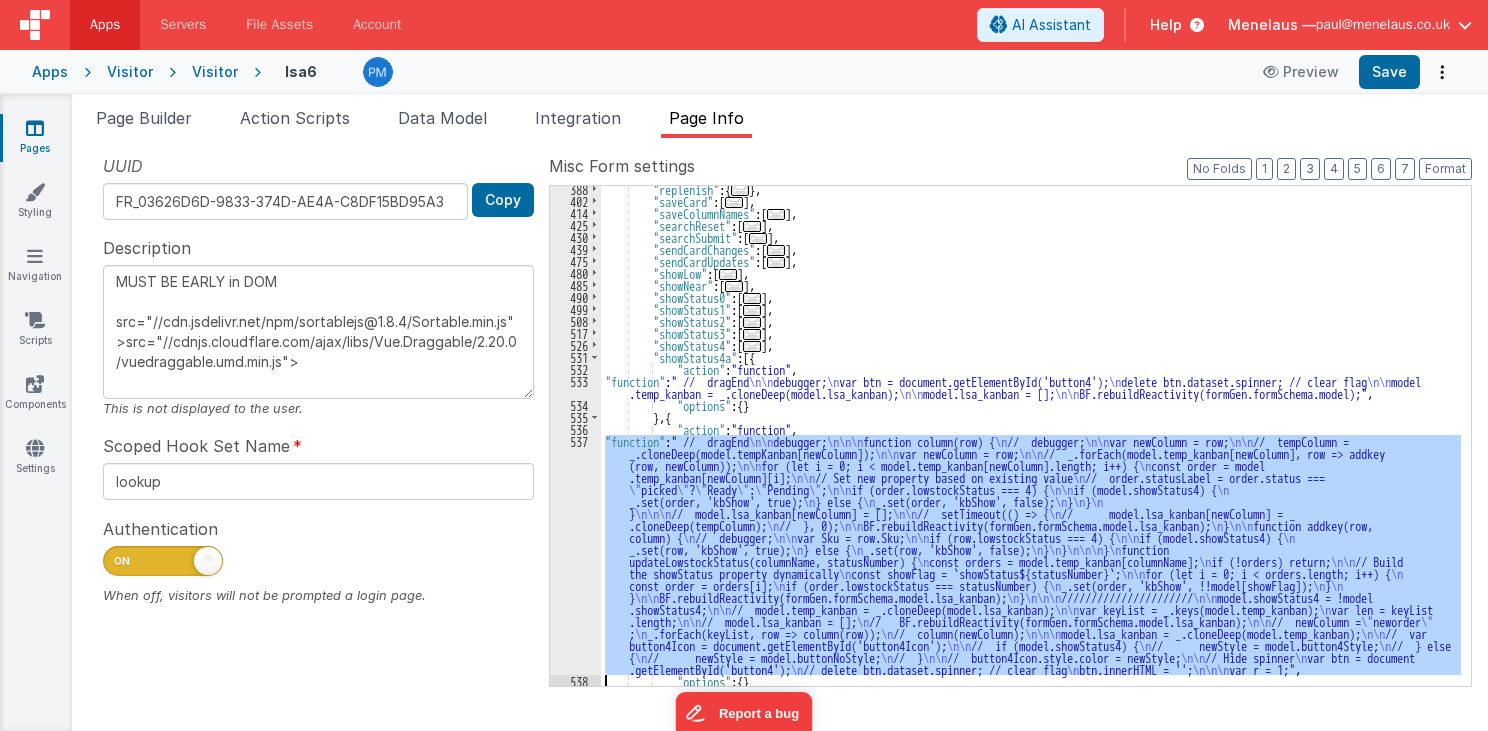 scroll, scrollTop: 903, scrollLeft: 0, axis: vertical 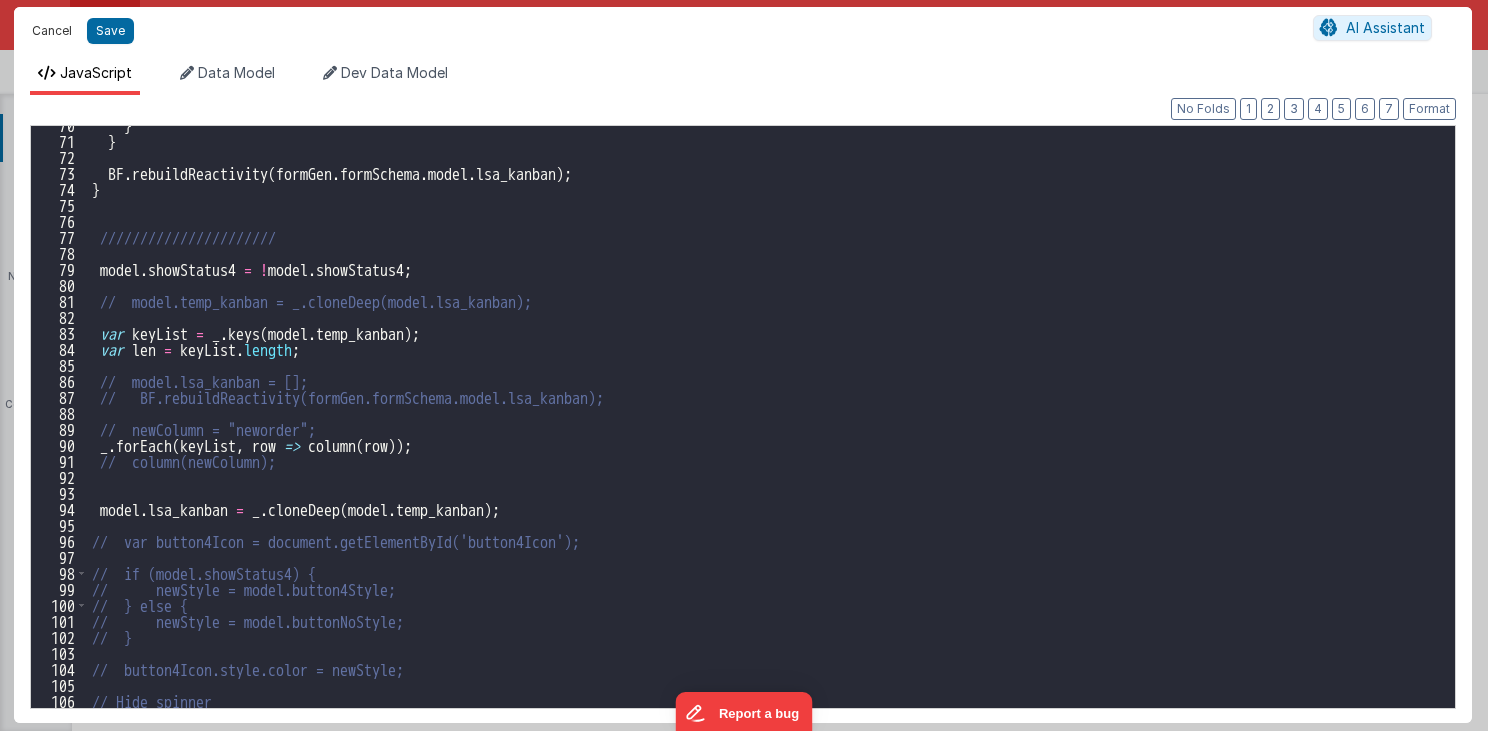 click on "Cancel" at bounding box center (52, 31) 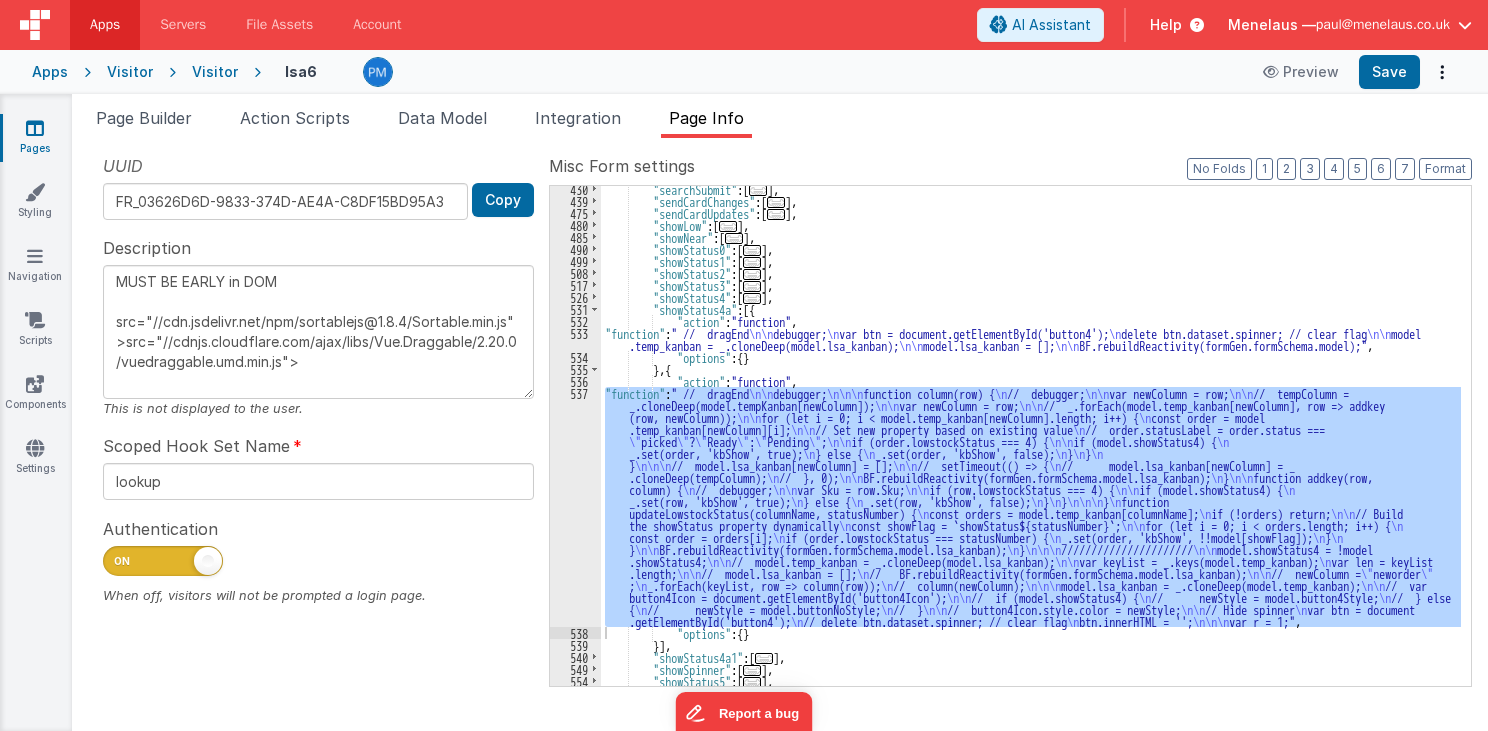 scroll, scrollTop: 951, scrollLeft: 0, axis: vertical 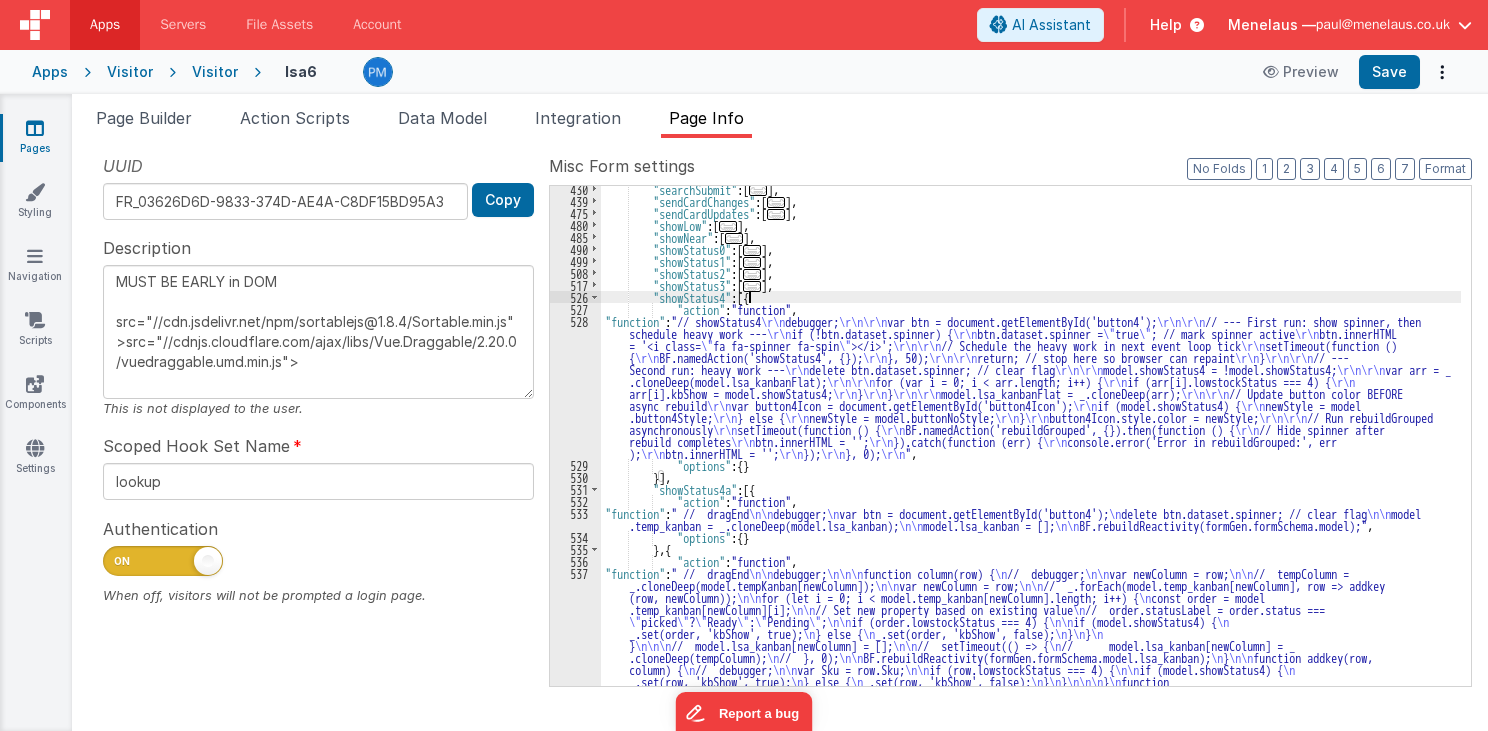 click on ""searchSubmit" :  [ ... ] ,           "sendCardChanges" :  [ ... ] ,           "sendCardUpdates" :  [ ... ] ,           "showLow" :  [ ... ] ,           "showNear" :  [ ... ] ,           "showStatus0" :  [ ... ] ,           "showStatus1" :  [ ... ] ,           "showStatus2" :  [ ... ] ,           "showStatus3" :  [ ... ] ,           "showStatus4" :  [{                "action" :  "function" , "function" :  "// showStatus4 \r\n debugger; \r\n\r\n var btn = document.getElementById('button4'); \r\n\r\n // --- First run: show spinner, then       schedule heavy work --- \r\n if (!btn.dataset.spinner) { \r\n     btn.dataset.spinner =  \" true \" ; // mark spinner active \r\n     btn.innerHTML       = '<i class= \" fa fa-spinner fa-spin \" ></i>'; \r\n\r\n     // Schedule the heavy work in next event loop tick \r\n     setTimeout(function ()       { \r\n         BF.namedAction('showStatus4', {});  \r\n     }, 50); \r\n\r\n     return; // stop here so browser can repaint \r\n } \r\n\r\n // ---  }" at bounding box center [1031, 559] 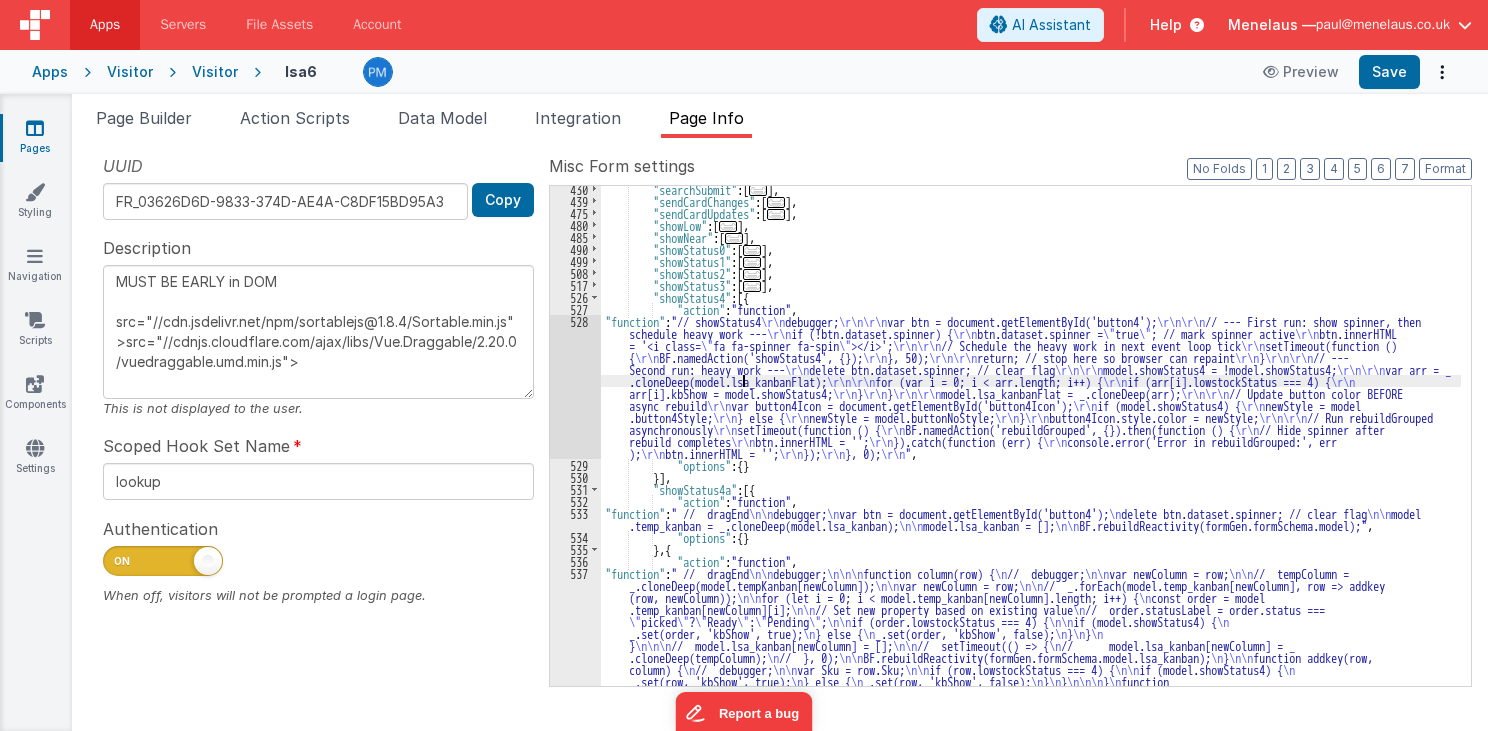 click on "528" at bounding box center [575, 387] 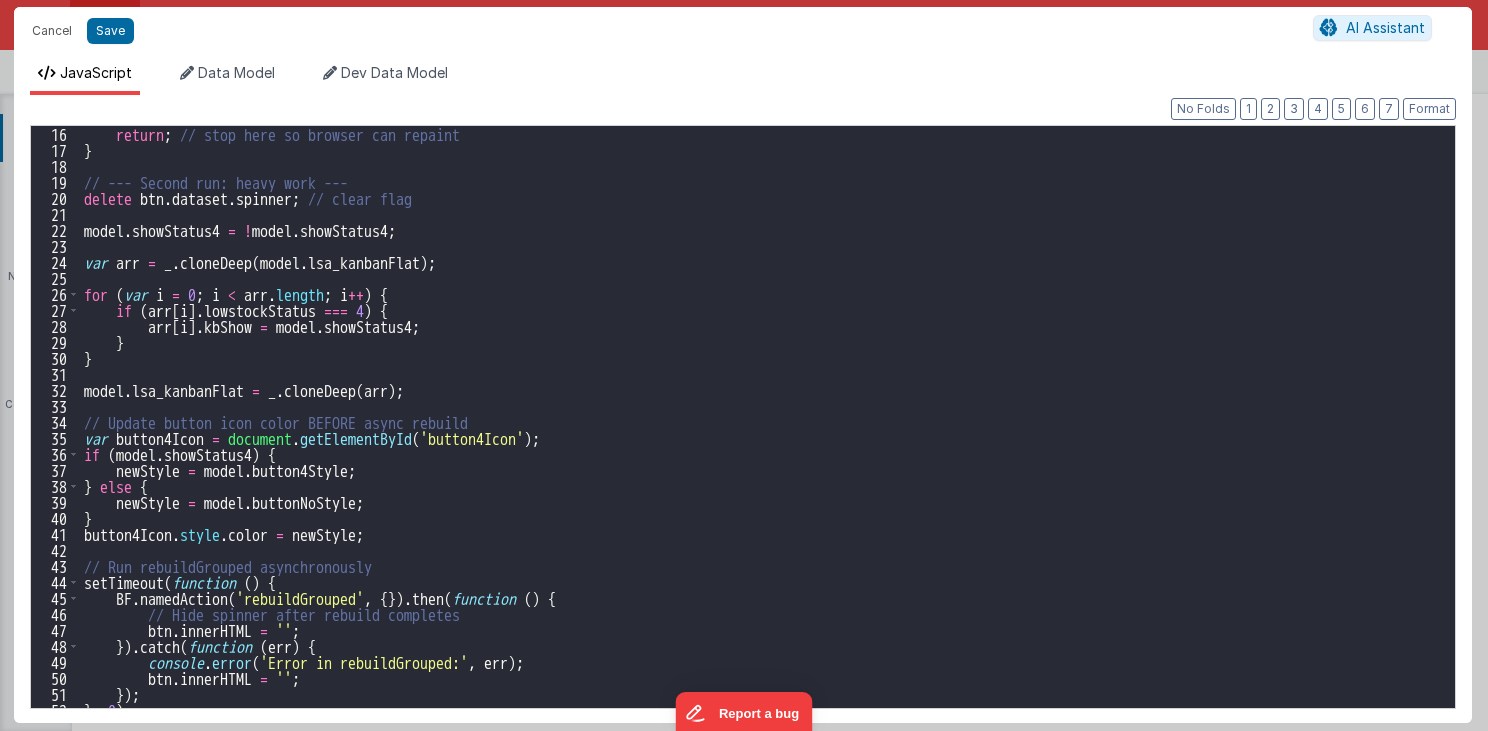 scroll, scrollTop: 264, scrollLeft: 0, axis: vertical 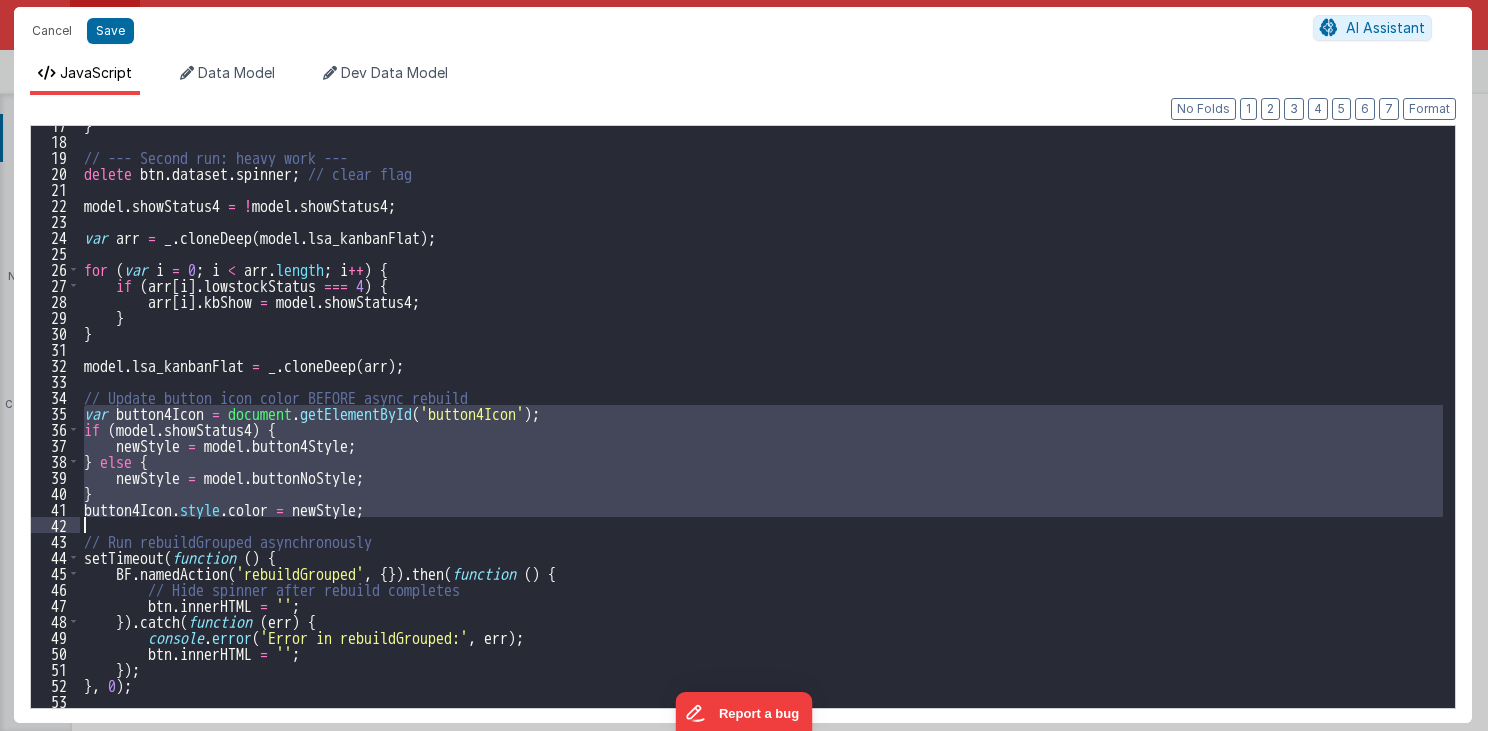 drag, startPoint x: 80, startPoint y: 409, endPoint x: 375, endPoint y: 520, distance: 315.19202 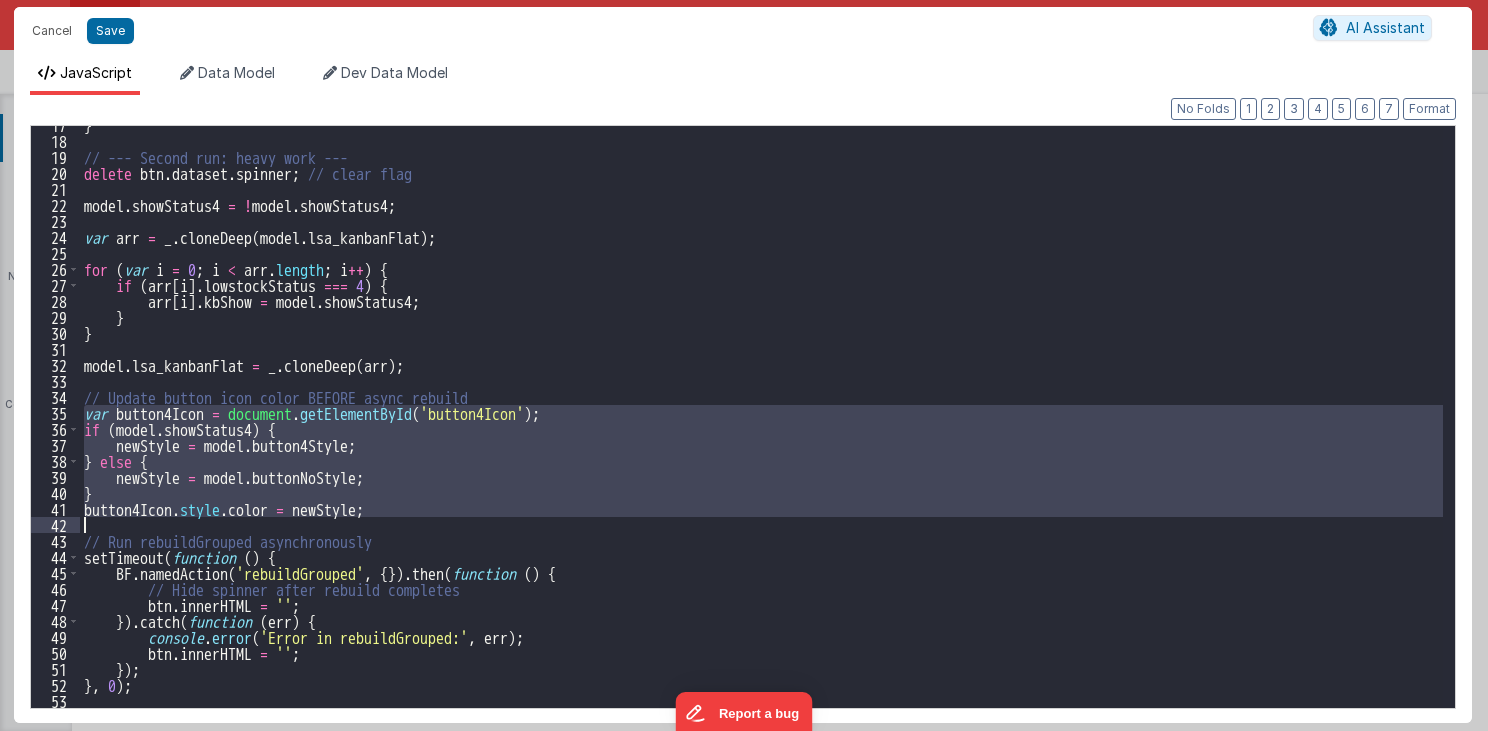 click on "} // --- Second run: heavy work --- delete   btn . dataset . spinner ;   // clear flag model . showStatus4   =   ! model . showStatus4 ; var   arr   =   _ . cloneDeep ( model . lsa_kanbanFlat ) ; for   ( var   i   =   0 ;   i   <   arr . length ;   i ++ )   {      if   ( arr [ i ] . lowstockStatus   ===   4 )   {           arr [ i ] . kbShow   =   model . showStatus4 ;      } } model . lsa_kanbanFlat   =   _ . cloneDeep ( arr ) ; // Update button icon color BEFORE async rebuild var   button4Icon   =   document . getElementById ( 'button4Icon' ) ; if   ( model . showStatus4 )   {      newStyle   =   model . button4Style ; }   else   {      newStyle   =   model . buttonNoStyle ; } button4Icon . style . color   =   newStyle ; // Run rebuildGrouped asynchronously setTimeout ( function   ( )   {      BF . namedAction ( 'rebuildGrouped' ,   { }) . then ( function   ( )   {           // Hide spinner after rebuild completes           btn . innerHTML   =   '' ;      }) . catch ( function   ( err )   {           . ( ," at bounding box center (761, 417) 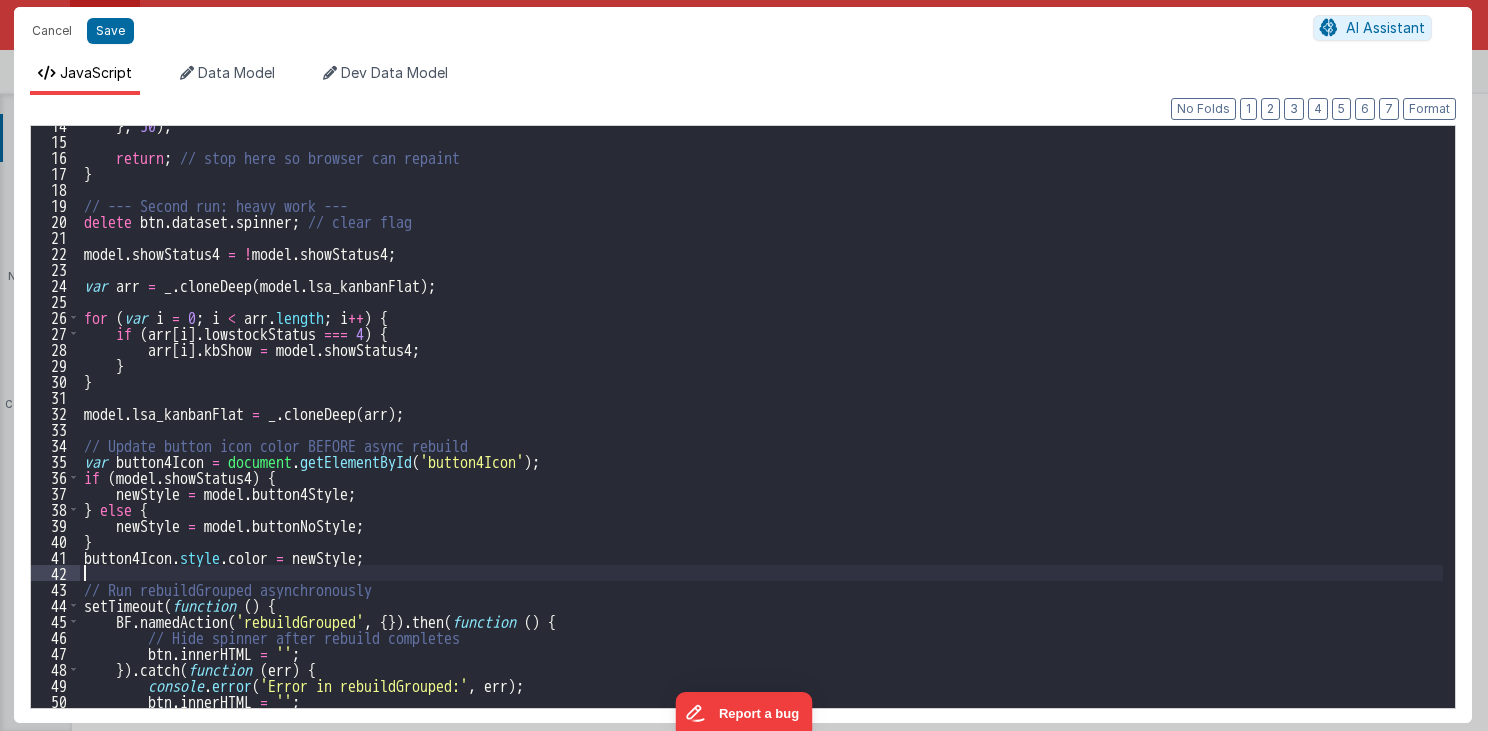 scroll, scrollTop: 216, scrollLeft: 0, axis: vertical 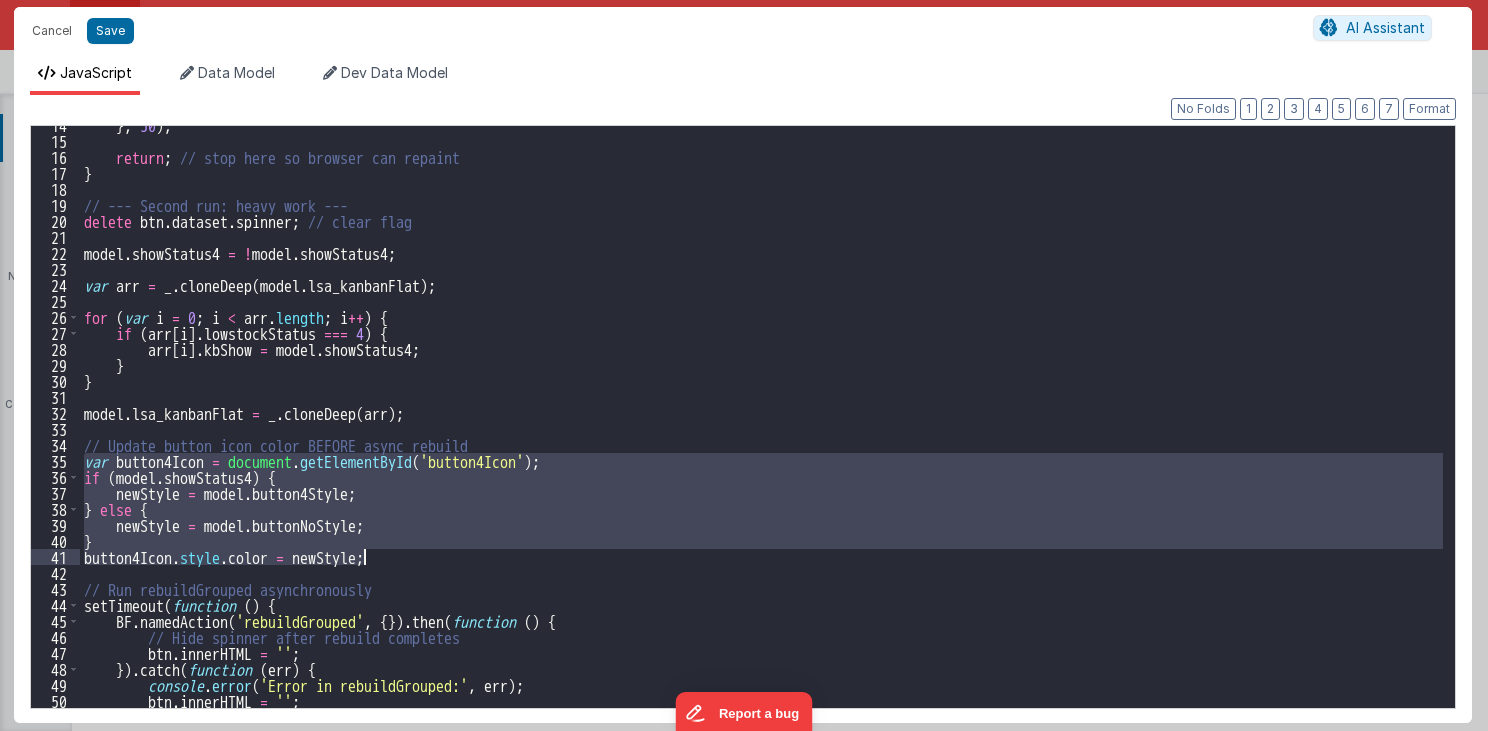 drag, startPoint x: 81, startPoint y: 453, endPoint x: 416, endPoint y: 551, distance: 349.0401 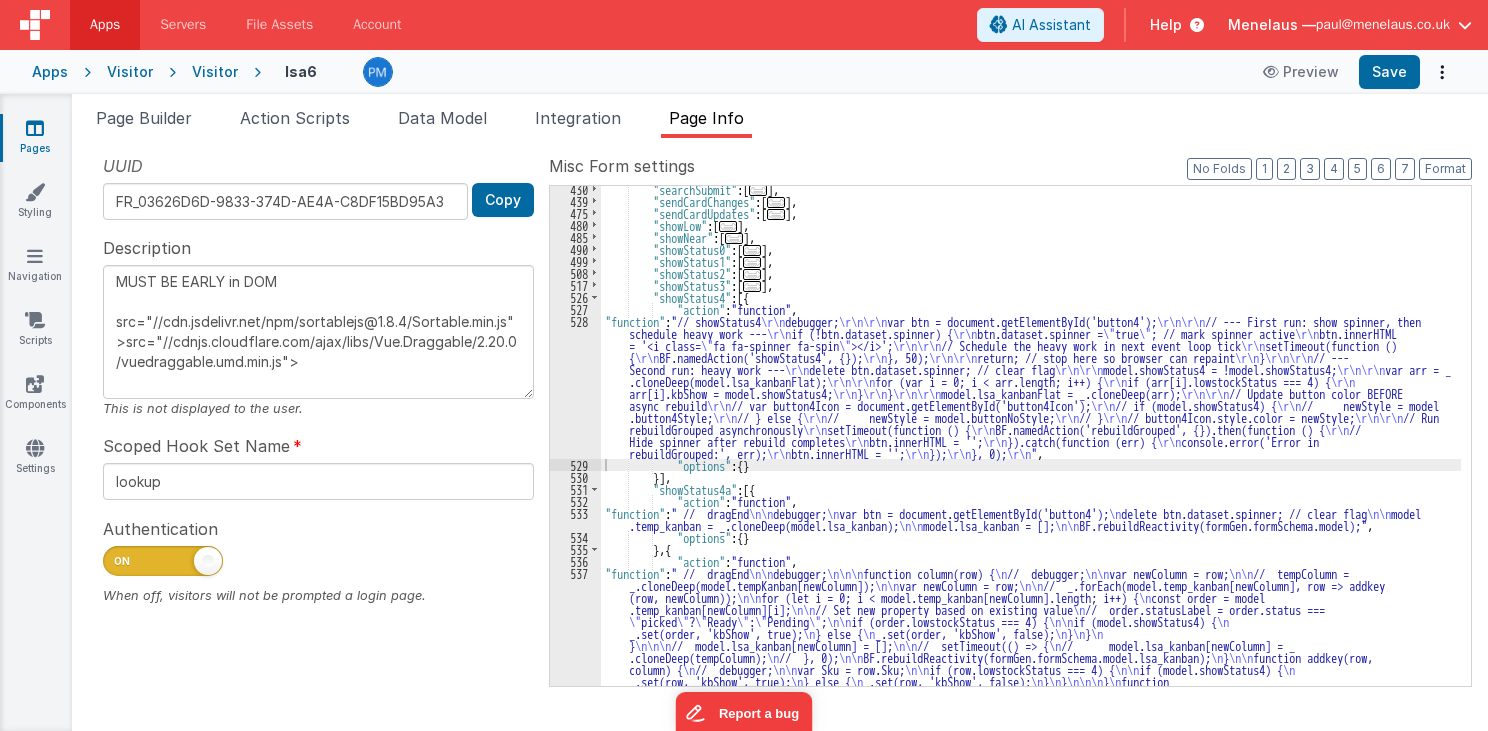 click on ""searchSubmit" :  [ ... ] ,           "sendCardChanges" :  [ ... ] ,           "sendCardUpdates" :  [ ... ] ,           "showLow" :  [ ... ] ,           "showNear" :  [ ... ] ,           "showStatus0" :  [ ... ] ,           "showStatus1" :  [ ... ] ,           "showStatus2" :  [ ... ] ,           "showStatus3" :  [ ... ] ,           "showStatus4" :  [{                "action" :  "function" , "function" :  "// showStatus4 \r\n debugger; \r\n\r\n var btn = document.getElementById('button4'); \r\n\r\n // --- First run: show spinner, then       schedule heavy work --- \r\n if (!btn.dataset.spinner) { \r\n     btn.dataset.spinner =  \" true \" ; // mark spinner active \r\n     btn.innerHTML       = '<i class= \" fa fa-spinner fa-spin \" ></i>'; \r\n\r\n     // Schedule the heavy work in next event loop tick \r\n     setTimeout(function ()       { \r\n         BF.namedAction('showStatus4', {});  \r\n     }, 50); \r\n\r\n     return; // stop here so browser can repaint \r\n } \r\n\r\n // ---  }" at bounding box center [1031, 559] 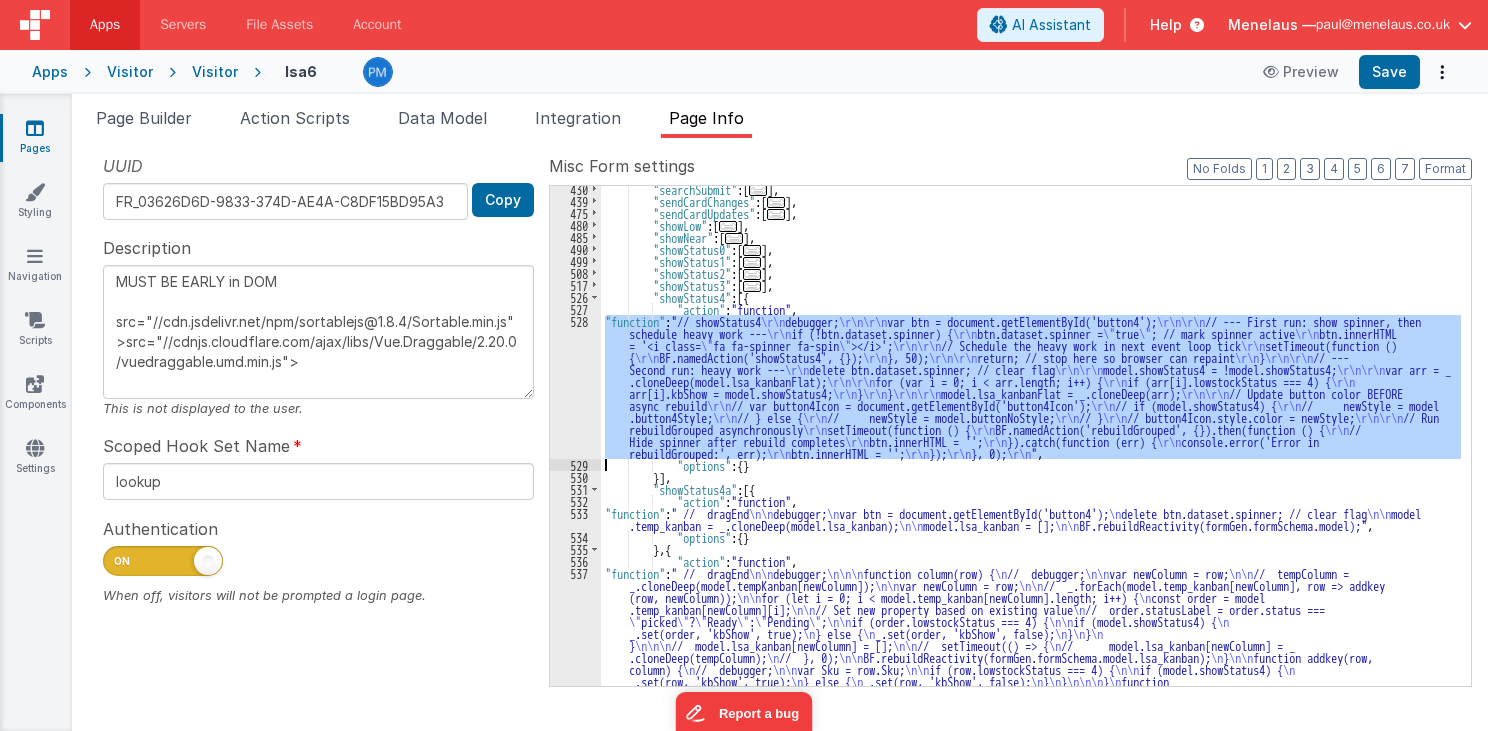 click on "528" at bounding box center [575, 387] 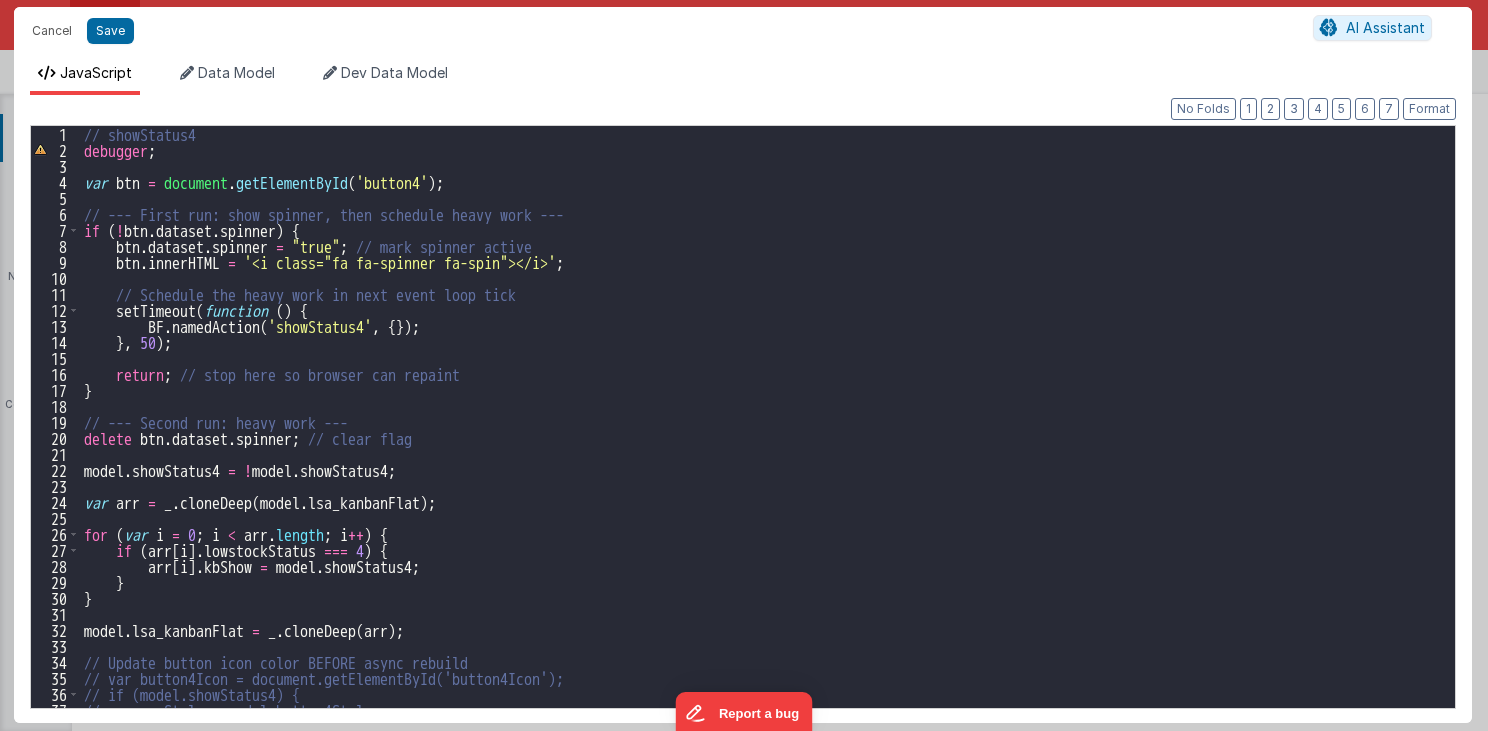 click on "// showStatus4 debugger ; var   btn   =   document . getElementById ( 'button4' ) ; // --- First run: show spinner, then schedule heavy work --- if   ( ! btn . dataset . spinner )   {      btn . dataset . spinner   =   "true" ;   // mark spinner active      btn . innerHTML   =   '<i class="fa fa-spinner fa-spin"></i>' ;      // Schedule the heavy work in next event loop tick      setTimeout ( function   ( )   {           BF . namedAction ( 'showStatus4' ,   { }) ;        } ,   50 ) ;      return ;   // stop here so browser can repaint } // --- Second run: heavy work --- delete   btn . dataset . spinner ;   // clear flag model . showStatus4   =   ! model . showStatus4 ; var   arr   =   _ . cloneDeep ( model . lsa_kanbanFlat ) ; for   ( var   i   =   0 ;   i   <   arr . length ;   i ++ )   {      if   ( arr [ i ] . lowstockStatus   ===   4 )   {           arr [ i ] . kbShow   =   model . showStatus4 ;      } } model . lsa_kanbanFlat   =   _ . cloneDeep ( arr ) ; // Update button icon color BEFORE async rebuild" at bounding box center [762, 433] 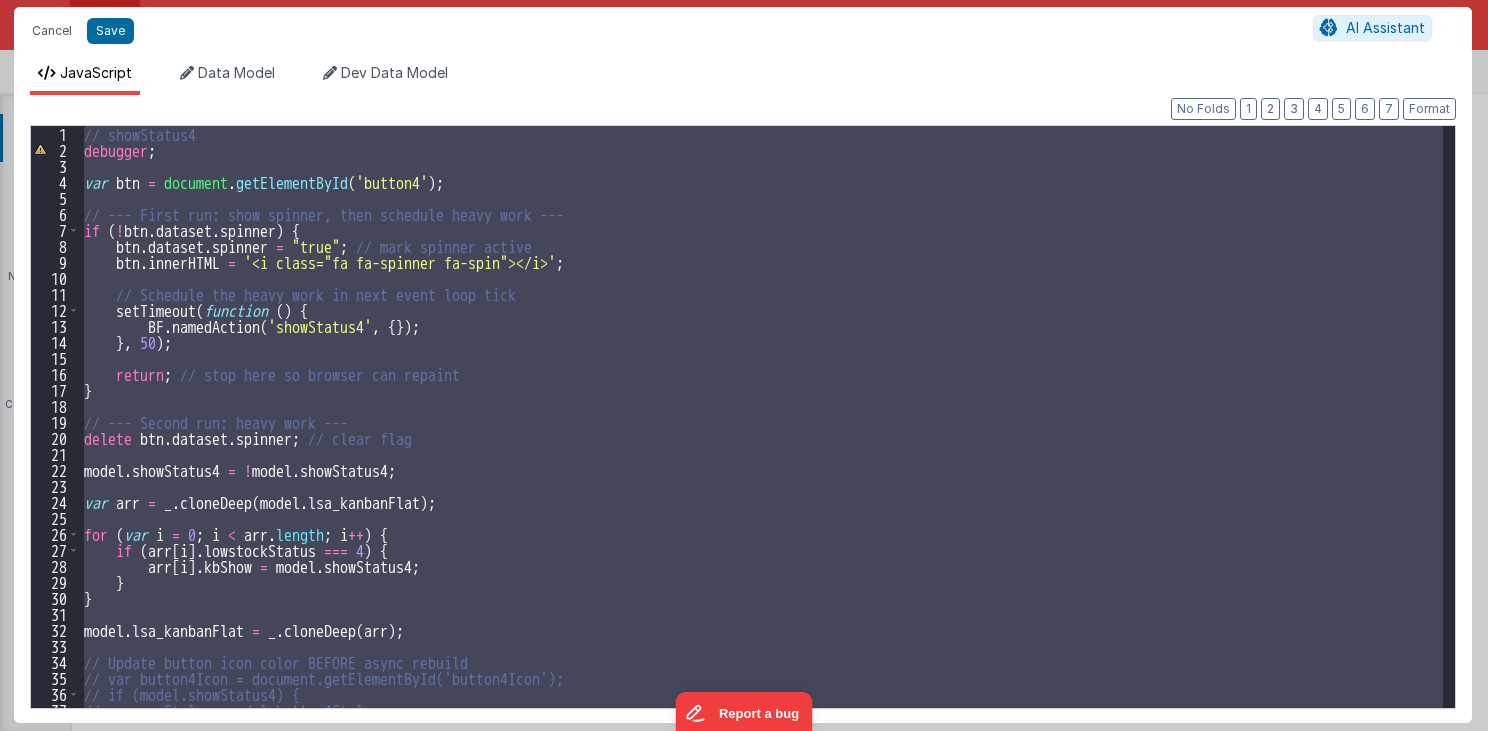 click on "// showStatus4 debugger ; var   btn   =   document . getElementById ( 'button4' ) ; // --- First run: show spinner, then schedule heavy work --- if   ( ! btn . dataset . spinner )   {      btn . dataset . spinner   =   "true" ;   // mark spinner active      btn . innerHTML   =   '<i class="fa fa-spinner fa-spin"></i>' ;      // Schedule the heavy work in next event loop tick      setTimeout ( function   ( )   {           BF . namedAction ( 'showStatus4' ,   { }) ;        } ,   50 ) ;      return ;   // stop here so browser can repaint } // --- Second run: heavy work --- delete   btn . dataset . spinner ;   // clear flag model . showStatus4   =   ! model . showStatus4 ; var   arr   =   _ . cloneDeep ( model . lsa_kanbanFlat ) ; for   ( var   i   =   0 ;   i   <   arr . length ;   i ++ )   {      if   ( arr [ i ] . lowstockStatus   ===   4 )   {           arr [ i ] . kbShow   =   model . showStatus4 ;      } } model . lsa_kanbanFlat   =   _ . cloneDeep ( arr ) ; // Update button icon color BEFORE async rebuild" at bounding box center [761, 417] 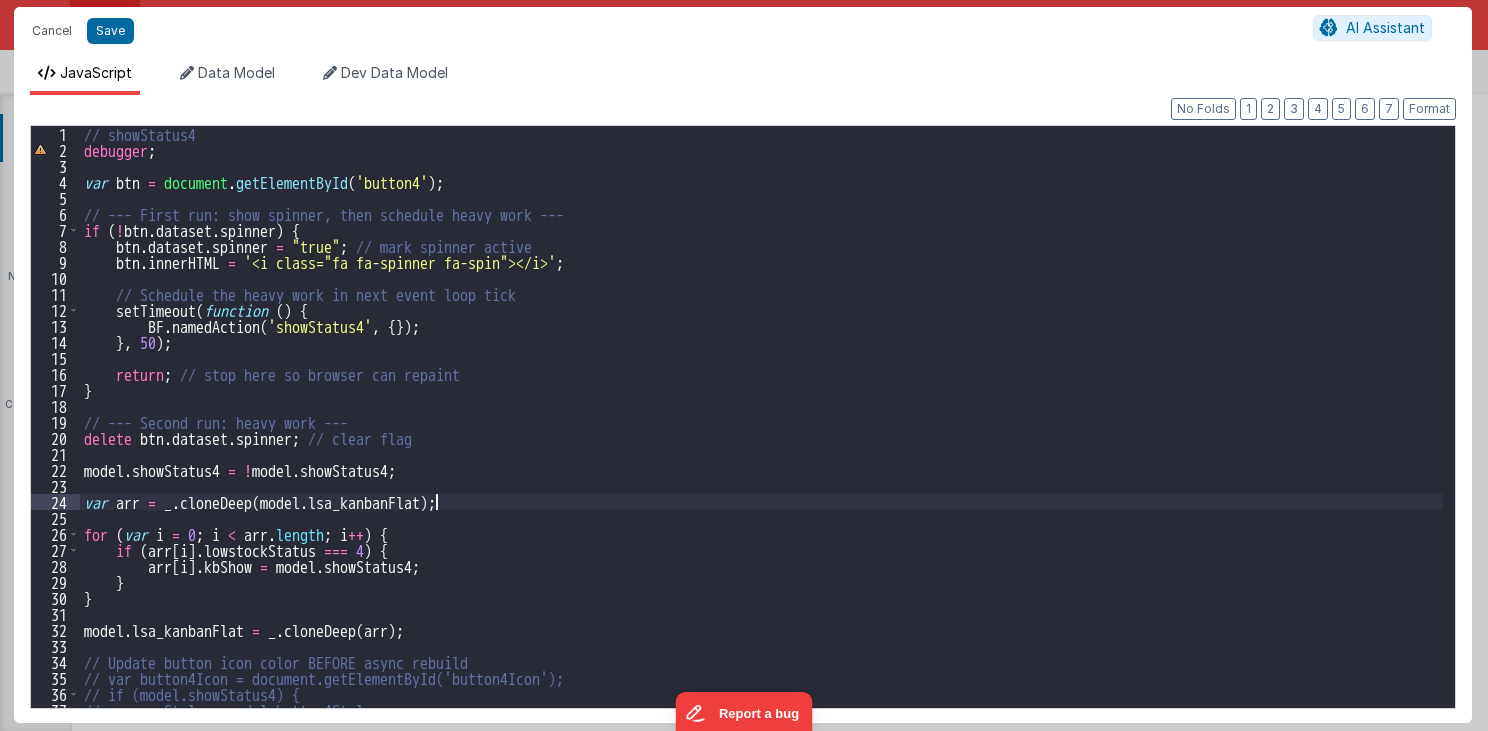 click on "// showStatus4 debugger ; var   btn   =   document . getElementById ( 'button4' ) ; // --- First run: show spinner, then schedule heavy work --- if   ( ! btn . dataset . spinner )   {      btn . dataset . spinner   =   "true" ;   // mark spinner active      btn . innerHTML   =   '<i class="fa fa-spinner fa-spin"></i>' ;      // Schedule the heavy work in next event loop tick      setTimeout ( function   ( )   {           BF . namedAction ( 'showStatus4' ,   { }) ;        } ,   50 ) ;      return ;   // stop here so browser can repaint } // --- Second run: heavy work --- delete   btn . dataset . spinner ;   // clear flag model . showStatus4   =   ! model . showStatus4 ; var   arr   =   _ . cloneDeep ( model . lsa_kanbanFlat ) ; for   ( var   i   =   0 ;   i   <   arr . length ;   i ++ )   {      if   ( arr [ i ] . lowstockStatus   ===   4 )   {           arr [ i ] . kbShow   =   model . showStatus4 ;      } } model . lsa_kanbanFlat   =   _ . cloneDeep ( arr ) ; // Update button icon color BEFORE async rebuild" at bounding box center [762, 433] 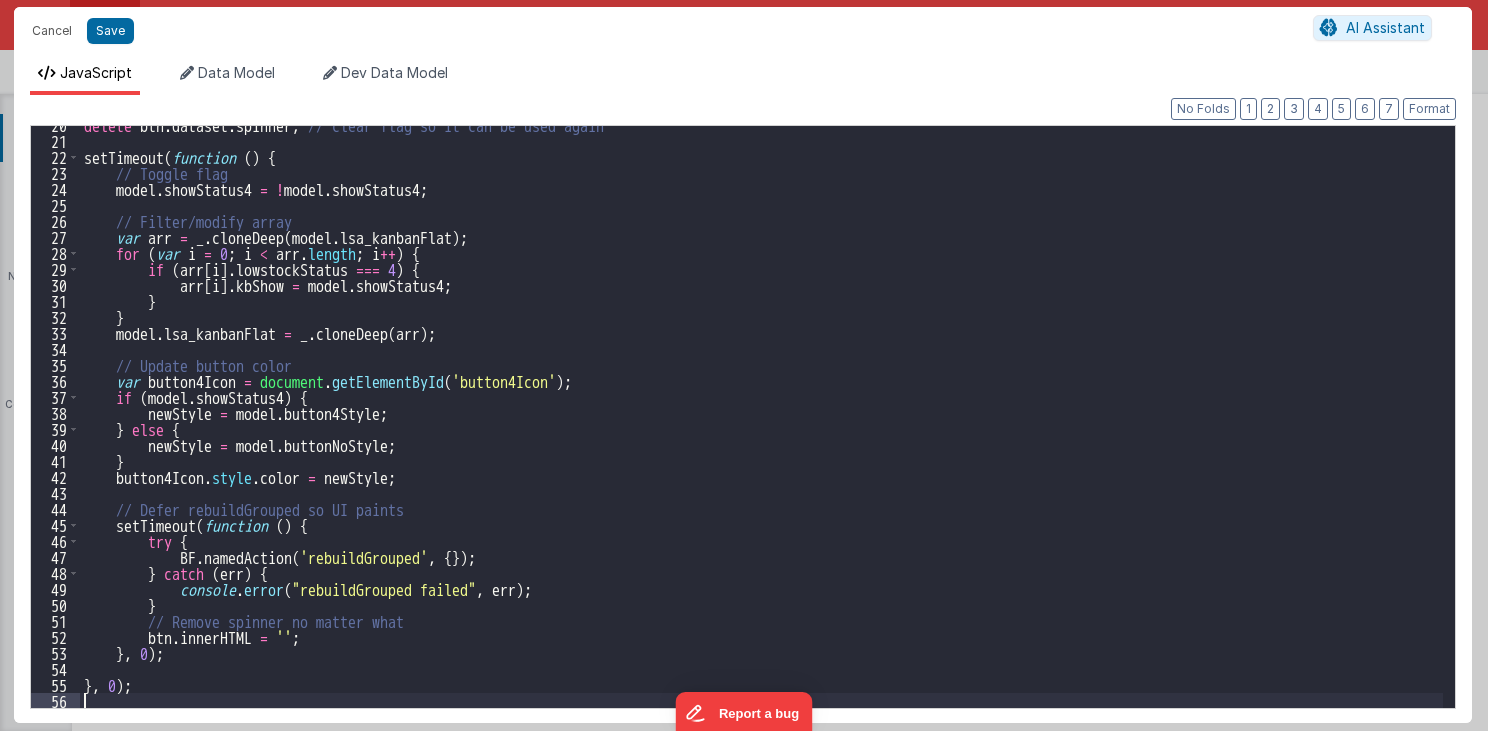 scroll, scrollTop: 312, scrollLeft: 0, axis: vertical 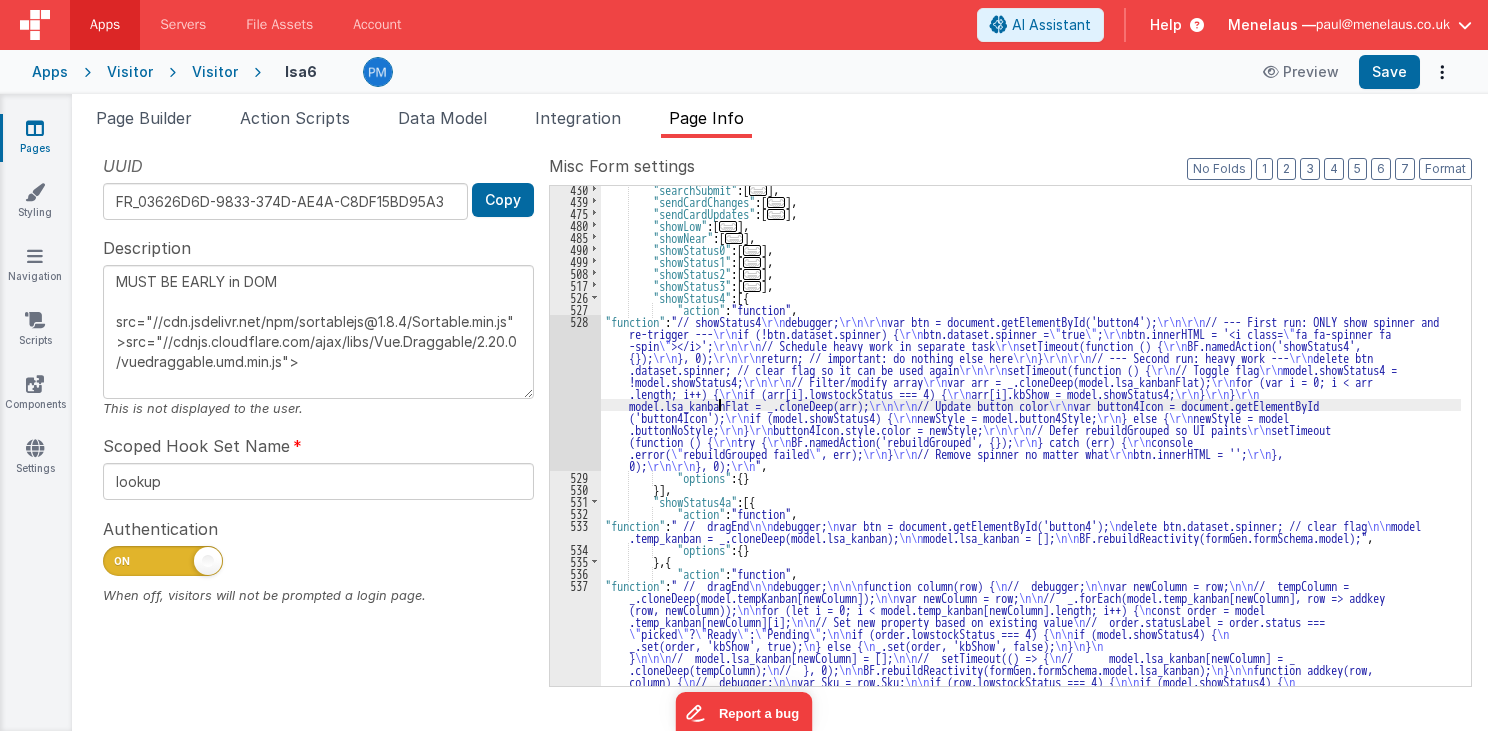 click on ""searchSubmit" :  [ ... ] ,           "sendCardChanges" :  [ ... ] ,           "sendCardUpdates" :  [ ... ] ,           "showLow" :  [ ... ] ,           "showNear" :  [ ... ] ,           "showStatus0" :  [ ... ] ,           "showStatus1" :  [ ... ] ,           "showStatus2" :  [ ... ] ,           "showStatus3" :  [ ... ] ,           "showStatus4" :  [{                "action" :  "function" , "function" :  "// showStatus4 \r\n debugger; \r\n\r\n var btn = document.getElementById('button4'); \r\n\r\n // --- First run: ONLY show spinner and       re-trigger --- \r\n if (!btn.dataset.spinner) { \r\n     btn.dataset.spinner =       \" true \" ; \r\n     btn.innerHTML = '<i class= \" fa fa-spinner fa      -spin \" ></i>'; \r\n\r\n     // Schedule heavy work in separate task \r\n     setTimeout(function () { \r\n         BF.namedAction('showStatus4',       {});  \r\n     }, 0); \r\n\r\n     return; // important: do nothing else here \r\n } \r\n\r\n // --- Second run: heavy work --- \r\n delete btn" at bounding box center (1031, 559) 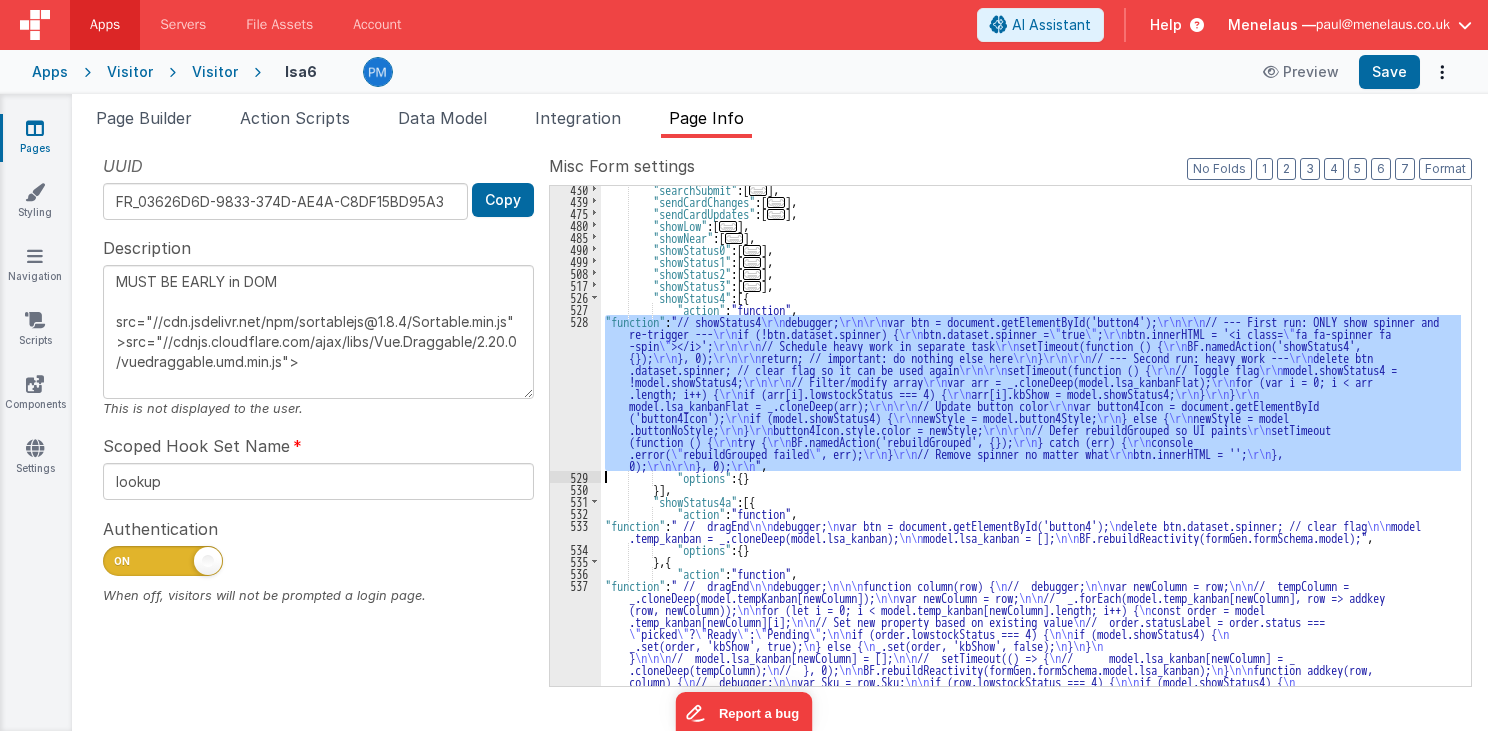 click on "528" at bounding box center [575, 393] 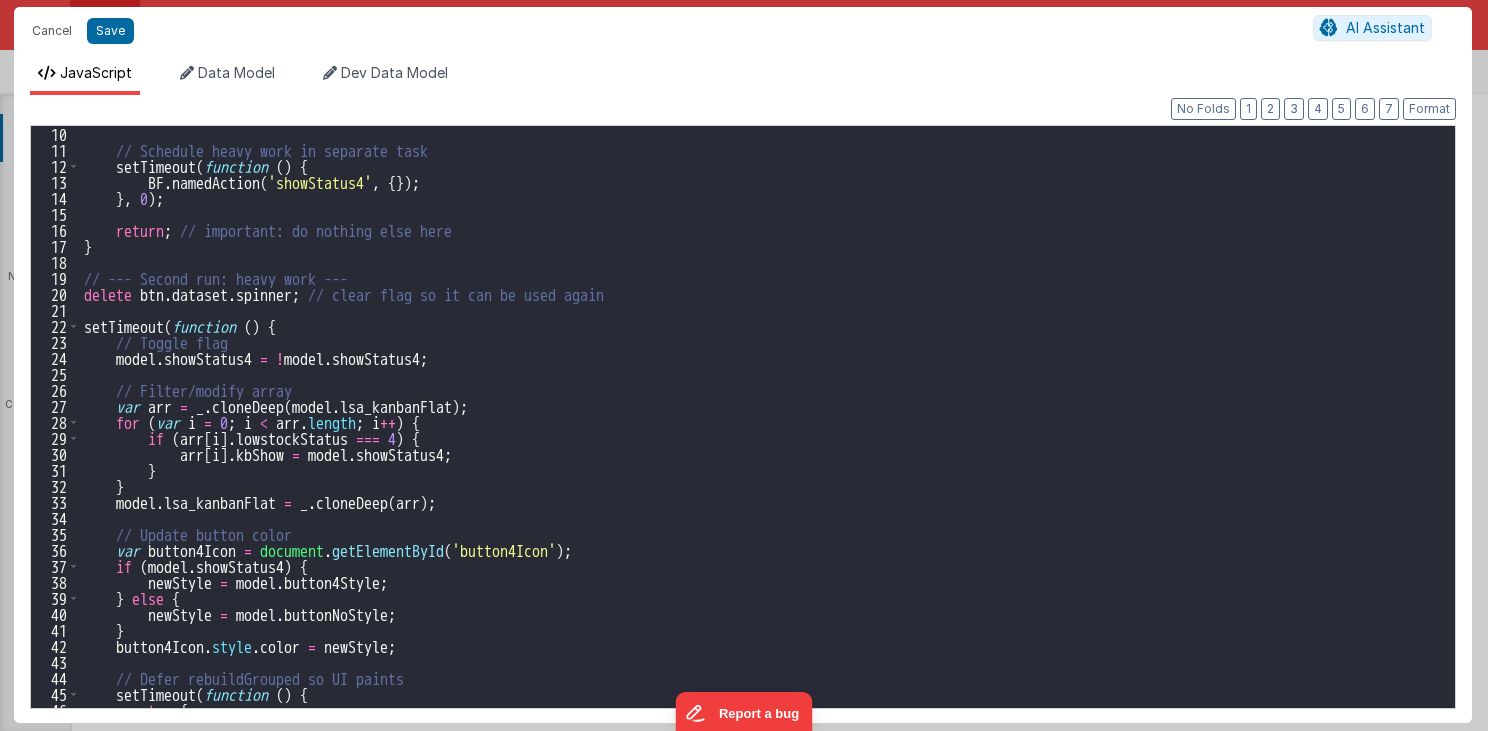 scroll, scrollTop: 312, scrollLeft: 0, axis: vertical 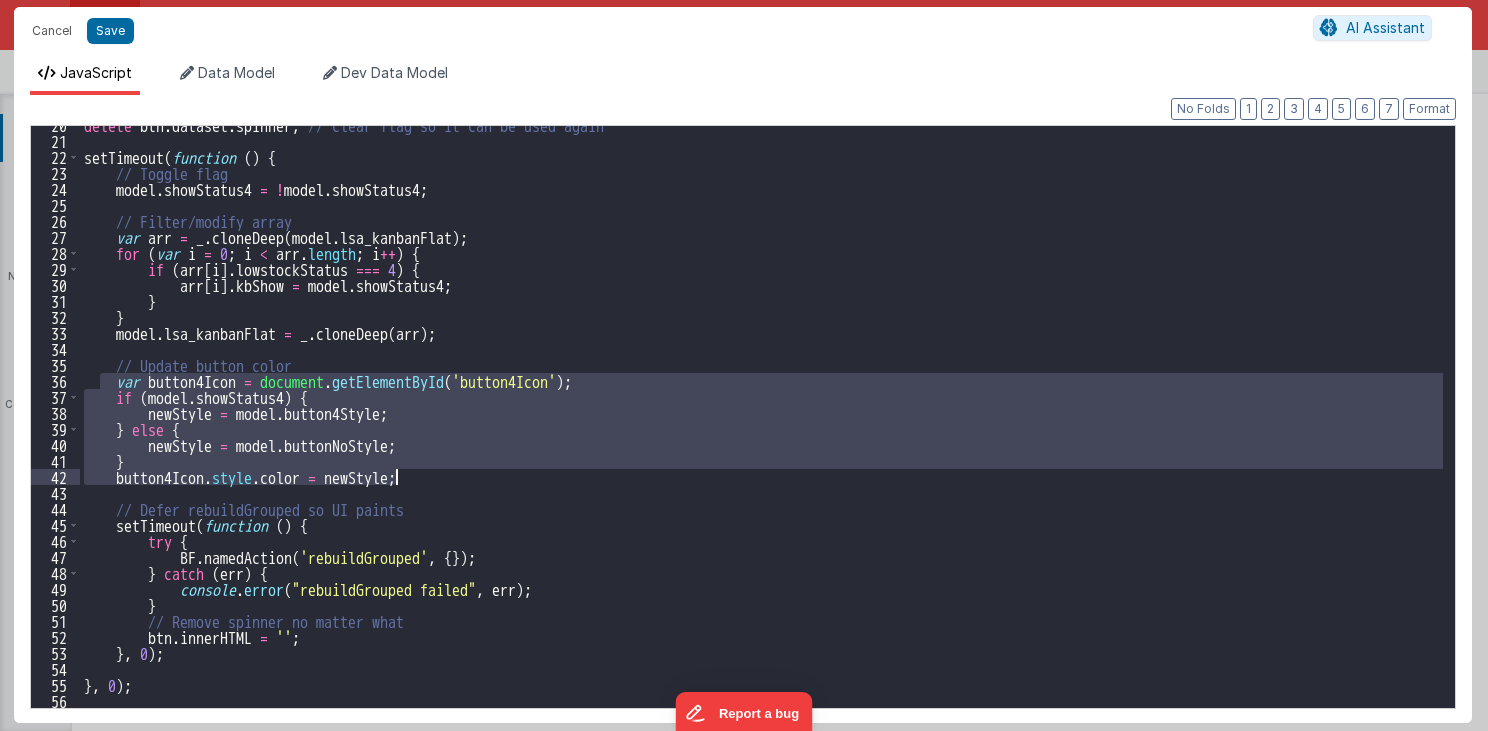 drag, startPoint x: 100, startPoint y: 379, endPoint x: 440, endPoint y: 476, distance: 353.56613 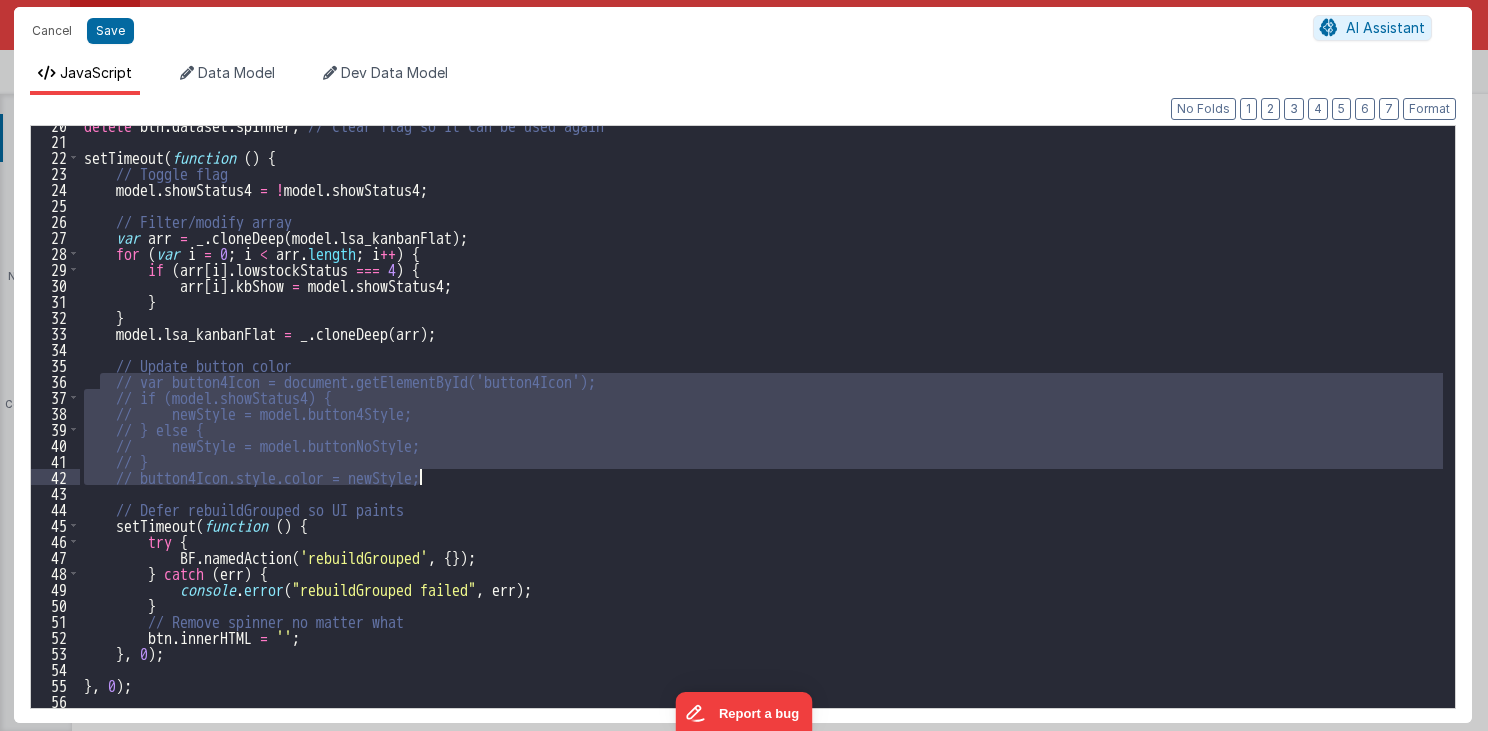 type on "MUST BE EARLY in DOM
src="//cdn.jsdelivr.net/npm/sortablejs@1.8.4/Sortable.min.js">src="//cdnjs.cloudflare.com/ajax/libs/Vue.Draggable/2.20.0/vuedraggable.umd.min.js">" 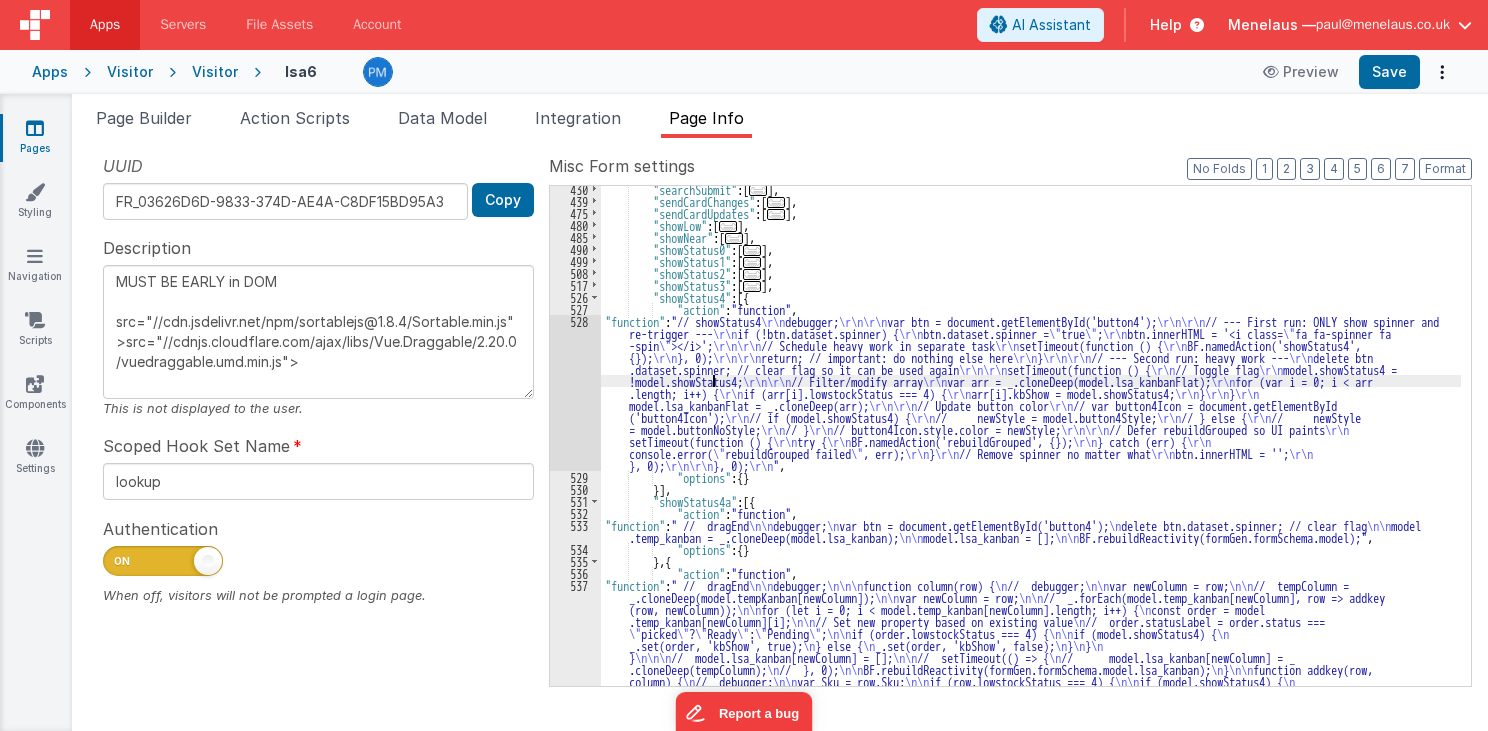 click on ""searchSubmit" :  [ ... ] ,           "sendCardChanges" :  [ ... ] ,           "sendCardUpdates" :  [ ... ] ,           "showLow" :  [ ... ] ,           "showNear" :  [ ... ] ,           "showStatus0" :  [ ... ] ,           "showStatus1" :  [ ... ] ,           "showStatus2" :  [ ... ] ,           "showStatus3" :  [ ... ] ,           "showStatus4" :  [{                "action" :  "function" , "function" :  "// showStatus4 \r\n debugger; \r\n\r\n var btn = document.getElementById('button4'); \r\n\r\n // --- First run: ONLY show spinner and       re-trigger --- \r\n if (!btn.dataset.spinner) { \r\n     btn.dataset.spinner =       \" true \" ; \r\n     btn.innerHTML = '<i class= \" fa fa-spinner fa      -spin \" ></i>'; \r\n\r\n     // Schedule heavy work in separate task \r\n     setTimeout(function () { \r\n         BF.namedAction('showStatus4',       {});  \r\n     }, 0); \r\n\r\n     return; // important: do nothing else here \r\n } \r\n\r\n // --- Second run: heavy work --- \r\n delete btn" at bounding box center (1031, 559) 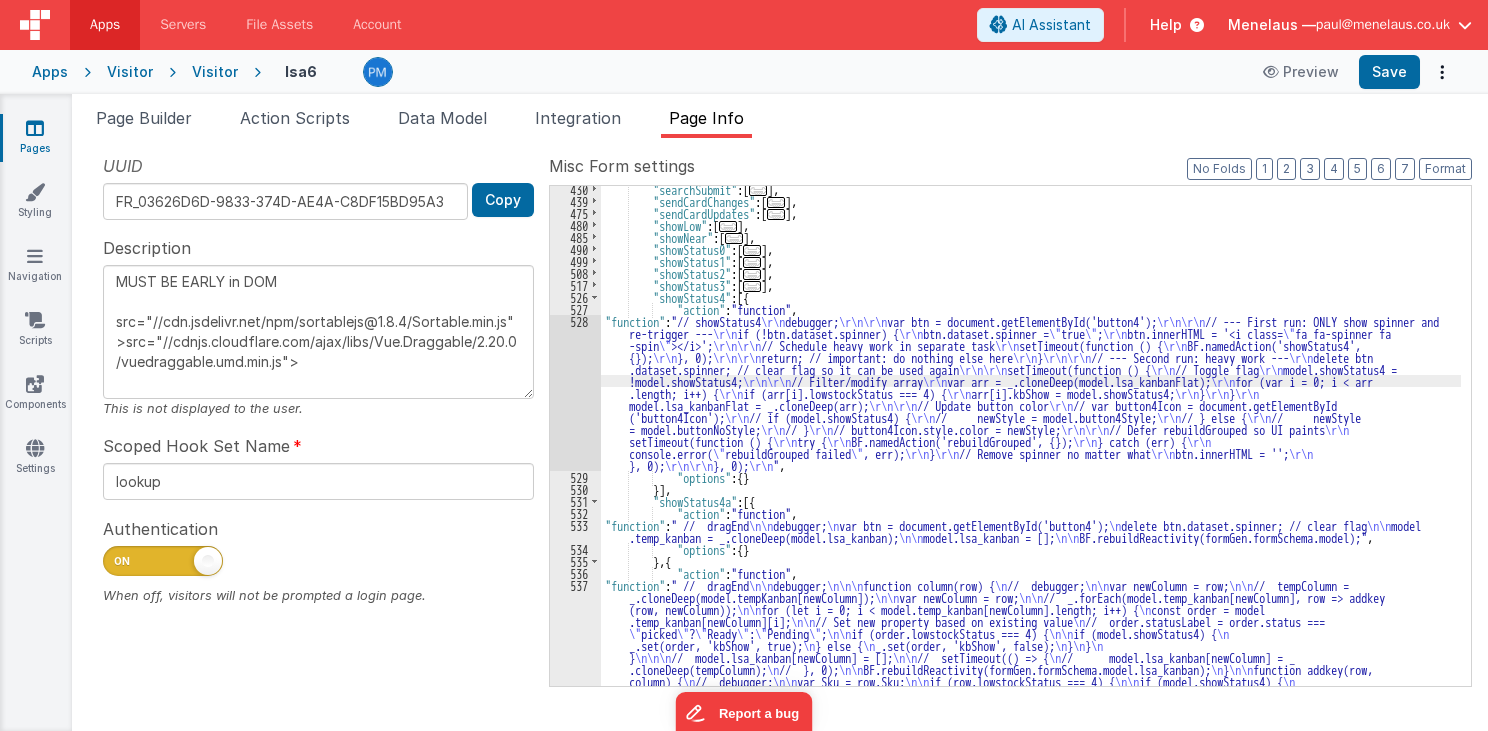 click on "528" at bounding box center (575, 393) 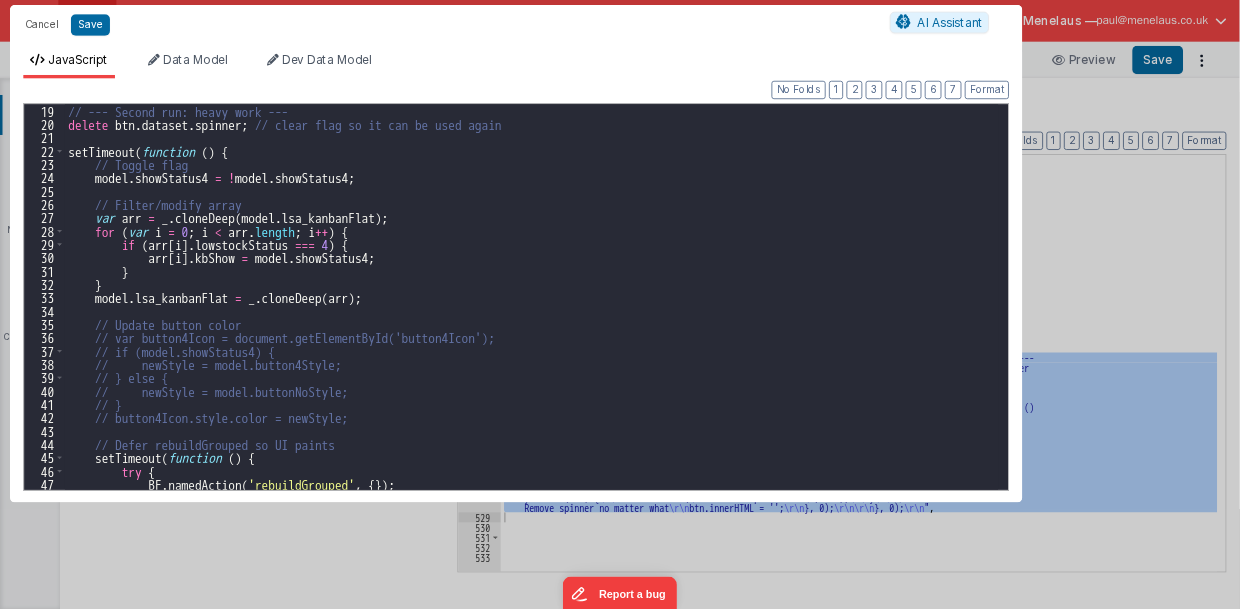 scroll, scrollTop: 288, scrollLeft: 0, axis: vertical 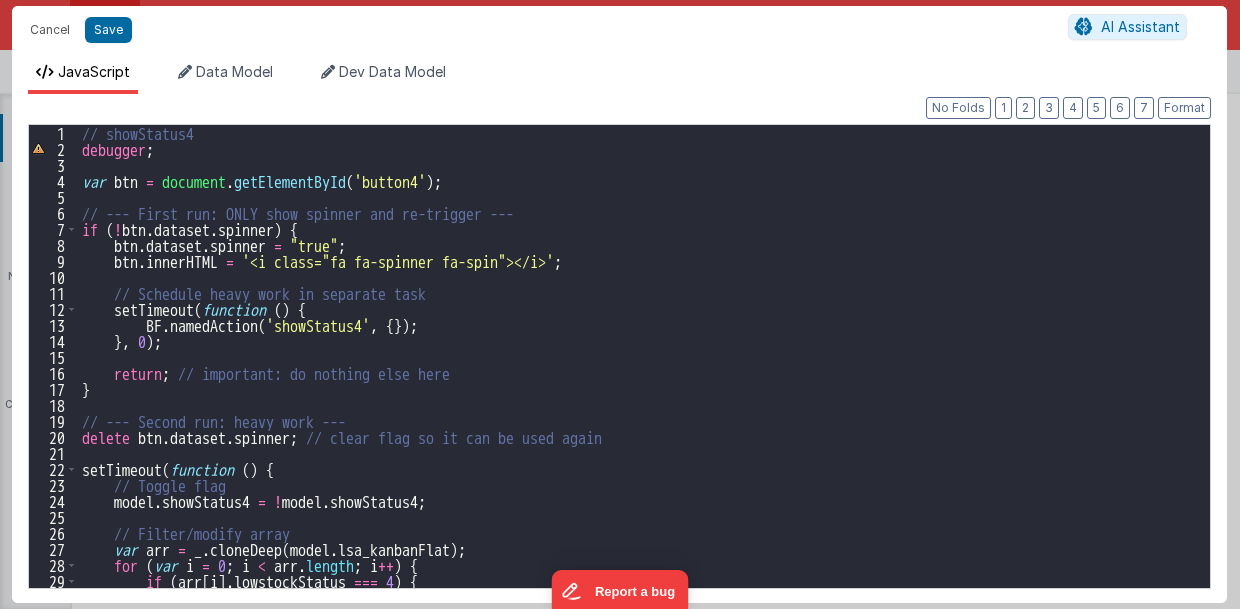 click on "// showStatus4 debugger ; BF . ShowStatus4Spinner ( ) ; // --- First run: ONLY show spinner and re-trigger --- if ( ! btn . dataset . spinner ) { btn . dataset . spinner = "true" ; btn . innerHTML = '<i class="fa fa-spinner fa-spin"></i>' ; // Schedule heavy work in separate task setTimeout ( function ( ) { BF . namedAction ( 'showStatus4' , { }) ; } , 0 ) ; return ; // important: do nothing else here } // --- Second run: heavy work --- delete btn . dataset . spinner ; // clear flag so it can be used again setTimeout ( function ( ) { // Toggle flag model . showStatus4 = ! model . showStatus4 ; // Filter/modify array var arr = _ . cloneDeep ( model . lsa_kanbanFlat ) ; for ( var i = 0 ; i < arr.length ; i ++ ) { if ( arr [ i ] . lowstockStatus === 4 ) { arr [ i ] . kbShow = model.showStatus4 ;" at bounding box center (638, 372) 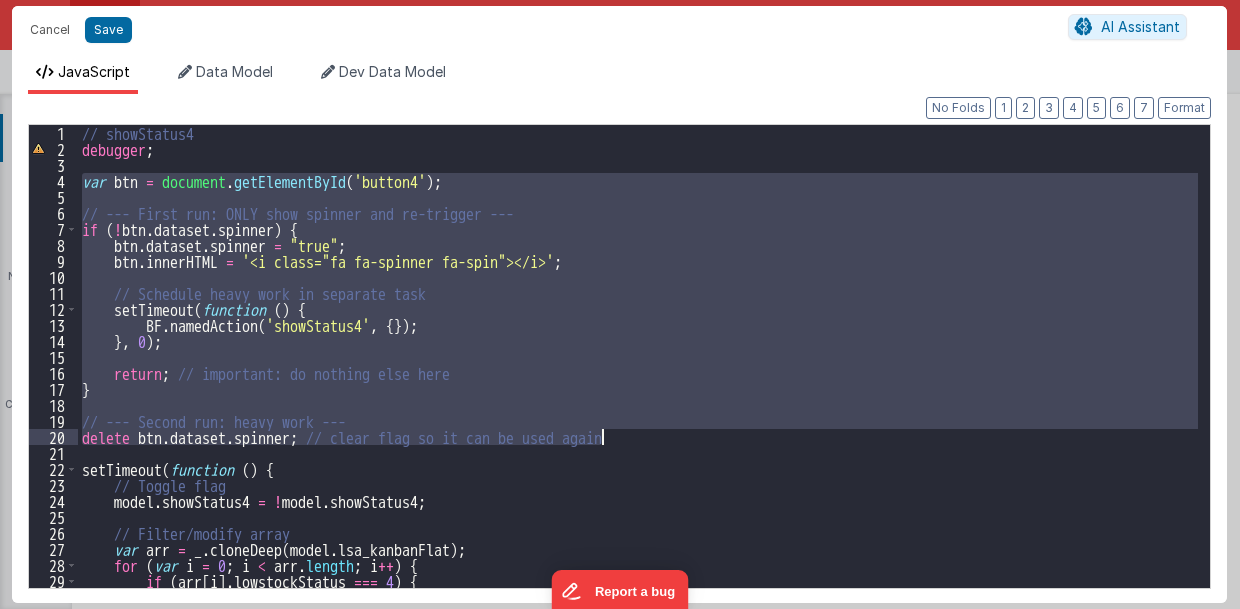 drag, startPoint x: 82, startPoint y: 176, endPoint x: 628, endPoint y: 436, distance: 604.74457 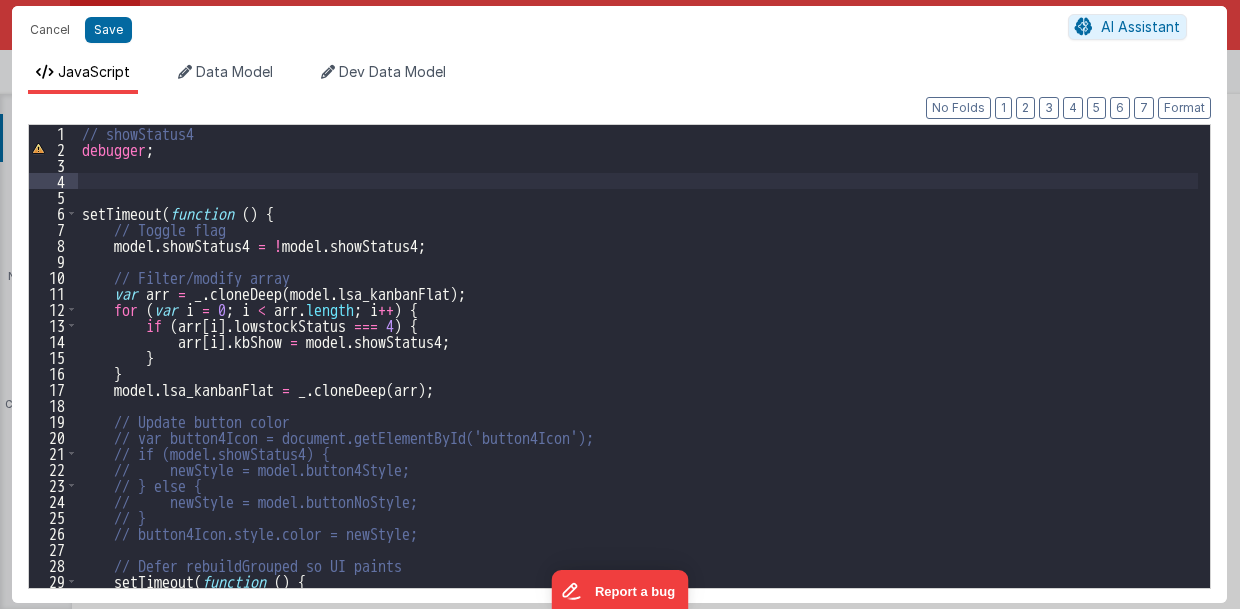 paste 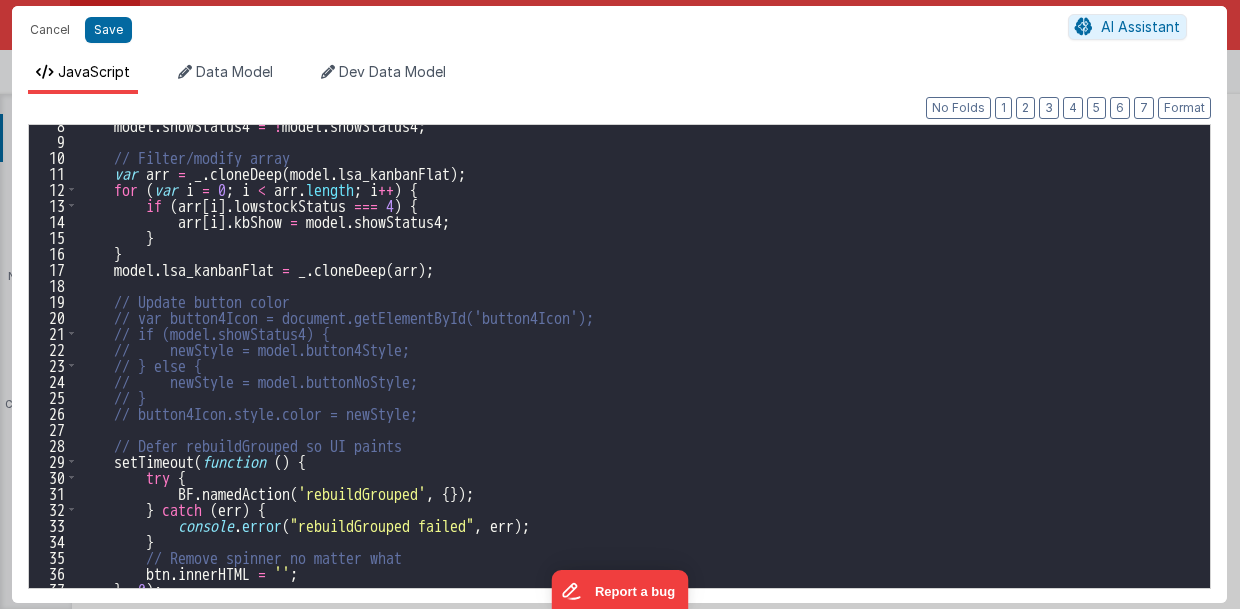 scroll, scrollTop: 176, scrollLeft: 0, axis: vertical 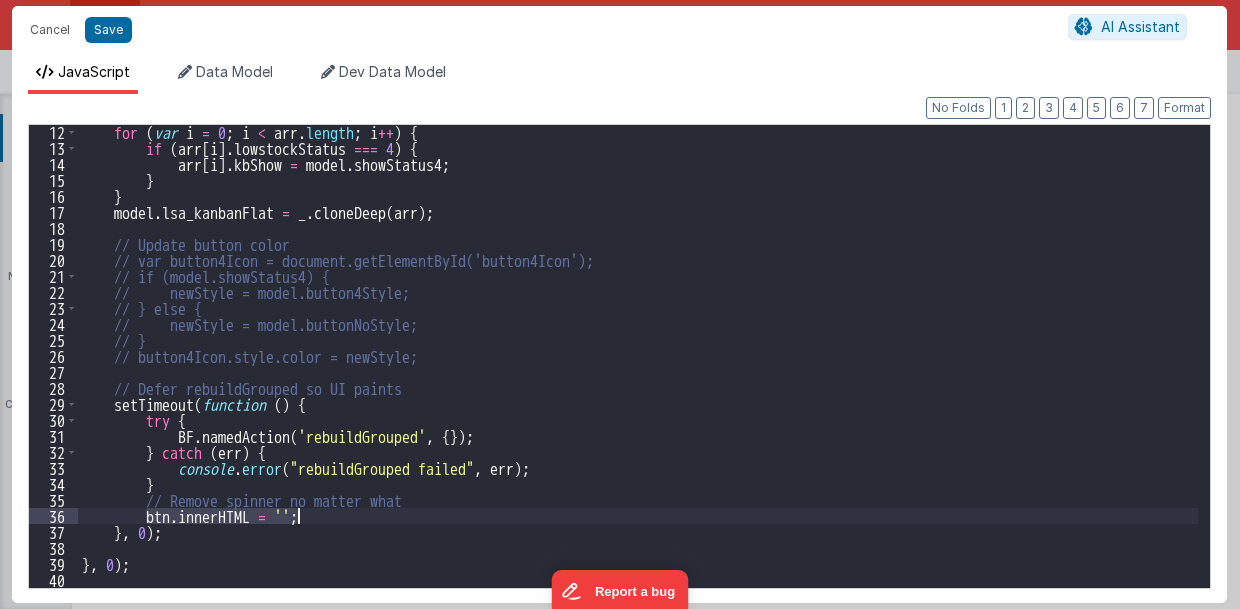 drag, startPoint x: 142, startPoint y: 512, endPoint x: 317, endPoint y: 508, distance: 175.04572 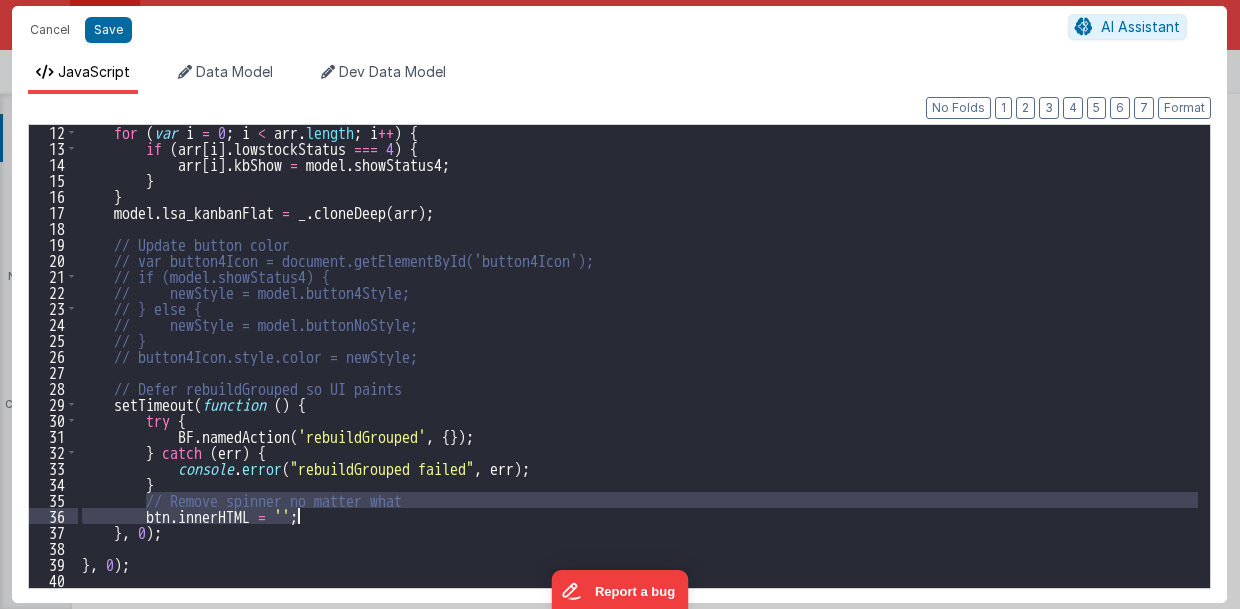drag, startPoint x: 146, startPoint y: 495, endPoint x: 323, endPoint y: 518, distance: 178.4881 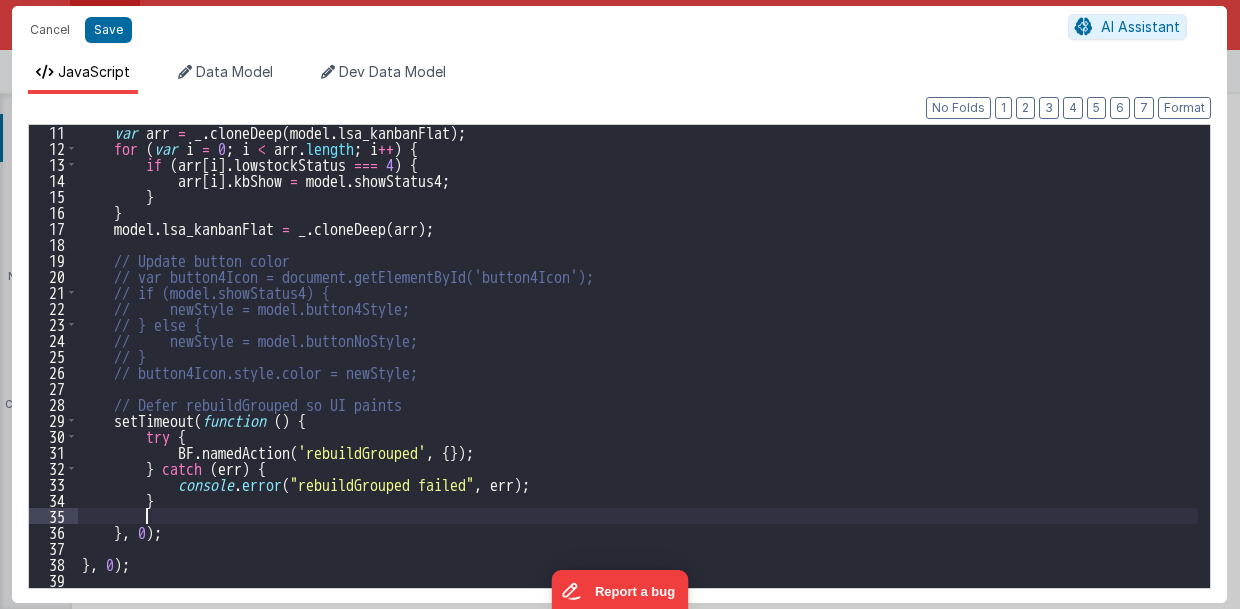 scroll, scrollTop: 160, scrollLeft: 0, axis: vertical 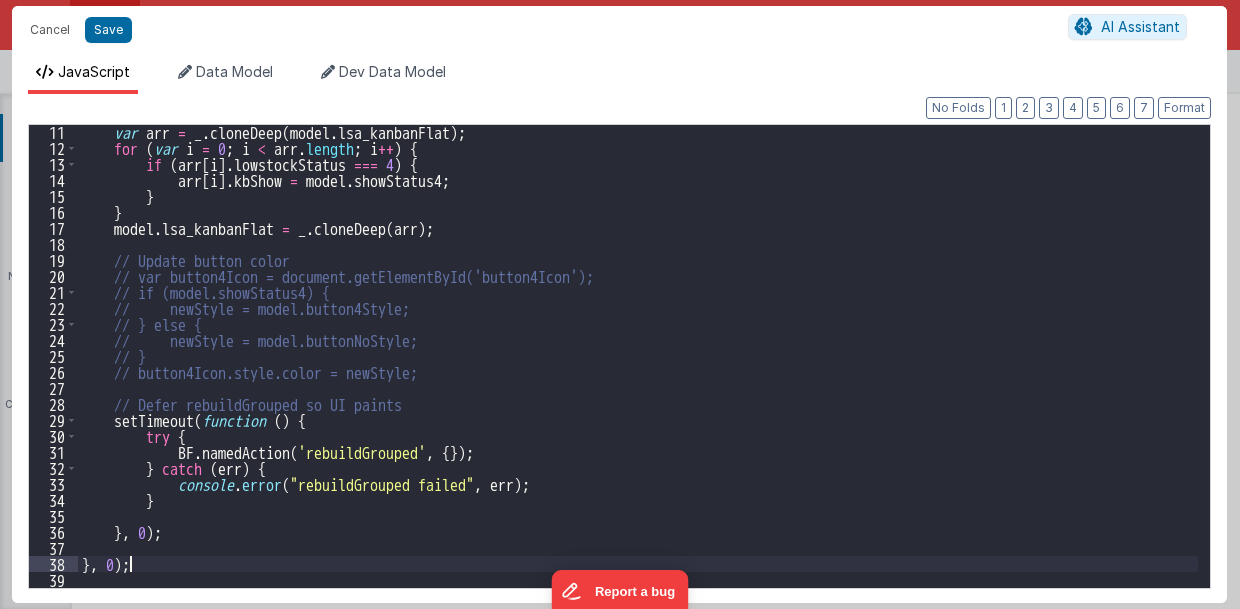 click on "var arr = _ . cloneDeep ( model . lsa_kanbanFlat ) ; for ( var i = 0 ; i < arr.length ; i ++ ) { if ( arr [ i ] . lowstockStatus === 4 ) { arr [ i ] . kbShow = model.showStatus4 ; } } model.lsa_kanbanFlat = _ . cloneDeep ( arr ) ; // Update button color // var button4Icon = document.getElementById('button4Icon'); // if (model.showStatus4) { // newStyle = model.button4Style; // } else { // newStyle = model.buttonNoStyle; // } // button4Icon.style.color = newStyle; // Defer rebuildGrouped so UI paints setTimeout ( function ( ) { try { BF . namedAction ( 'rebuildGrouped' , { }) ; } catch ( err ) { console . error ( "rebuildGrouped failed" , err ) ; } } , 0 ) ; } , 0 ) ;" at bounding box center [638, 371] 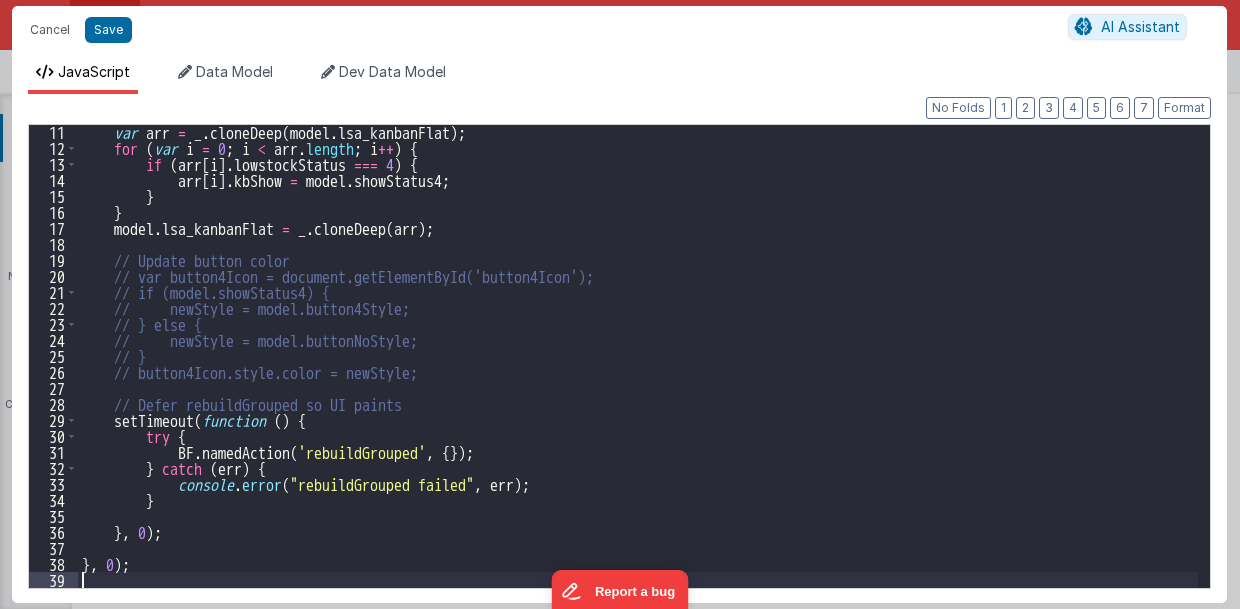 paste 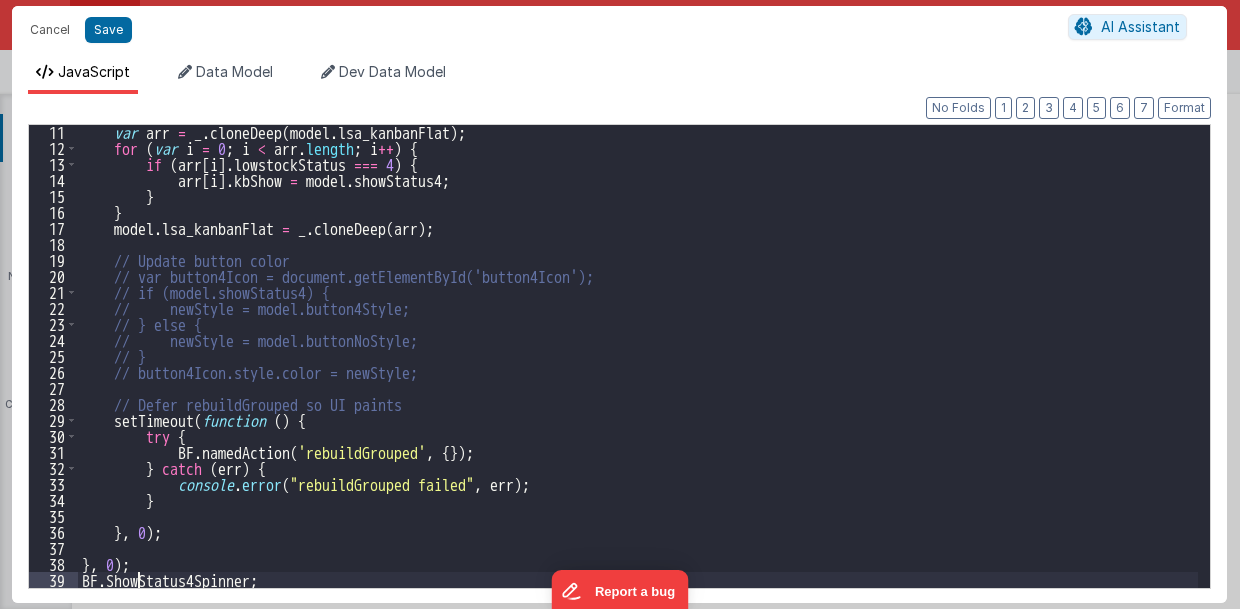 click on "var   arr   =   _ . cloneDeep ( model . lsa_kanbanFlat ) ;      for   ( var   i   =   0 ;   i   <   arr . length ;   i ++ )   {           if   ( arr [ i ] . lowstockStatus   ===   4 )   {                arr [ i ] . kbShow   =   model . showStatus4 ;           }      }      model . lsa_kanbanFlat   =   _ . cloneDeep ( arr ) ;      // Update button color      // var button4Icon = document.getElementById('button4Icon');      // if (model.showStatus4) {      //     newStyle = model.button4Style;      // } else {      //     newStyle = model.buttonNoStyle;      // }      // button4Icon.style.color = newStyle;      // Defer rebuildGrouped so UI paints      setTimeout ( function   ( )   {           try   {                BF . namedAction ( 'rebuildGrouped' ,   { }) ;           }   catch   ( err )   {                console . error ( "rebuildGrouped failed" ,   err ) ;           }                } ,   0 ) ; } ,   0 ) ; BF . ShowStatus4Spinner ;" at bounding box center (638, 371) 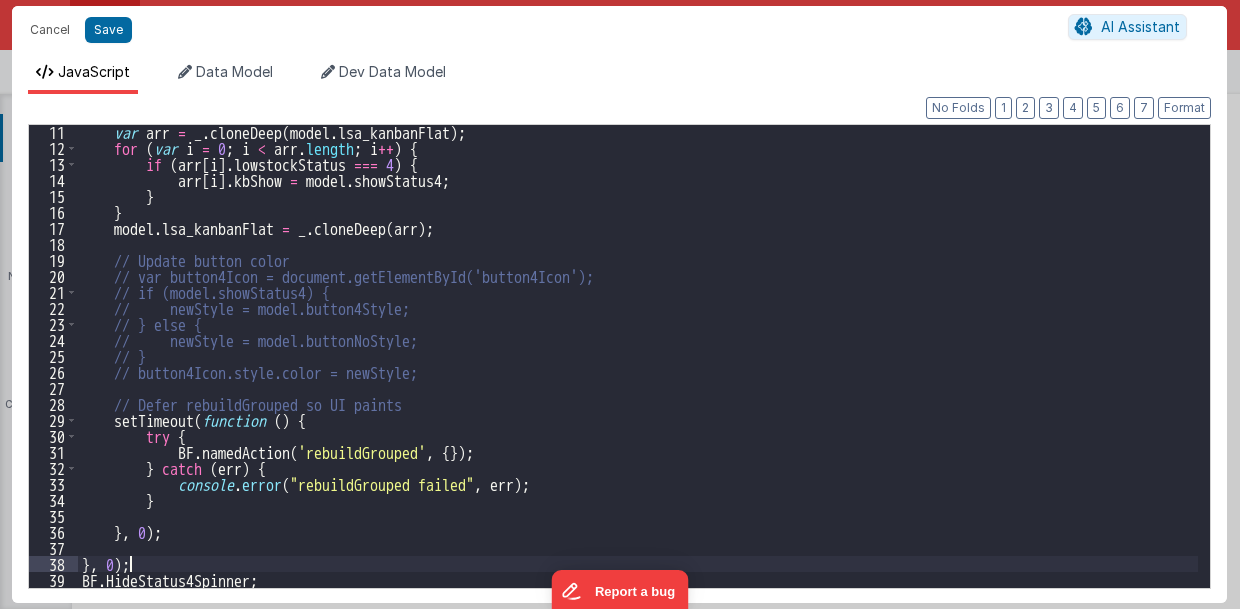 click on "var arr = _ . cloneDeep ( model . lsa_kanbanFlat ) ; for ( var i = 0 ; i < arr.length ; i ++ ) { if ( arr [ i ] . lowstockStatus === 4 ) { arr [ i ] . kbShow = model.showStatus4 ; } } model.lsa_kanbanFlat = _ . cloneDeep ( arr ) ; // Update button color // var button4Icon = document.getElementById('button4Icon'); // if (model.showStatus4) { // newStyle = model.button4Style; // } else { // newStyle = model.buttonNoStyle; // } // button4Icon.style.color = newStyle; // Defer rebuildGrouped so UI paints setTimeout ( function ( ) { try { BF . namedAction ( 'rebuildGrouped' , { }) ; } catch ( err ) { console . error ( "rebuildGrouped failed" , err ) ; } } , 0 ) ; } , 0 ) ; BF . HideStatus4Spinner ;" at bounding box center [638, 371] 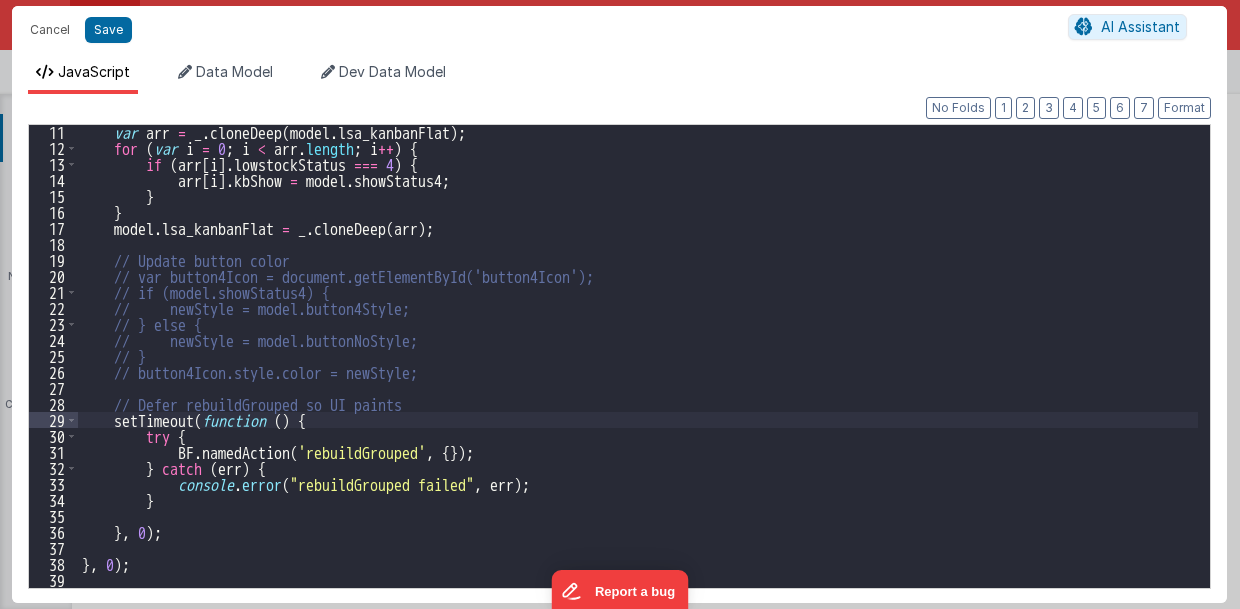 click on "var arr = _ . cloneDeep ( model . lsa_kanbanFlat ) ; for ( var i = 0 ; i < arr.length ; i ++ ) { if ( arr [ i ] . lowstockStatus === 4 ) { arr [ i ] . kbShow = model.showStatus4 ; } } model.lsa_kanbanFlat = _ . cloneDeep ( arr ) ; // Update button color // var button4Icon = document.getElementById('button4Icon'); // if (model.showStatus4) { // newStyle = model.button4Style; // } else { // newStyle = model.buttonNoStyle; // } // button4Icon.style.color = newStyle; // Defer rebuildGrouped so UI paints setTimeout ( function ( ) { try { BF . namedAction ( 'rebuildGrouped' , { }) ; } catch ( err ) { console . error ( "rebuildGrouped failed" , err ) ; } } , 0 ) ; } , 0 ) ; BF . HideStatus4Spinner ;" at bounding box center (638, 371) 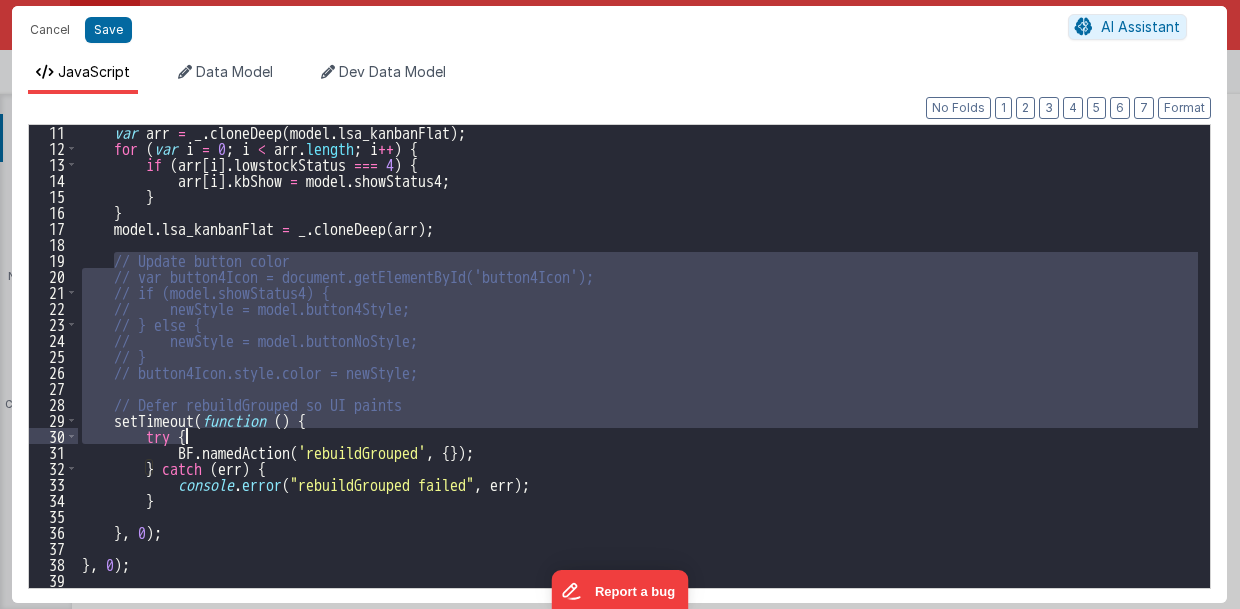 drag, startPoint x: 111, startPoint y: 252, endPoint x: 214, endPoint y: 429, distance: 204.78769 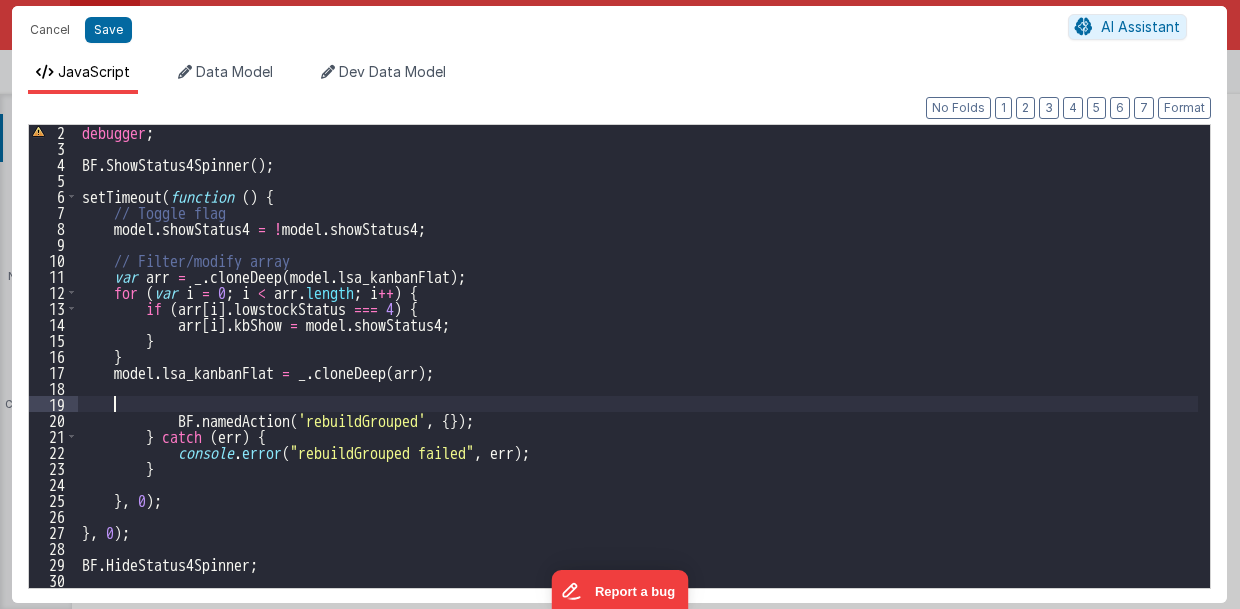 scroll, scrollTop: 16, scrollLeft: 0, axis: vertical 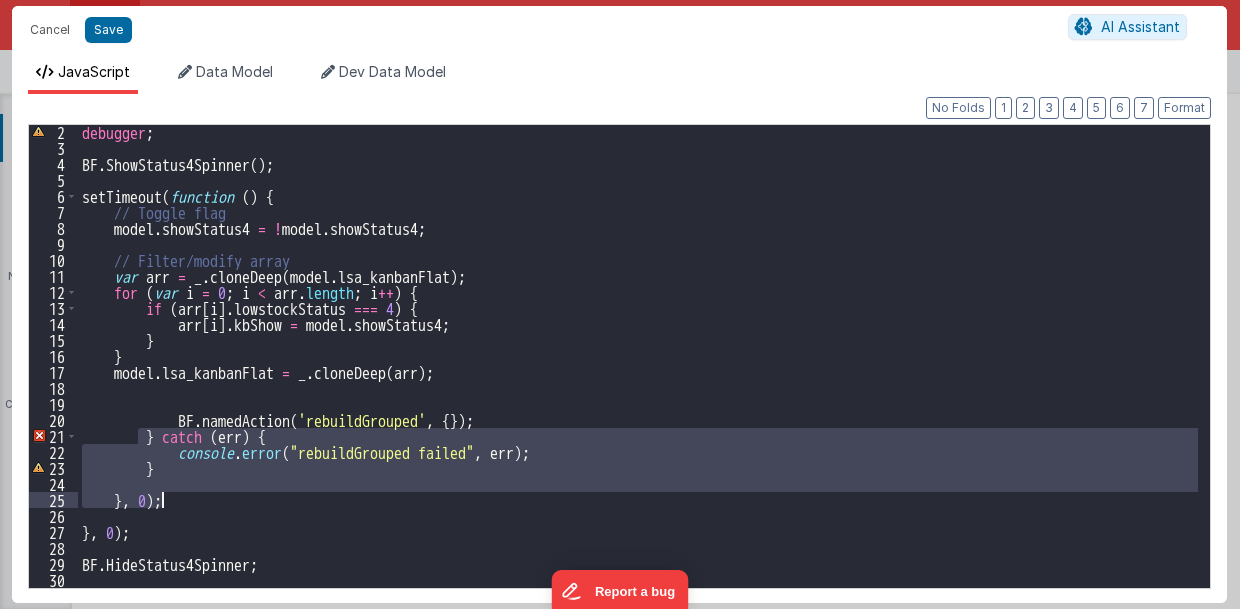 drag, startPoint x: 140, startPoint y: 429, endPoint x: 168, endPoint y: 500, distance: 76.321686 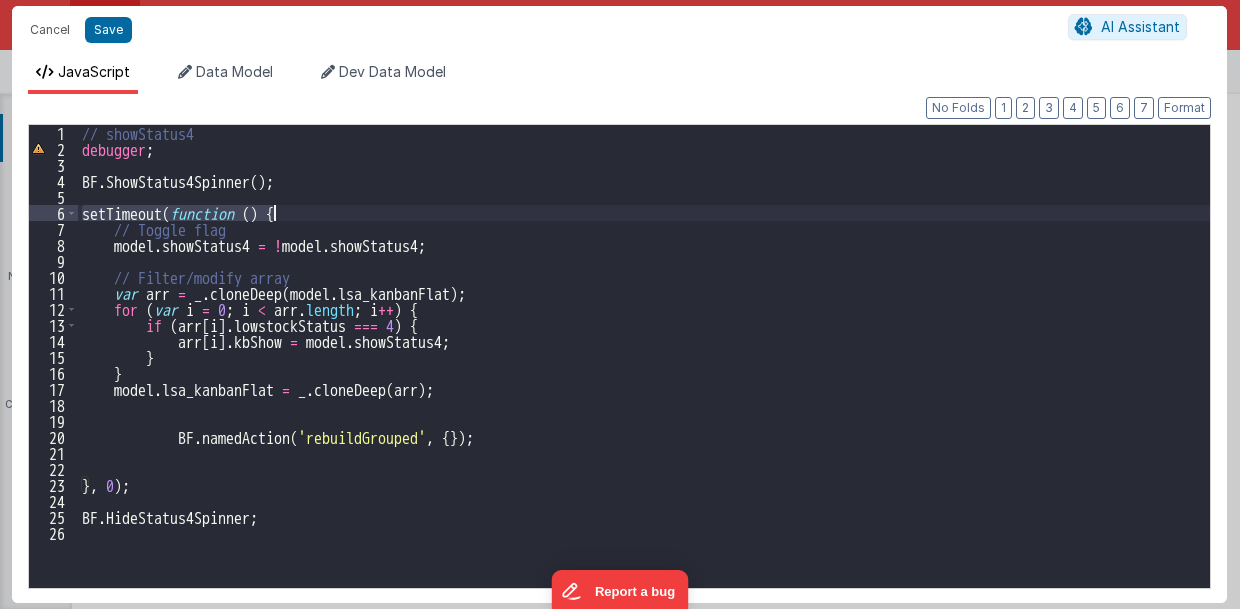 drag, startPoint x: 78, startPoint y: 208, endPoint x: 286, endPoint y: 215, distance: 208.11775 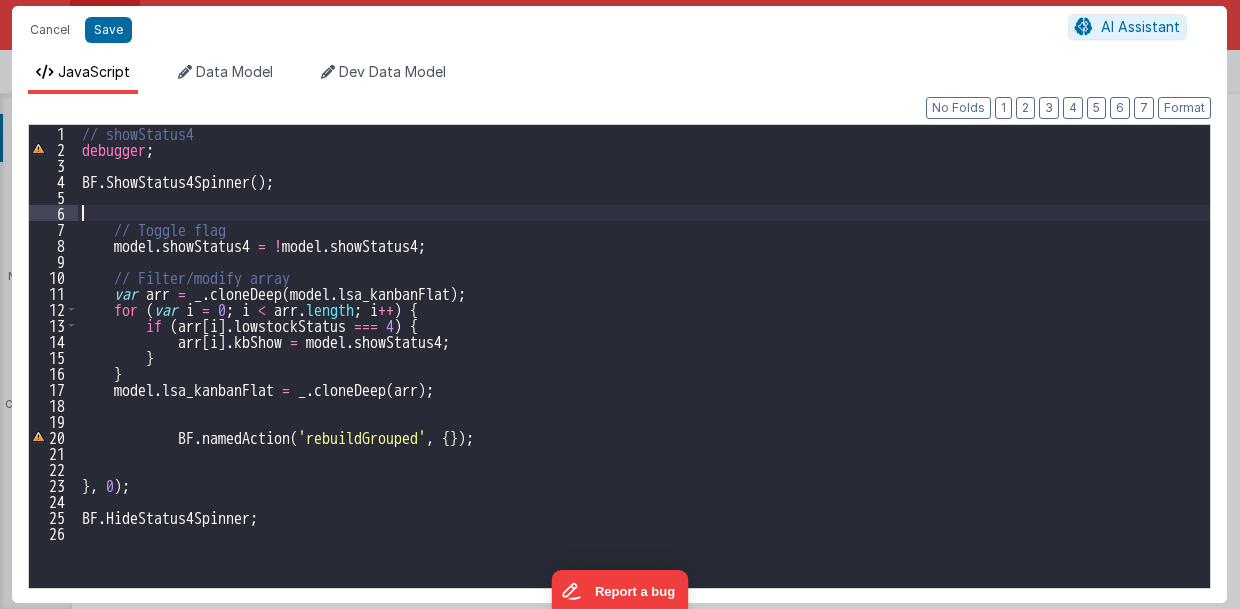 drag, startPoint x: 75, startPoint y: 479, endPoint x: 138, endPoint y: 487, distance: 63.505905 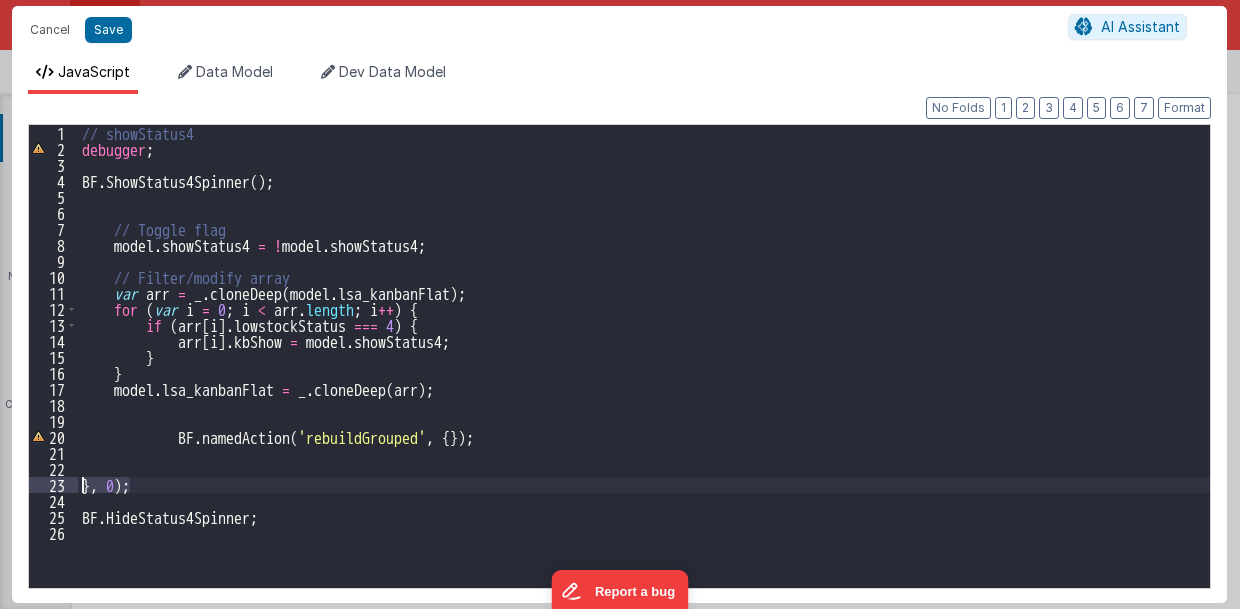 drag, startPoint x: 138, startPoint y: 487, endPoint x: 62, endPoint y: 487, distance: 76 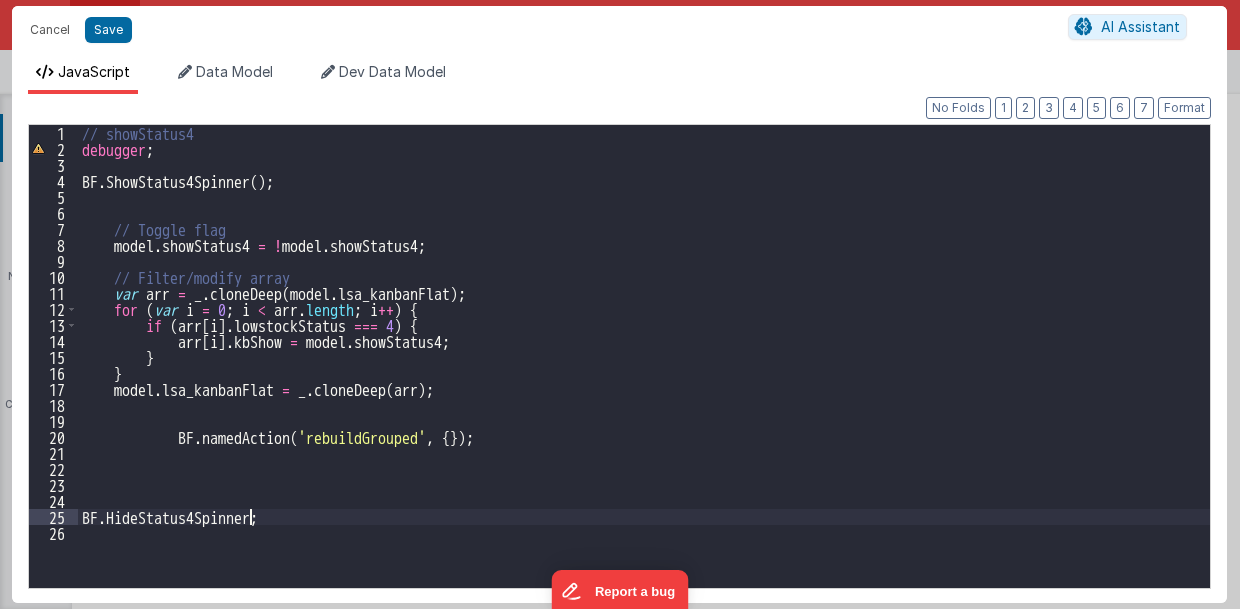 click on "// showStatus4 debugger ; BF . ShowStatus4Spinner ( ) ; // Toggle flag model . showStatus4 = ! model . showStatus4 ; // Filter/modify array var arr = _ . cloneDeep ( model . lsa_kanbanFlat ) ; for ( var i = 0 ; i < arr.length ; i ++ ) { if ( arr [ i ] . lowstockStatus === 4 ) { arr [ i ] . kbShow = model.showStatus4 ; } } model.lsa_kanbanFlat = _ . cloneDeep ( arr ) ; BF . namedAction ( 'rebuildGrouped' , { }) ; BF . HideStatus4Spinner ;" at bounding box center (644, 372) 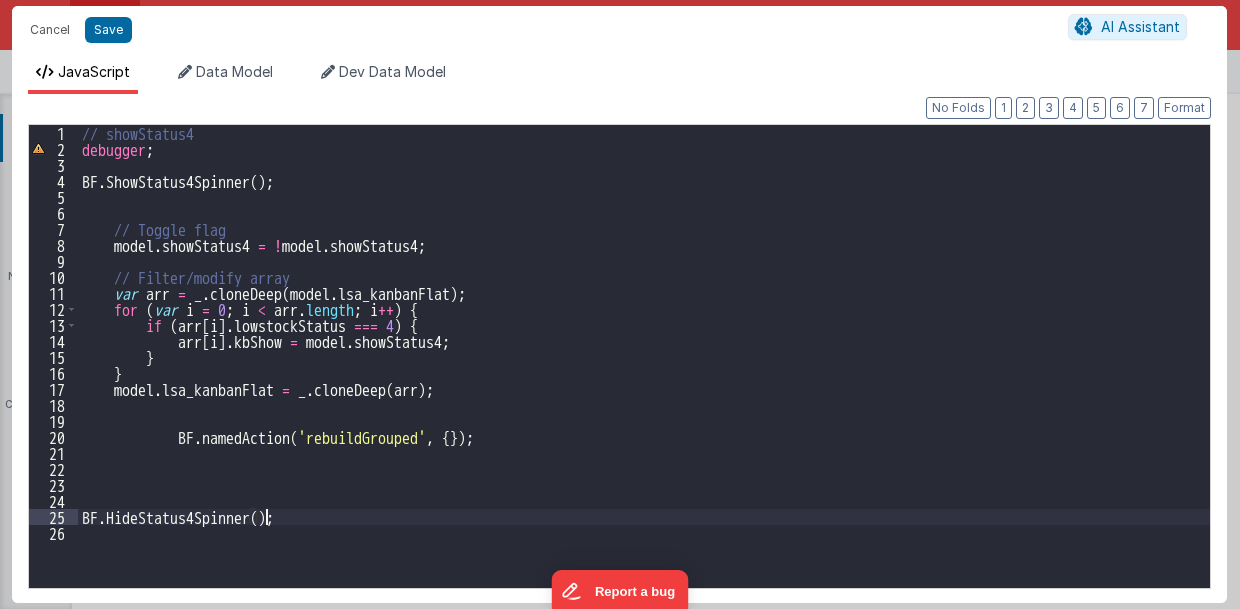click on "// showStatus4 debugger ; BF . ShowStatus4Spinner ( ) ;      // Toggle flag      model . showStatus4   =   ! model . showStatus4 ;      // Filter/modify array      var   arr   =   _ . cloneDeep ( model . lsa_kanbanFlat ) ;      for   ( var   i   =   0 ;   i   <   arr . length ;   i ++ )   {           if   ( arr [ i ] . lowstockStatus   ===   4 )   {                arr [ i ] . kbShow   =   model . showStatus4 ;           }      }      model . lsa_kanbanFlat   =   _ . cloneDeep ( arr ) ;                     BF . namedAction ( 'rebuildGrouped' ,   { }) ;          BF . HideStatus4Spinner ( ) ;" at bounding box center [644, 372] 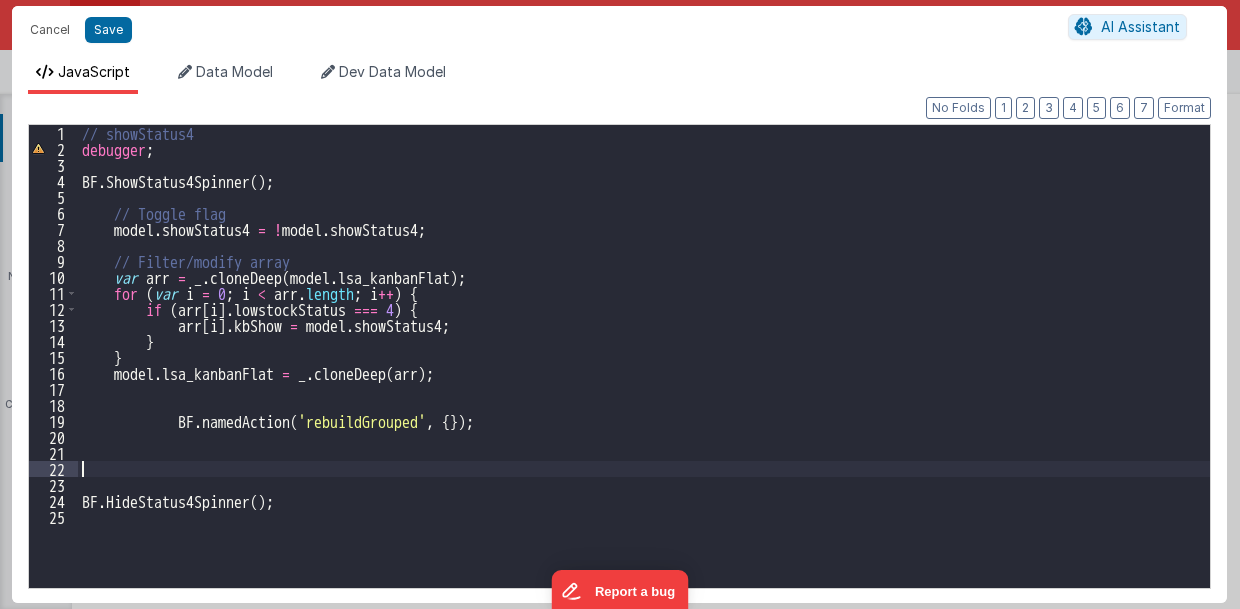 click on "// showStatus4 debugger ; BF . ShowStatus4Spinner ( ) ;      // Toggle flag      model . showStatus4   =   ! model . showStatus4 ;      // Filter/modify array      var   arr   =   _ . cloneDeep ( model . lsa_kanbanFlat ) ;      for   ( var   i   =   0 ;   i   <   arr . length ;   i ++ )   {           if   ( arr [ i ] . lowstockStatus   ===   4 )   {                arr [ i ] . kbShow   =   model . showStatus4 ;           }      }      model . lsa_kanbanFlat   =   _ . cloneDeep ( arr ) ;                     BF . namedAction ( 'rebuildGrouped' ,   { }) ;          BF . HideStatus4Spinner ( ) ;" at bounding box center (644, 372) 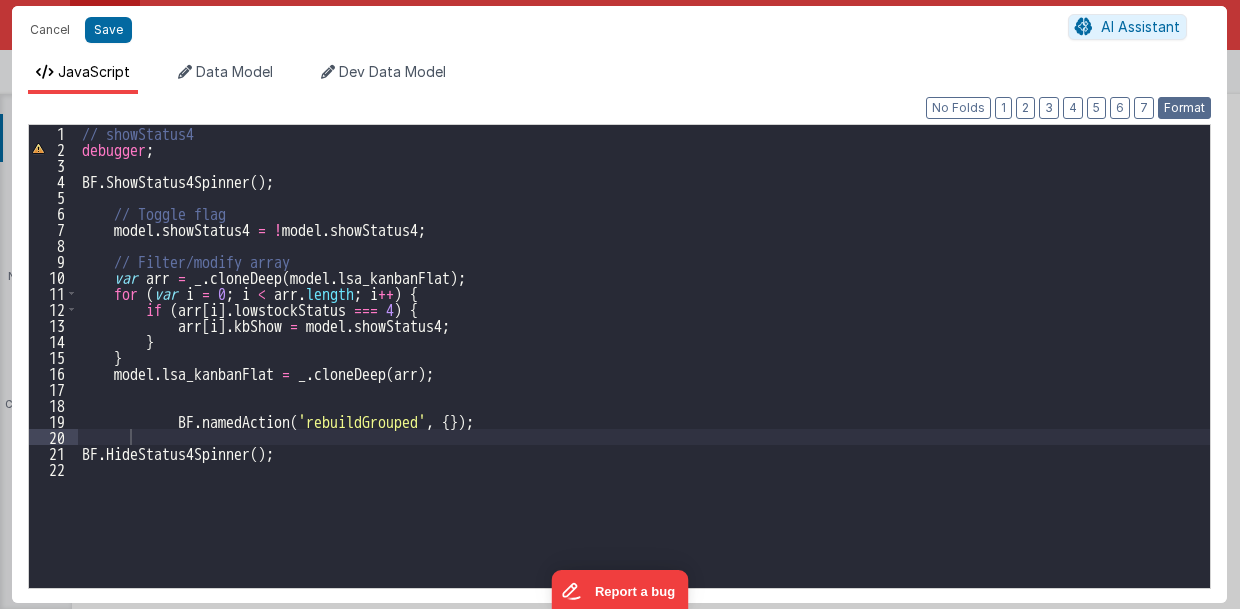 click on "Format" at bounding box center (1184, 108) 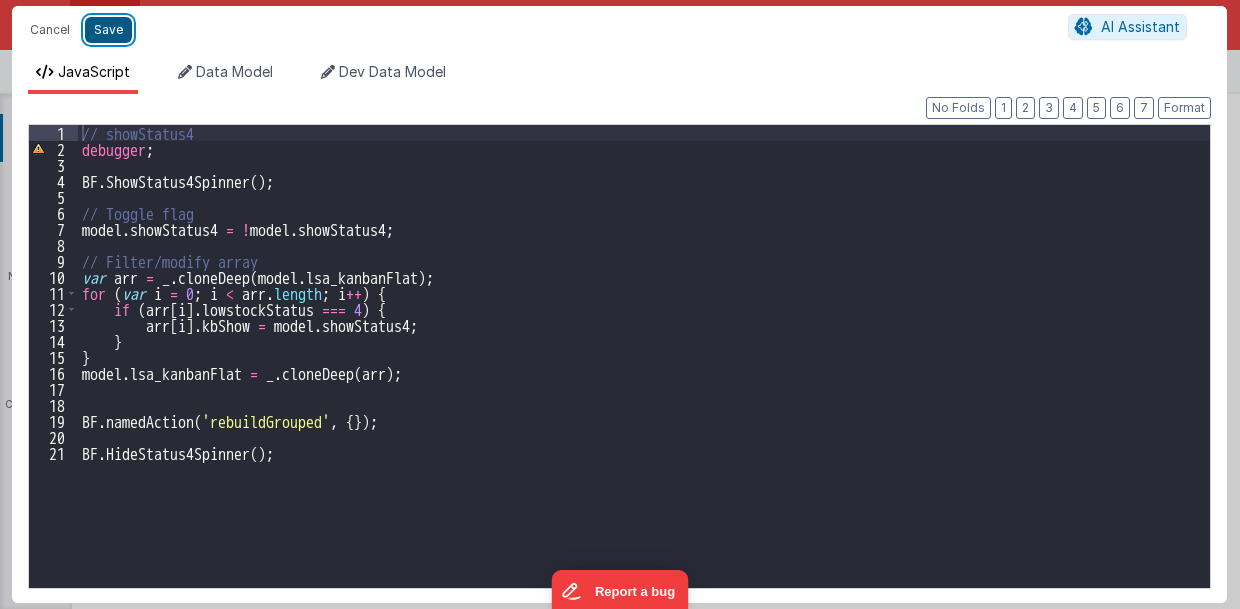 click on "Save" at bounding box center (108, 30) 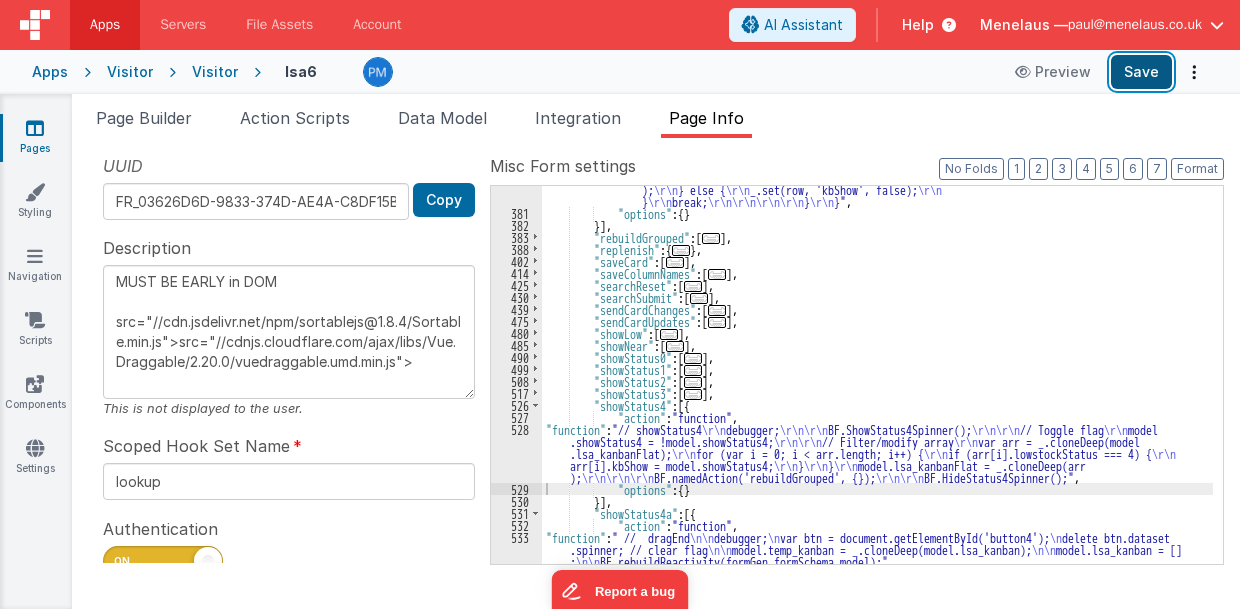 click on "Save" at bounding box center [1141, 72] 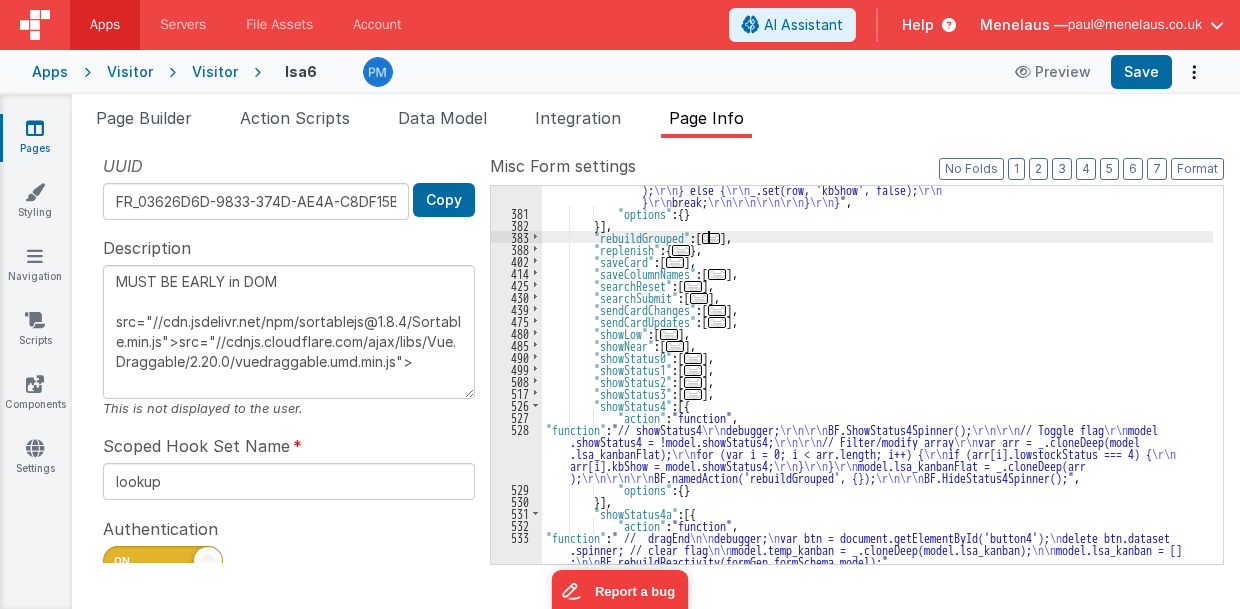 click on "..." at bounding box center [711, 238] 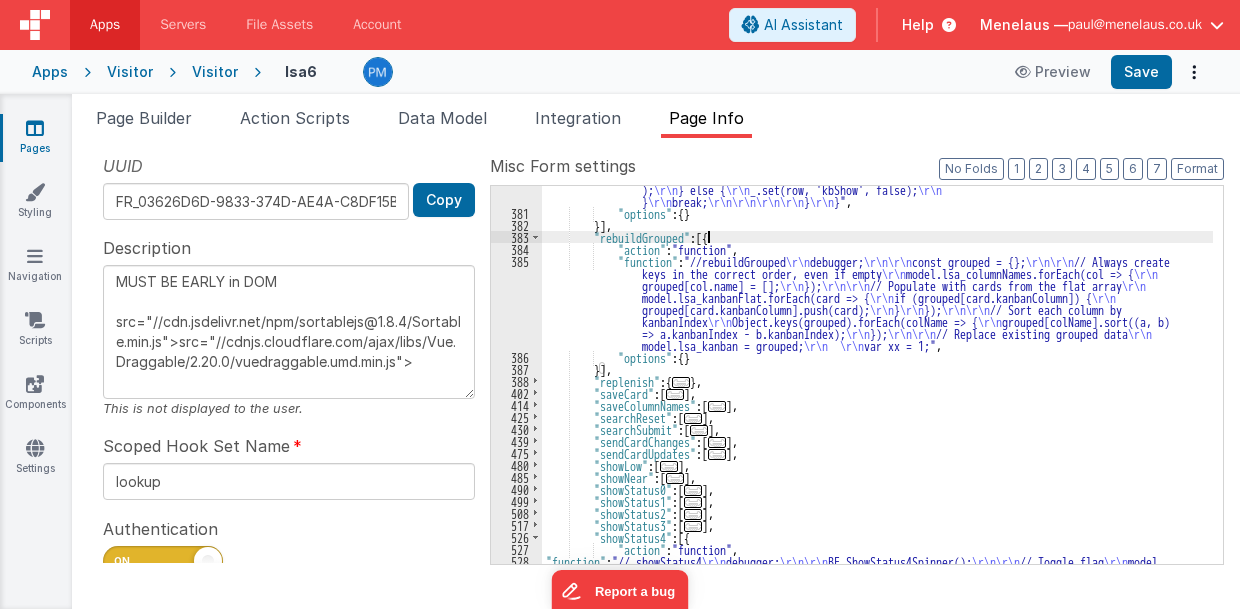 click on ""function" :  "debugger; \r\n\r\n newColumn =  \" none \" ; \r\n _.forEach(model.lsa_kanbanFlat, row =>                   addkey(row, newColumn)); \r\n\r\n BF.namedAction('rebuildGrouped', {}); \r\n\r\n var xx = 1                  ; \r\n return; \r\n\r\n\r\n ////////////////////// \r\n function arraymove(arr, fromIndex, toIndex)                   { \r\n     // debugger; \r\n\r\n     var element = arr[fromIndex]; \r\n     arr.splice(fromIndex, 1                  ); \r\n     arr.splice(toIndex, 0, element); \r\n\r\n     var xx = 1; \r\n } \r\n\r\n function addkey                  (row, column) { \r\n     // debugger; \r\n\r\n\r\n     switch (true) { \r\n\r\n\r\n         case                   (row.totalInventory >= ((row.lowstockLevel * 1.1) + 1)): \r\n             _.set(row, 'stcolbg',                   \" background: palegreen; \" ); \r\n             _.set(row, 'lowstockStatus', 5);" at bounding box center [878, 210] 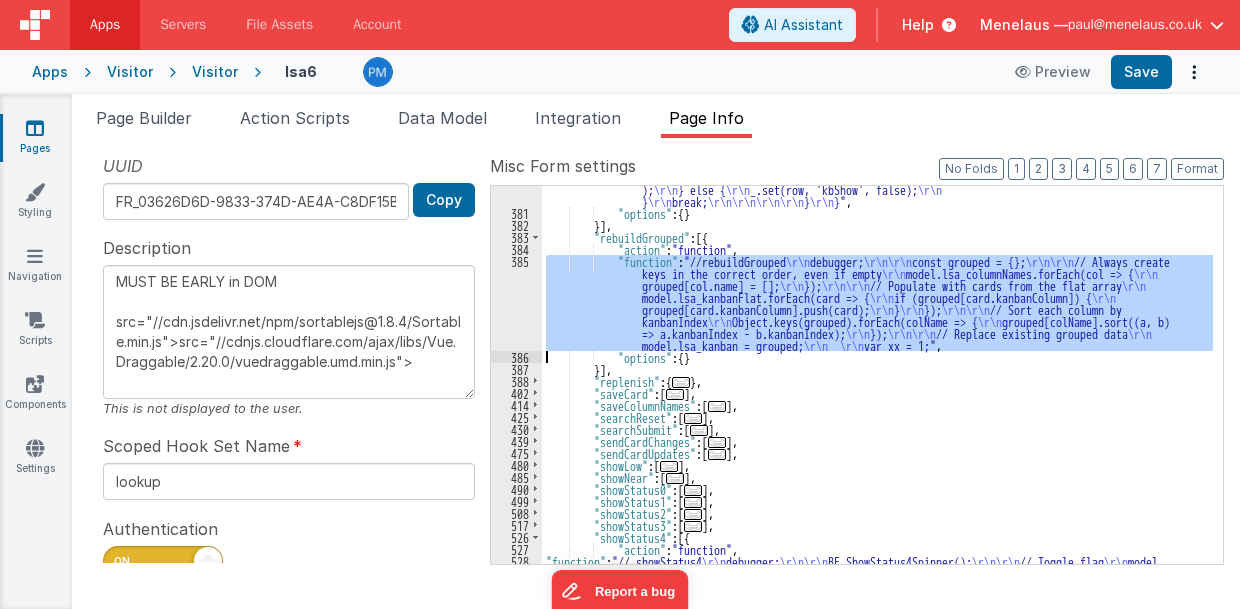 click on "385" at bounding box center (516, 303) 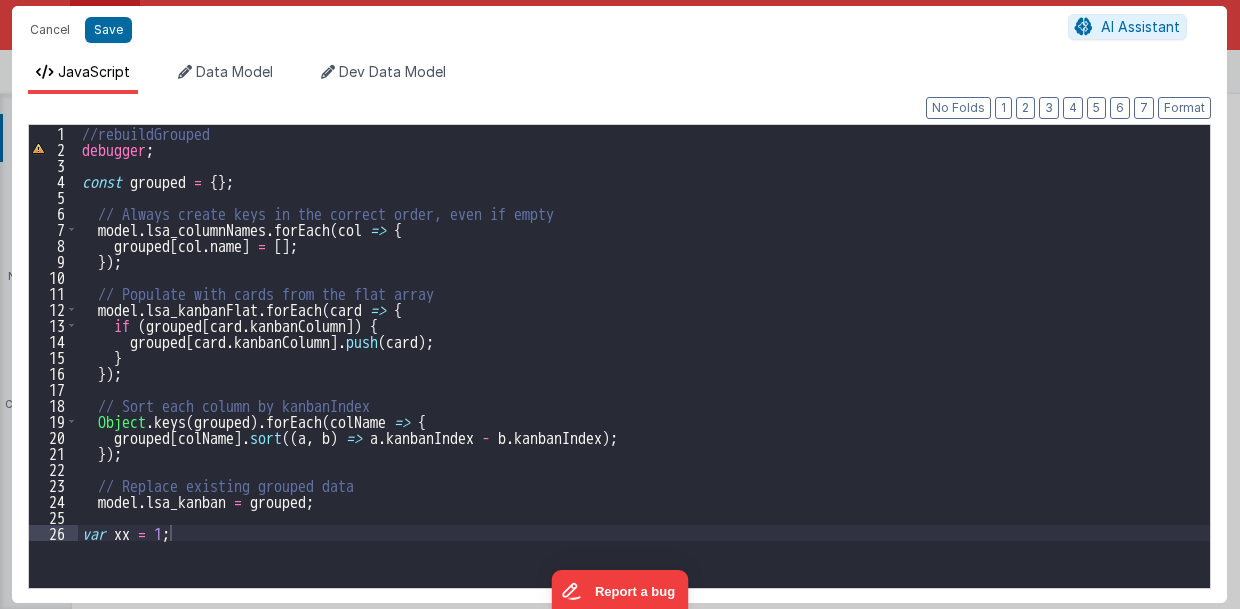 click on "//rebuildGrouped debugger ; const   grouped   =   { } ;    // Always create keys in the correct order, even if empty    model . lsa_columnNames . forEach ( col   =>   {      grouped [ col . name ]   =   [ ] ;    }) ;    // Populate with cards from the flat array    model . lsa_kanbanFlat . forEach ( card   =>   {      if   ( grouped [ card . kanbanColumn ])   {         grouped [ card . kanbanColumn ] . push ( card ) ;      }    }) ;    // Sort each column by kanbanIndex    Object . keys ( grouped ) . forEach ( colName   =>   {      grouped [ colName ] . sort (( a ,   b )   =>   a . kanbanIndex   -   b . kanbanIndex ) ;    }) ;    // Replace existing grouped data    model . lsa_kanban   =   grouped ;    var   xx   =   1 ;" at bounding box center (644, 372) 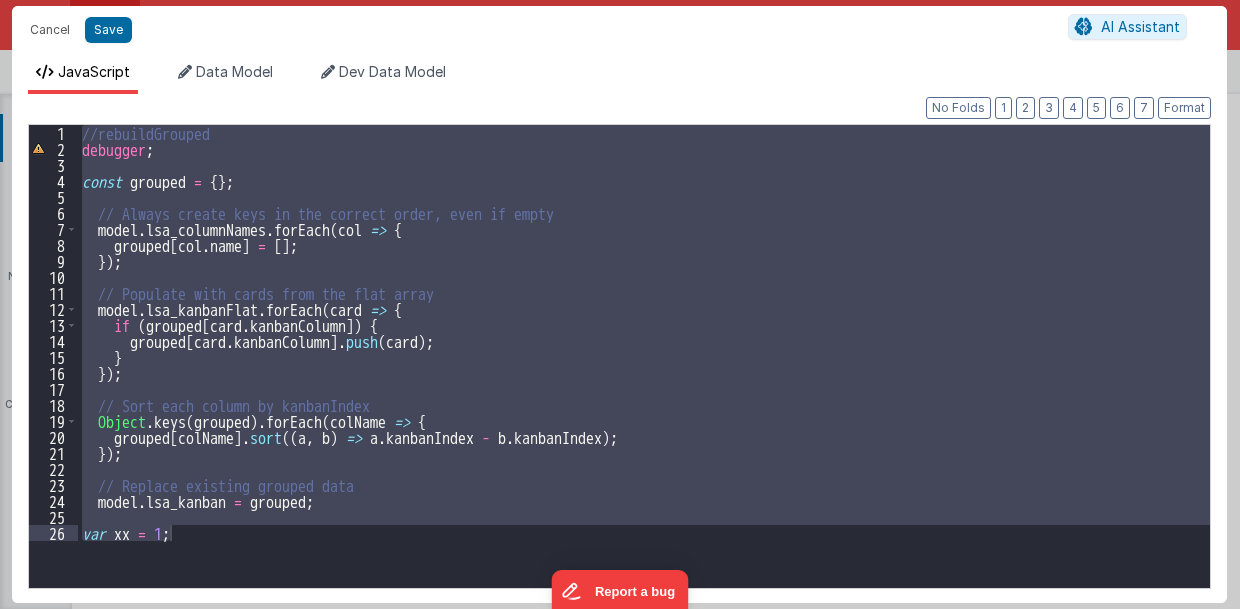drag, startPoint x: 574, startPoint y: 33, endPoint x: 578, endPoint y: 43, distance: 10.770329 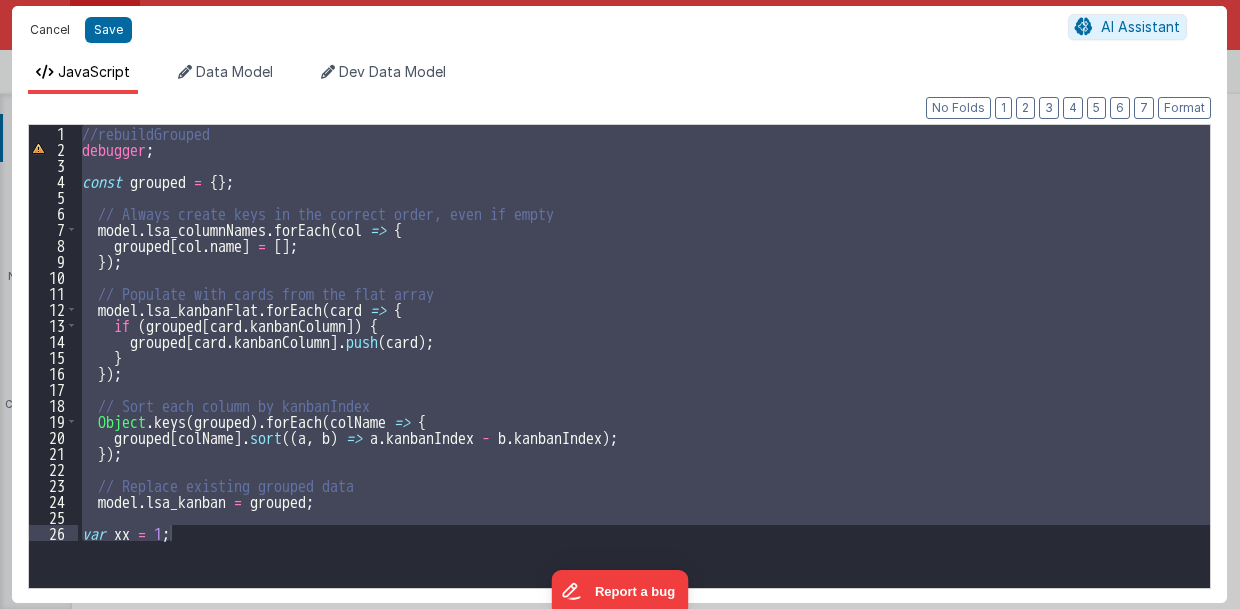 click on "Cancel" at bounding box center (50, 30) 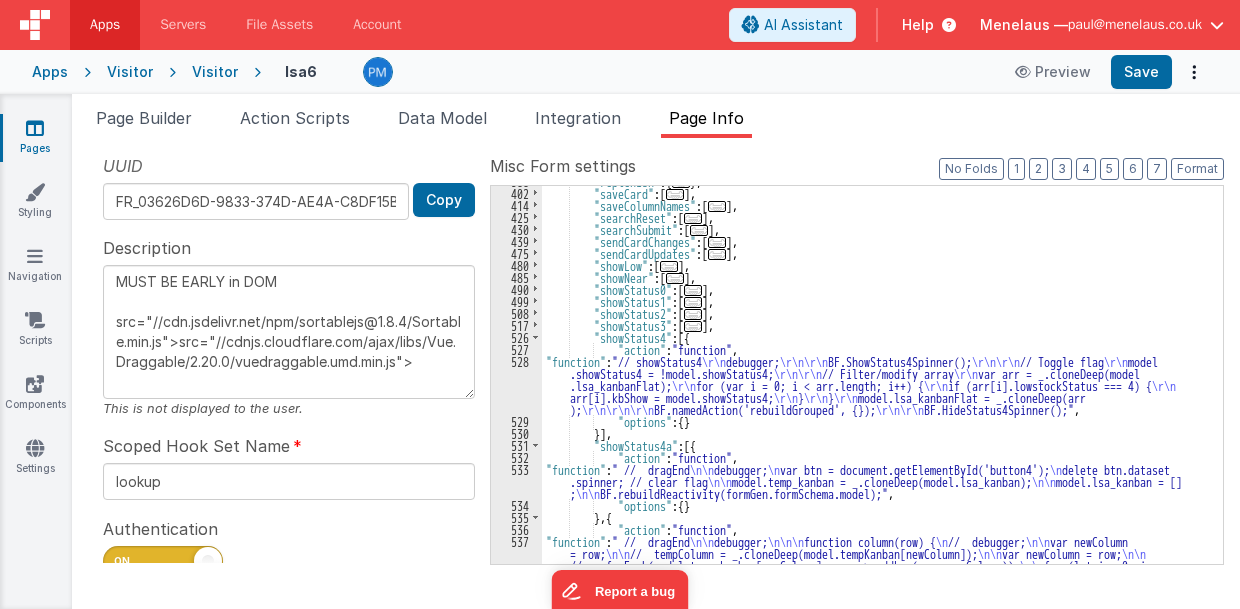 scroll, scrollTop: 1151, scrollLeft: 0, axis: vertical 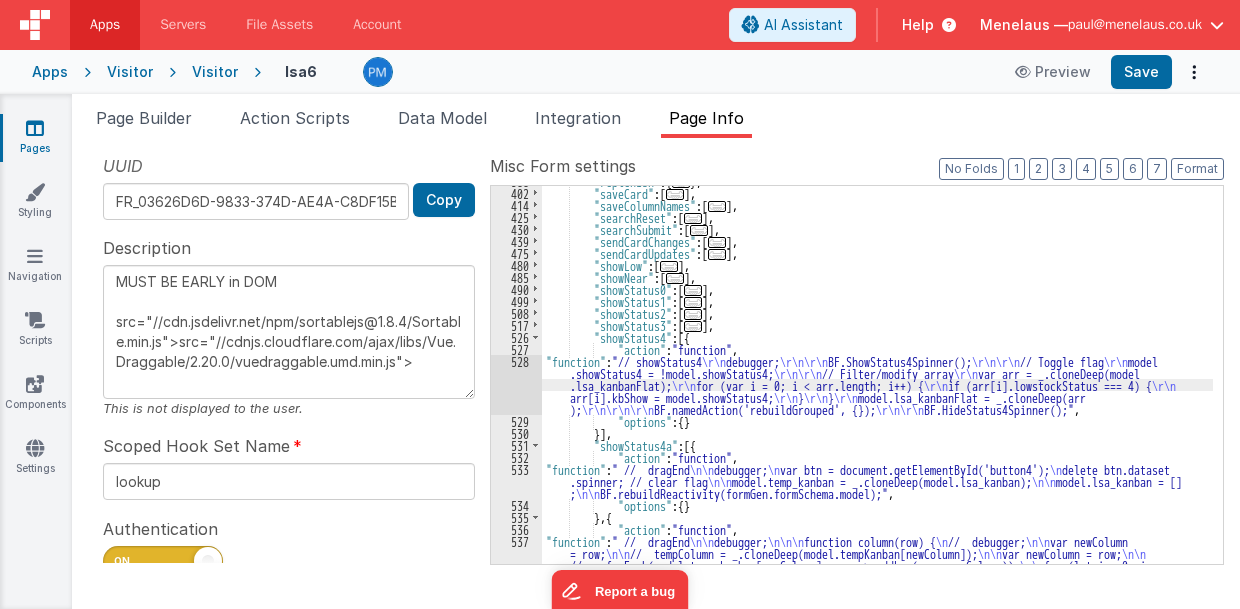 click on "528" at bounding box center (516, 385) 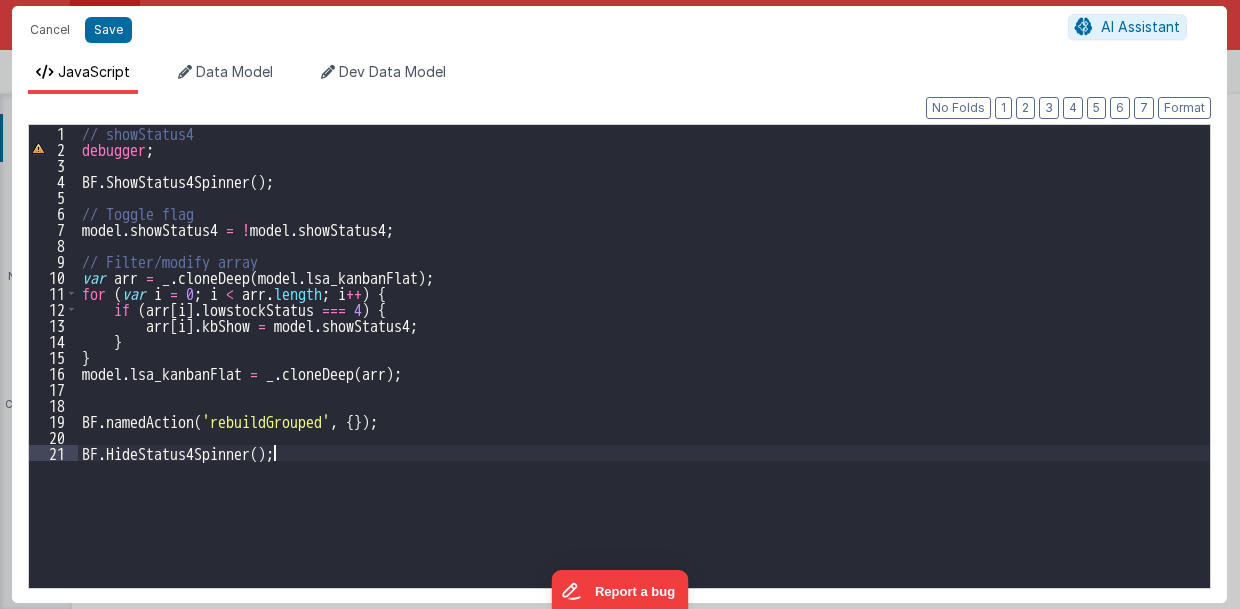 click on "19" at bounding box center (53, 421) 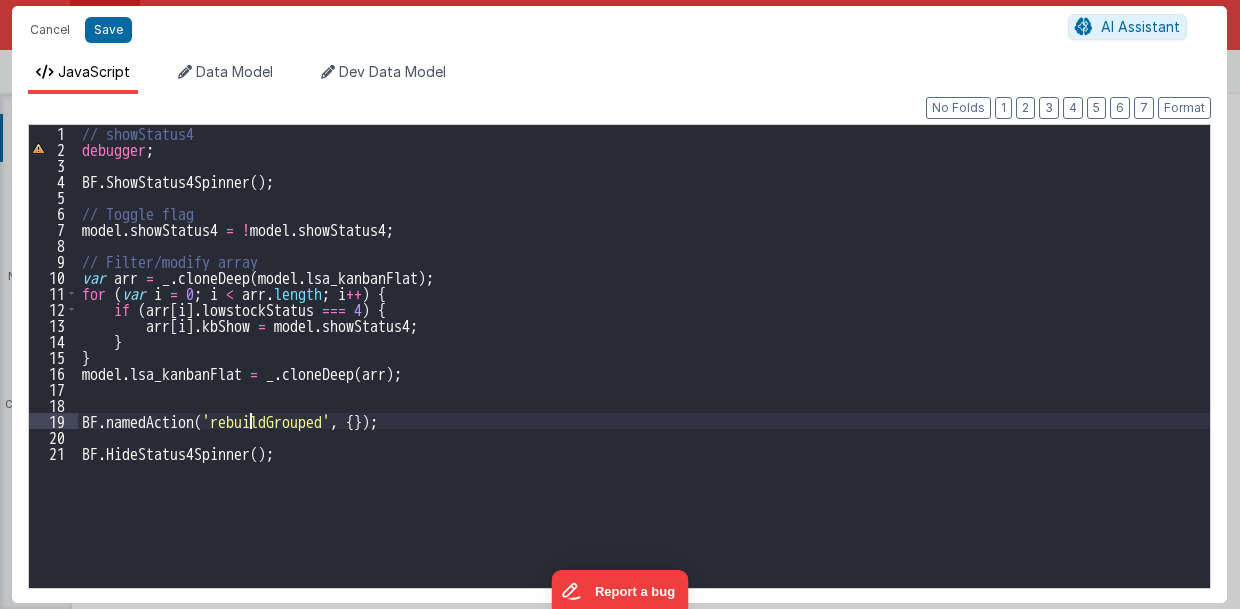 click on "// showStatus4 debugger ; BF . ShowStatus4Spinner ( ) ; // Toggle flag model . showStatus4   =   ! model . showStatus4 ; // Filter/modify array var   arr   =   _ . cloneDeep ( model . lsa_kanbanFlat ) ; for   ( var   i   =   0 ;   i   <   arr . length ;   i ++ )   {      if   ( arr [ i ] . lowstockStatus   ===   4 )   {           arr [ i ] . kbShow   =   model . showStatus4 ;      } } model . lsa_kanbanFlat   =   _ . cloneDeep ( arr ) ; BF . namedAction ( 'rebuildGrouped' ,   { }) ; BF . HideStatus4Spinner ( ) ;" at bounding box center [644, 372] 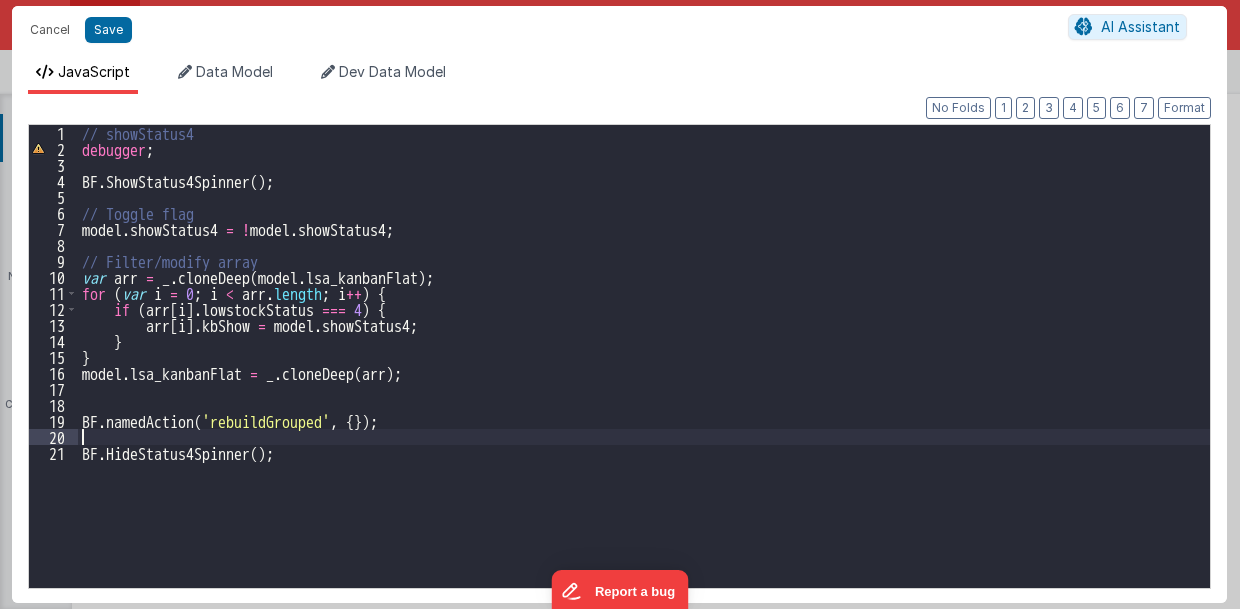 click on "// showStatus4 debugger ; BF . ShowStatus4Spinner ( ) ; // Toggle flag model . showStatus4   =   ! model . showStatus4 ; // Filter/modify array var   arr   =   _ . cloneDeep ( model . lsa_kanbanFlat ) ; for   ( var   i   =   0 ;   i   <   arr . length ;   i ++ )   {      if   ( arr [ i ] . lowstockStatus   ===   4 )   {           arr [ i ] . kbShow   =   model . showStatus4 ;      } } model . lsa_kanbanFlat   =   _ . cloneDeep ( arr ) ; BF . namedAction ( 'rebuildGrouped' ,   { }) ; BF . HideStatus4Spinner ( ) ;" at bounding box center (644, 372) 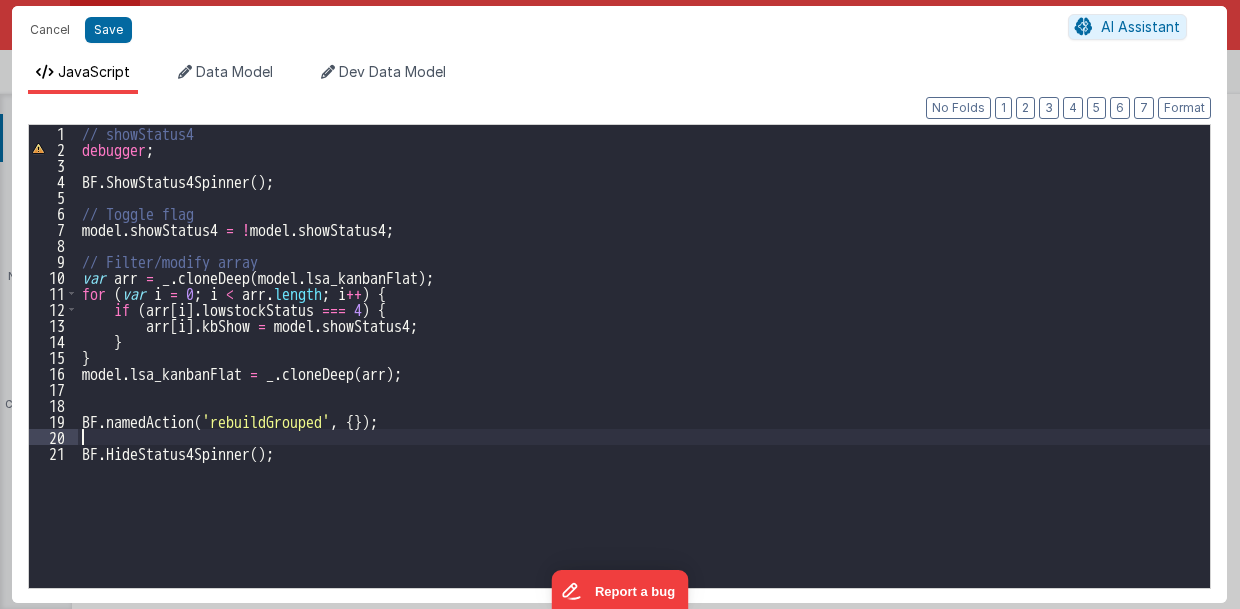 paste 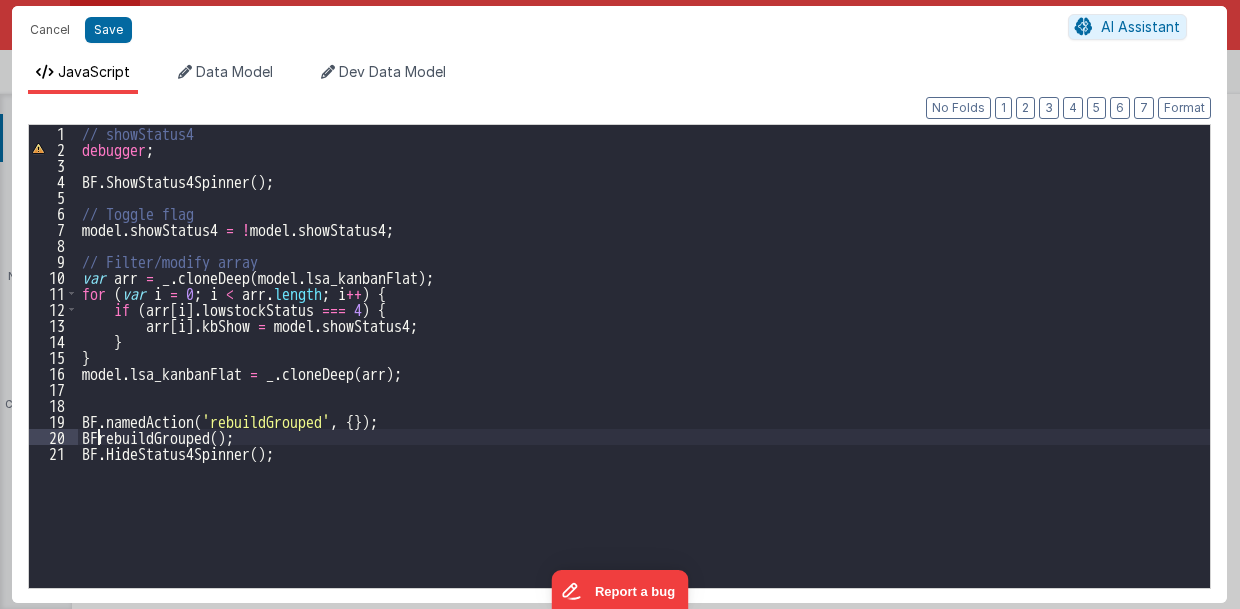 type 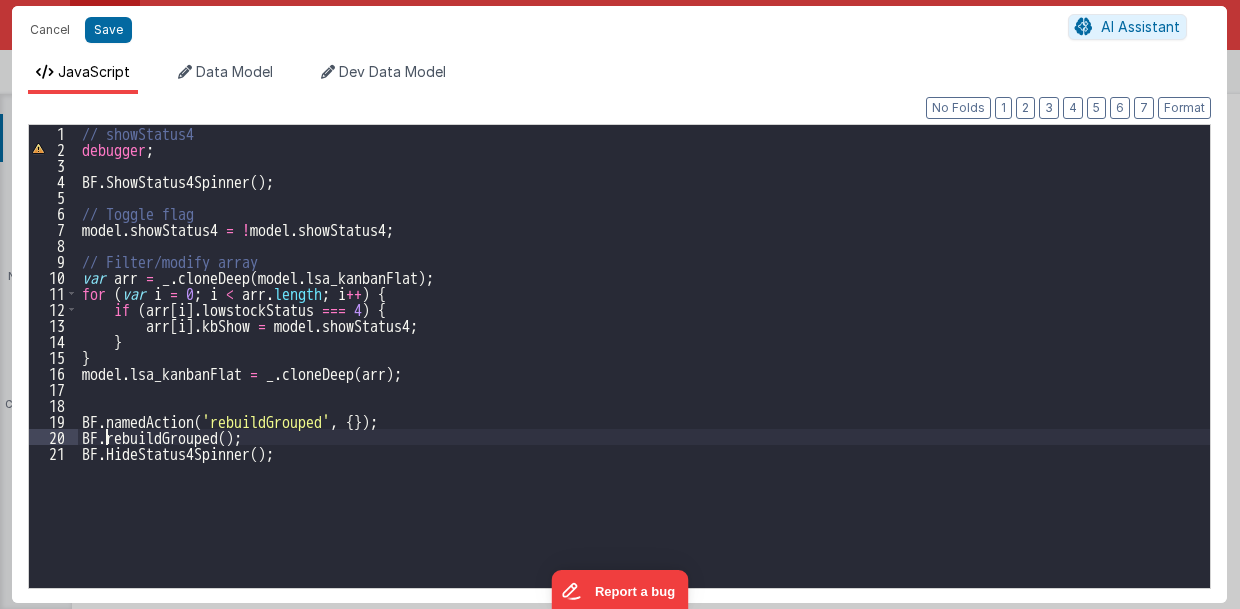 click on "// showStatus4 debugger ; BF . ShowStatus4Spinner ( ) ; // Toggle flag model . showStatus4 = ! model . showStatus4 ; // Filter/modify array var arr = _ . cloneDeep ( model . lsa_kanbanFlat ) ; for ( var i = 0 ; i < arr.length ; i ++ ) { if ( arr [ i ] . lowstockStatus === 4 ) { arr [ i ] . kbShow = model.showStatus4 ; } } model.lsa_kanbanFlat = _ . cloneDeep ( arr ) ; BF . namedAction ( 'rebuildGrouped' , { }) ; BF . rebuildGrouped ( ) ; BF . HideStatus4Spinner ( ) ;" at bounding box center [644, 372] 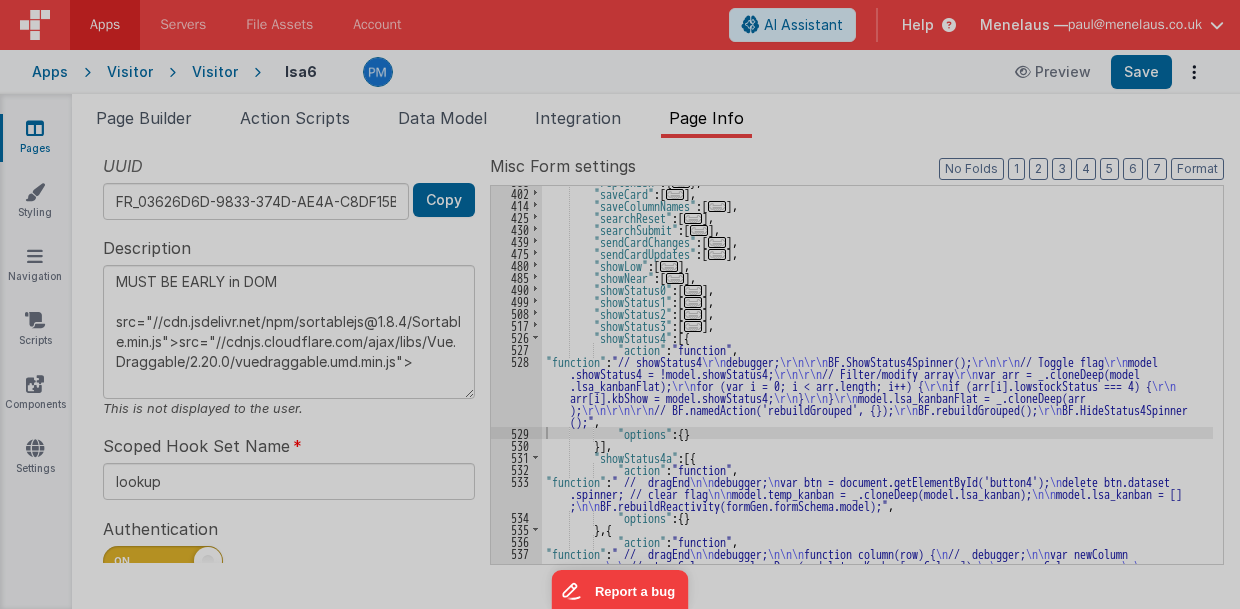type on "MUST BE EARLY in DOM
src="//cdn.jsdelivr.net/npm/sortablejs@1.8.4/Sortable.min.js">src="//cdnjs.cloudflare.com/ajax/libs/Vue.Draggable/2.20.0/vuedraggable.umd.min.js">" 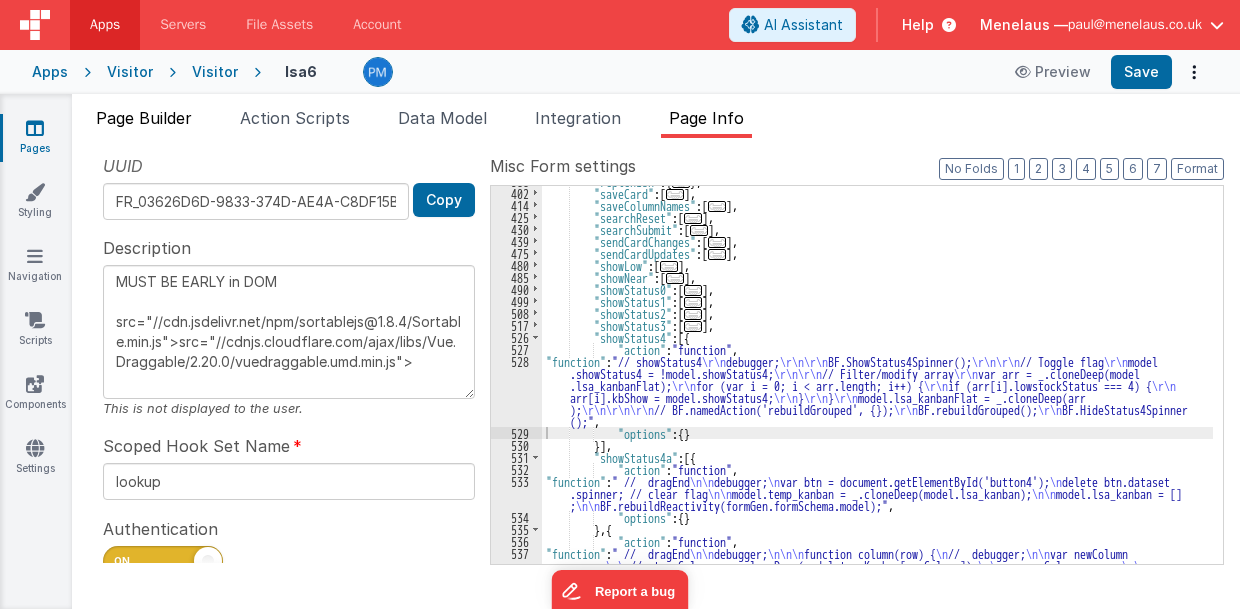 click on "Page Builder" at bounding box center [144, 118] 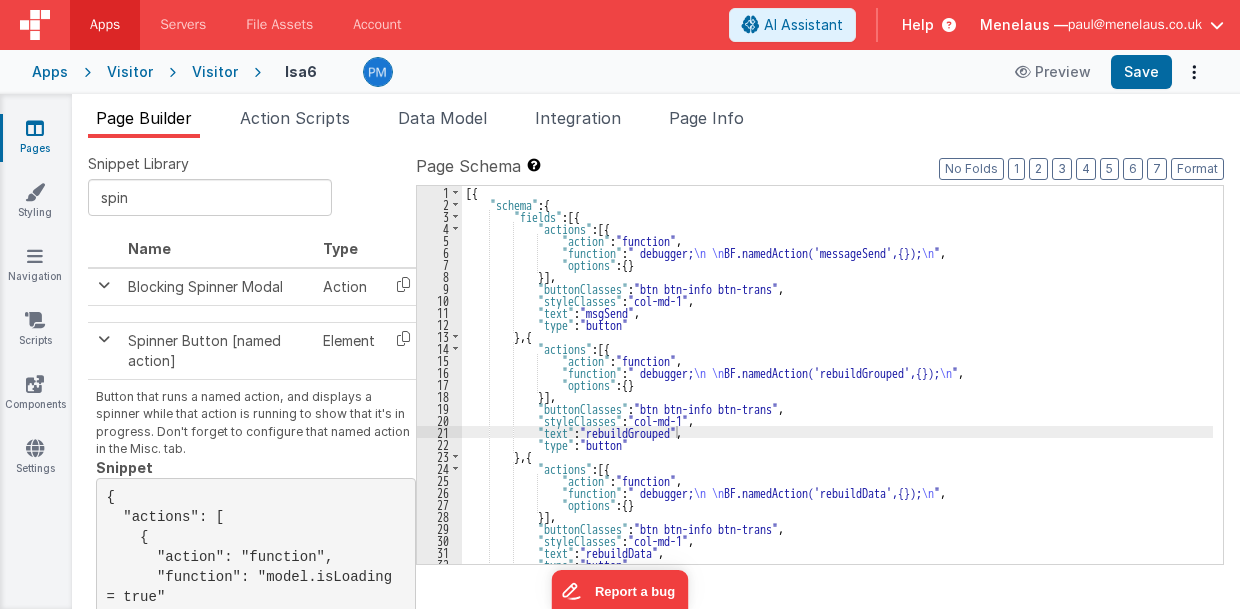 click on "[{      "schema" :  {           "fields" :  [{                "actions" :  [{                     "action" :  "function" ,                     "function" :  " debugger; \n   \n  BF.namedAction('messageSend',{}); \n  " ,                     "options" :  { }                }] ,                "buttonClasses" :  "btn btn-info btn-trans" ,                "styleClasses" :  "col-md-1" ,                "text" :  "msgSend" ,                "type" :  "button"           } , {                "actions" :  [{                     "action" :  "function" ,                     "function" :  " debugger; \n   \n  BF.namedAction('rebuildGrouped',{}); \n  " ,                     "options" :  { }                }] ,                "buttonClasses" :  "btn btn-info btn-trans" ,                "styleClasses" :  "col-md-1" ,                "text" :  "rebuildGrouped" ,                "type" :  "button"           } , {                "actions" :  [{                     "action" :  "function" ,                     "function" :  \n   \n ," at bounding box center (838, 387) 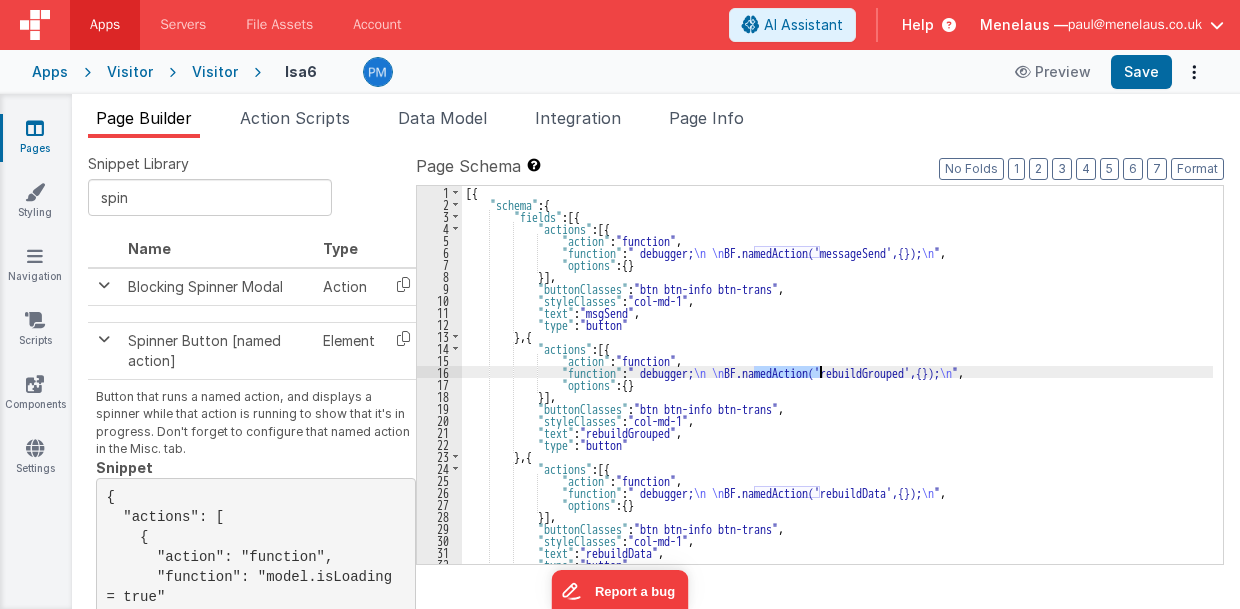 click on "[{      "schema" :  {           "fields" :  [{                "actions" :  [{                     "action" :  "function" ,                     "function" :  " debugger; \n   \n  BF.namedAction('messageSend',{}); \n  " ,                     "options" :  { }                }] ,                "buttonClasses" :  "btn btn-info btn-trans" ,                "styleClasses" :  "col-md-1" ,                "text" :  "msgSend" ,                "type" :  "button"           } , {                "actions" :  [{                     "action" :  "function" ,                     "function" :  " debugger; \n   \n  BF.namedAction('rebuildGrouped',{}); \n  " ,                     "options" :  { }                }] ,                "buttonClasses" :  "btn btn-info btn-trans" ,                "styleClasses" :  "col-md-1" ,                "text" :  "rebuildGrouped" ,                "type" :  "button"           } , {                "actions" :  [{                     "action" :  "function" ,                     "function" :  \n   \n ," at bounding box center (838, 387) 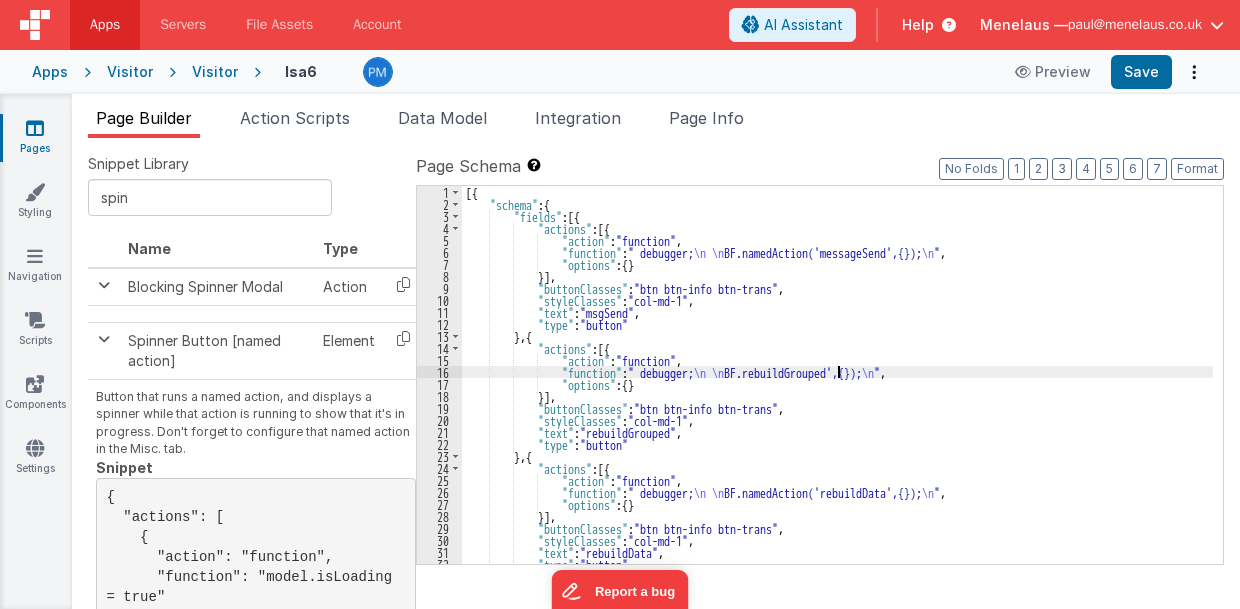 type 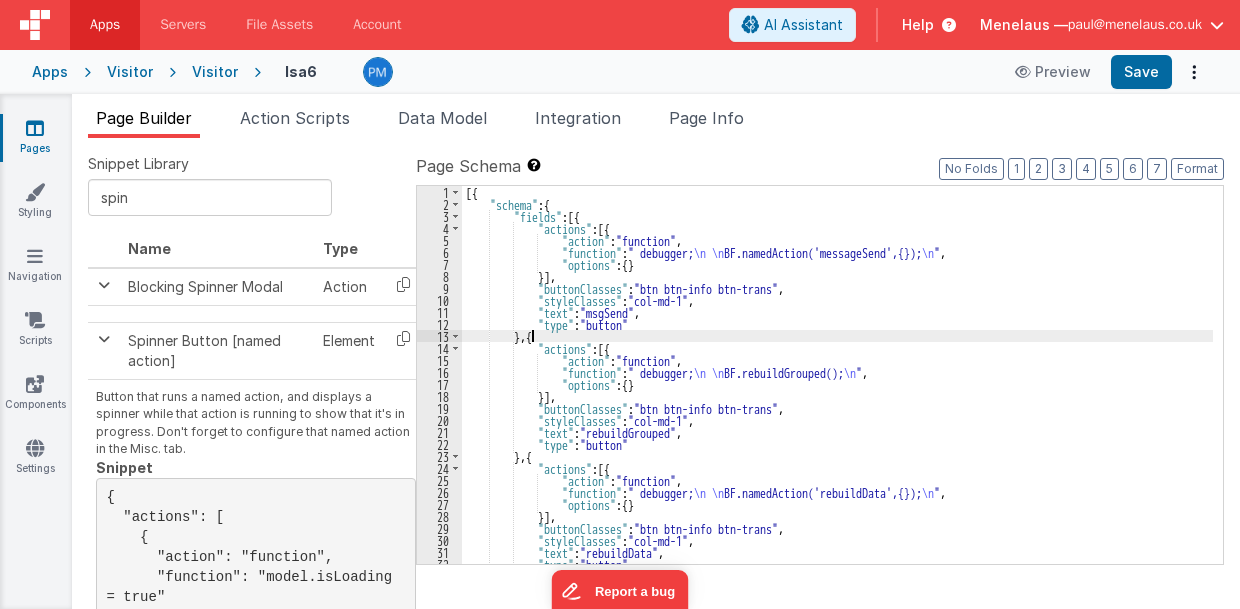 click on "{
"schema" :  {
"fields" :  [{
"actions" :  [{
"action" :  "function" ,
"function" :  " debugger; \n   \n  BF.namedAction('messageSend',{}); \n  " ,
"options" :  { }
}] ,
"buttonClasses" :  "btn btn-info btn-trans" ,
"styleClasses" :  "col-md-1" ,
"text" :  "msgSend" ,
"type" :  "button"
} ,
{
"actions" :  [{
"action" :  "function" ,
"function" :  " debugger; \n   \n  BF.rebuildGrouped(); \n  " ,
"options" :  { }
}] ,
"buttonClasses" :  "btn btn-info btn-trans" ,
"styleClasses" :  "col-md-1" ,
"text" :  "rebuildGrouped" ,
"type" :  "button"
} ,
{
"actions" :  [{
"action" :  "function" ,
"function" :  " debugger; \n   \n \n  "" at bounding box center [838, 387] 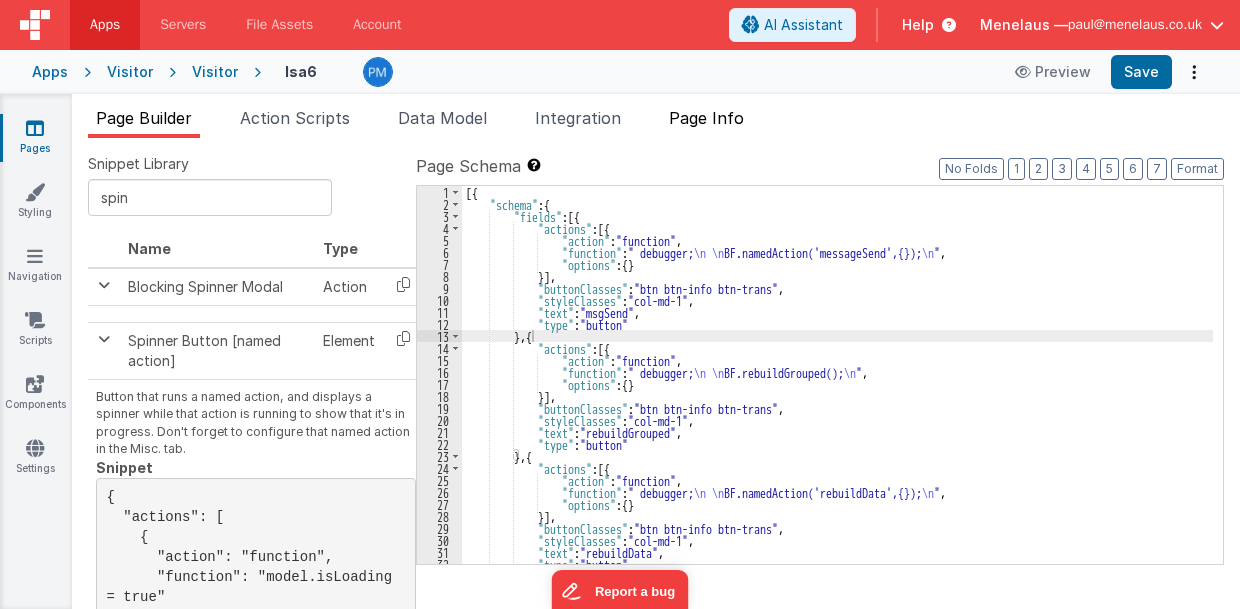 click on "Page Info" at bounding box center (706, 118) 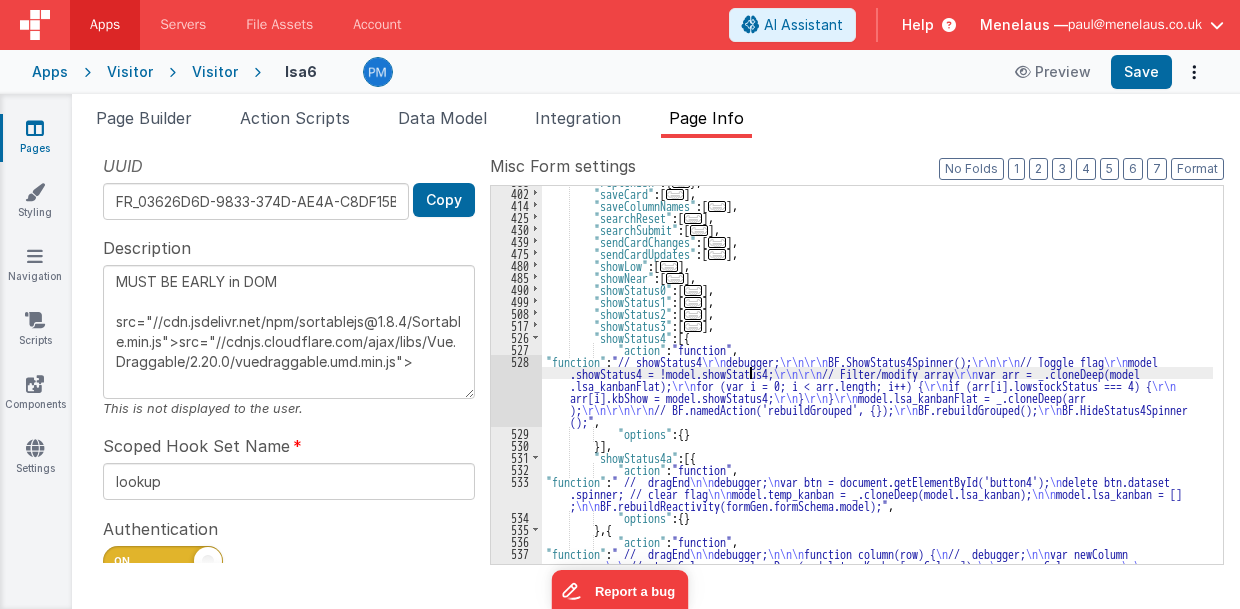 click on ""showStatus4" : [{ "action" : "function" , "function" : "// showStatus4 \r\n debugger; \r\n\r\n BF.ShowStatus4Spinner(); \r\n\r\n // Toggle flag \r\n model .showStatus4 = !model.showStatus4; \r\n\r\n // Filter/modify array \r\n var arr = _.cloneDeep(model .lsa_kanbanFlat); \r\n for (var i = 0; i < arr.length; i++) { \r\n     if (arr[i].lowstockStatus === 4) { \r\n               arr[i].kbShow = model.showStatus4; \r\n     } \r\n } \r\n model.lsa_kanbanFlat = _.cloneDeep(arr );" at bounding box center [878, 532] 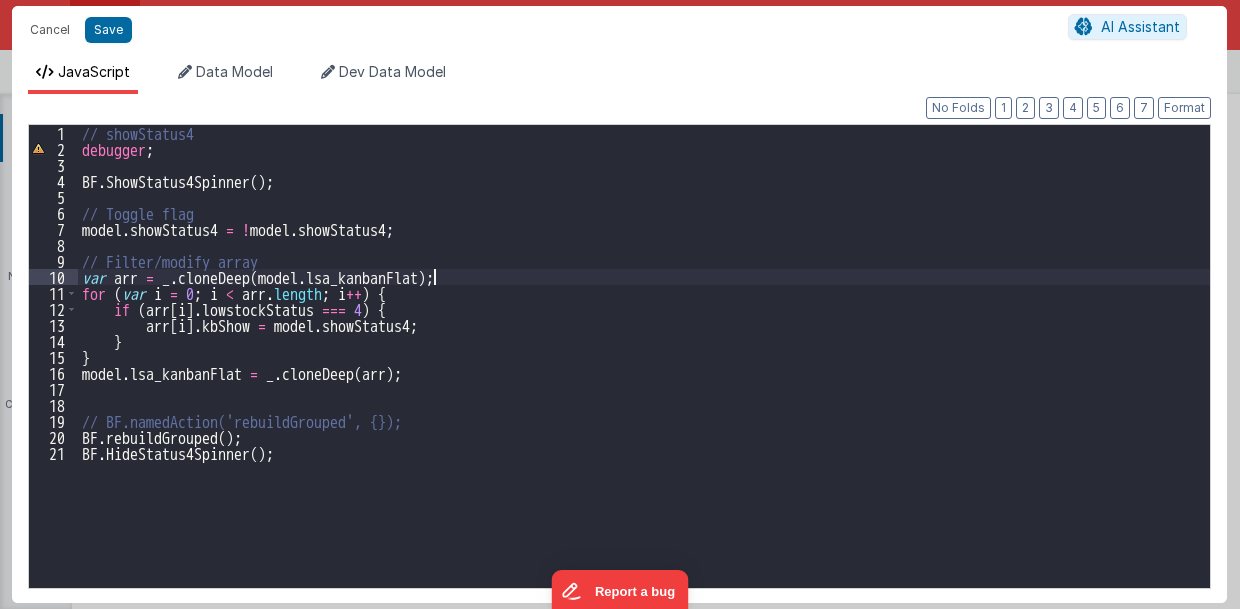 click on "// showStatus4 debugger ; BF . ShowStatus4Spinner ( ) ; // Toggle flag model . showStatus4   =   ! model . showStatus4 ; // Filter/modify array var   arr   =   _ . cloneDeep ( model . lsa_kanbanFlat ) ; for   ( var   i   =   0 ;   i   <   arr . length ;   i ++ )   {      if   ( arr [ i ] . lowstockStatus   ===   4 )   {           arr [ i ] . kbShow   =   model . showStatus4 ;      } } model . lsa_kanbanFlat   =   _ . cloneDeep ( arr ) ; // BF.namedAction('rebuildGrouped', {}); BF . rebuildGrouped ( ) ; BF . HideStatus4Spinner ( ) ;" at bounding box center [644, 372] 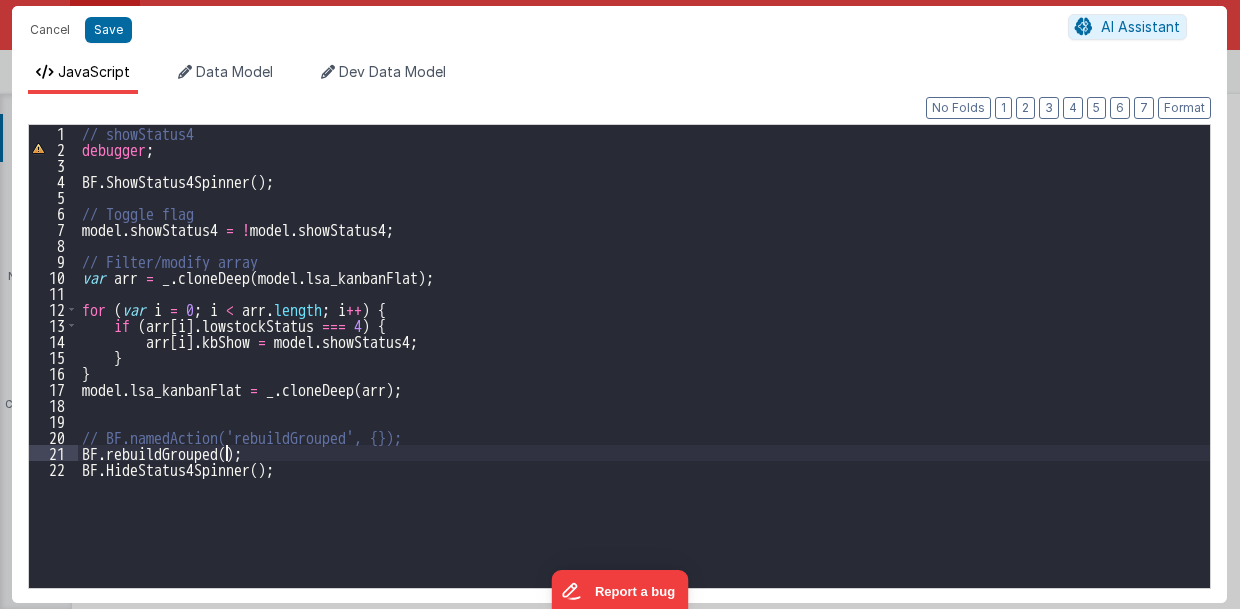 click on "// showStatus4 debugger ; BF . ShowStatus4Spinner ( ) ; // Toggle flag model . showStatus4   =   ! model . showStatus4 ; // Filter/modify array var   arr   =   _ . cloneDeep ( model . lsa_kanbanFlat ) ; for   ( var   i   =   0 ;   i   <   arr . length ;   i ++ )   {      if   ( arr [ i ] . lowstockStatus   ===   4 )   {           arr [ i ] . kbShow   =   model . showStatus4 ;      } } model . lsa_kanbanFlat   =   _ . cloneDeep ( arr ) ; // BF.namedAction('rebuildGrouped', {}); BF . rebuildGrouped ( ) ; BF . HideStatus4Spinner ( ) ;" at bounding box center [644, 372] 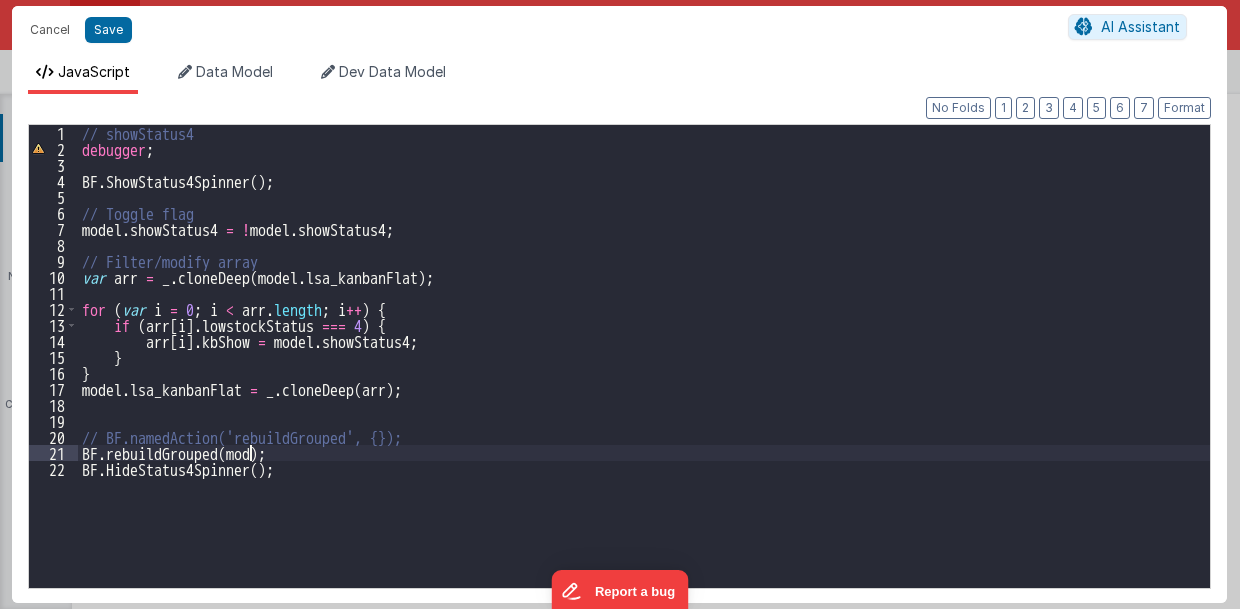 type 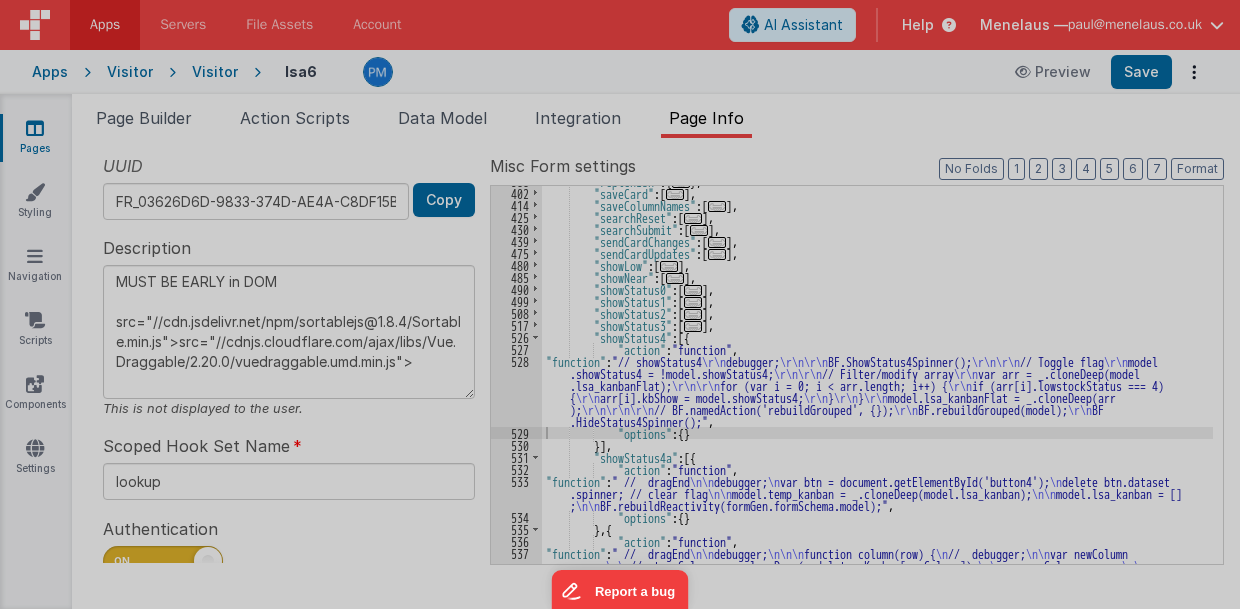 type on "MUST BE EARLY in DOM
src="//cdn.jsdelivr.net/npm/sortablejs@1.8.4/Sortable.min.js">src="//cdnjs.cloudflare.com/ajax/libs/Vue.Draggable/2.20.0/vuedraggable.umd.min.js">" 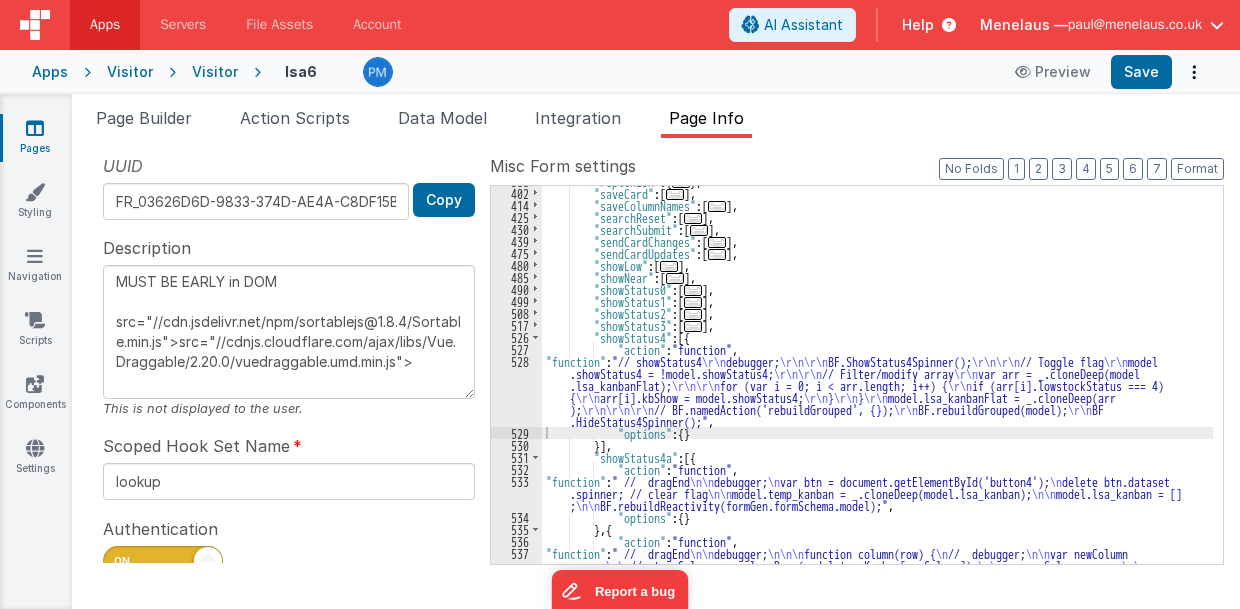 click on ""replenish" :  { ... } ,           "saveCard" :  [ ... ] ,           "saveColumnNames" :  [ ... ] ,           "searchReset" :  [ ... ] ,           "searchSubmit" :  [ ... ] ,           "sendCardChanges" :  [ ... ] ,           "sendCardUpdates" :  [ ... ] ,           "showLow" :  [ ... ] ,           "showNear" :  [ ... ] ,           "showStatus0" :  [ ... ] ,           "showStatus1" :  [ ... ] ,           "showStatus2" :  [ ... ] ,           "showStatus3" :  [ ... ] ,           "showStatus4" :  [{                "action" :  "function" , "function" :  "// showStatus4 \r\n debugger; \r\n\r\n BF.ShowStatus4Spinner(); \r\n\r\n // Toggle flag \r\n model      .showStatus4 = !model.showStatus4; \r\n\r\n // Filter/modify array \r\n var arr = _.cloneDeep(model      .lsa_kanbanFlat); \r\n\r\n for (var i = 0; i < arr.length; i++) { \r\n     if (arr[i].lowstockStatus === 4)       { \r\n         arr[i].kbShow = model.showStatus4; \r\n     } \r\n } \r\n model.lsa_kanbanFlat = _.cloneDeep(arr      ," at bounding box center (878, 532) 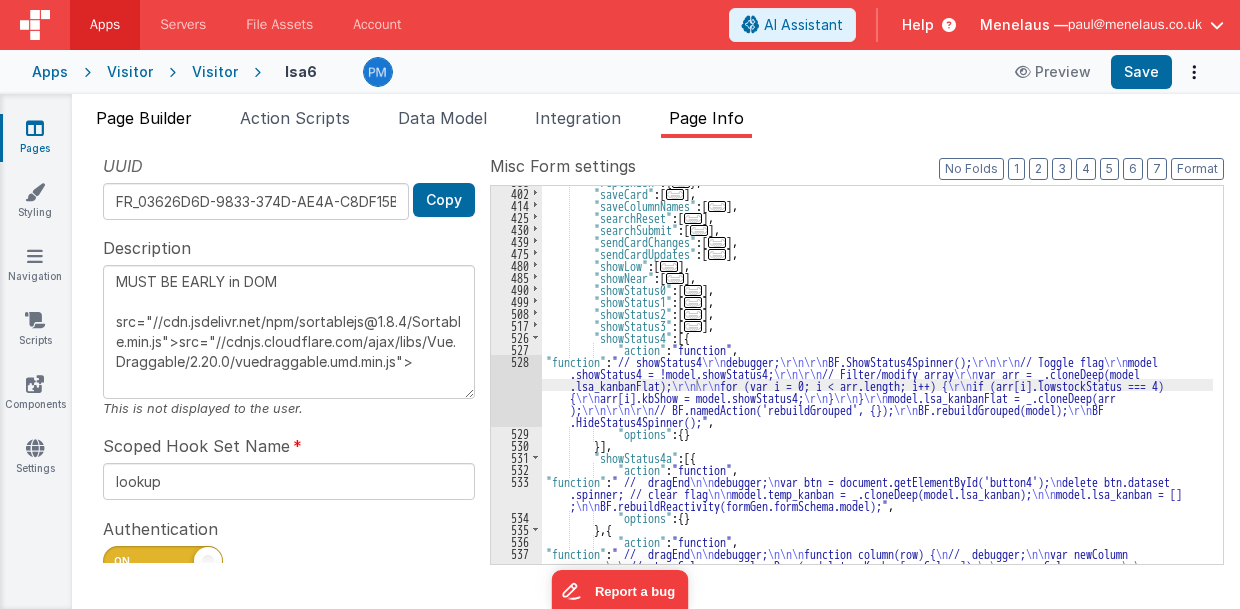 click on "Page Builder" at bounding box center [144, 118] 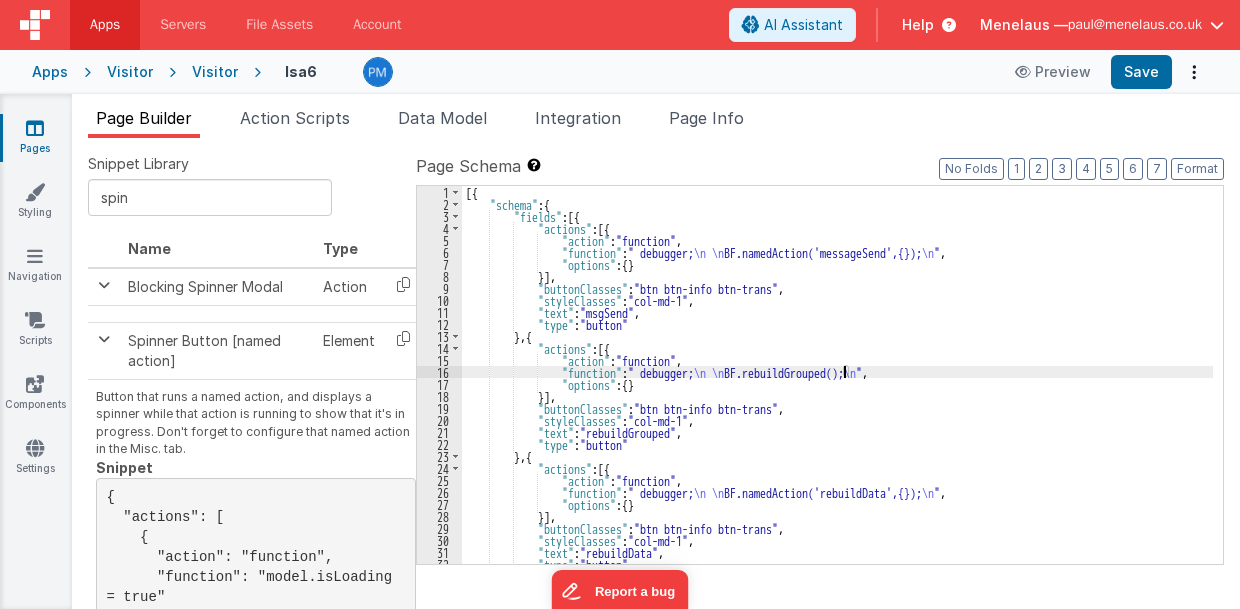 click on "{
"schema" :  {
"fields" :  [{
"actions" :  [{
"action" :  "function" ,
"function" :  " debugger; \n   \n  BF.namedAction('messageSend',{}); \n  " ,
"options" :  { }
}] ,
"buttonClasses" :  "btn btn-info btn-trans" ,
"styleClasses" :  "col-md-1" ,
"text" :  "msgSend" ,
"type" :  "button"
} ,
{
"actions" :  [{
"action" :  "function" ,
"function" :  " debugger; \n   \n  BF.rebuildGrouped(); \n  " ,
"options" :  { }
}] ,
"buttonClasses" :  "btn btn-info btn-trans" ,
"styleClasses" :  "col-md-1" ,
"text" :  "rebuildGrouped" ,
"type" :  "button"
} ,
{
"actions" :  [{
"action" :  "function" ,
"function" :  " debugger; \n   \n \n  "" at bounding box center (838, 387) 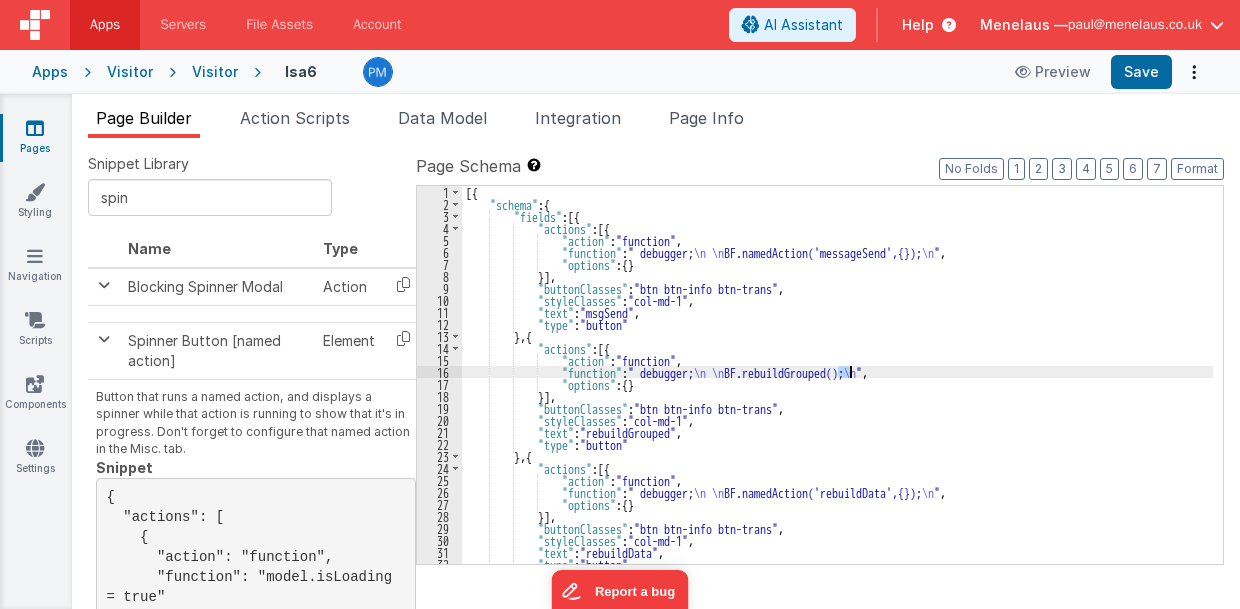 click on "{
"schema" :  {
"fields" :  [{
"actions" :  [{
"action" :  "function" ,
"function" :  " debugger; \n   \n  BF.namedAction('messageSend',{}); \n  " ,
"options" :  { }
}] ,
"buttonClasses" :  "btn btn-info btn-trans" ,
"styleClasses" :  "col-md-1" ,
"text" :  "msgSend" ,
"type" :  "button"
} ,
{
"actions" :  [{
"action" :  "function" ,
"function" :  " debugger; \n   \n  BF.rebuildGrouped(); \n  " ,
"options" :  { }
}] ,
"buttonClasses" :  "btn btn-info btn-trans" ,
"styleClasses" :  "col-md-1" ,
"text" :  "rebuildGrouped" ,
"type" :  "button"
} ,
{
"actions" :  [{
"action" :  "function" ,
"function" :  " debugger; \n   \n \n  "" at bounding box center (838, 387) 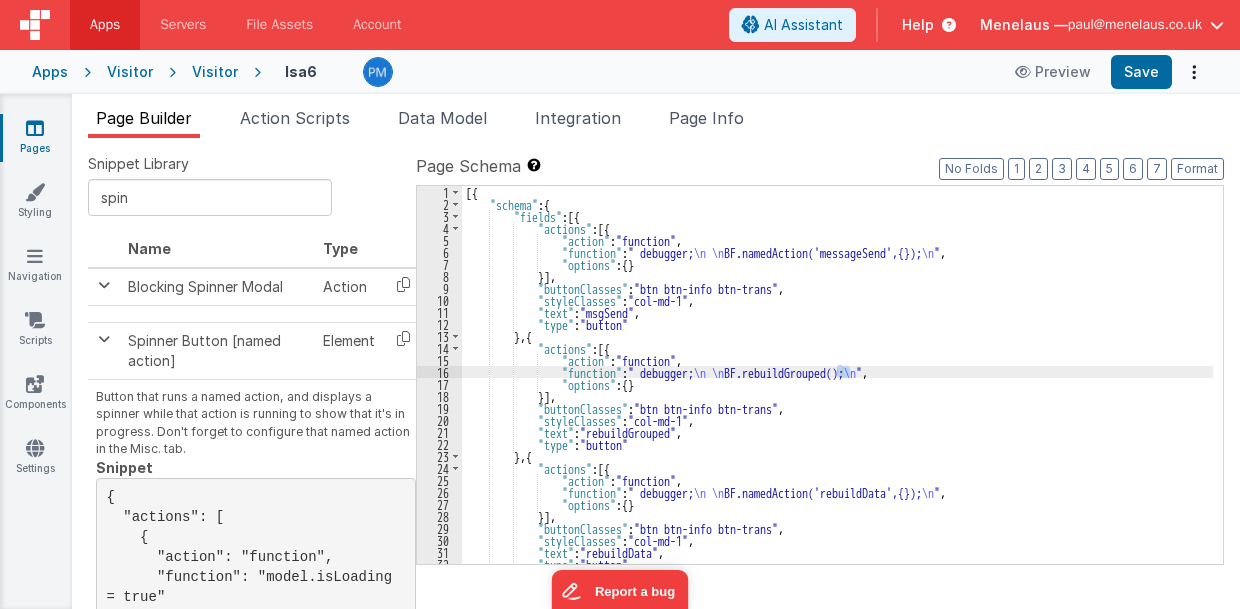 click on "{
"schema" :  {
"fields" :  [{
"actions" :  [{
"action" :  "function" ,
"function" :  " debugger; \n   \n  BF.namedAction('messageSend',{}); \n  " ,
"options" :  { }
}] ,
"buttonClasses" :  "btn btn-info btn-trans" ,
"styleClasses" :  "col-md-1" ,
"text" :  "msgSend" ,
"type" :  "button"
} ,
{
"actions" :  [{
"action" :  "function" ,
"function" :  " debugger; \n   \n  BF.rebuildGrouped(); \n  " ,
"options" :  { }
}] ,
"buttonClasses" :  "btn btn-info btn-trans" ,
"styleClasses" :  "col-md-1" ,
"text" :  "rebuildGrouped" ,
"type" :  "button"
} ,
{
"actions" :  [{
"action" :  "function" ,
"function" :  " debugger; \n   \n \n  "" at bounding box center [837, 375] 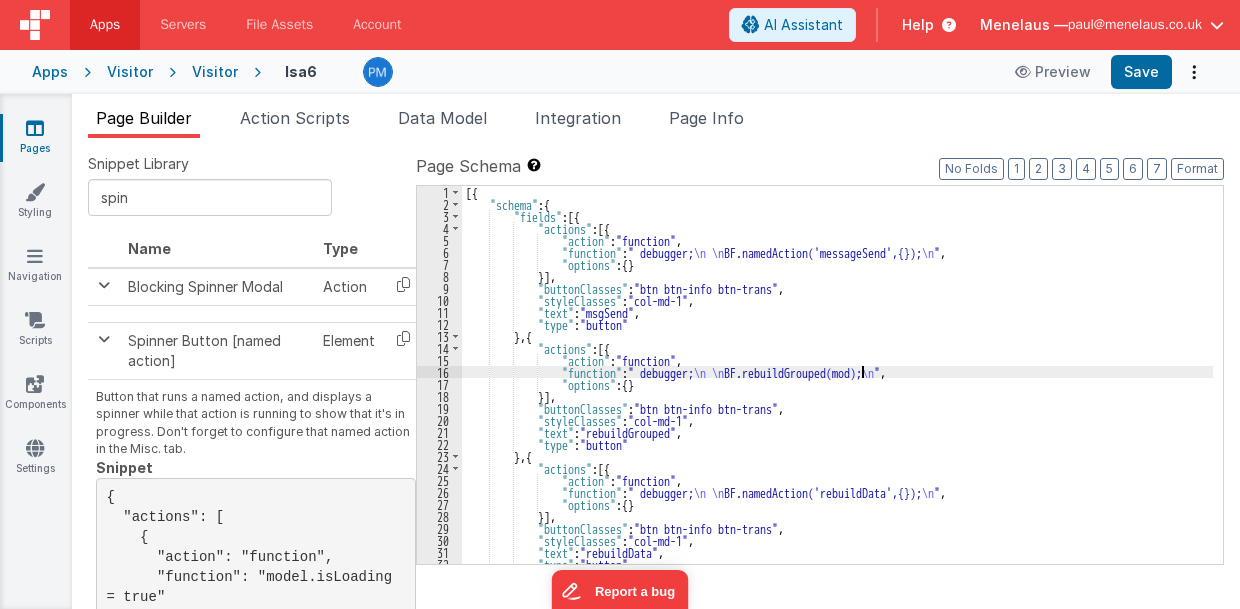 type 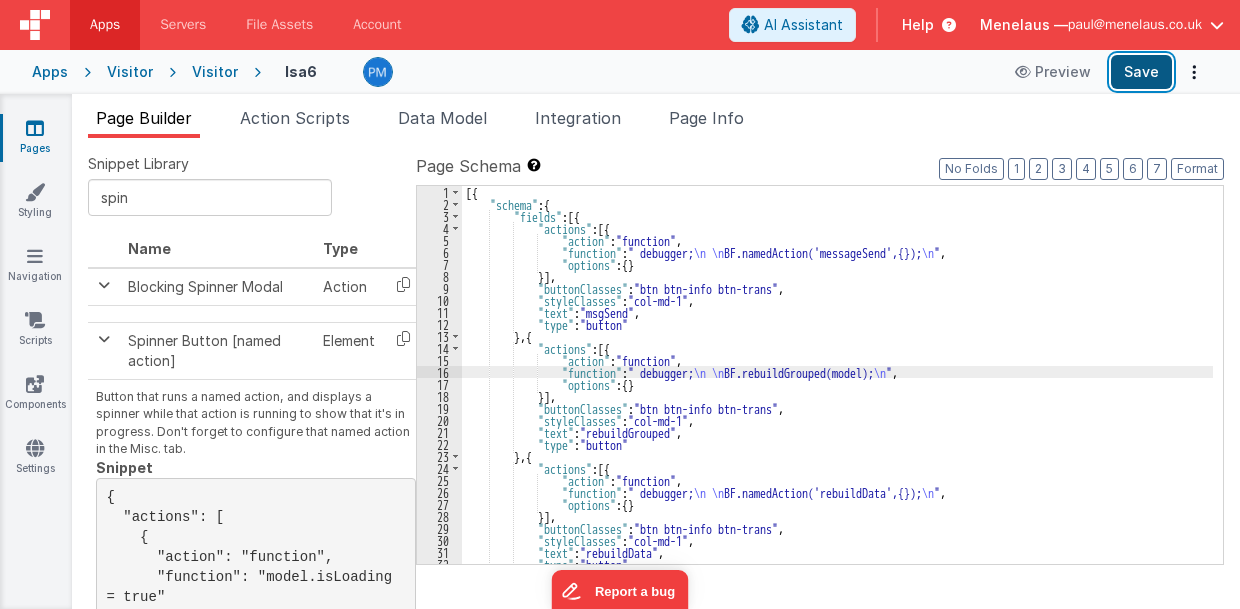 click on "Save" at bounding box center (1141, 72) 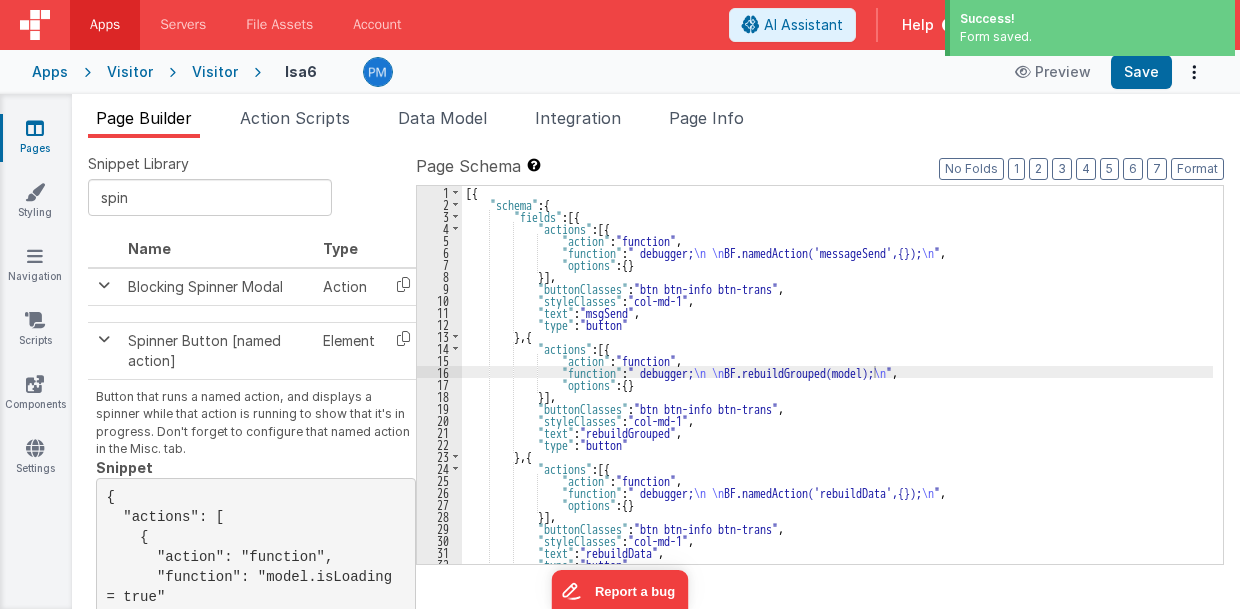 click on "[{      "schema" :  {           "fields" :  [{                "actions" :  [{                     "action" :  "function" ,                     "function" :  " debugger; \n   \n  BF.namedAction('messageSend',{}); \n  " ,                     "options" :  { }                }] ,                "buttonClasses" :  "btn btn-info btn-trans" ,                "styleClasses" :  "col-md-1" ,                "text" :  "msgSend" ,                "type" :  "button"           } , {                "actions" :  [{                     "action" :  "function" ,                     "function" :  " debugger; \n   \n  BF.rebuildGrouped(model); \n  " ,                     "options" :  { }                }] ,                "buttonClasses" :  "btn btn-info btn-trans" ,                "styleClasses" :  "col-md-1" ,                "text" :  "rebuildGrouped" ,                "type" :  "button"           } , {                "actions" :  [{                     "action" :  "function" ,                     "function" :  " debugger; \n   \n" at bounding box center [838, 387] 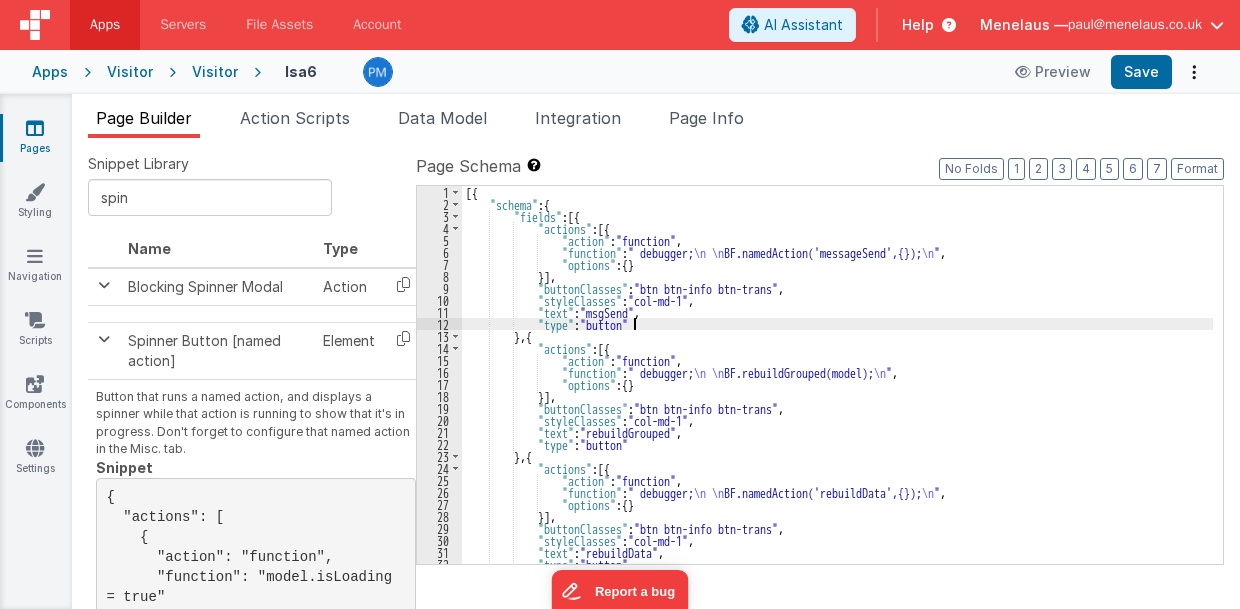 click on "[{      "schema" :  {           "fields" :  [{                "actions" :  [{                     "action" :  "function" ,                     "function" :  " debugger; \n   \n  BF.namedAction('messageSend',{}); \n  " ,                     "options" :  { }                }] ,                "buttonClasses" :  "btn btn-info btn-trans" ,                "styleClasses" :  "col-md-1" ,                "text" :  "msgSend" ,                "type" :  "button"           } , {                "actions" :  [{                     "action" :  "function" ,                     "function" :  " debugger; \n   \n  BF.rebuildGrouped(model); \n  " ,                     "options" :  { }                }] ,                "buttonClasses" :  "btn btn-info btn-trans" ,                "styleClasses" :  "col-md-1" ,                "text" :  "rebuildGrouped" ,                "type" :  "button"           } , {                "actions" :  [{                     "action" :  "function" ,                     "function" :  " debugger; \n   \n" at bounding box center [838, 387] 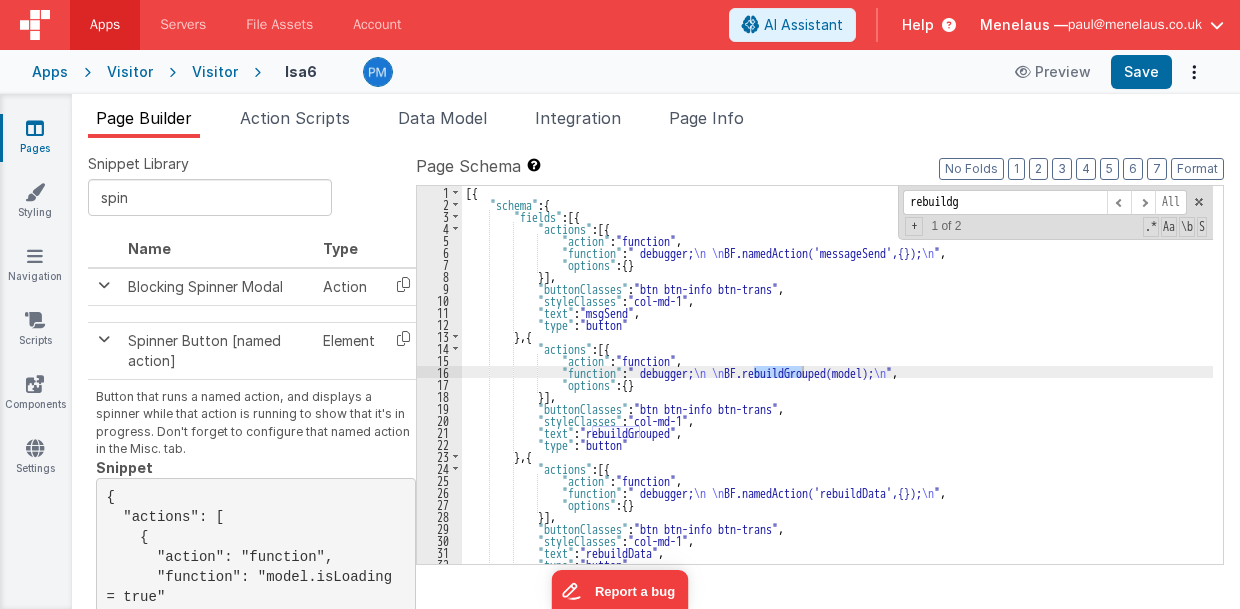 type on "rebuildg" 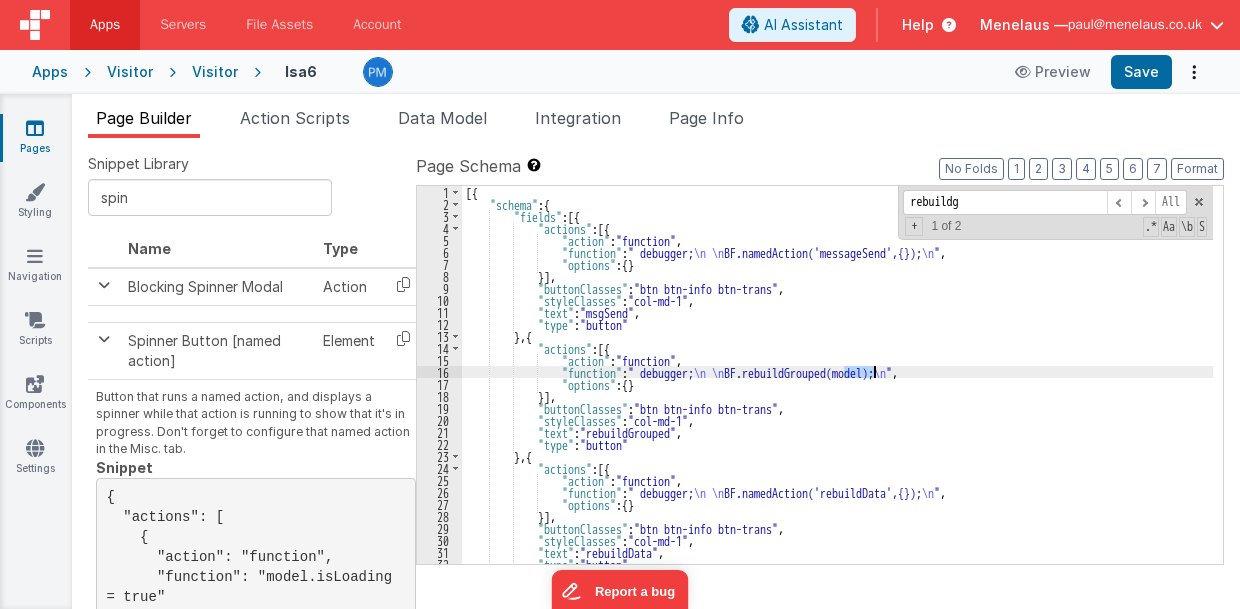drag, startPoint x: 844, startPoint y: 370, endPoint x: 872, endPoint y: 374, distance: 28.284271 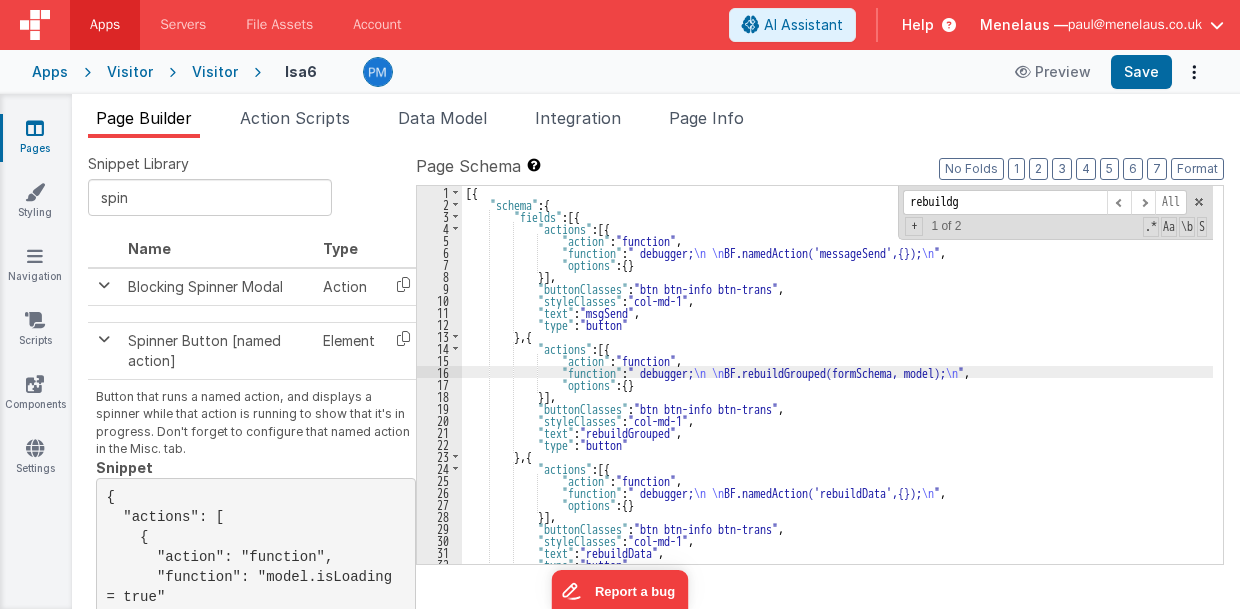 click on "{
"schema" :  {
"fields" :  [{
"actions" :  [{
"action" :  "function" ,
"function" :  " debugger; \n   \n  BF.namedAction('messageSend',{}); \n  " ,
"options" :  { }
}] ,
"buttonClasses" :  "btn btn-info btn-trans" ,
"styleClasses" :  "col-md-1" ,
"text" :  "msgSend" ,
"type" :  "button"
} ,
{
"actions" :  [{
"action" :  "function" ,
"function" :  " debugger; \n   \n  BF.rebuildGrouped(formSchema, model); \n  " ,
"options" :  { }
}] ,
"buttonClasses" :  "btn btn-info btn-trans" ,
"styleClasses" :  "col-md-1" ,
"text" :  "rebuildGrouped" ,
"type" :  "button"
} ,
{
"actions" :  [{
"action" :  "function" ,
"function" :
\n" at bounding box center [838, 387] 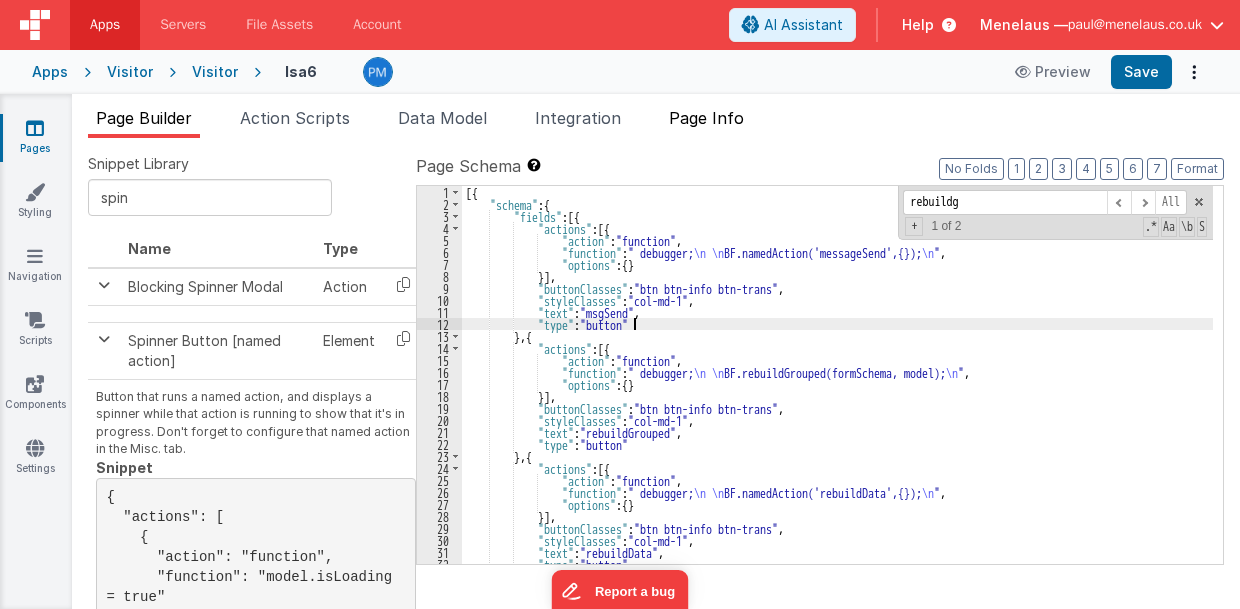 click on "Page Info" at bounding box center [706, 118] 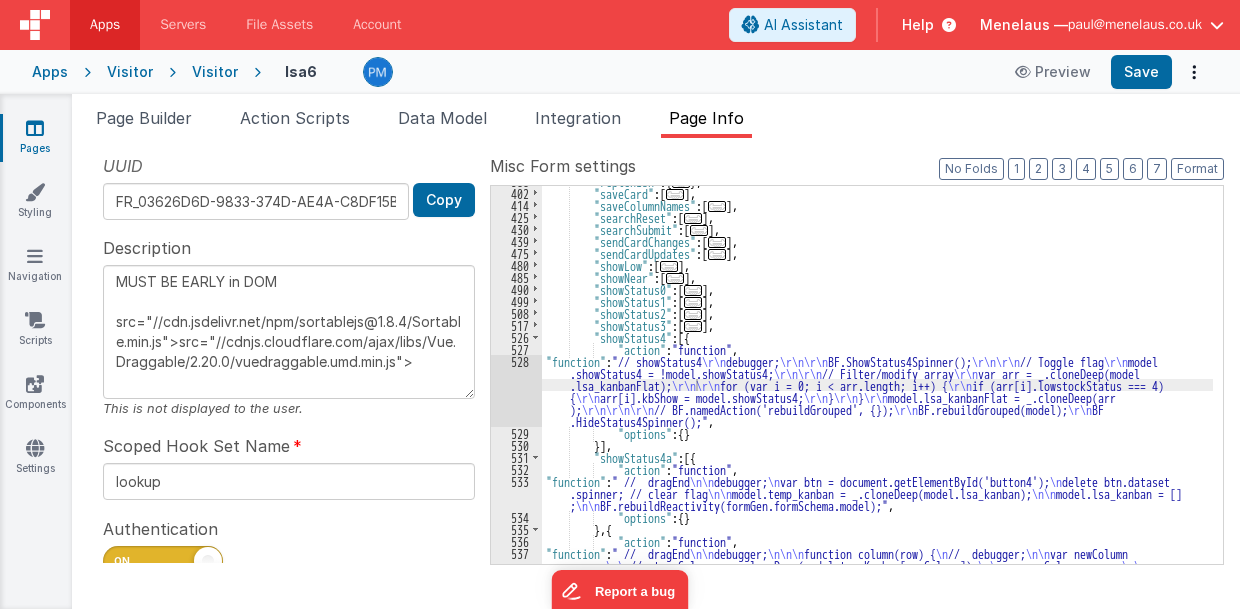 click on ""replenish" :  { ... } ,           "saveCard" :  [ ... ] ,           "saveColumnNames" :  [ ... ] ,           "searchReset" :  [ ... ] ,           "searchSubmit" :  [ ... ] ,           "sendCardChanges" :  [ ... ] ,           "sendCardUpdates" :  [ ... ] ,           "showLow" :  [ ... ] ,           "showNear" :  [ ... ] ,           "showStatus0" :  [ ... ] ,           "showStatus1" :  [ ... ] ,           "showStatus2" :  [ ... ] ,           "showStatus3" :  [ ... ] ,           "showStatus4" :  [{                "action" :  "function" , "function" :  "// showStatus4 \r\n debugger; \r\n\r\n BF.ShowStatus4Spinner(); \r\n\r\n // Toggle flag \r\n model      .showStatus4 = !model.showStatus4; \r\n\r\n // Filter/modify array \r\n var arr = _.cloneDeep(model      .lsa_kanbanFlat); \r\n\r\n for (var i = 0; i < arr.length; i++) { \r\n     if (arr[i].lowstockStatus === 4)       { \r\n         arr[i].kbShow = model.showStatus4; \r\n     } \r\n } \r\n model.lsa_kanbanFlat = _.cloneDeep(arr      ," at bounding box center (878, 532) 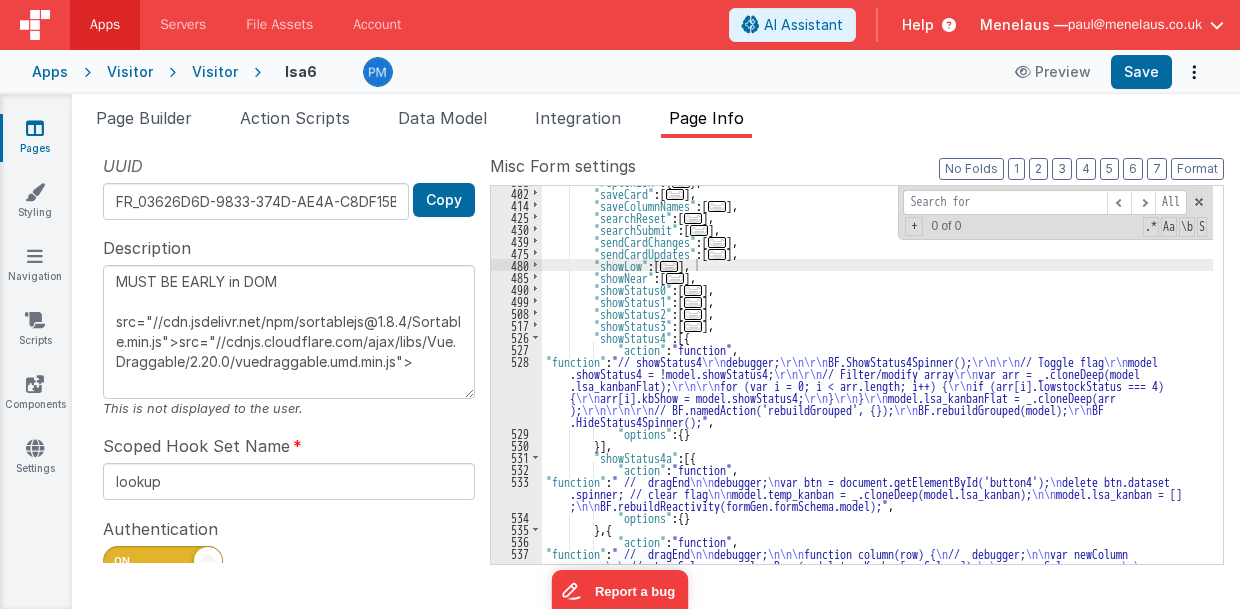 click at bounding box center [1005, 202] 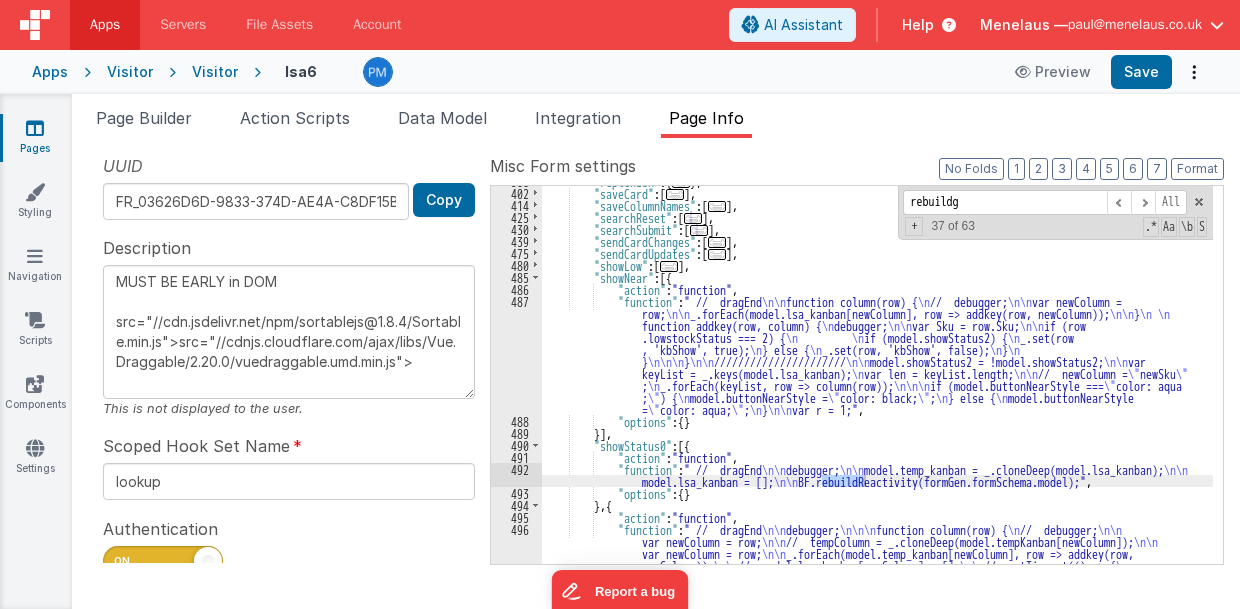 scroll, scrollTop: 1646, scrollLeft: 0, axis: vertical 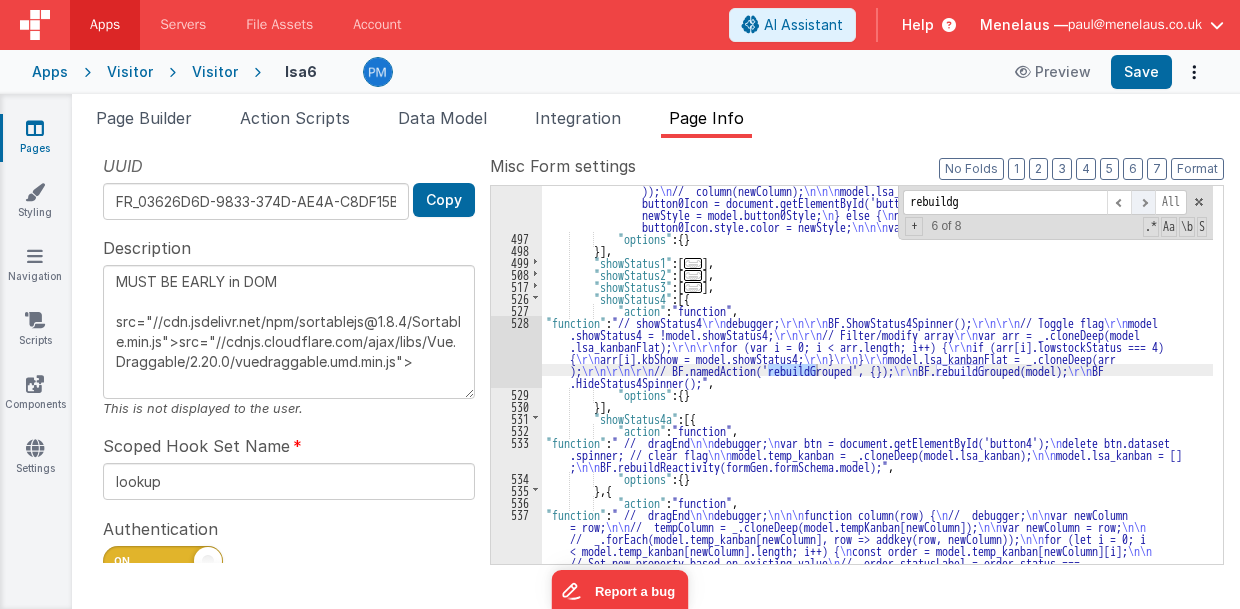 type on "rebuildg" 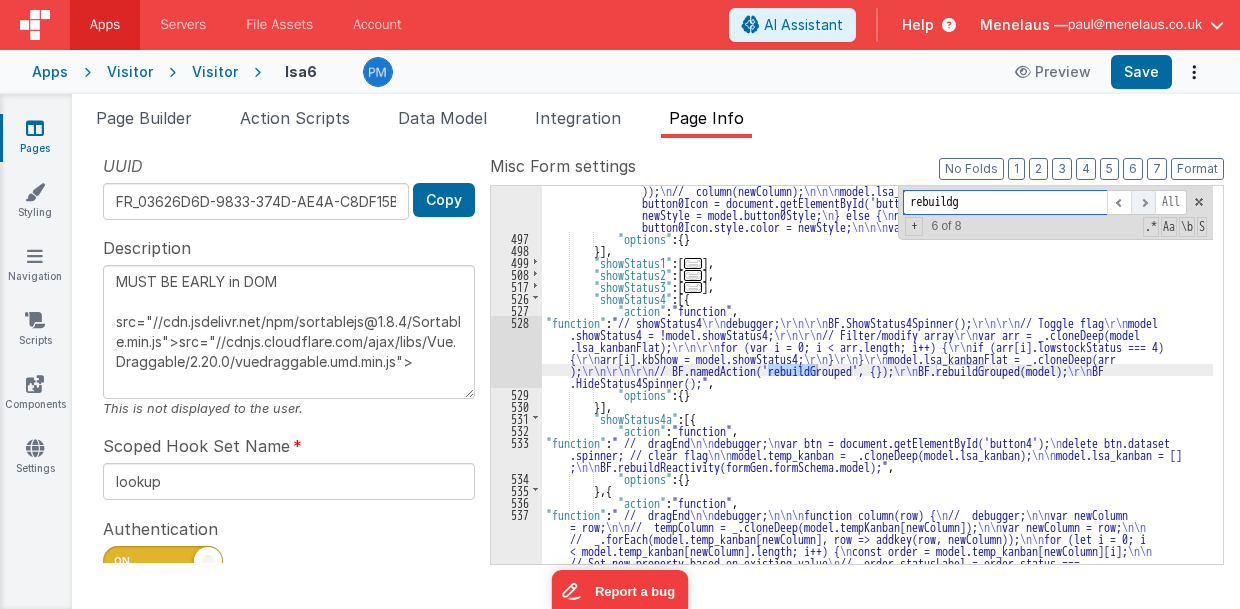 click at bounding box center (1143, 202) 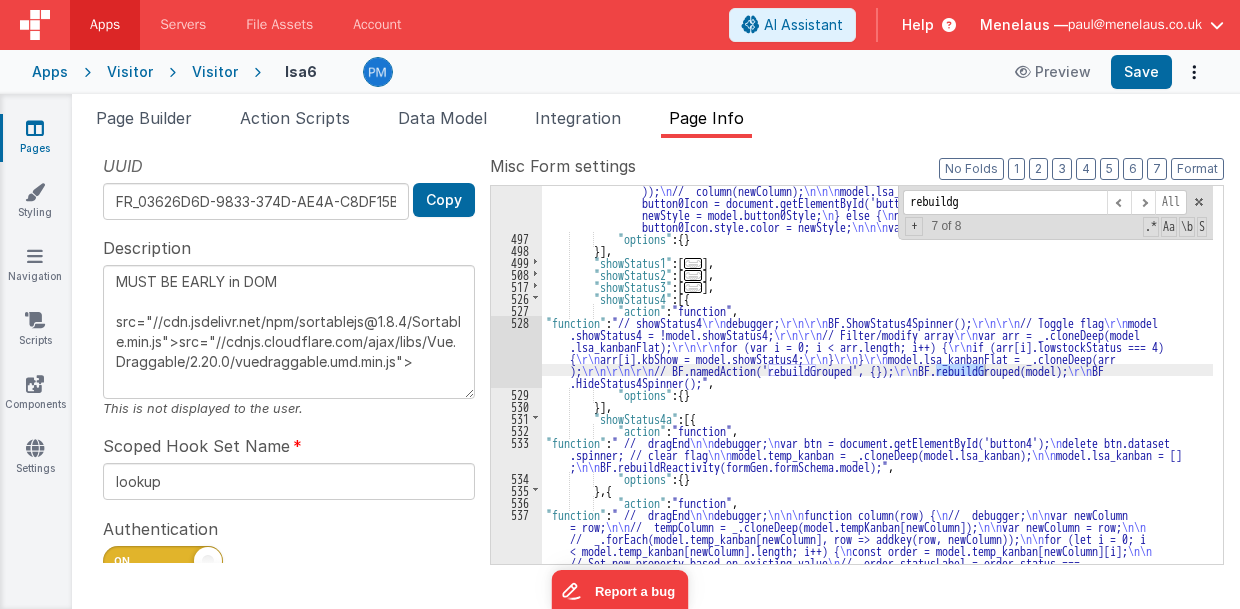 click on ""function" :  " //  dragEnd \n\n  debugger; \n\n\n  function column(row) { \n      //  debugger; \n\n                        var newColumn = row; \n\n     //  tempColumn = _.cloneDeep(model.tempKanban[newColumn]); \n\n                        var newColumn = row; \n\n      _.forEach(model.temp_kanban[newColumn], row => addkey(row,                   newColumn)); \n\n      //  model.lsa_kanban[newColumn] = []; \n\n      //  setTimeout(() => { \n                        //      model.lsa_kanban[newColumn] = _.cloneDeep(tempColumn); \n      //  }, 0); \n\n      //                    BF.rebuildReactivity(formGen.formSchema.model.lsa_kanban[newColumn]); \n  } \n\n  function addkey                  (row, column) { \n      //  debugger; \n\n      var Sku = row.Sku; \n\n      if (row.lowstockStatus                   === 0) { \n\n          if (model.showStatus0) { \n \n           } else { \n \n" at bounding box center [878, 481] 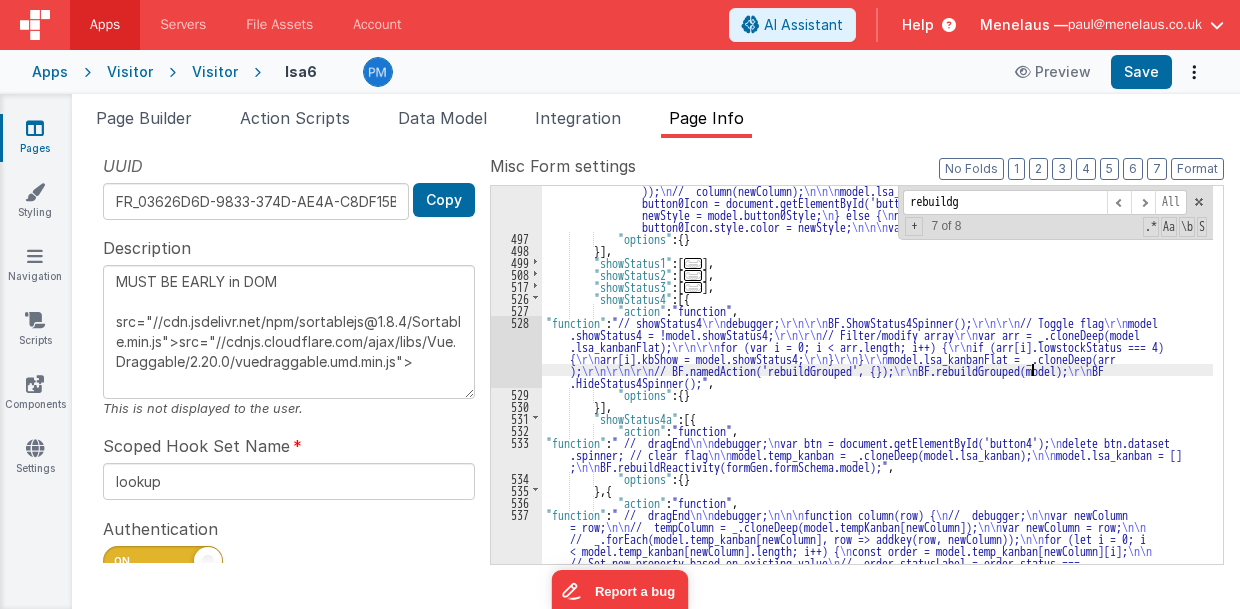 click on ""function" :  " //  dragEnd \n\n  debugger; \n\n\n  function column(row) { \n      //  debugger; \n\n                        var newColumn = row; \n\n     //  tempColumn = _.cloneDeep(model.tempKanban[newColumn]); \n\n                        var newColumn = row; \n\n      _.forEach(model.temp_kanban[newColumn], row => addkey(row,                   newColumn)); \n\n      //  model.lsa_kanban[newColumn] = []; \n\n      //  setTimeout(() => { \n                        //      model.lsa_kanban[newColumn] = _.cloneDeep(tempColumn); \n      //  }, 0); \n\n      //                    BF.rebuildReactivity(formGen.formSchema.model.lsa_kanban[newColumn]); \n  } \n\n  function addkey                  (row, column) { \n      //  debugger; \n\n      var Sku = row.Sku; \n\n      if (row.lowstockStatus                   === 0) { \n\n          if (model.showStatus0) { \n \n           } else { \n \n" at bounding box center [878, 481] 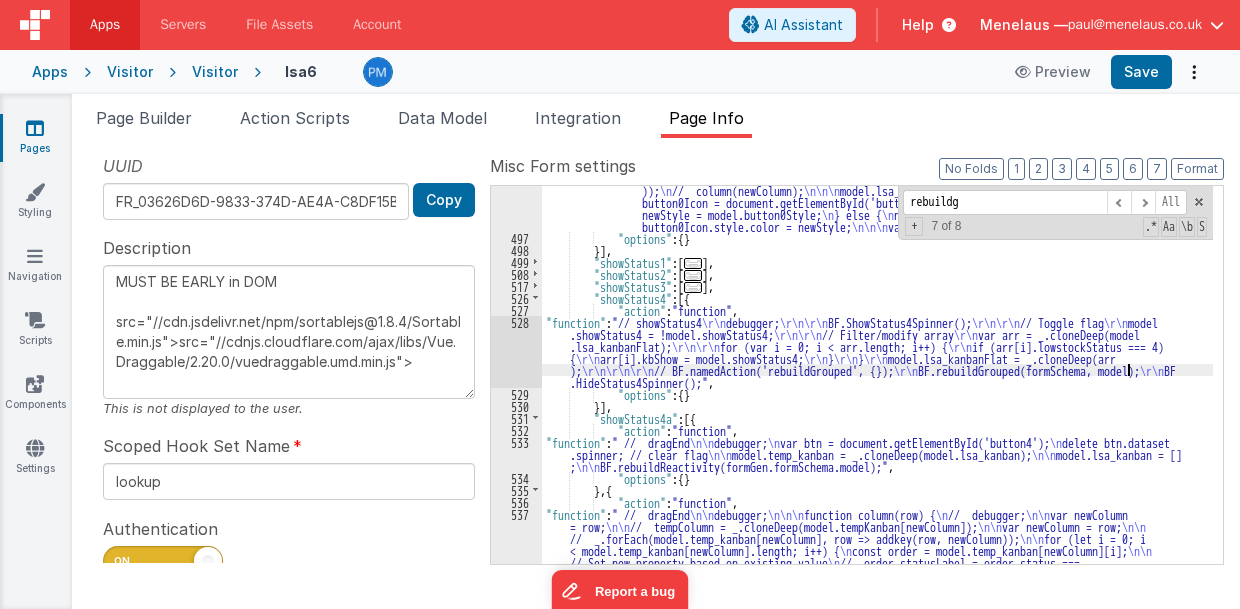 type on "MUST BE EARLY in DOM
src="//cdn.jsdelivr.net/npm/sortablejs@1.8.4/Sortable.min.js">src="//cdnjs.cloudflare.com/ajax/libs/Vue.Draggable/2.20.0/vuedraggable.umd.min.js">" 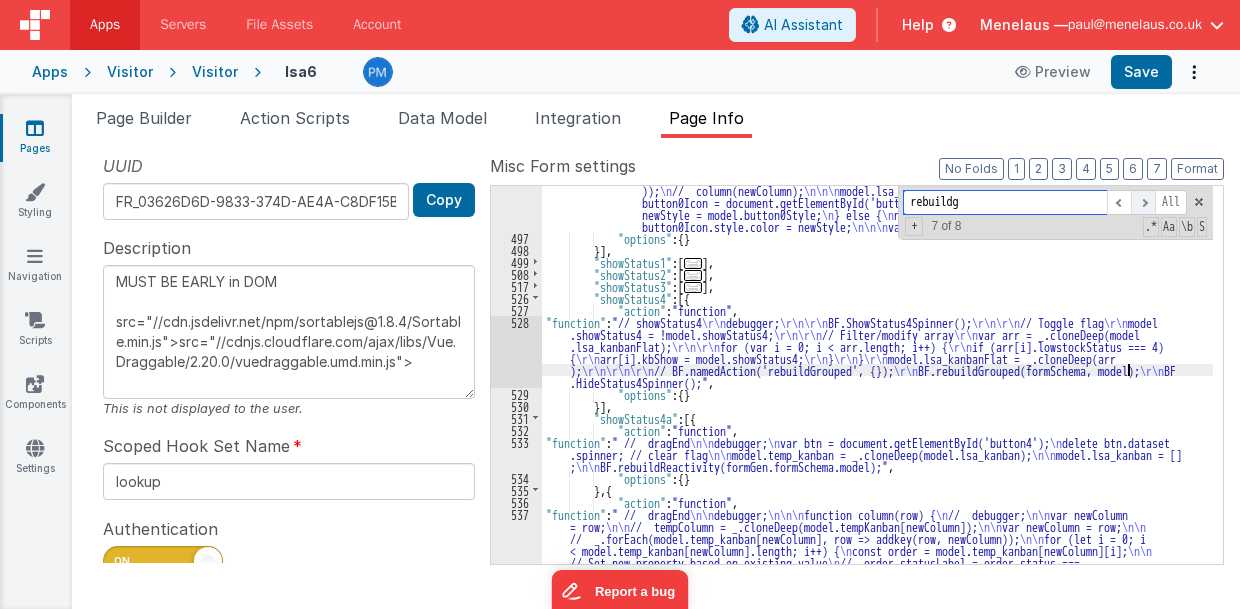 click at bounding box center [1143, 202] 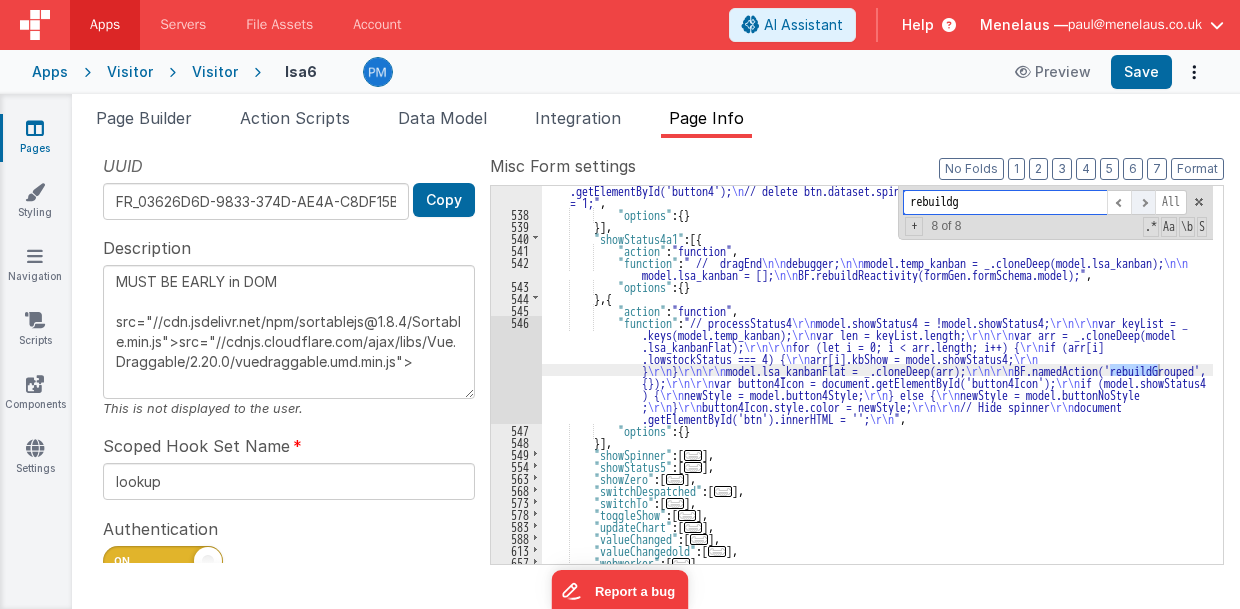 scroll, scrollTop: 2270, scrollLeft: 0, axis: vertical 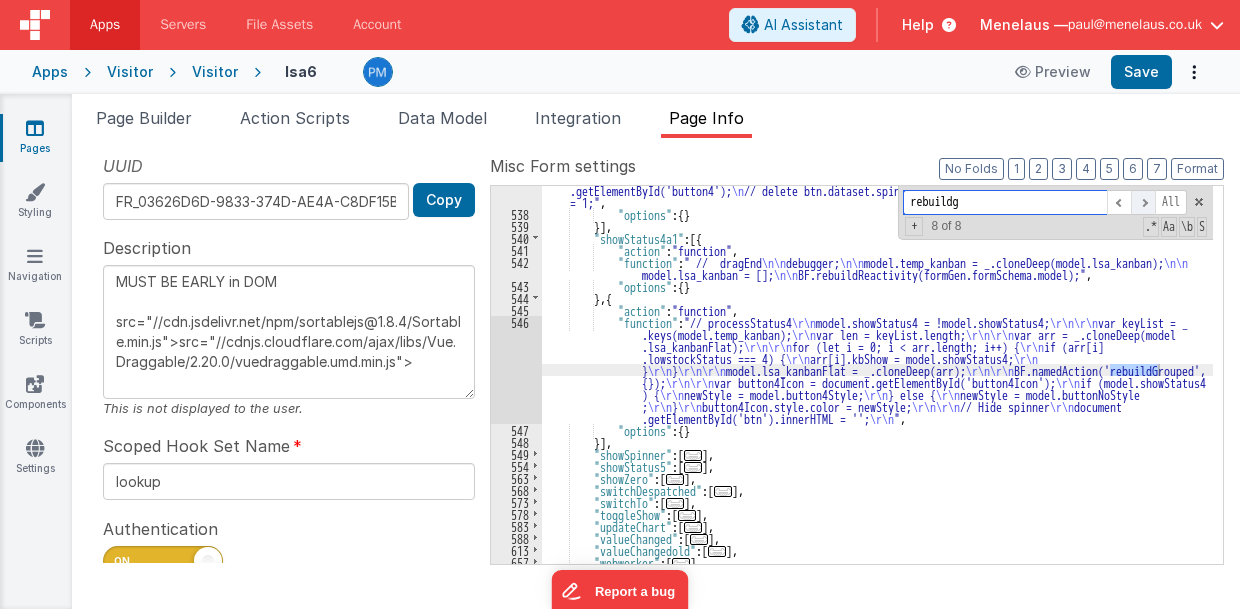 click at bounding box center [1143, 202] 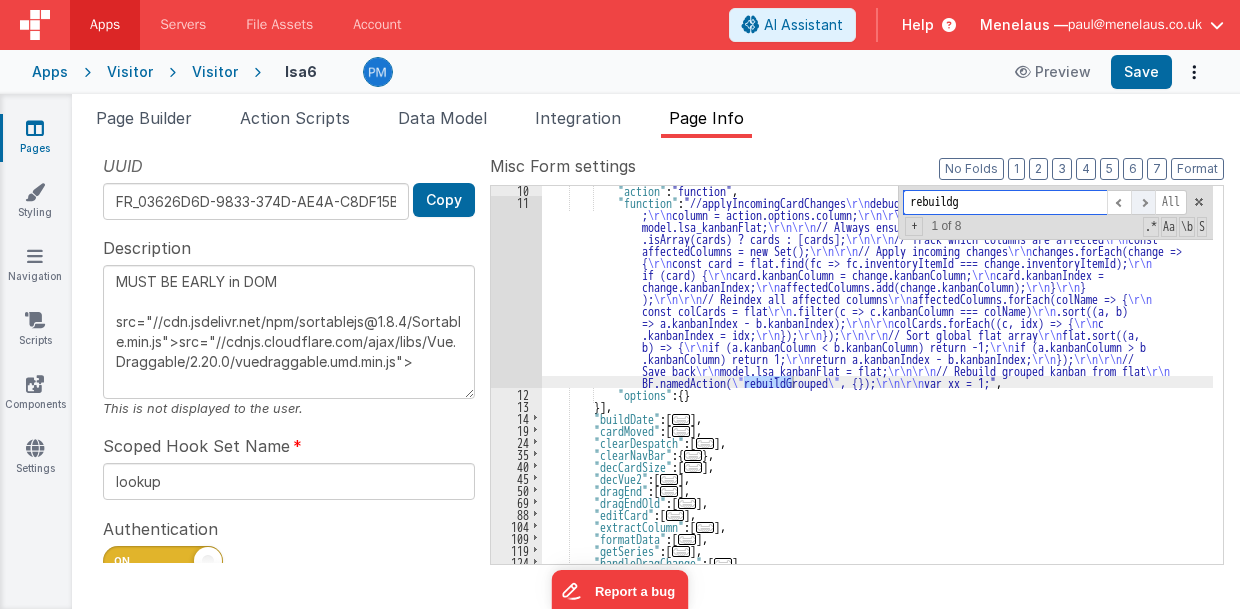 click at bounding box center (1143, 202) 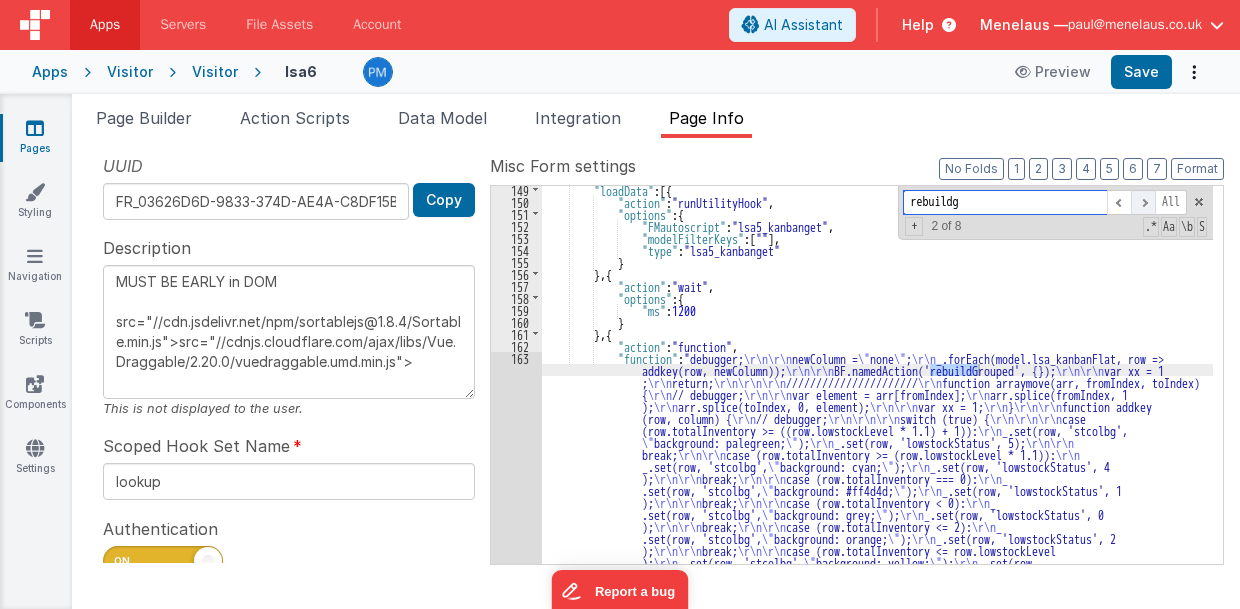 scroll, scrollTop: 554, scrollLeft: 0, axis: vertical 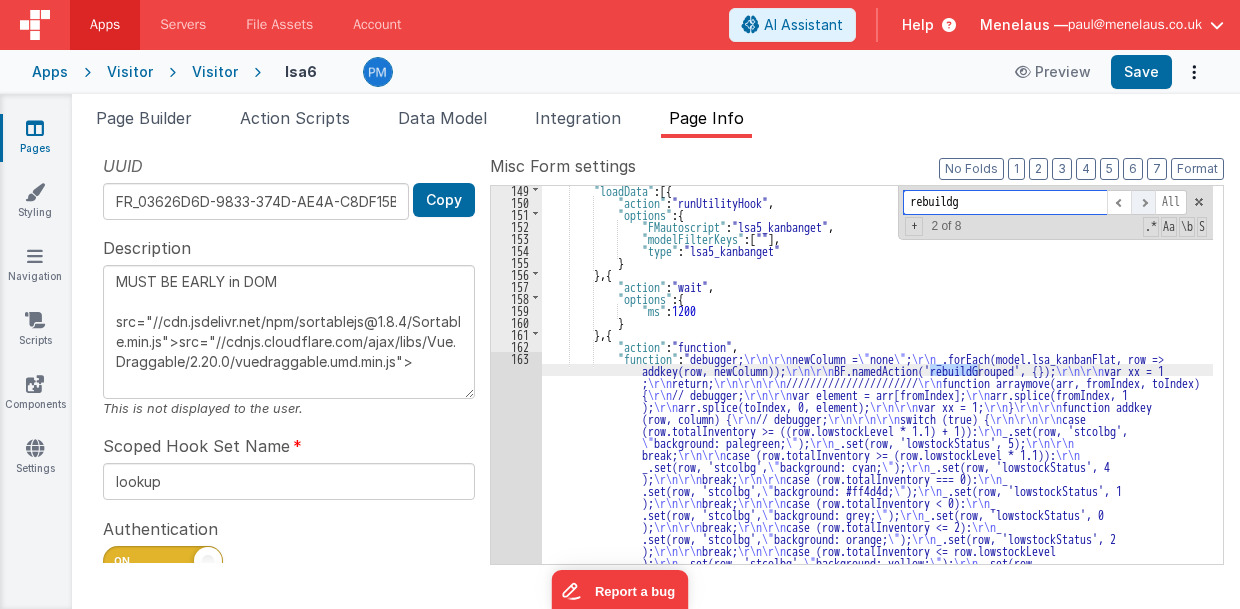 click at bounding box center (1143, 202) 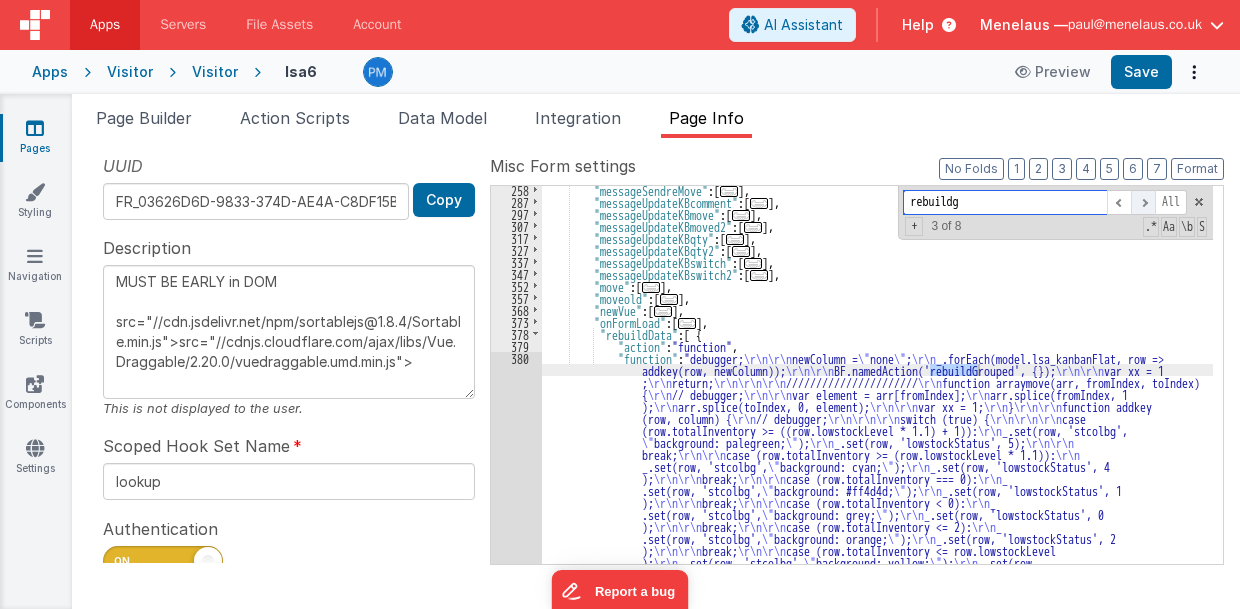 scroll, scrollTop: 1214, scrollLeft: 0, axis: vertical 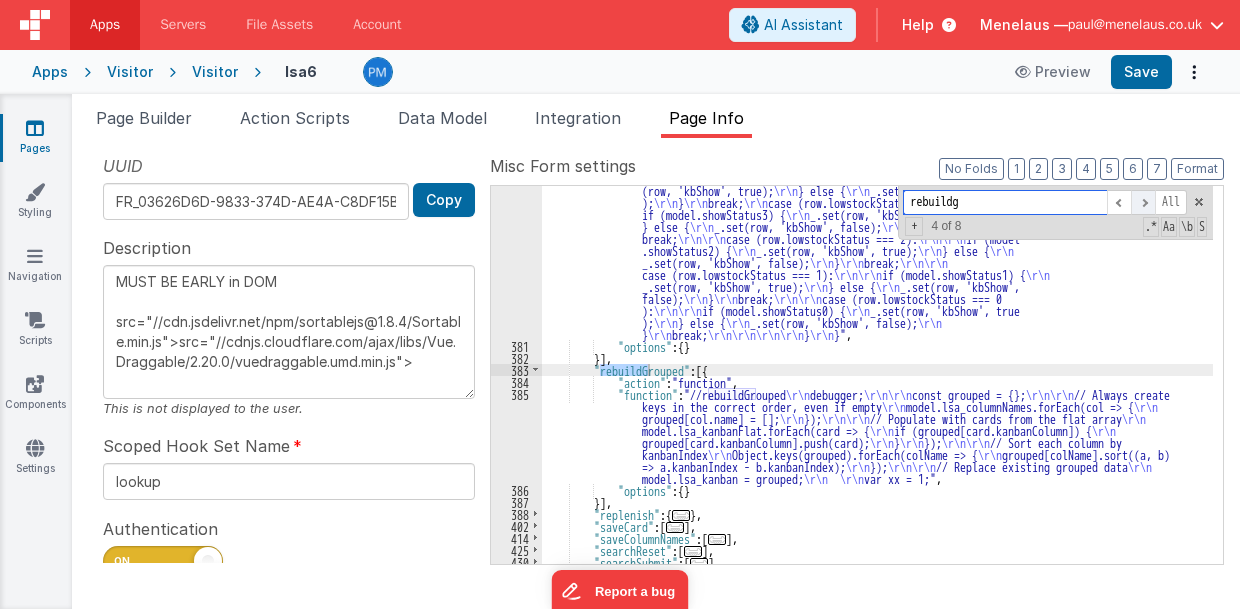 click at bounding box center (1143, 202) 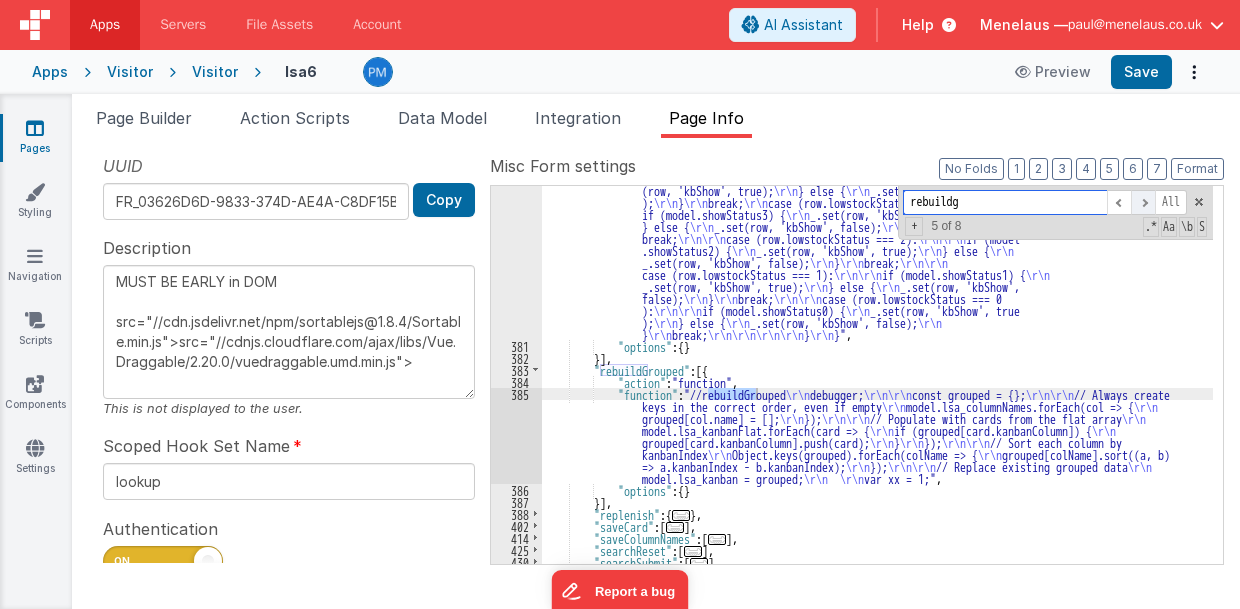 click at bounding box center (1143, 202) 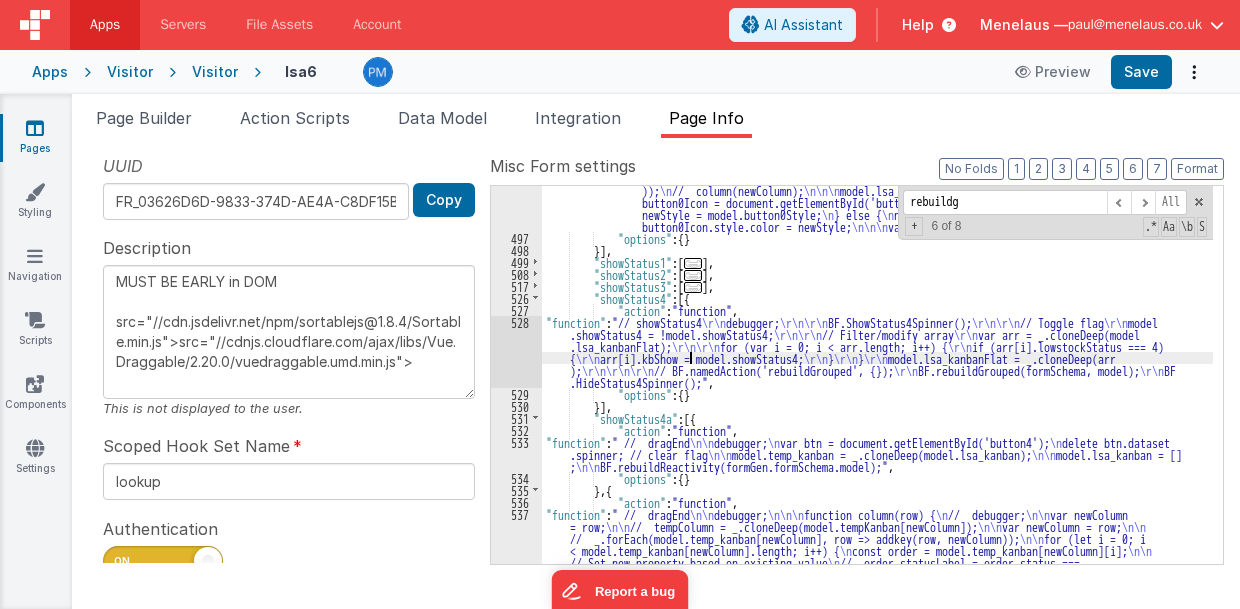 click on ""function" :  " //  dragEnd \n\n  debugger; \n\n\n  function column(row) { \n      //  debugger; \n\n                        var newColumn = row; \n\n     //  tempColumn = _.cloneDeep(model.tempKanban[newColumn]); \n\n                        var newColumn = row; \n\n      _.forEach(model.temp_kanban[newColumn], row => addkey(row,                   newColumn)); \n\n      //  model.lsa_kanban[newColumn] = []; \n\n      //  setTimeout(() => { \n                        //      model.lsa_kanban[newColumn] = _.cloneDeep(tempColumn); \n      //  }, 0); \n\n      //                    BF.rebuildReactivity(formGen.formSchema.model.lsa_kanban[newColumn]); \n  } \n\n  function addkey                  (row, column) { \n      //  debugger; \n\n      var Sku = row.Sku; \n\n      if (row.lowstockStatus                   === 0) { \n\n          if (model.showStatus0) { \n \n           } else { \n \n" at bounding box center (878, 481) 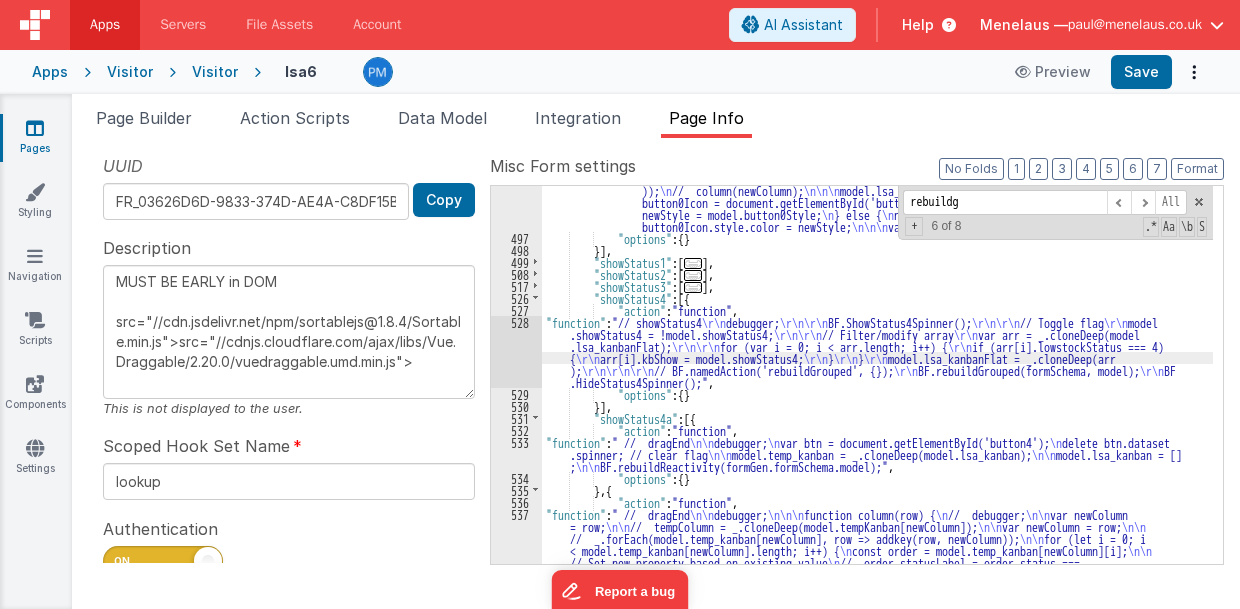 click on "528" at bounding box center (516, 352) 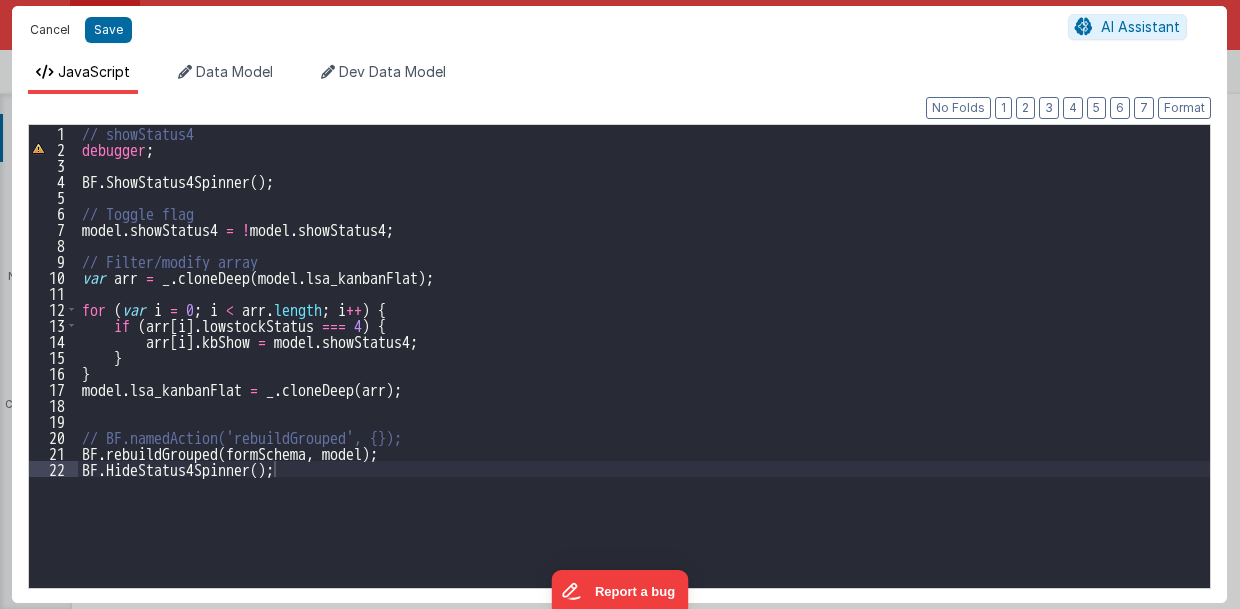 drag, startPoint x: 50, startPoint y: 32, endPoint x: 111, endPoint y: 107, distance: 96.67471 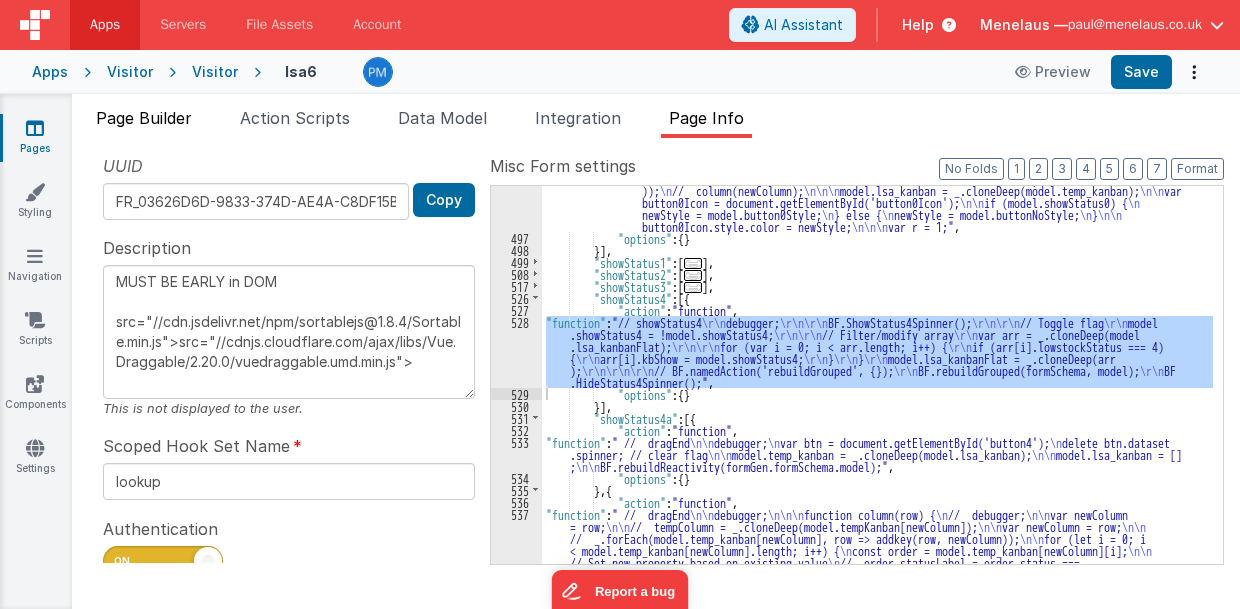 click on "Page Builder" at bounding box center (144, 118) 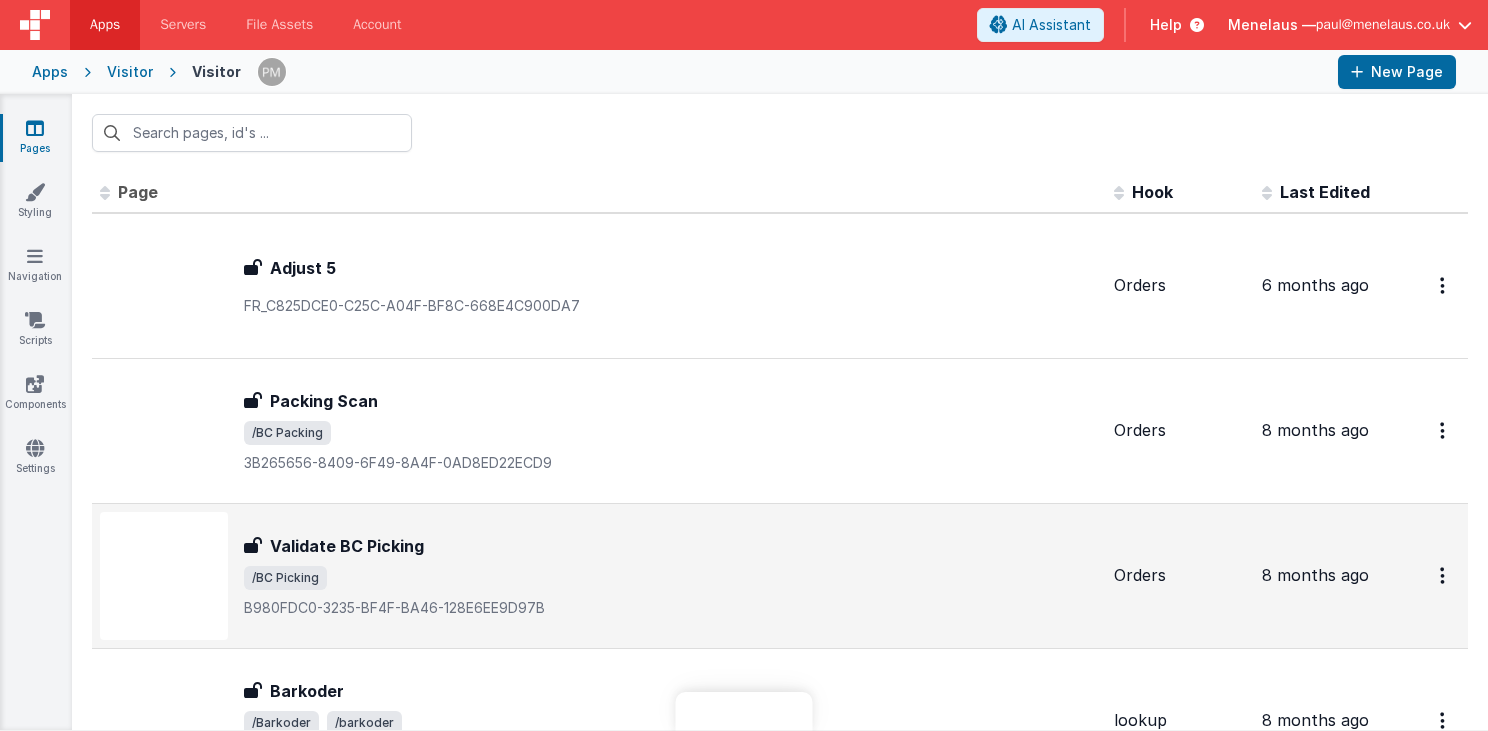 scroll, scrollTop: 0, scrollLeft: 0, axis: both 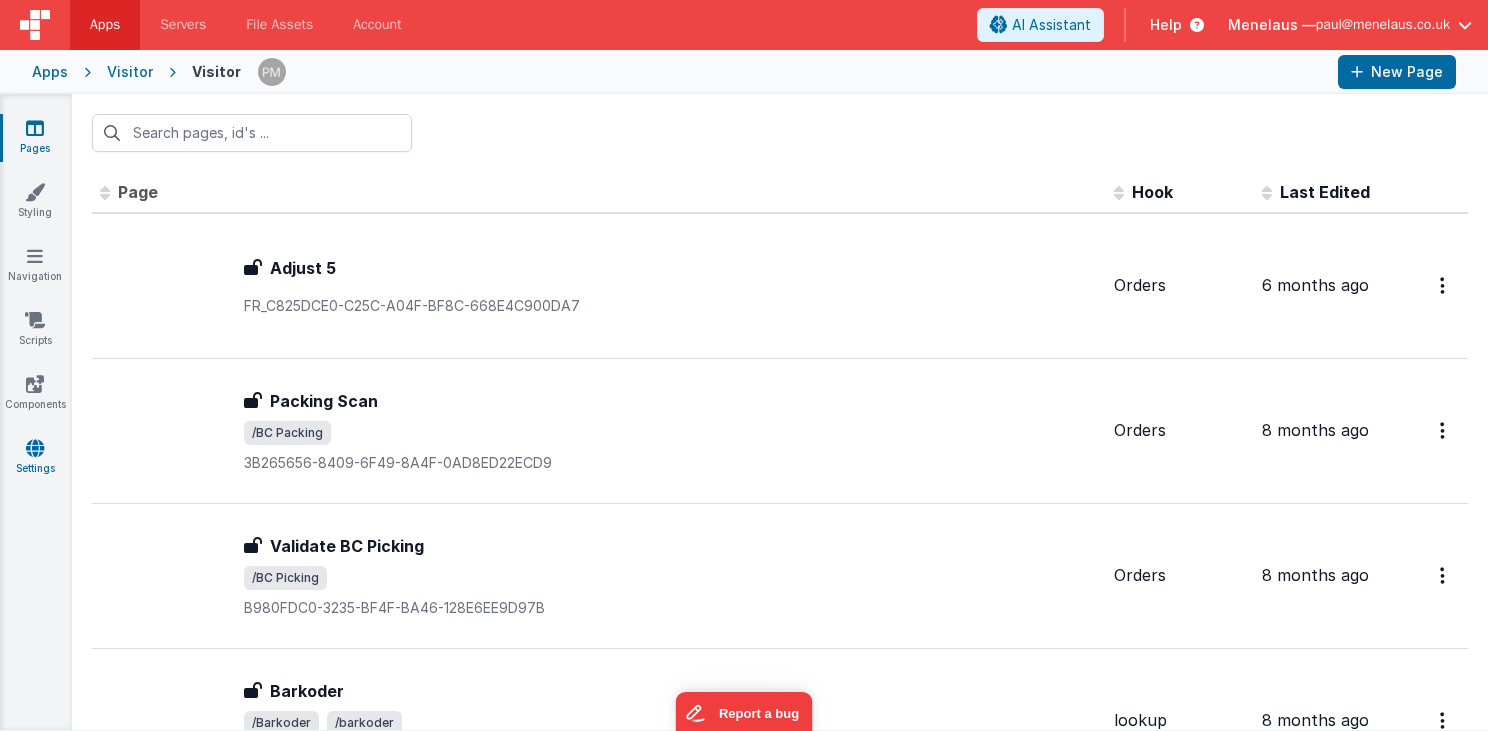 click at bounding box center [35, 448] 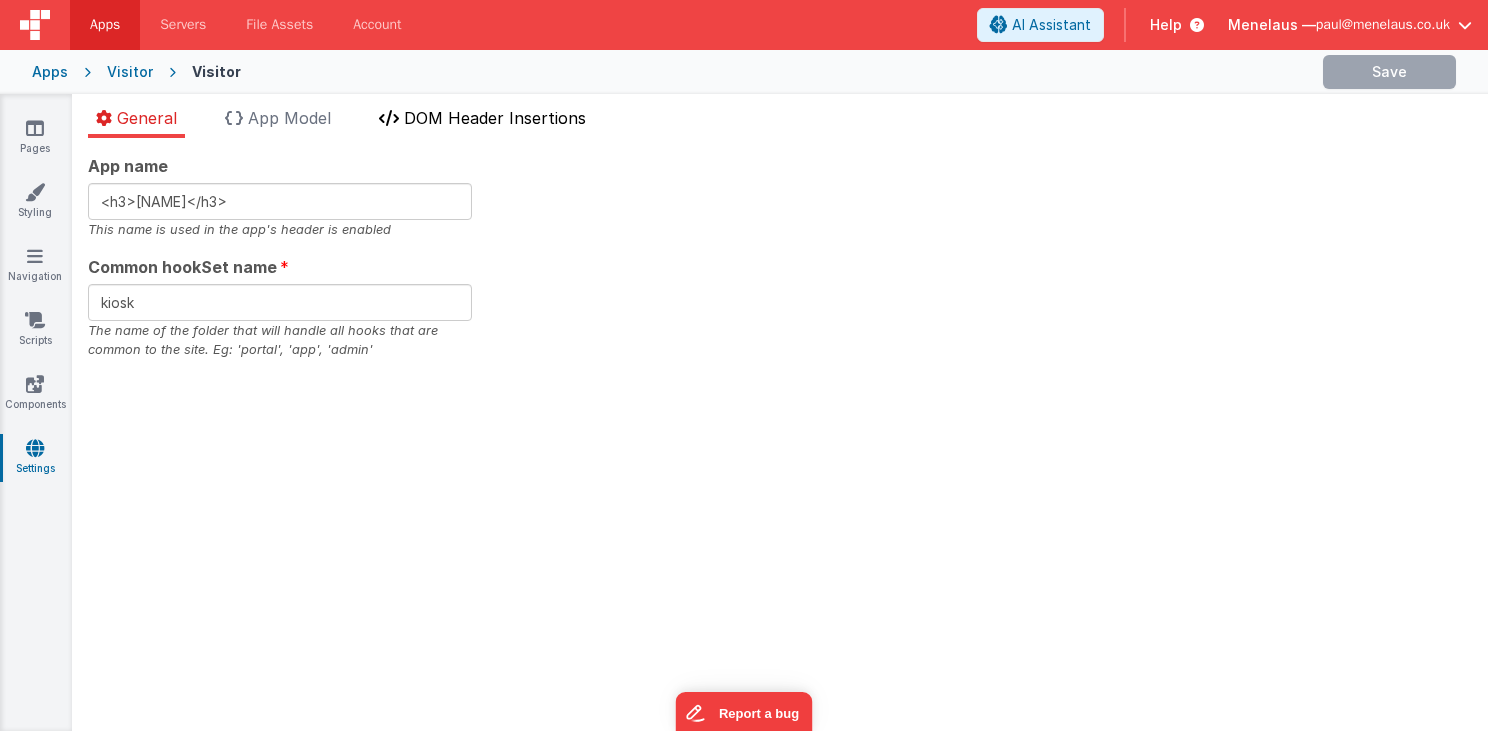click on "DOM Header Insertions" at bounding box center (495, 118) 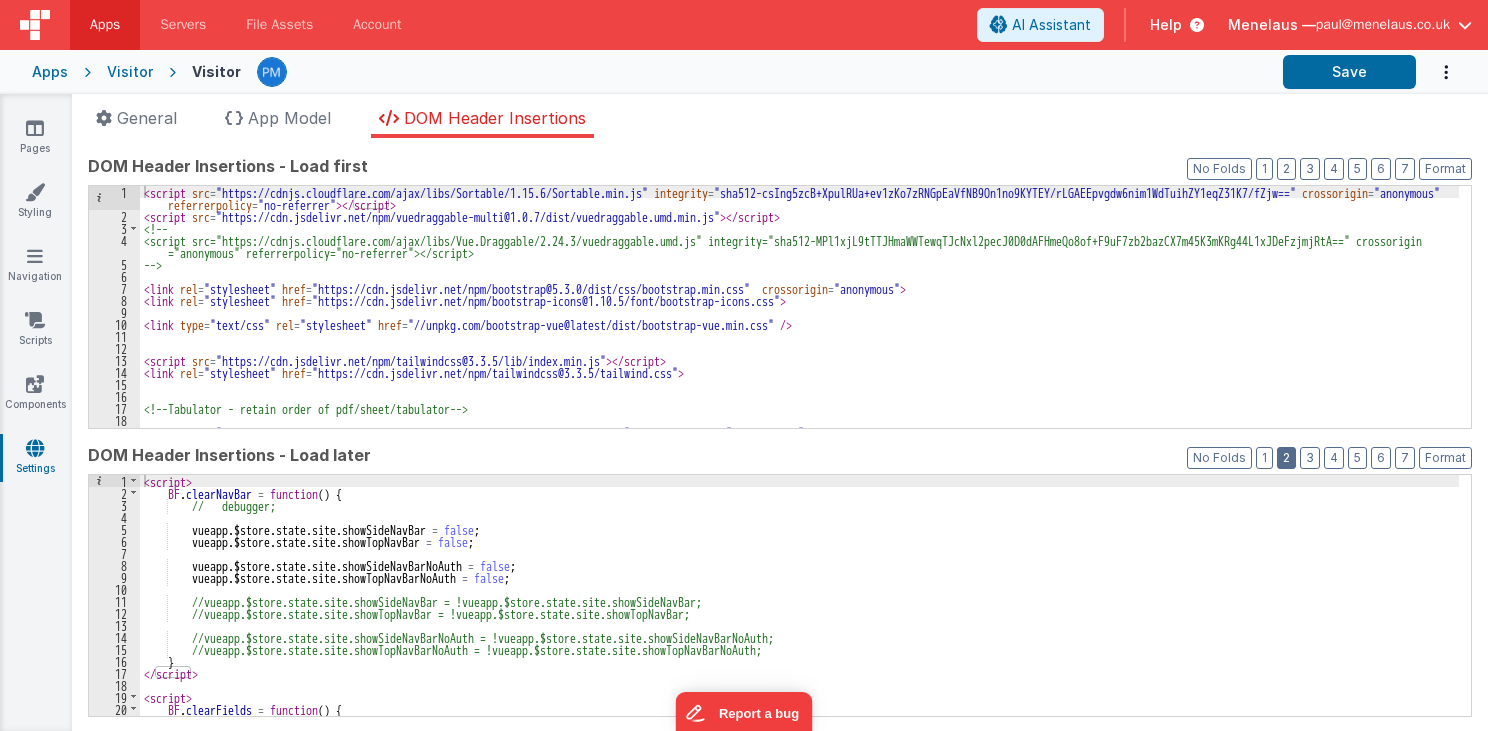 click on "2" at bounding box center [1286, 458] 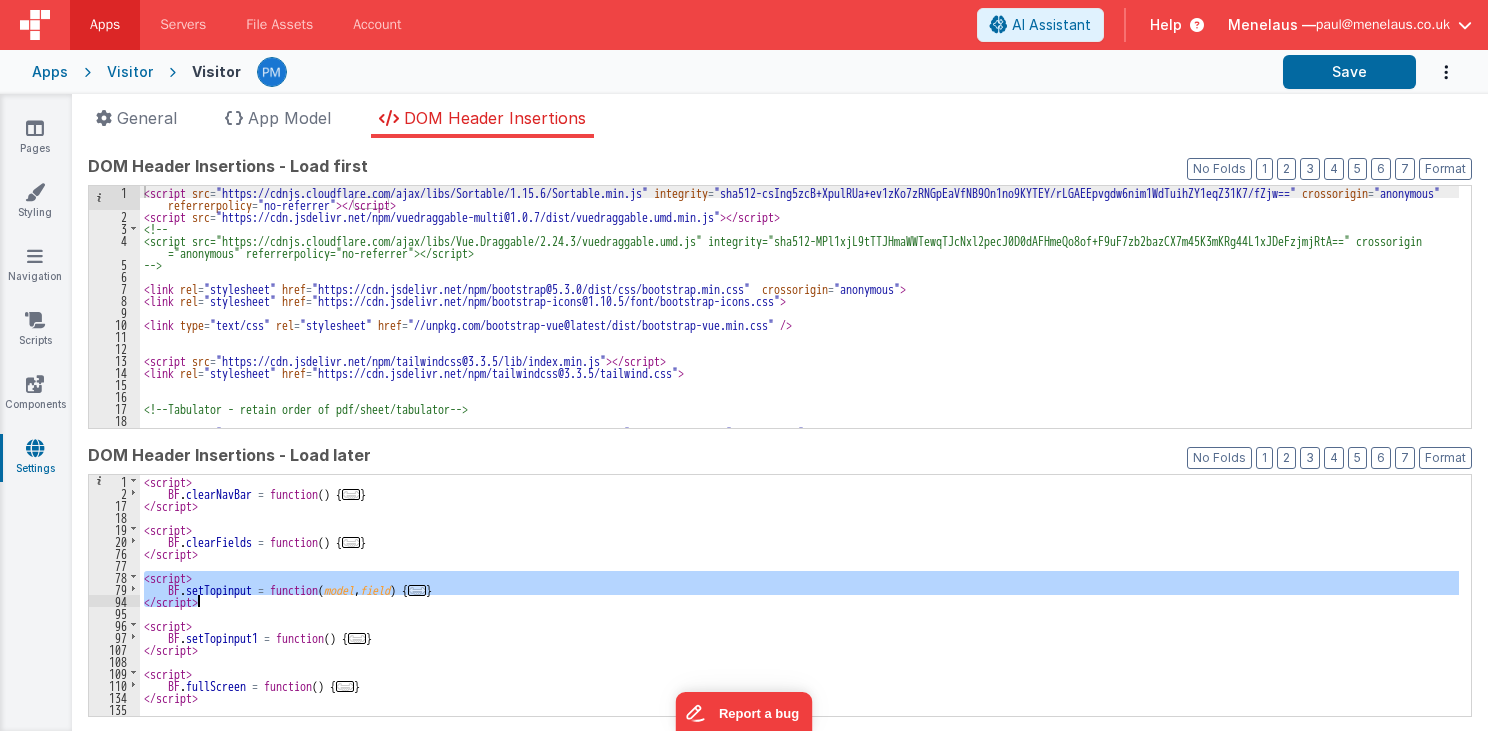 drag, startPoint x: 143, startPoint y: 576, endPoint x: 202, endPoint y: 600, distance: 63.694584 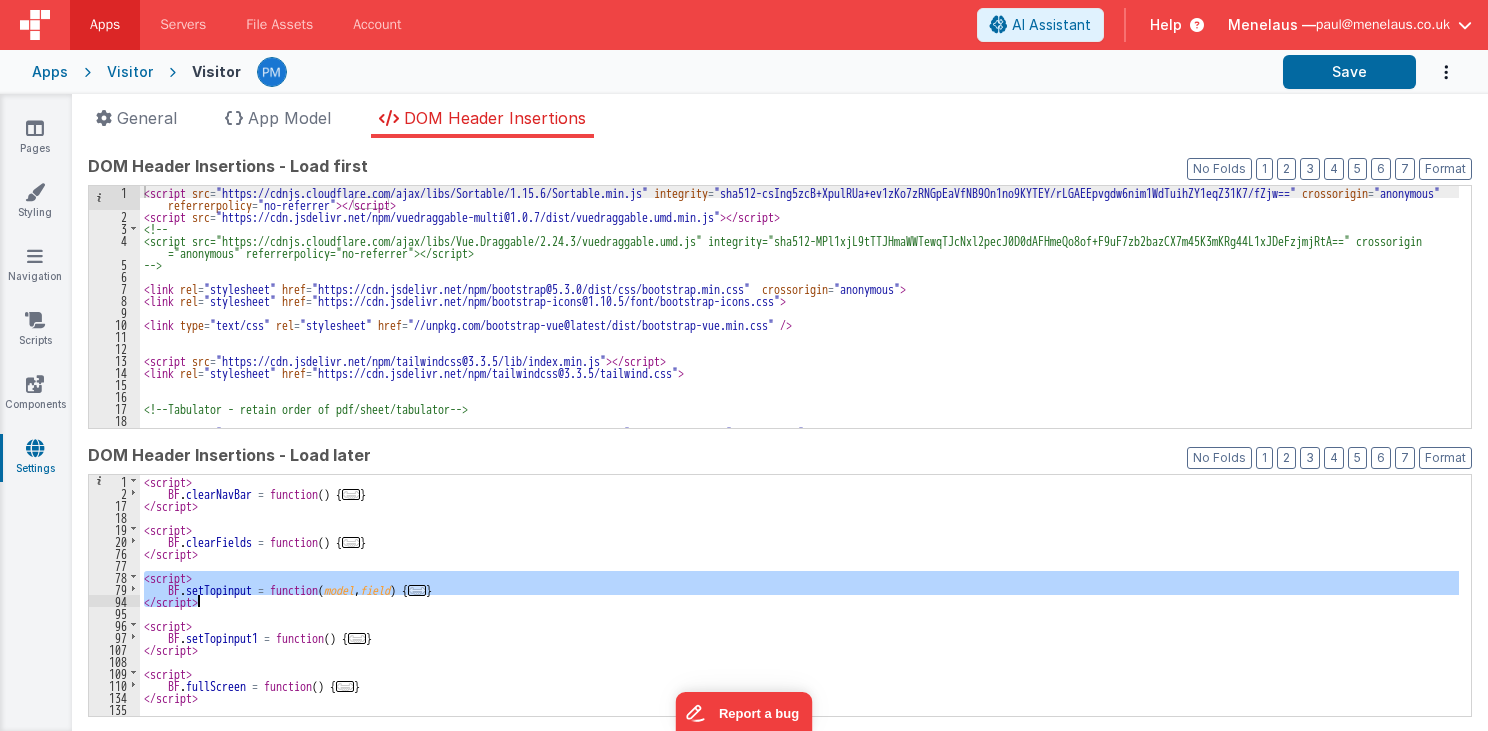 click on "< script >      BF . clearNavBar   =   function ( )   { ... } </ script > < script >      BF . clearFields   =   function ( )   { ... } </ script > < script >      BF . setTopinput   =   function ( model ,  field )   { ... } </ script > < script >      BF . setTopinput1   =   function ( )   { ... } </ script > < script >      BF . fullScreen   =   function ( )   { ... } </ script > < script >      BF . HideEmptyButton   =   function ( )   { ... }" at bounding box center (799, 596) 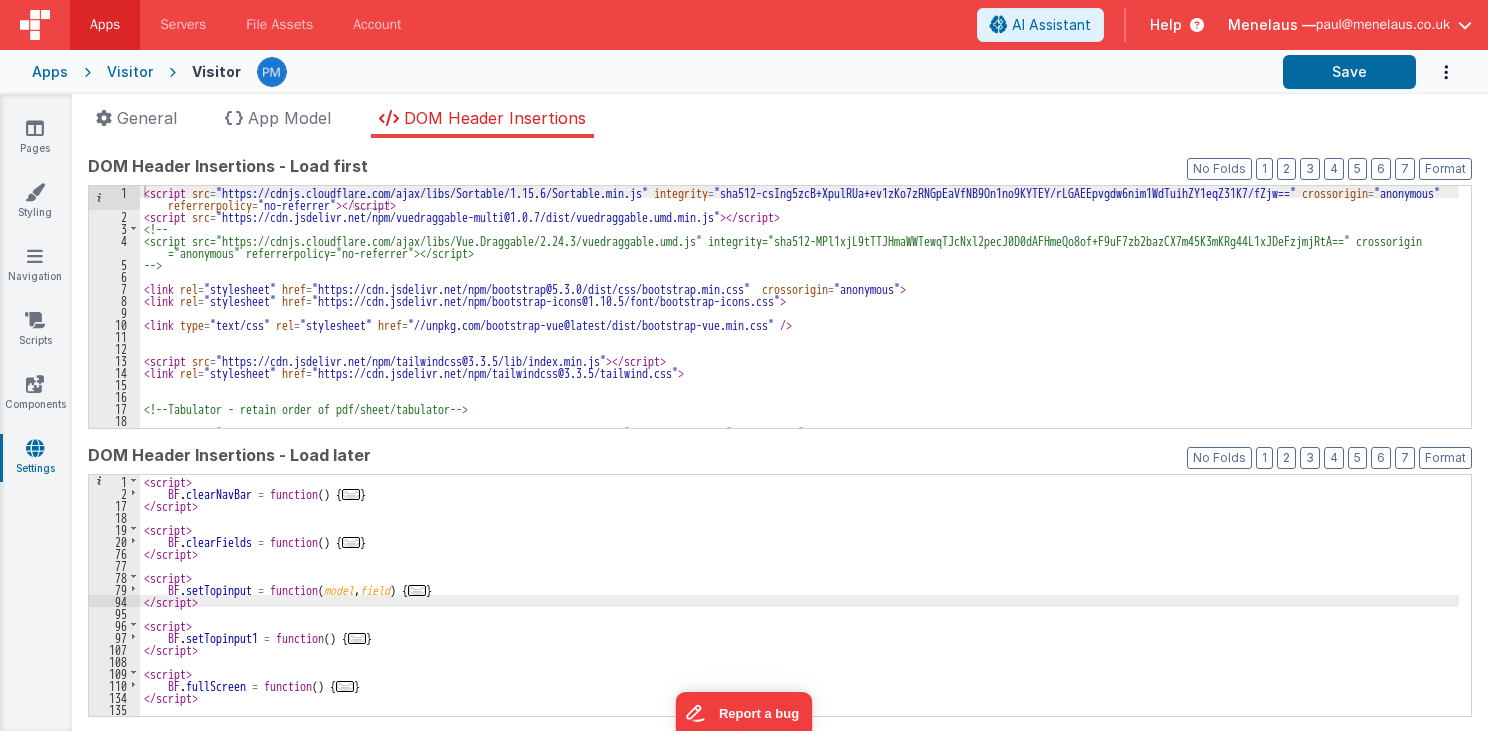 type 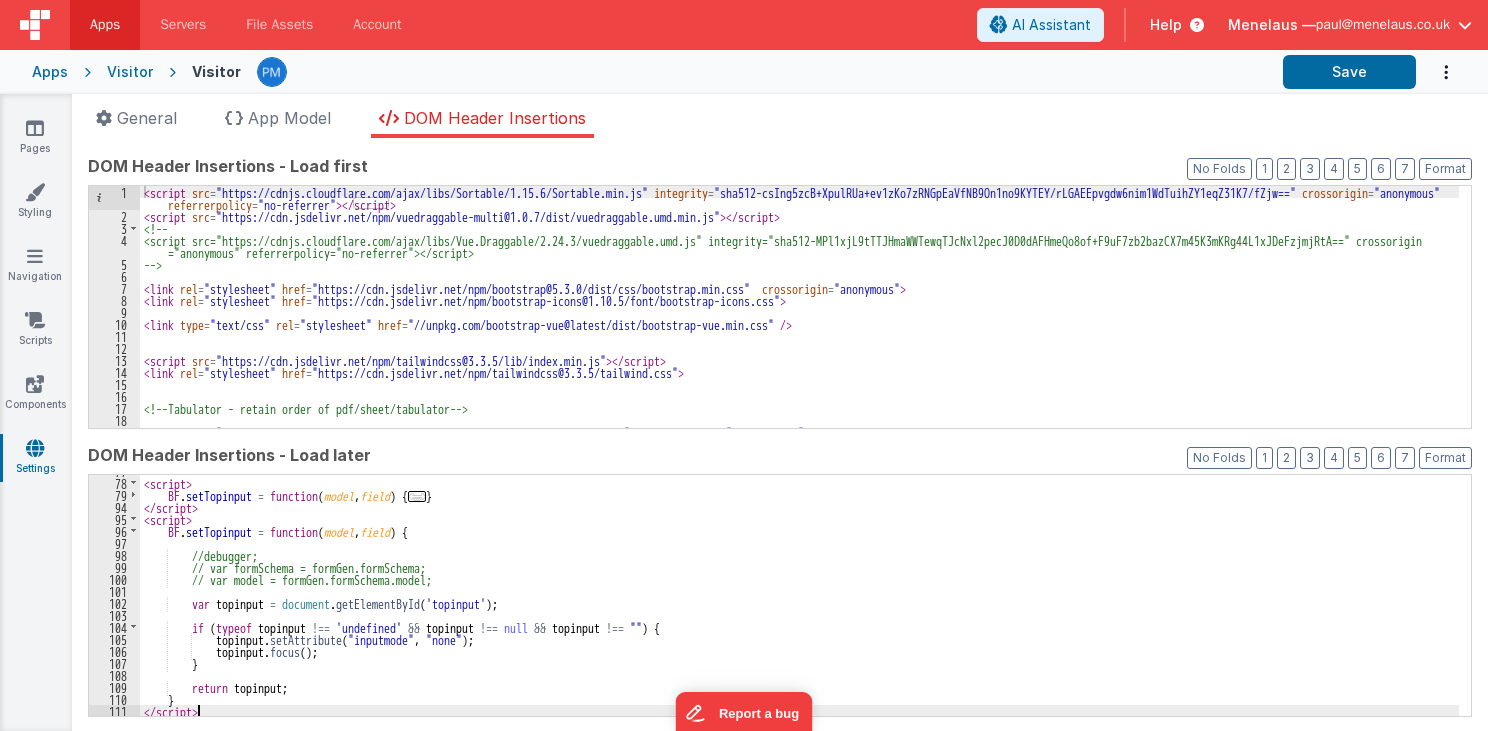 scroll, scrollTop: 94, scrollLeft: 0, axis: vertical 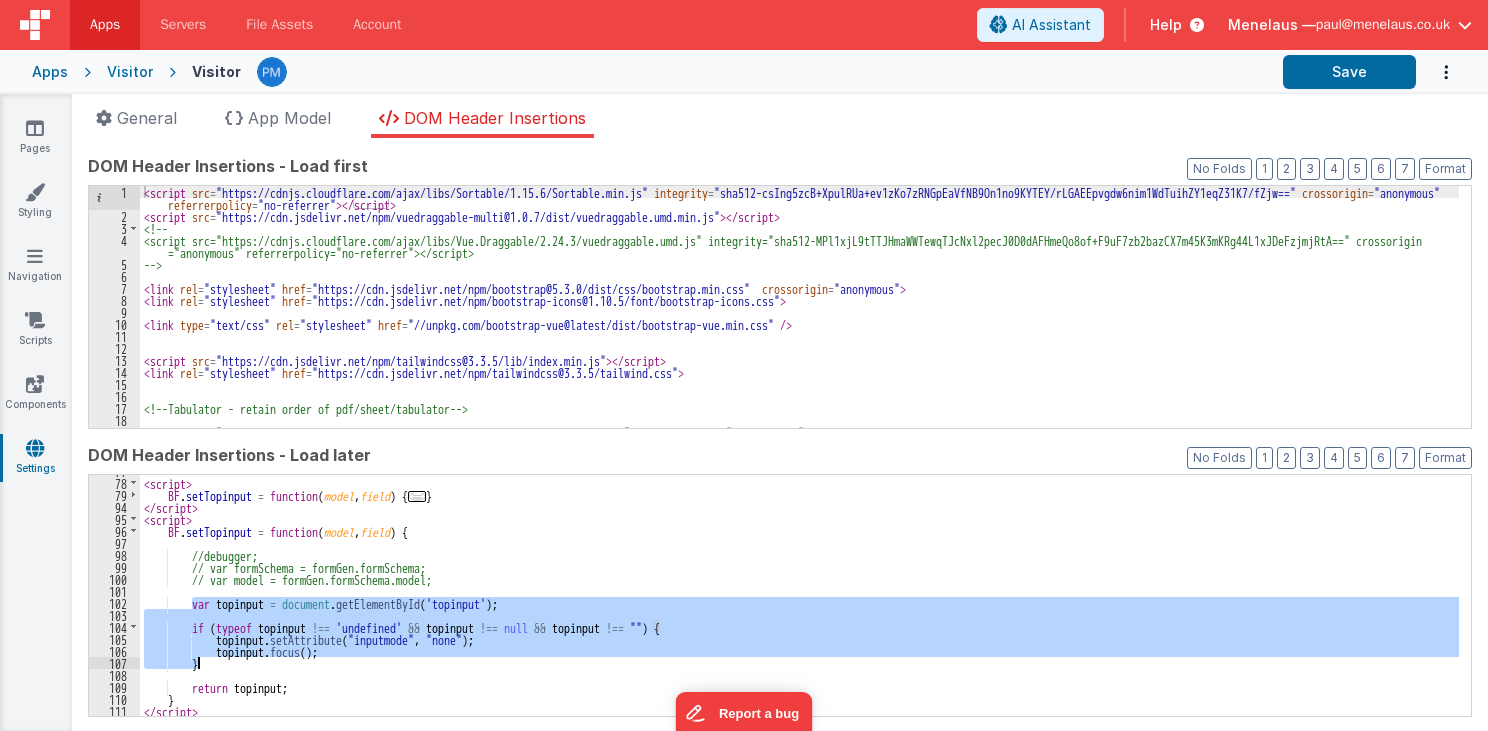 drag, startPoint x: 191, startPoint y: 600, endPoint x: 212, endPoint y: 663, distance: 66.40783 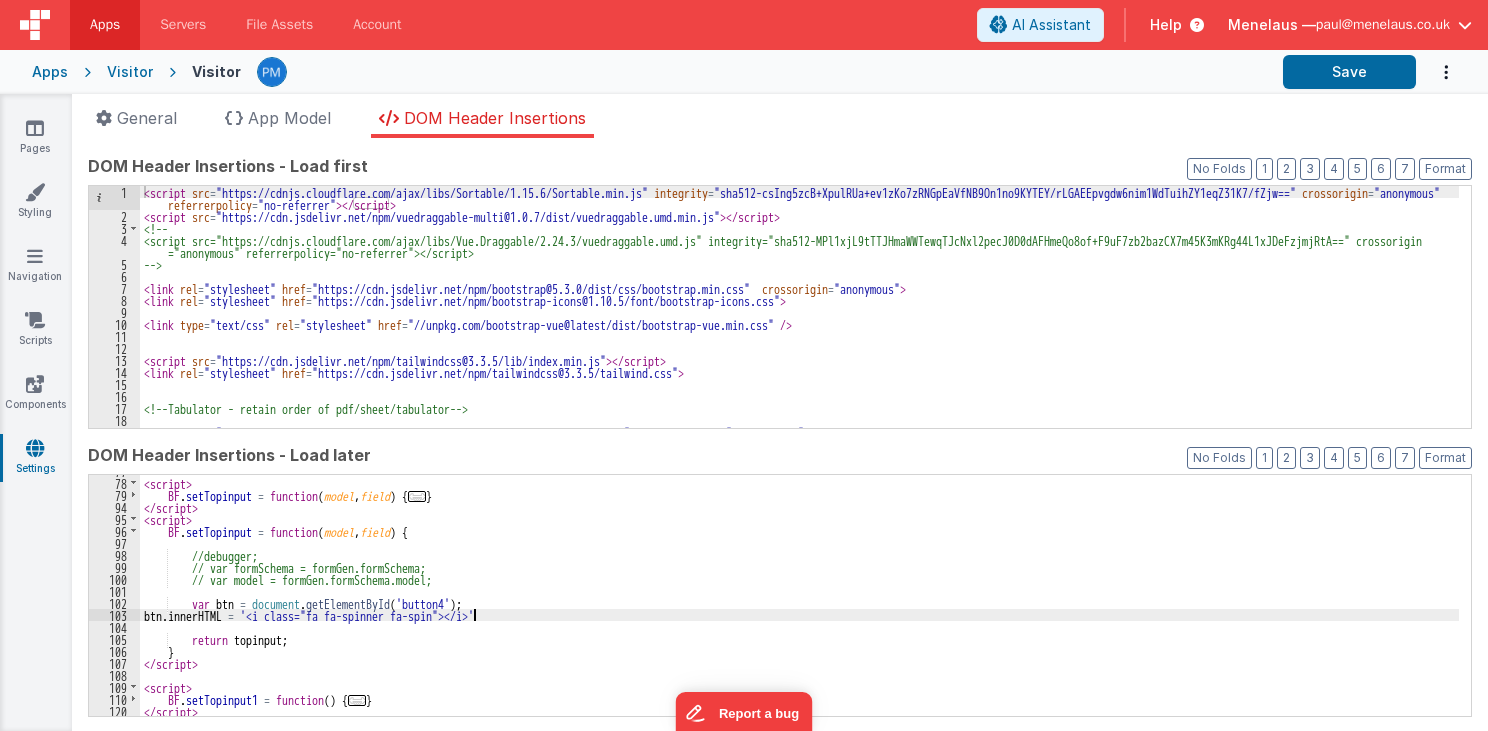 click on "< script >      BF . setTopinput   =   function ( model ,  field )   { ... } </ script > < script >      BF . setTopinput   =   function ( model ,  field )   {           //debugger;           // var formSchema = formGen.formSchema;           // var model = formGen.formSchema.model;           var   btn   =   document . getElementById ( 'button4' ) ; btn . innerHTML   =   '<i class="fa fa-spinner fa-spin"></i>'           return   topinput ;      } </ script > < script >      BF . setTopinput1   =   function ( )   { ... } </ script >" at bounding box center [799, 598] 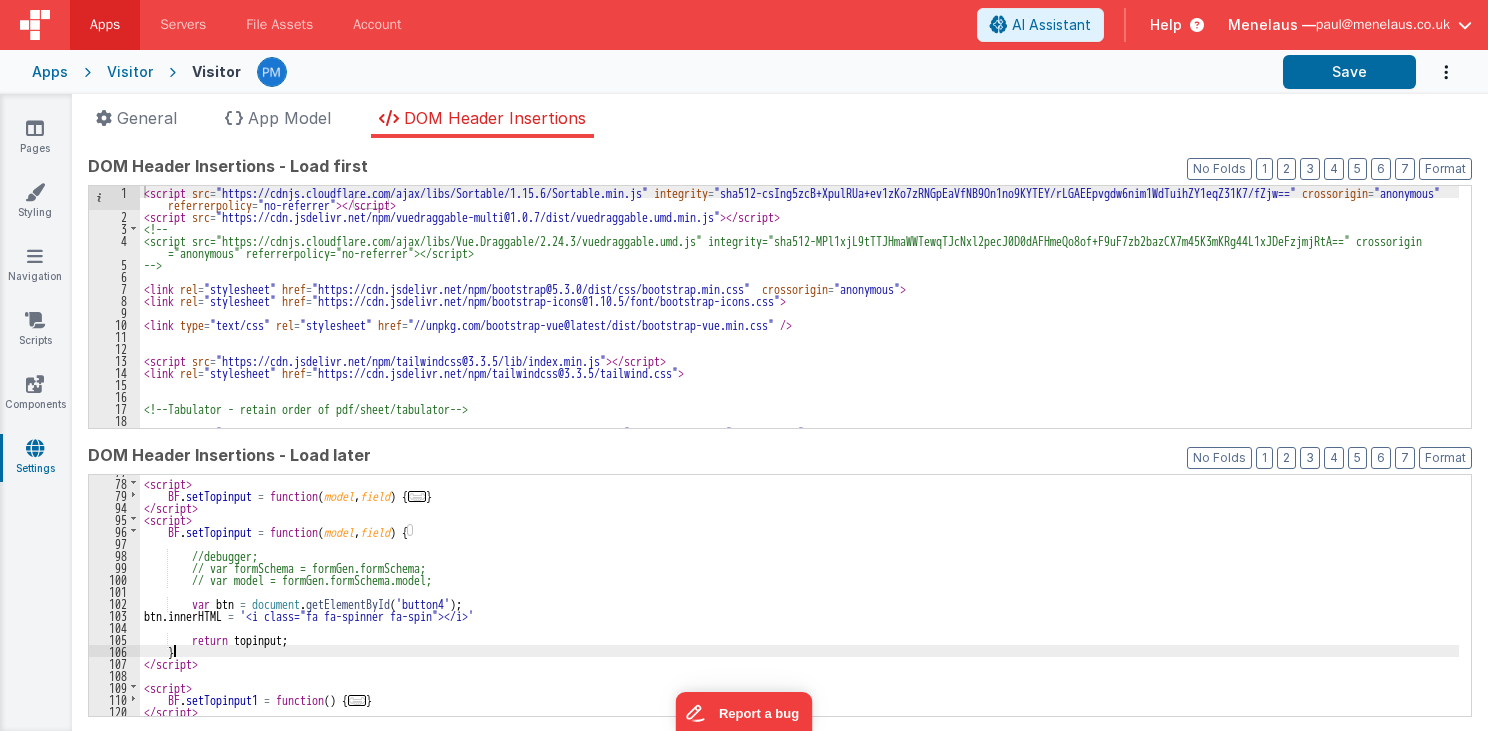 click on "< script >      BF . setTopinput   =   function ( model ,  field )   { ... } </ script > < script >      BF . setTopinput   =   function ( model ,  field )   {           //debugger;           // var formSchema = formGen.formSchema;           // var model = formGen.formSchema.model;           var   btn   =   document . getElementById ( 'button4' ) ; btn . innerHTML   =   '<i class="fa fa-spinner fa-spin"></i>'           return   topinput ;      } </ script > < script >      BF . setTopinput1   =   function ( )   { ... } </ script >" at bounding box center [799, 598] 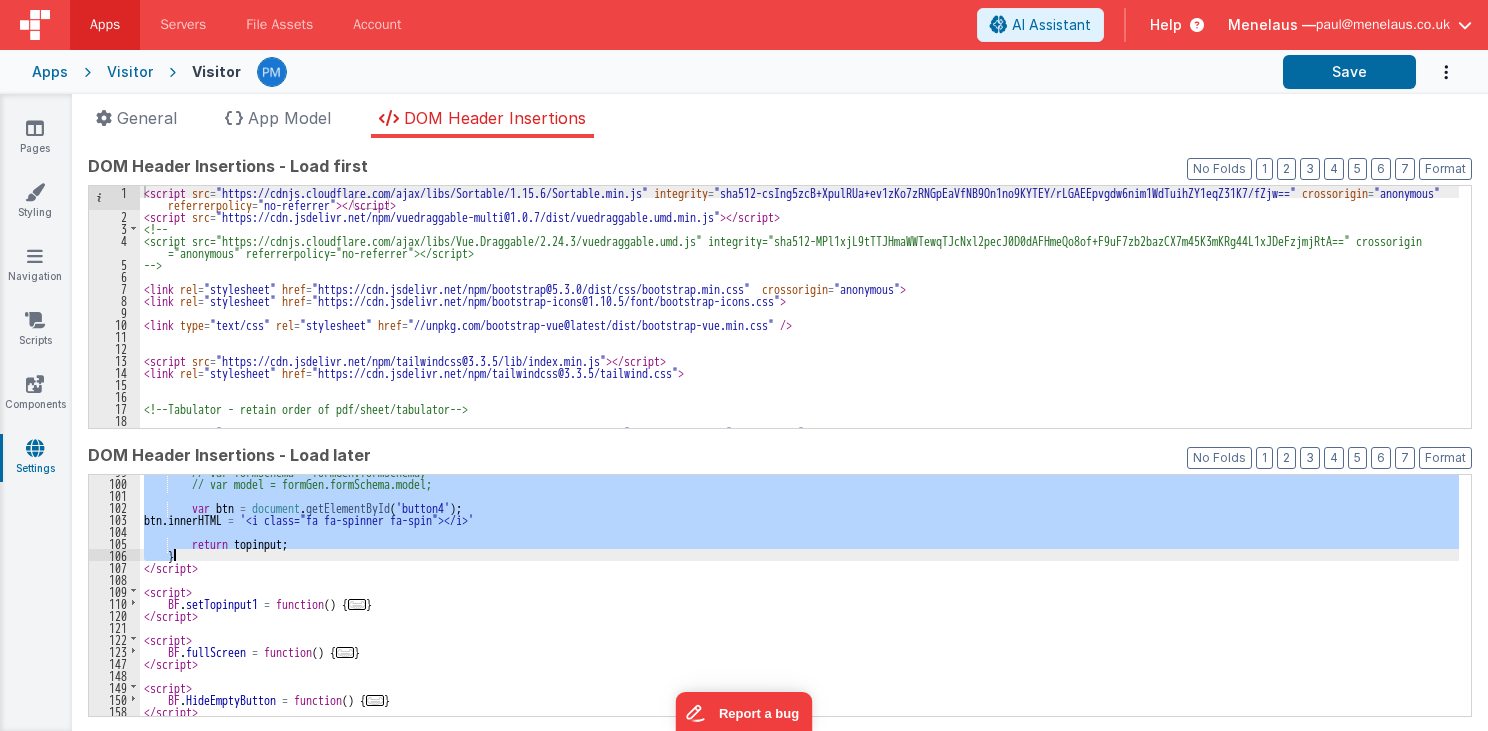 scroll, scrollTop: 190, scrollLeft: 0, axis: vertical 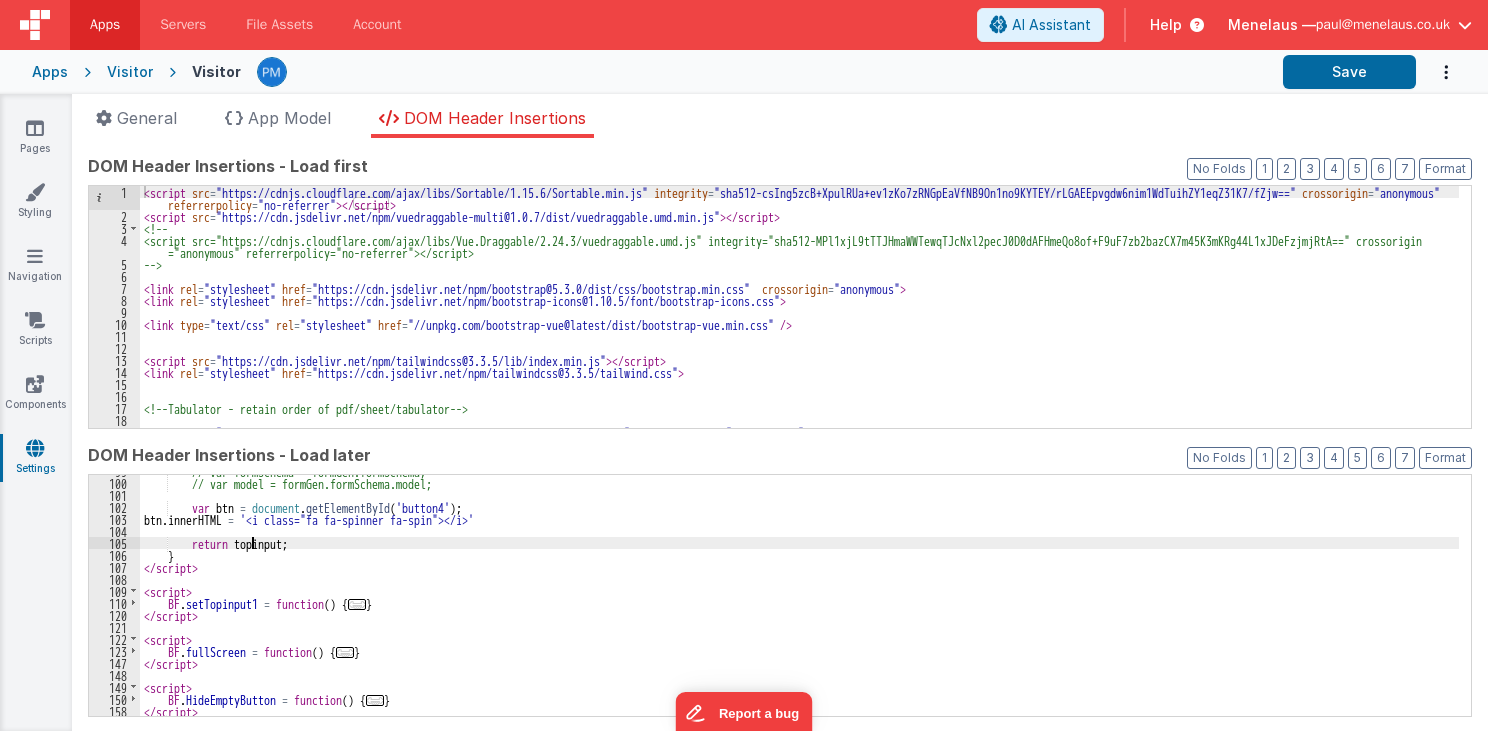 click on "// var formSchema = formGen.formSchema;           // var model = formGen.formSchema.model;           var   btn   =   document . getElementById ( 'button4' ) ; btn . innerHTML   =   '<i class="fa fa-spinner fa-spin"></i>'           return   topinput ;      } </ script > < script >      BF . setTopinput1   =   function ( )   { ... } </ script > < script >      BF . fullScreen   =   function ( )   { ... } </ script > < script >      BF . HideEmptyButton   =   function ( )   { ... } </ script >" at bounding box center [799, 598] 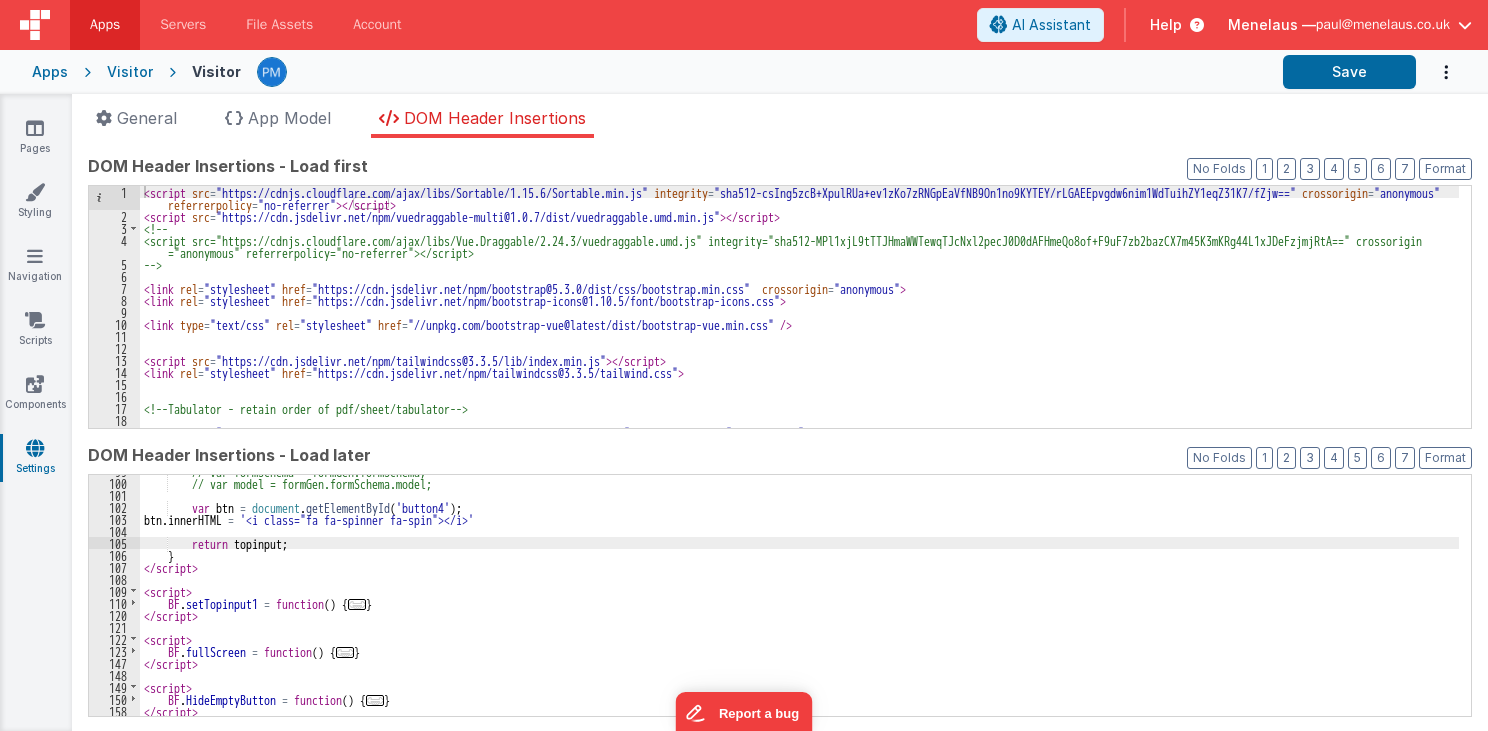 click on "// var formSchema = formGen.formSchema;           // var model = formGen.formSchema.model;           var   btn   =   document . getElementById ( 'button4' ) ; btn . innerHTML   =   '<i class="fa fa-spinner fa-spin"></i>'           return   topinput ;      } </ script > < script >      BF . setTopinput1   =   function ( )   { ... } </ script > < script >      BF . fullScreen   =   function ( )   { ... } </ script > < script >      BF . HideEmptyButton   =   function ( )   { ... } </ script >" at bounding box center (799, 598) 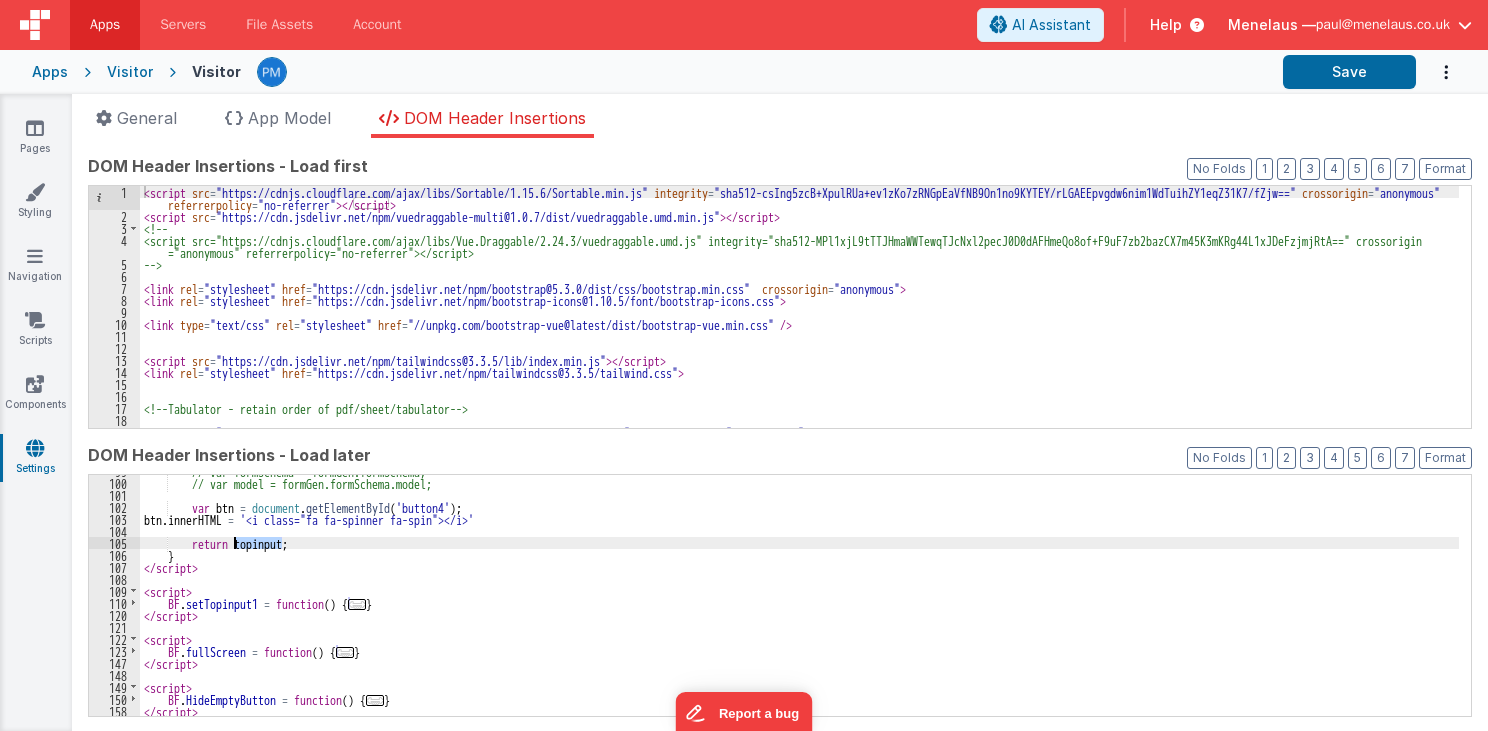 click on "// var formSchema = formGen.formSchema;           // var model = formGen.formSchema.model;           var   btn   =   document . getElementById ( 'button4' ) ; btn . innerHTML   =   '<i class="fa fa-spinner fa-spin"></i>'           return   topinput ;      } </ script > < script >      BF . setTopinput1   =   function ( )   { ... } </ script > < script >      BF . fullScreen   =   function ( )   { ... } </ script > < script >      BF . HideEmptyButton   =   function ( )   { ... } </ script >" at bounding box center [799, 598] 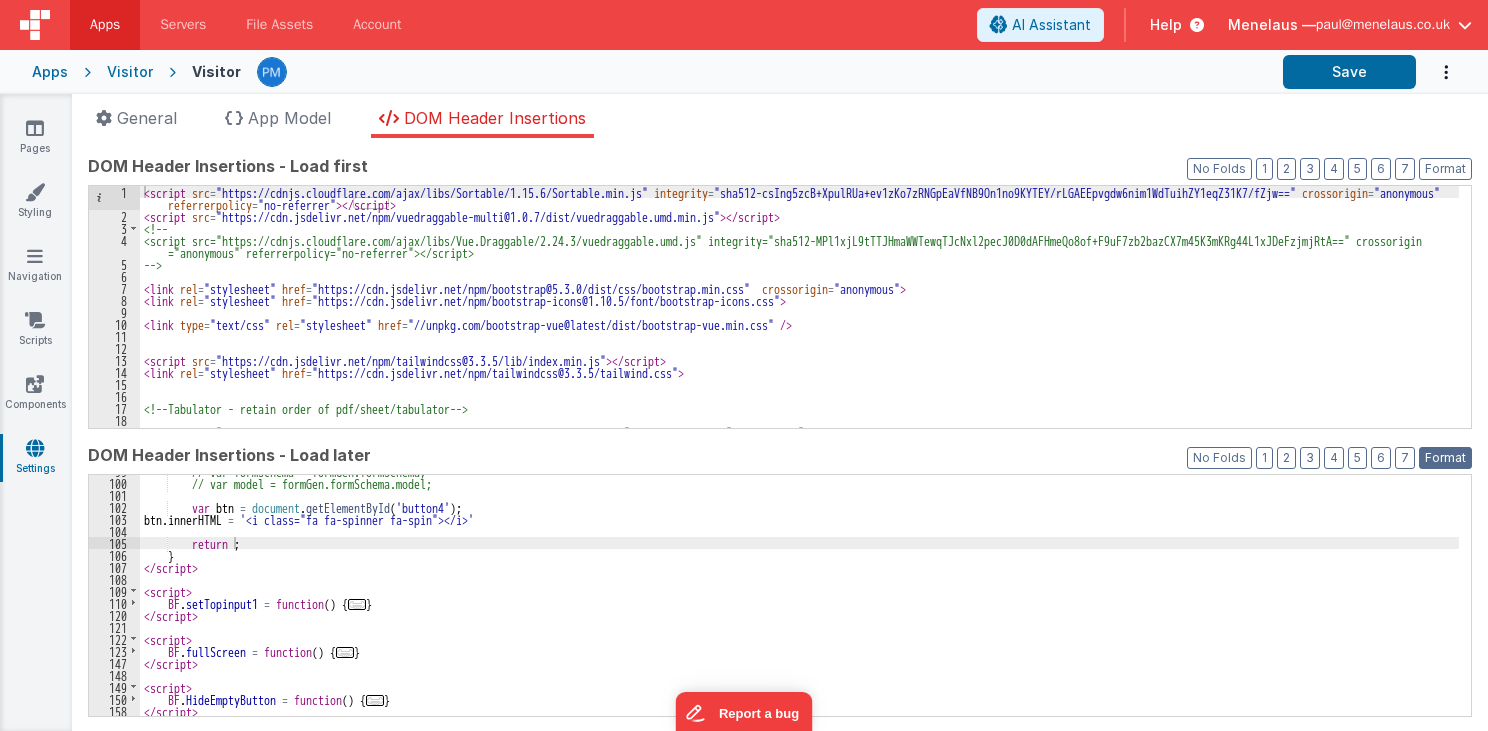 click on "Format" at bounding box center [1445, 458] 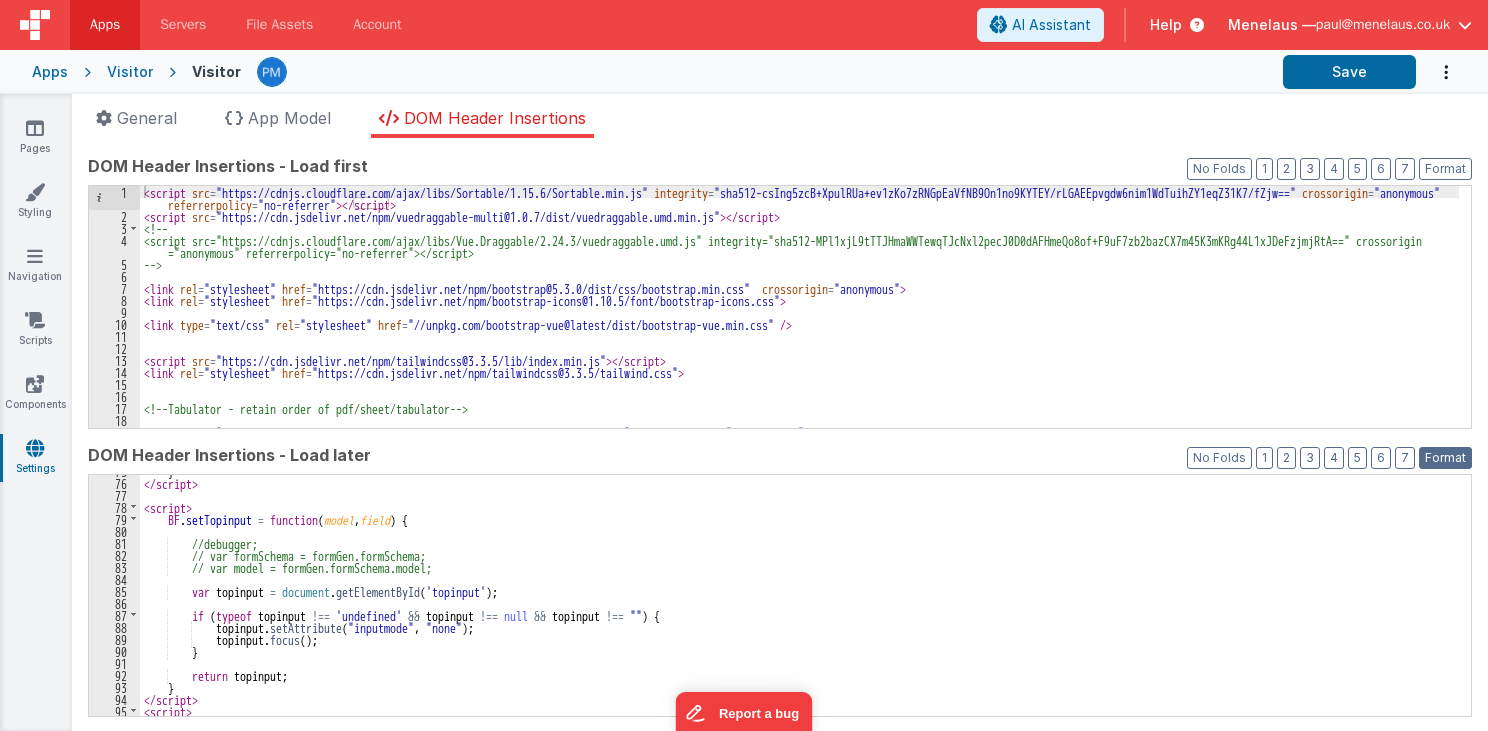 scroll, scrollTop: 994, scrollLeft: 0, axis: vertical 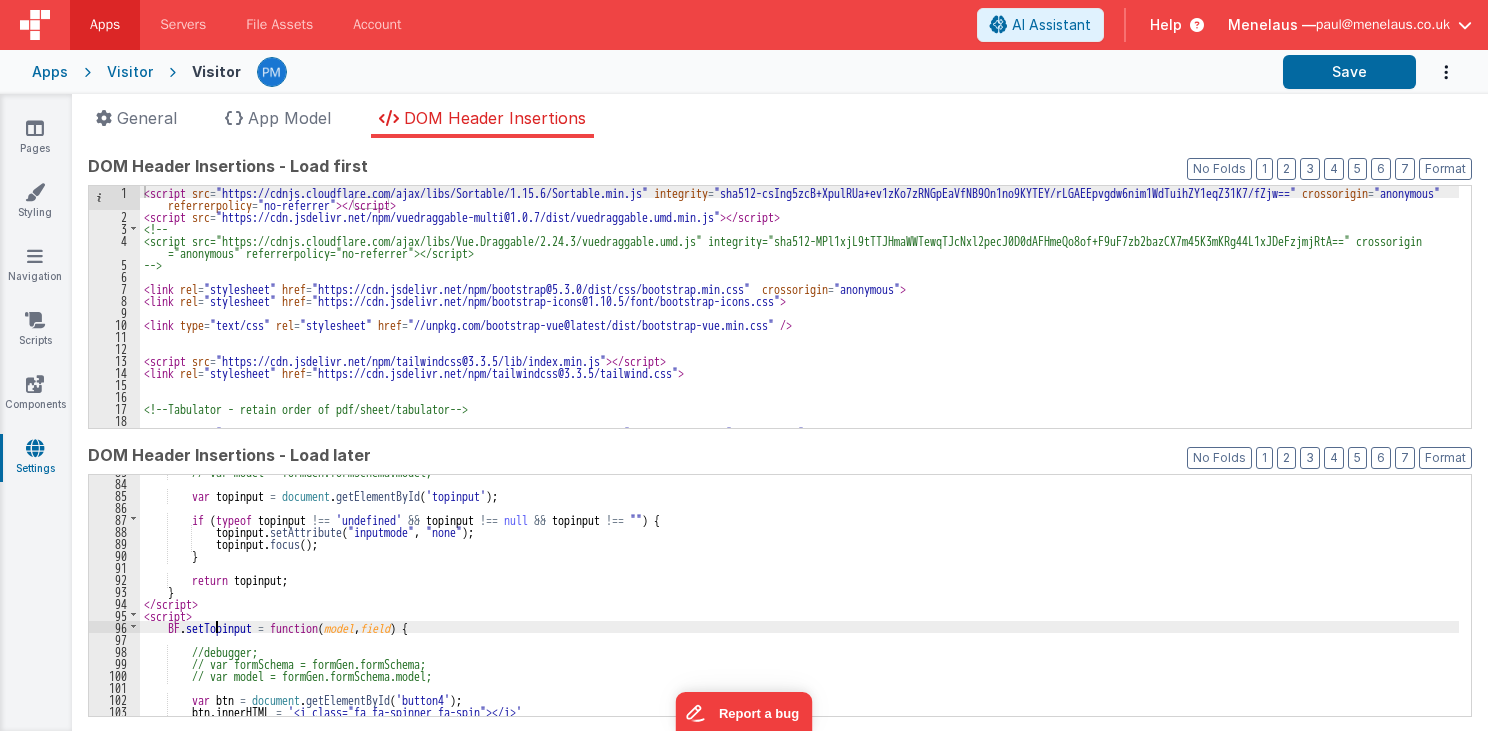 click on "// var model = formGen.formSchema.model;           var   topinput   =   document . getElementById ( 'topinput' ) ;           if   ( typeof   topinput   !==   'undefined'   &&   topinput   !==   null   &&   topinput   !==   "" )   {                topinput . setAttribute ( "inputmode" ,   "none" ) ;                topinput . focus ( ) ;           }           return   topinput ;      } </ script > < script >      BF . setTopinput   =   function ( model ,  field )   {           //debugger;           // var formSchema = formGen.formSchema;           // var model = formGen.formSchema.model;           var   btn   =   document . getElementById ( 'button4' ) ;           btn . innerHTML   =   '<i class="fa fa-spinner fa-spin"></i>'" at bounding box center (799, 598) 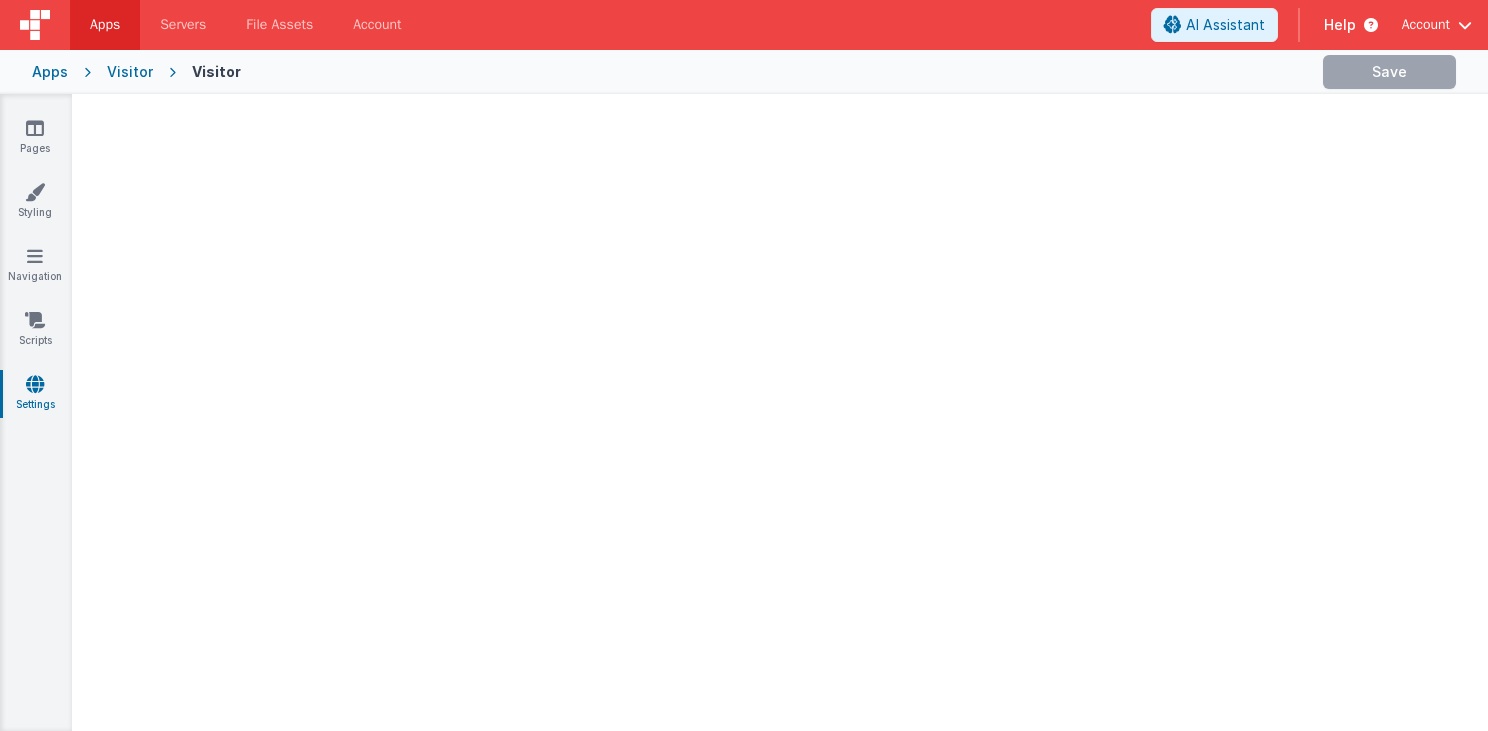 scroll, scrollTop: 0, scrollLeft: 0, axis: both 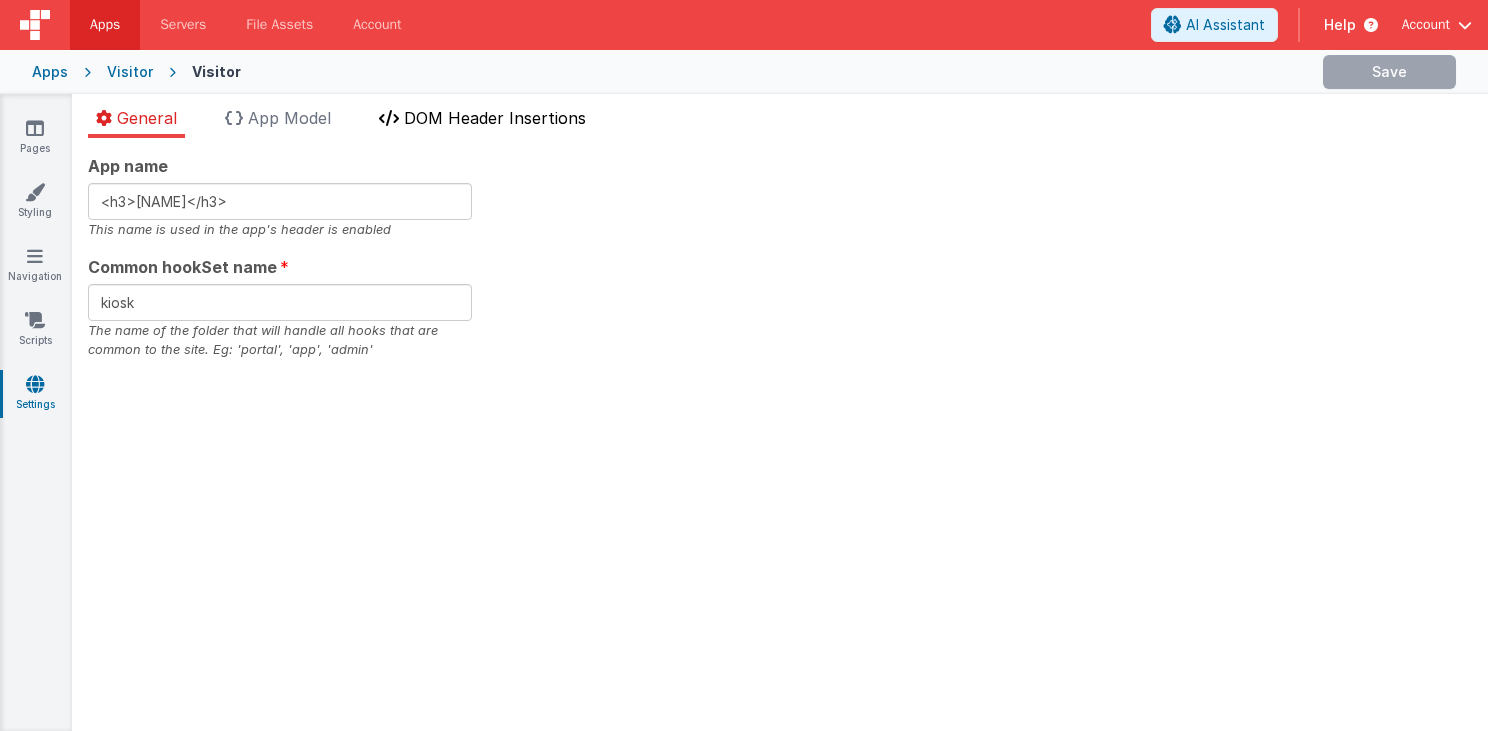 click on "DOM Header Insertions" at bounding box center [495, 118] 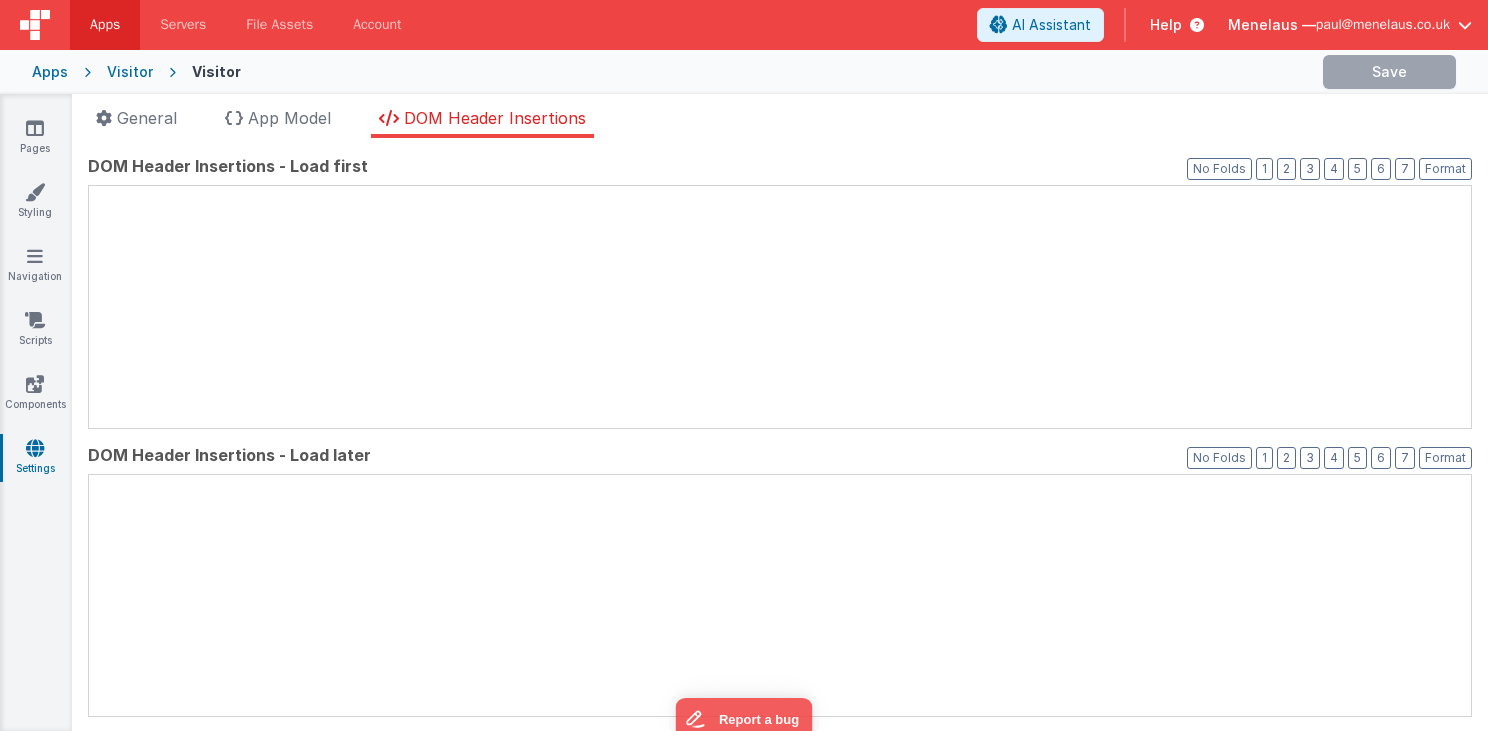 scroll, scrollTop: 0, scrollLeft: 0, axis: both 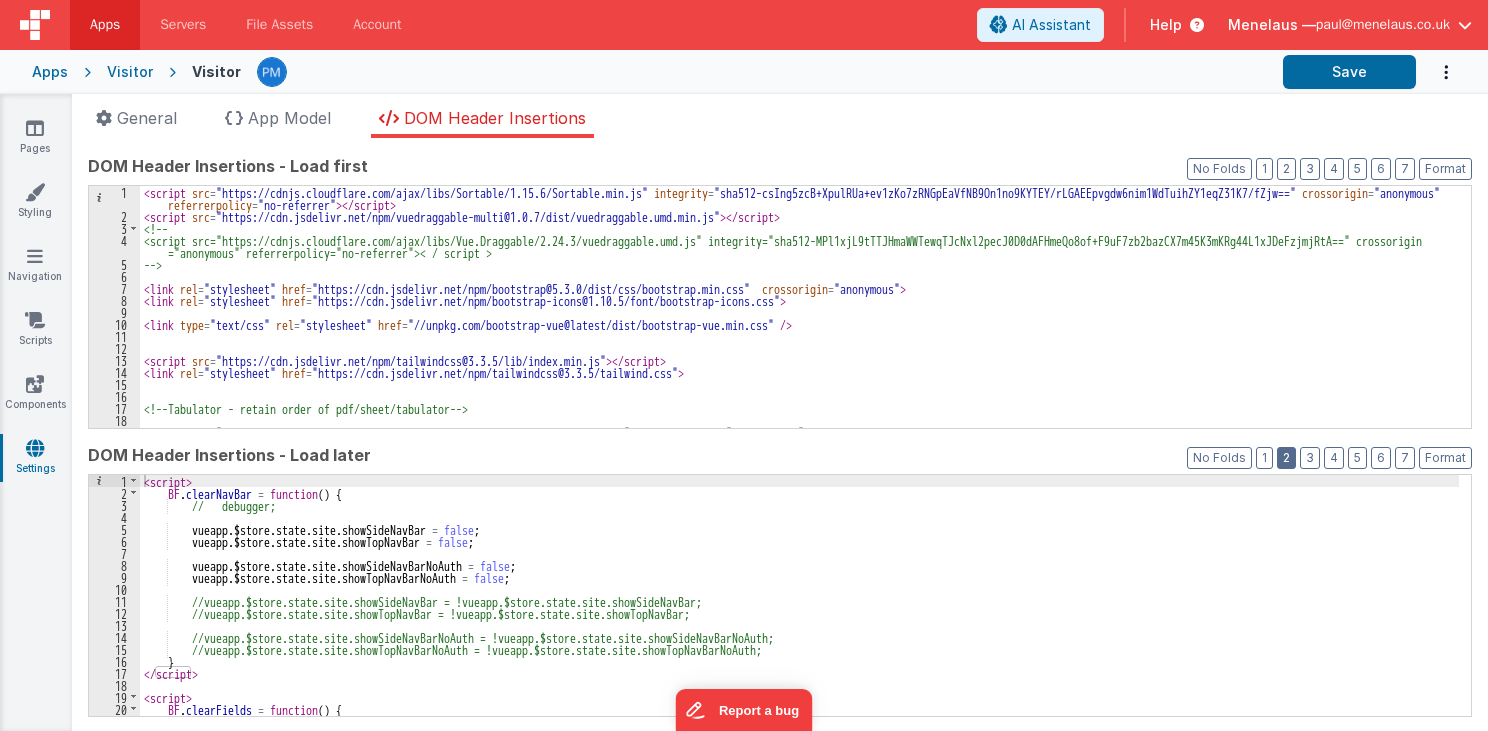 click on "2" at bounding box center [1286, 458] 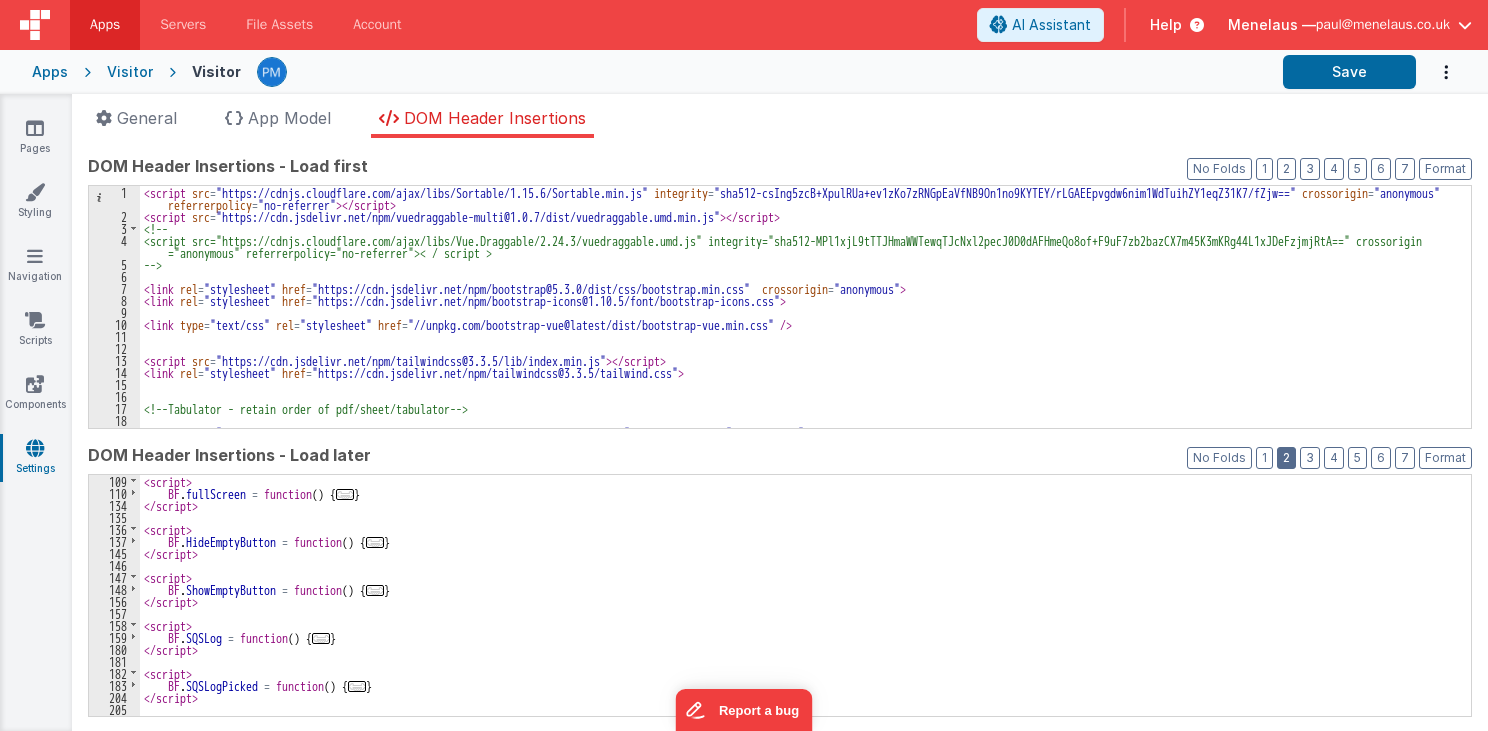 scroll, scrollTop: 192, scrollLeft: 0, axis: vertical 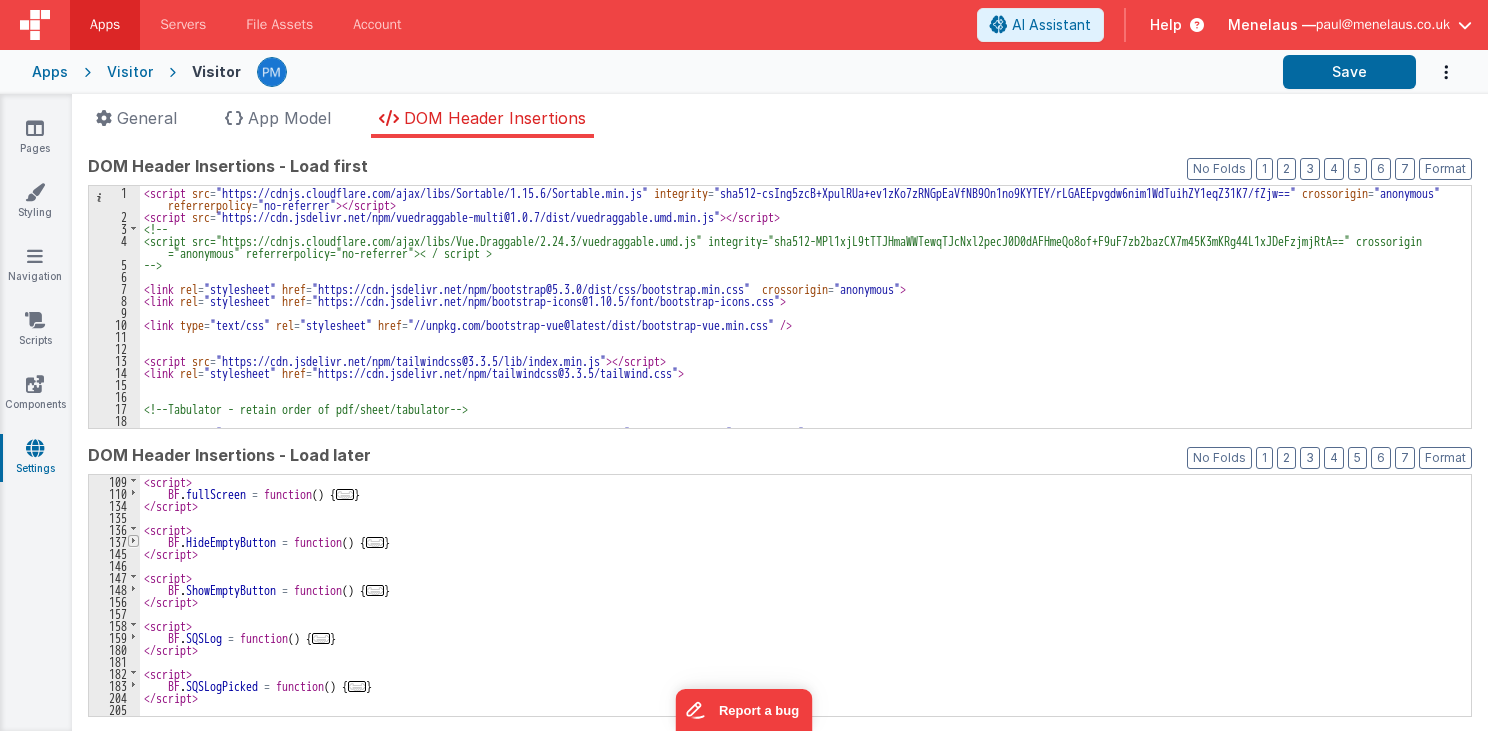 click at bounding box center [133, 541] 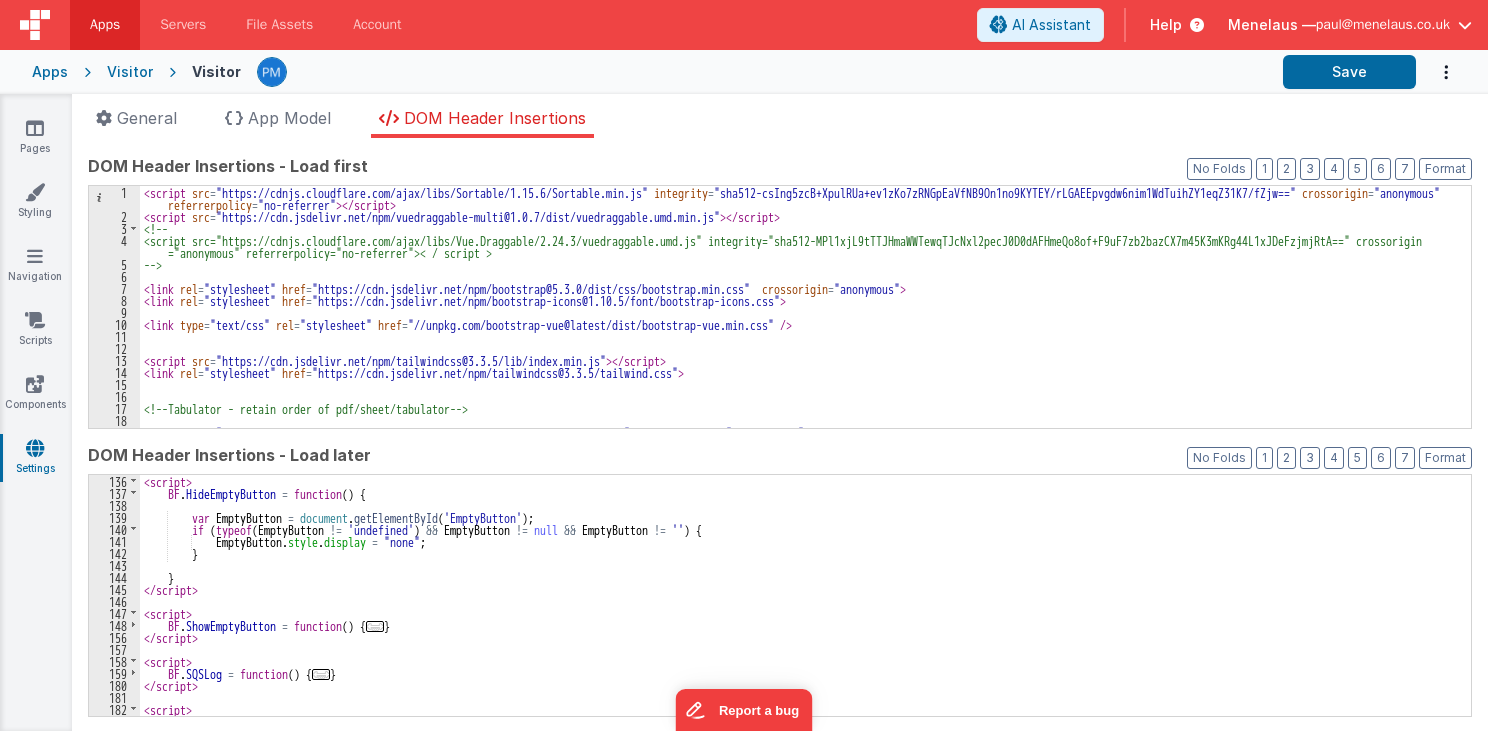 scroll, scrollTop: 240, scrollLeft: 0, axis: vertical 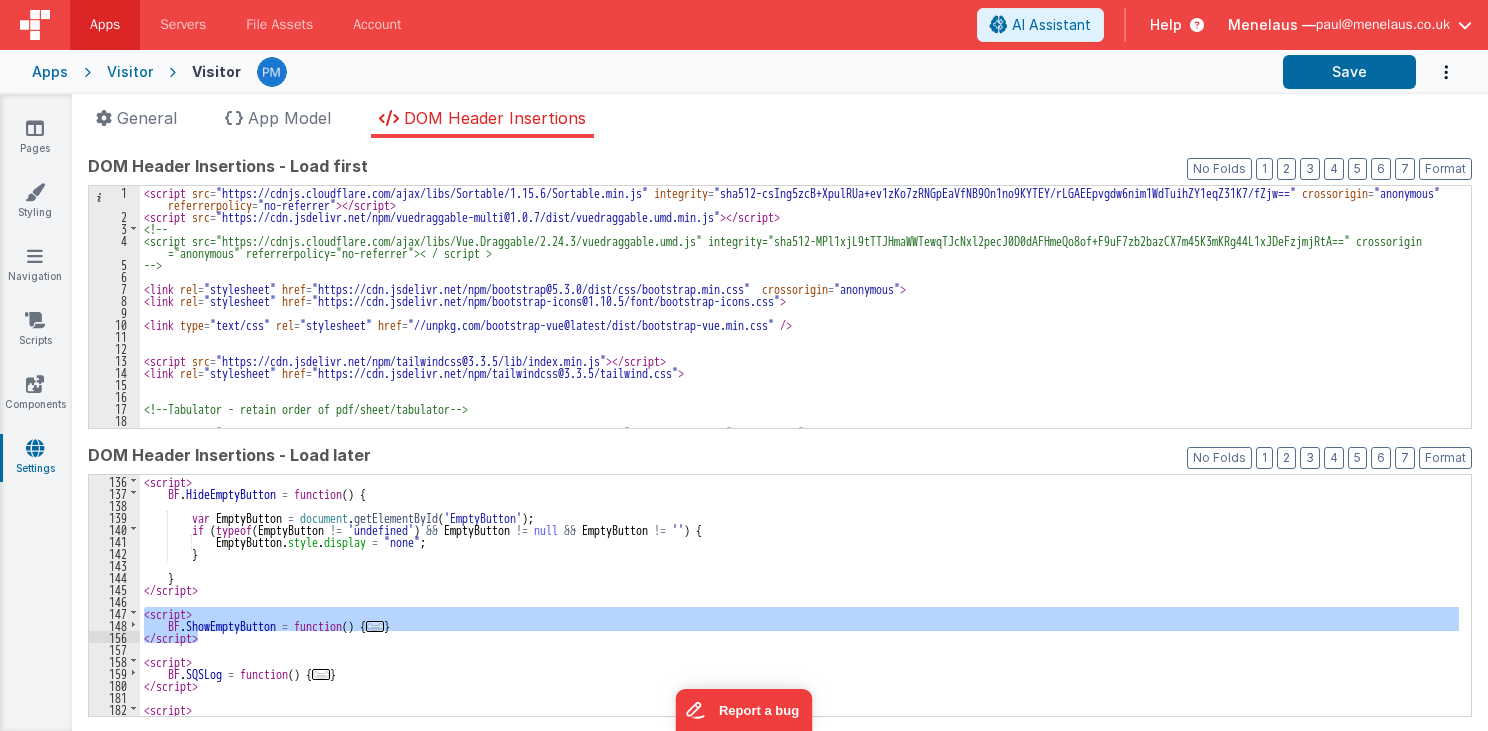 drag, startPoint x: 150, startPoint y: 614, endPoint x: 209, endPoint y: 638, distance: 63.694584 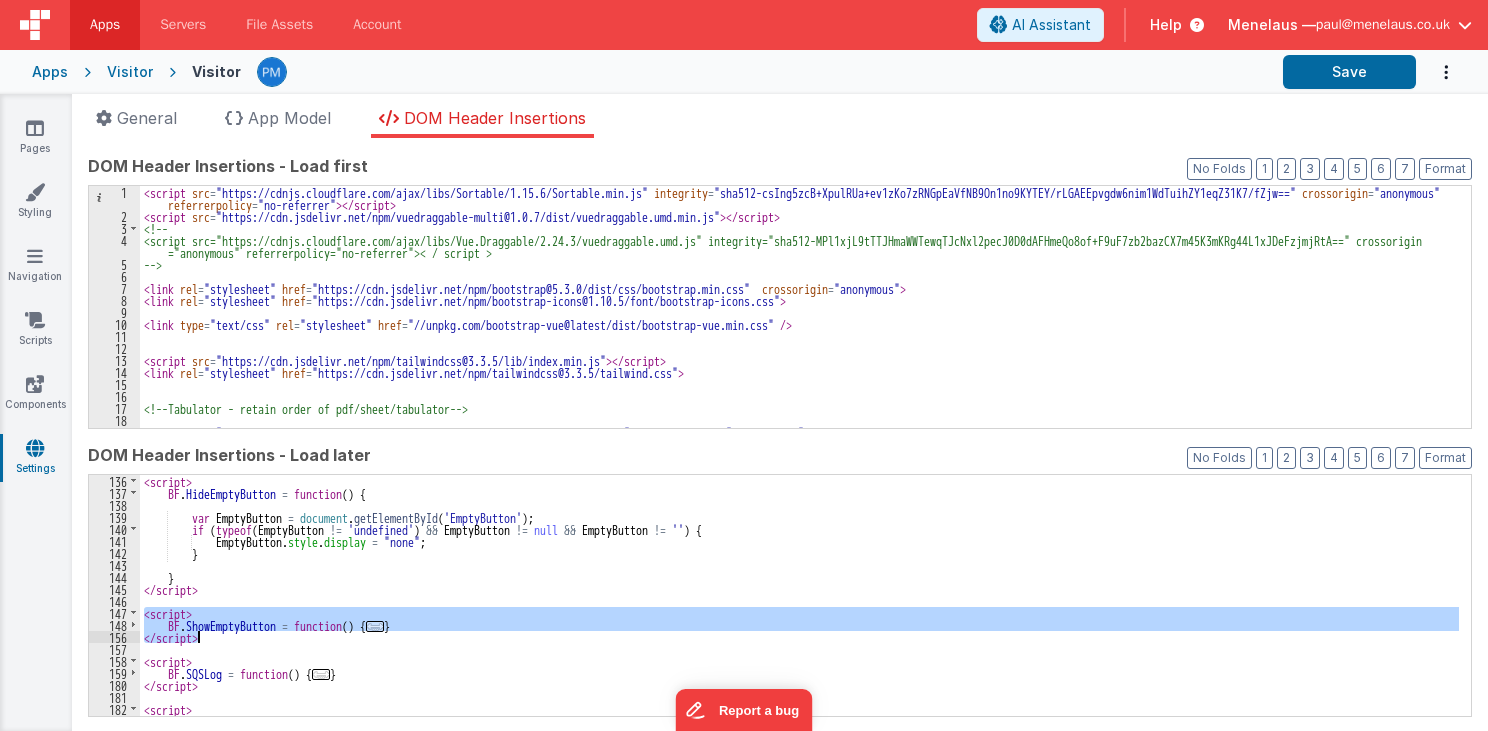 click on "< script >      BF . HideEmptyButton   =   function ( )   {           var   EmptyButton   =   document . getElementById ( 'EmptyButton' ) ;           if   ( typeof ( EmptyButton   !=   'undefined' )   &&   EmptyButton   !=   null   &&   EmptyButton   !=   '' )   {                EmptyButton . style . display   =   "none" ;           }      } </ script > < script >      BF . ShowEmptyButton   =   function ( )   { ... } </ script > < script >      BF . SQSLog   =   function ( )   { ... } </ script > < script >      BF . SQSLogPicked   =   function ( )   { ... } </ script >" at bounding box center [799, 596] 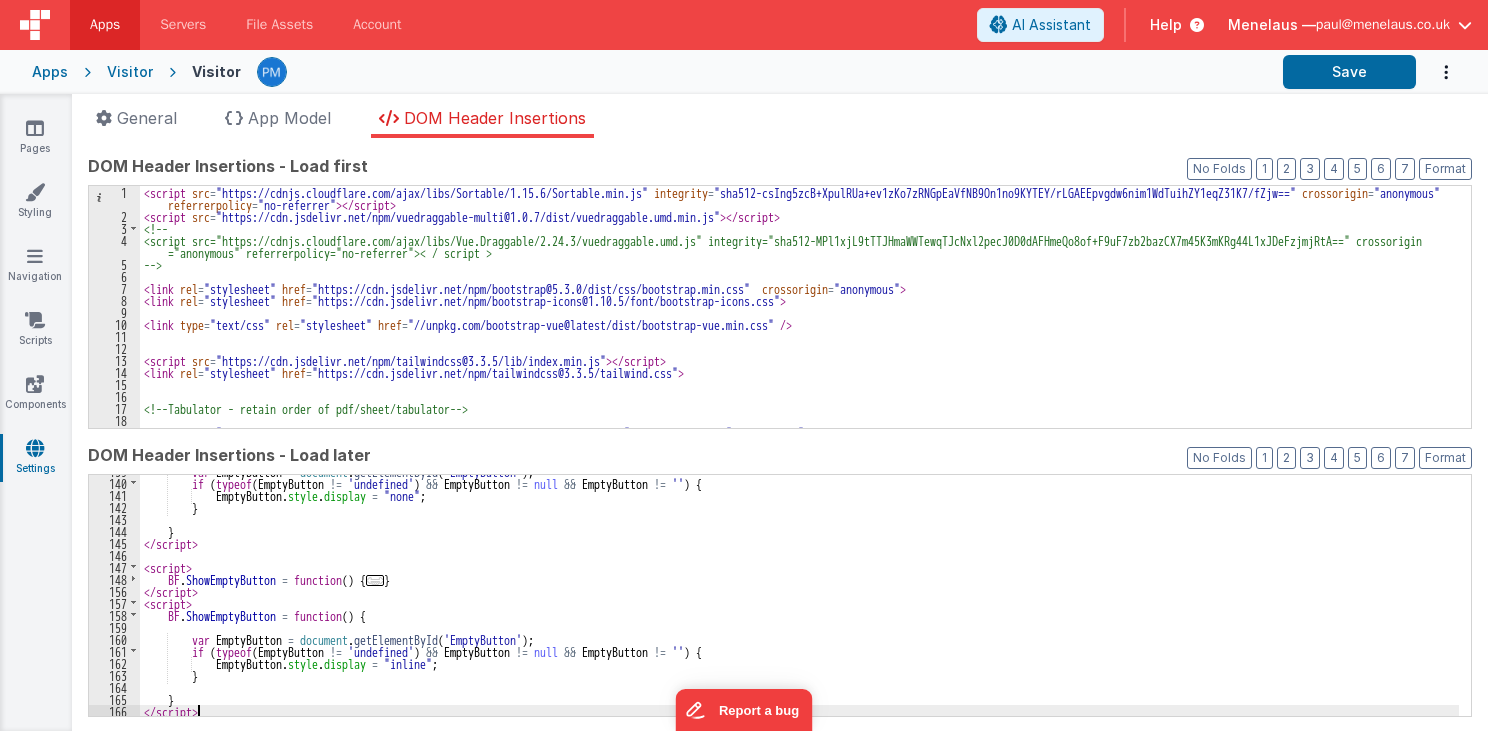 scroll, scrollTop: 286, scrollLeft: 0, axis: vertical 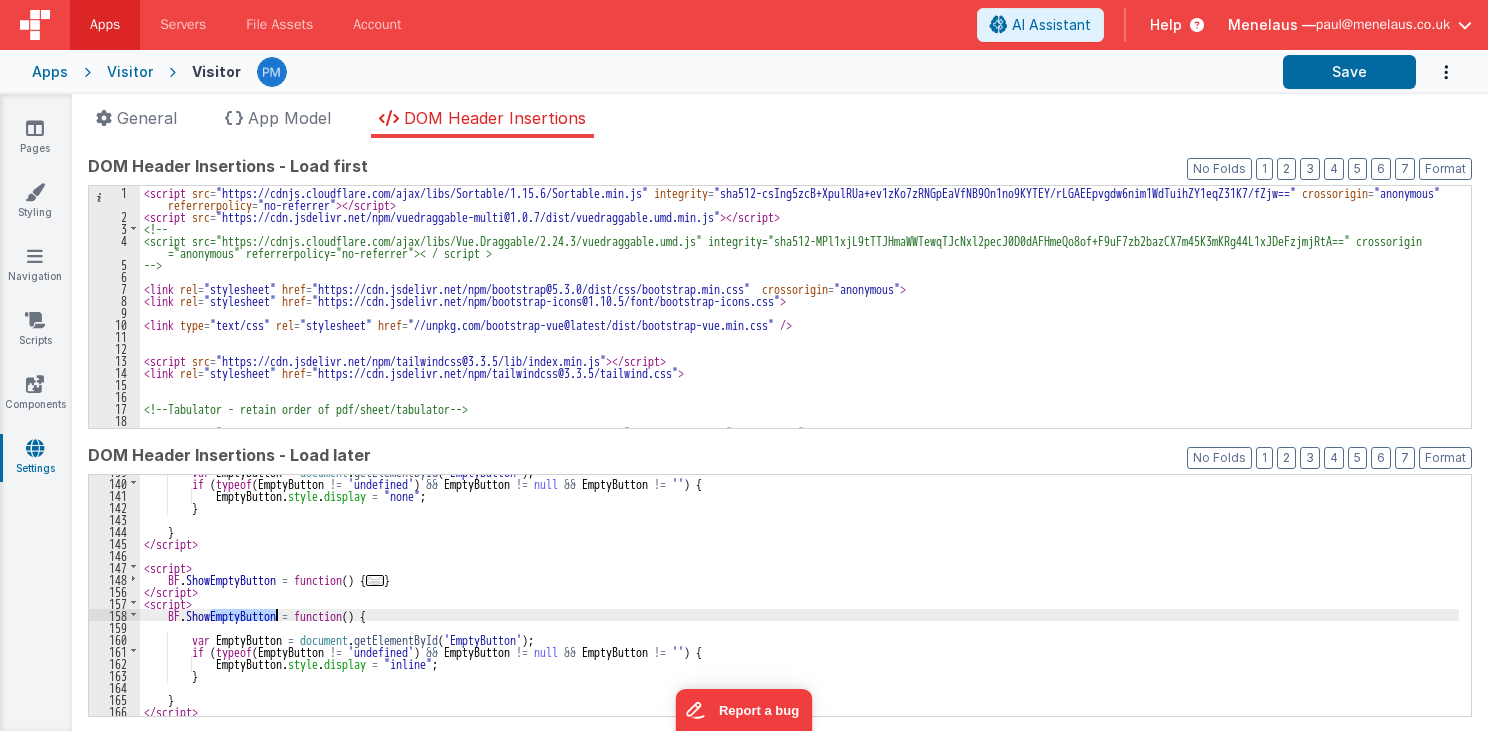drag, startPoint x: 210, startPoint y: 612, endPoint x: 276, endPoint y: 613, distance: 66.007576 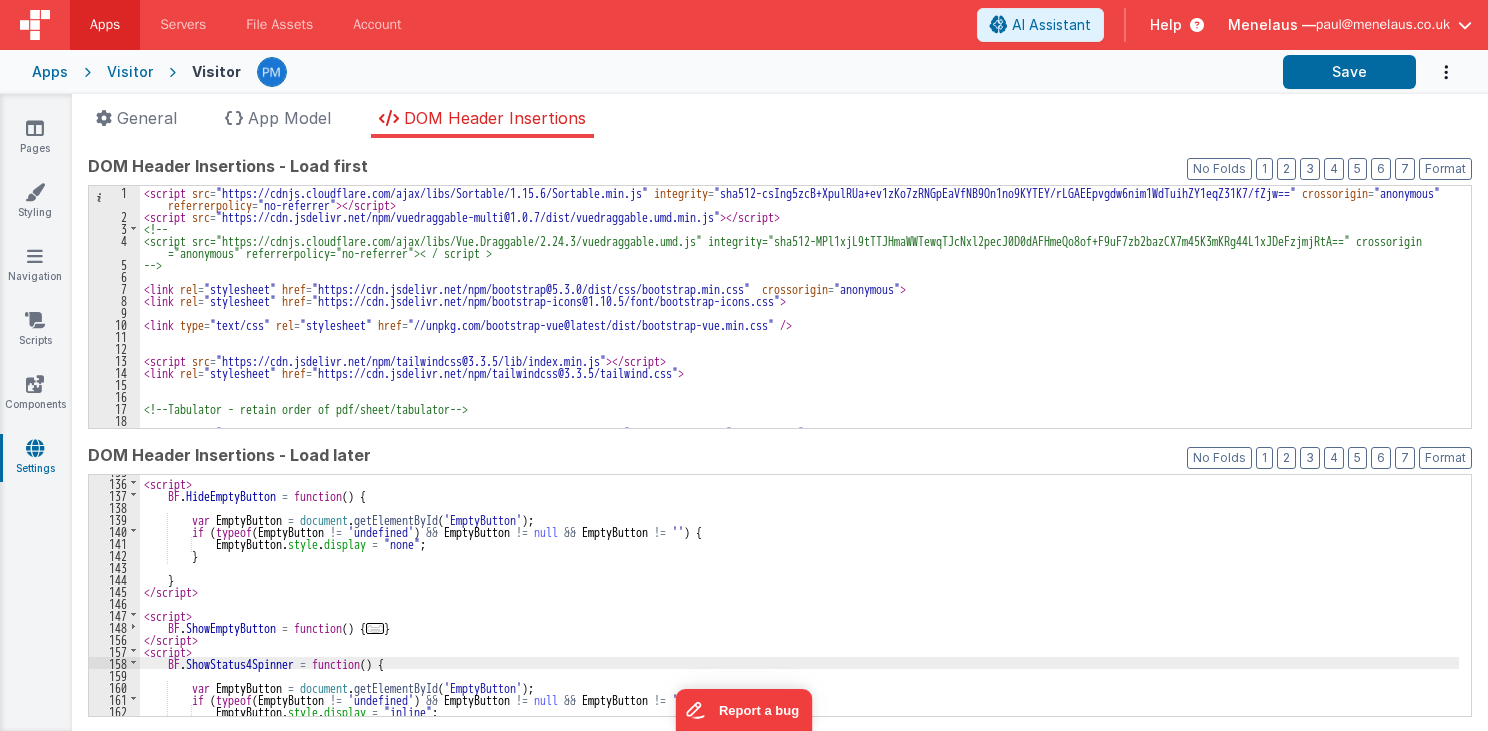 scroll, scrollTop: 334, scrollLeft: 0, axis: vertical 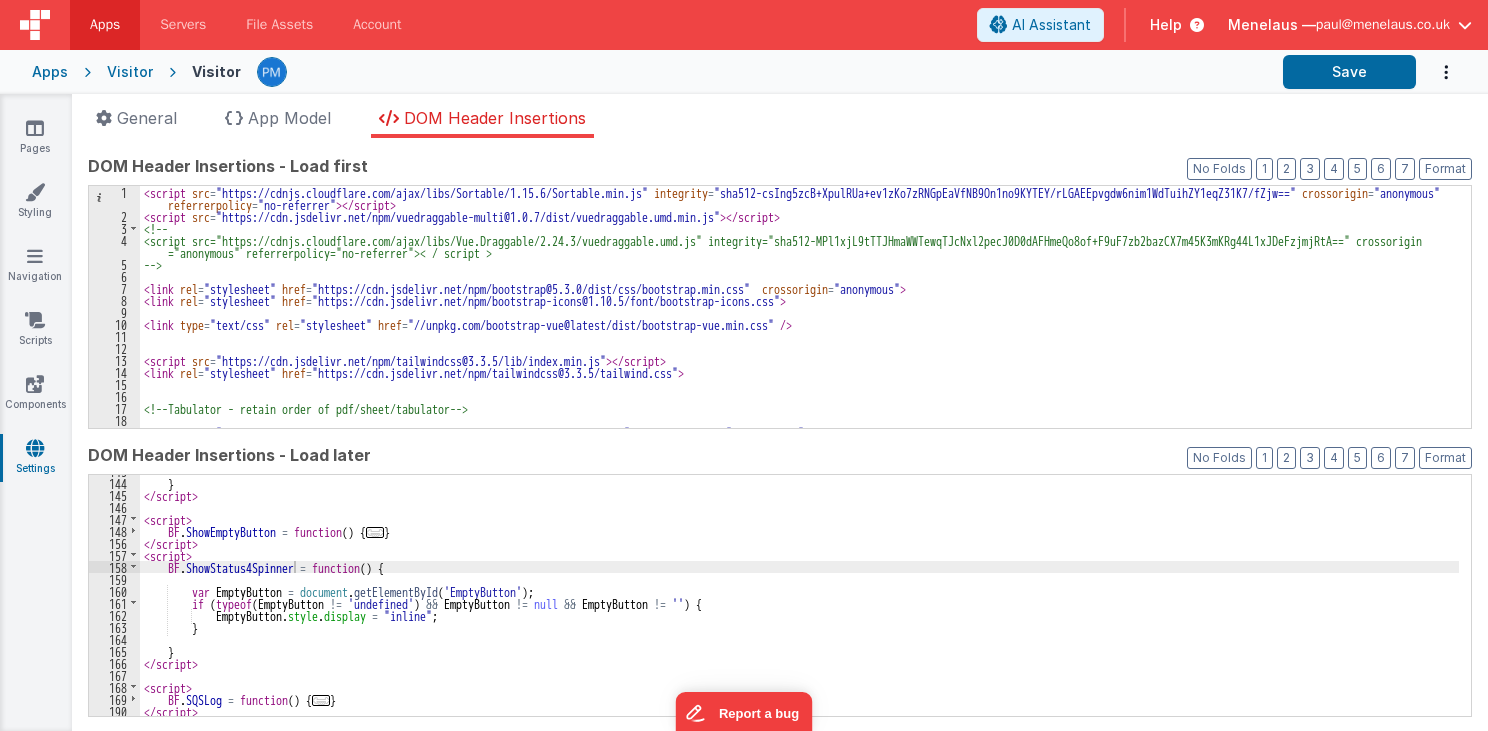 click on "} </ script > < script >      BF . ShowEmptyButton   =   function ( )   { ... } </ script > < script >      BF . ShowStatus4Spinner   =   function ( )   {           var   EmptyButton   =   document . getElementById ( 'EmptyButton' ) ;           if   ( typeof ( EmptyButton   !=   'undefined' )   &&   EmptyButton   !=   null   &&   EmptyButton   !=   '' )   {                EmptyButton . style . display   =   "inline" ;           }      } </ script > < script >      BF . SQSLog   =   function ( )   { ... } </ script >" at bounding box center [799, 598] 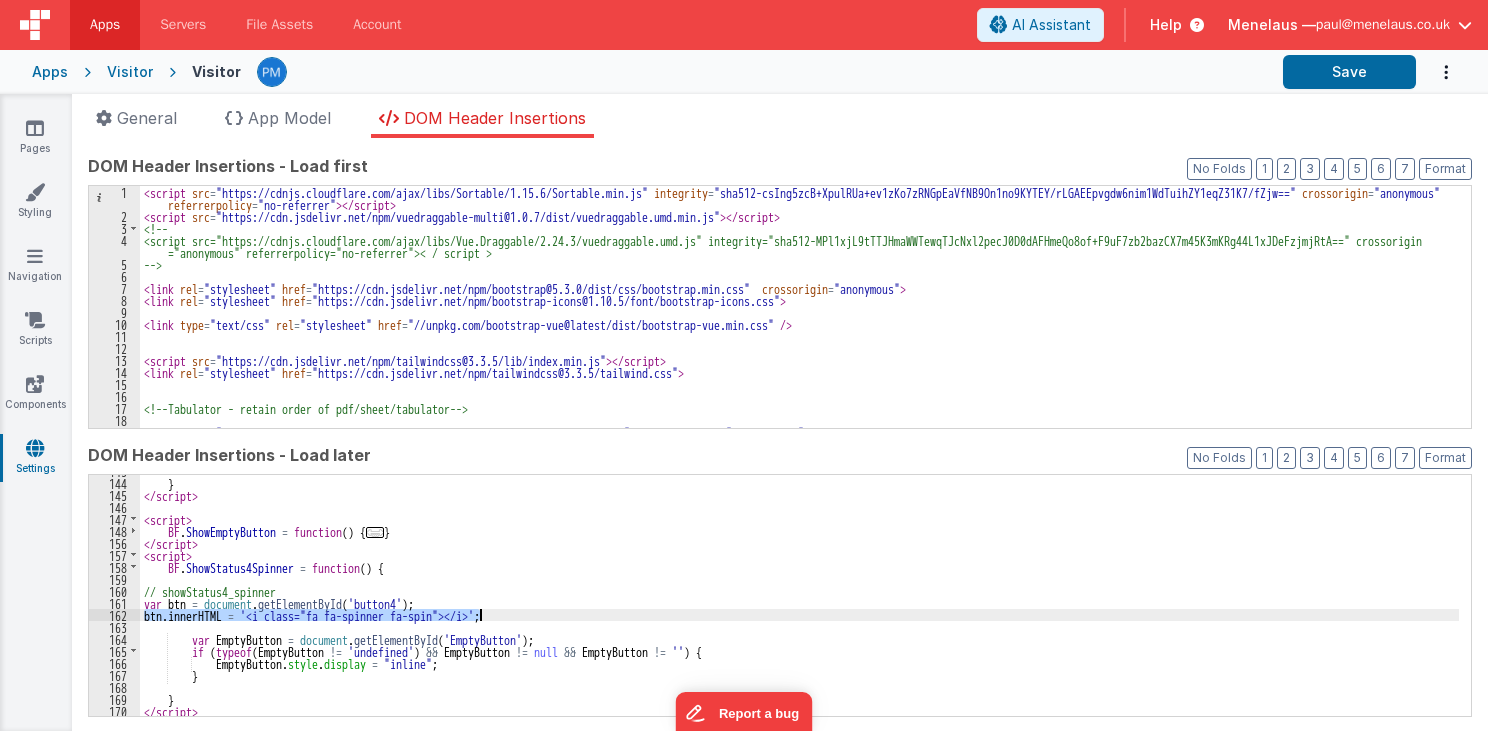 drag, startPoint x: 140, startPoint y: 609, endPoint x: 499, endPoint y: 616, distance: 359.06824 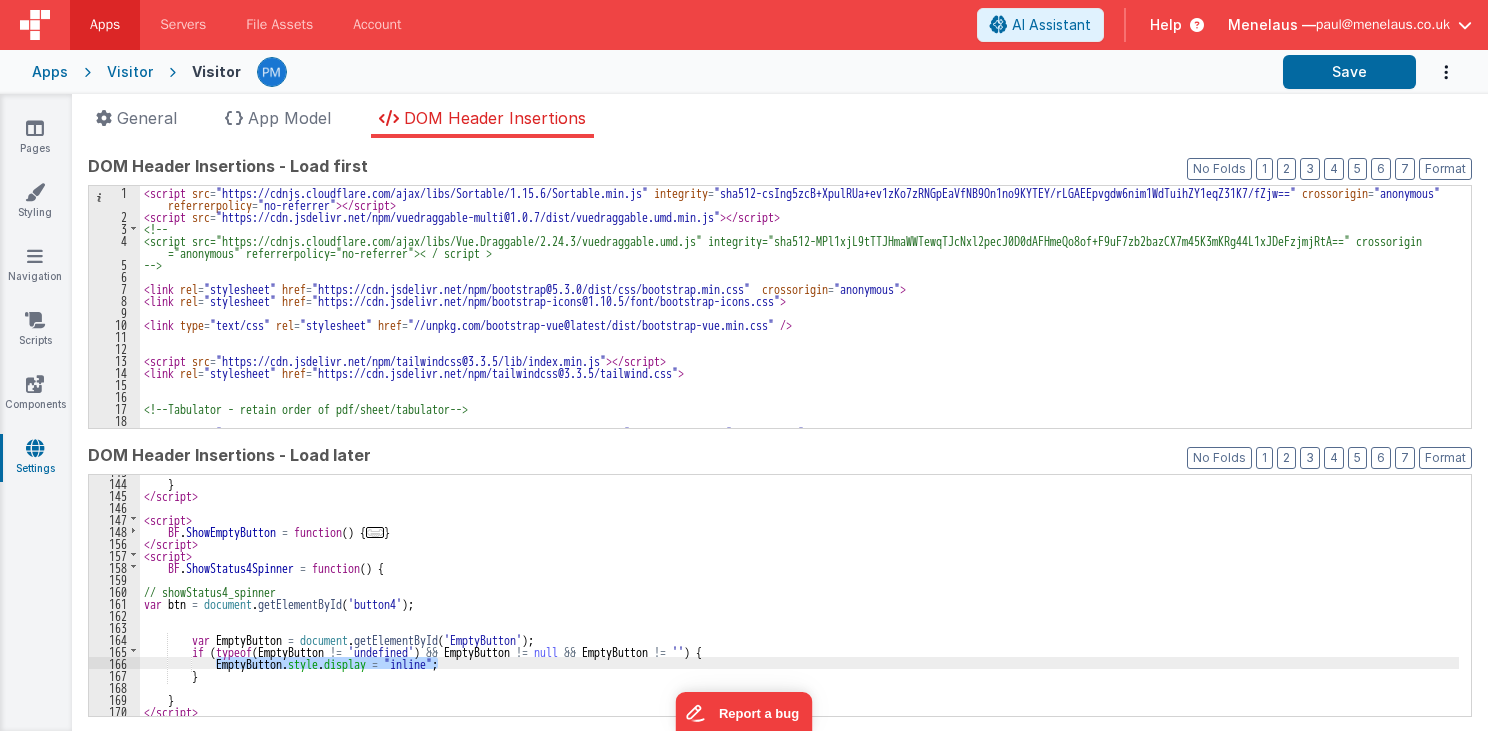 drag, startPoint x: 216, startPoint y: 661, endPoint x: 443, endPoint y: 664, distance: 227.01982 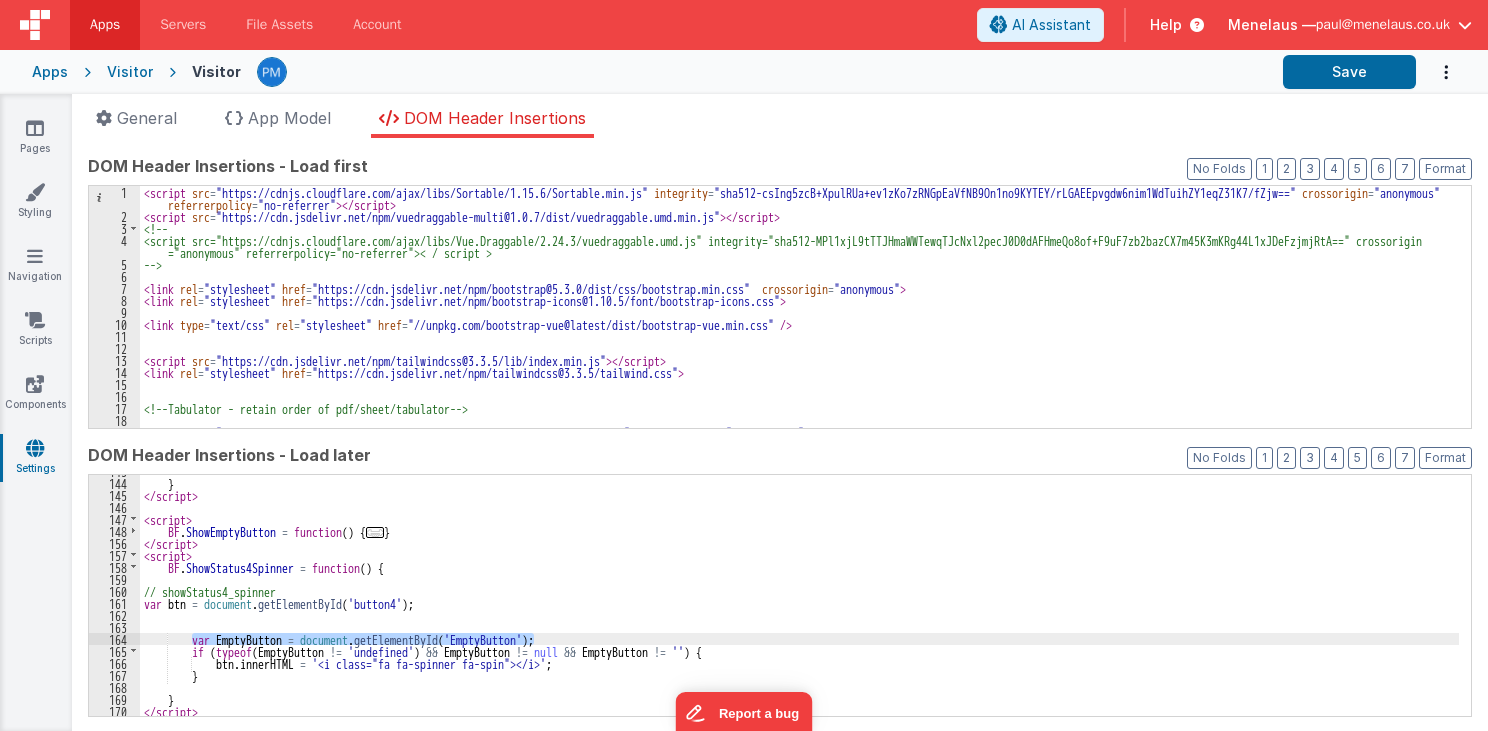 drag, startPoint x: 193, startPoint y: 638, endPoint x: 544, endPoint y: 635, distance: 351.01282 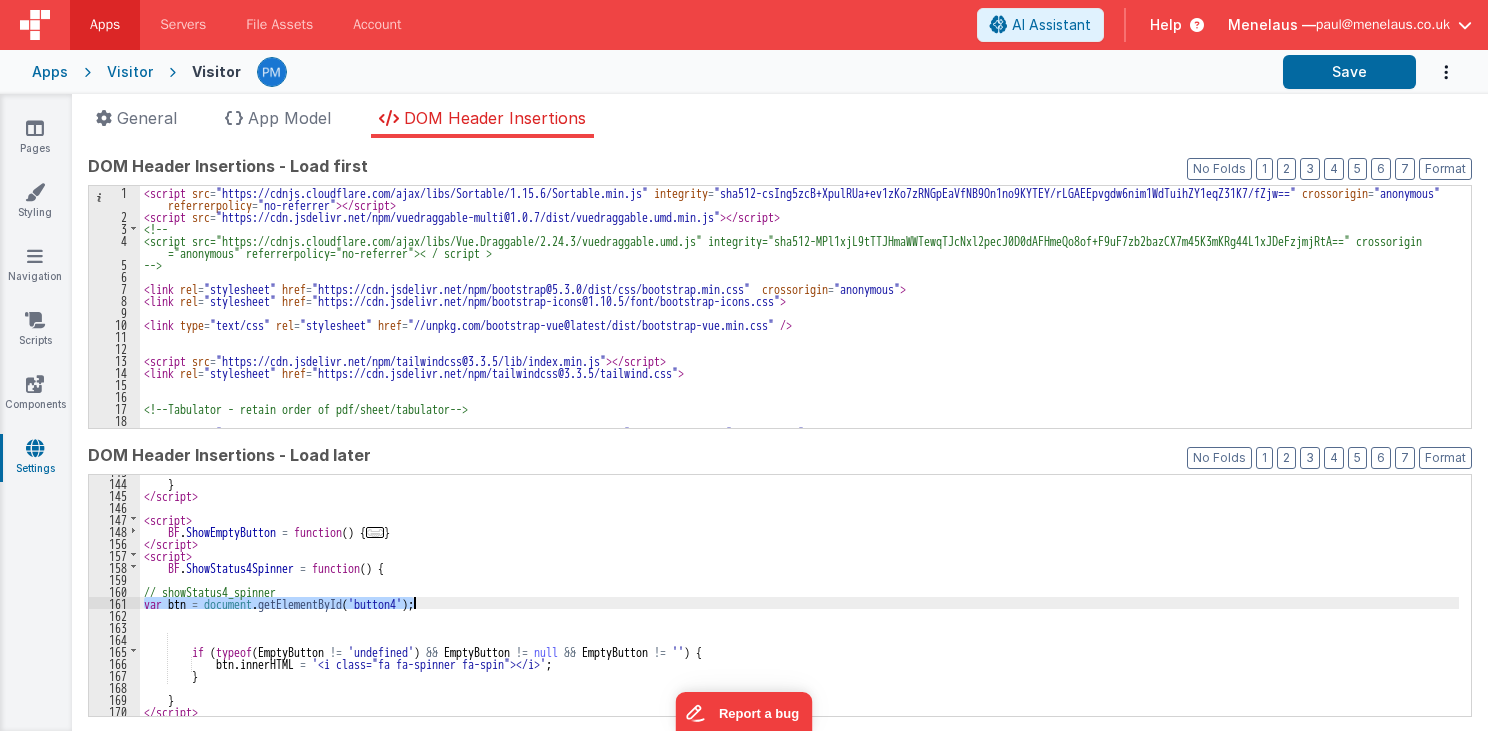 drag, startPoint x: 141, startPoint y: 602, endPoint x: 420, endPoint y: 601, distance: 279.0018 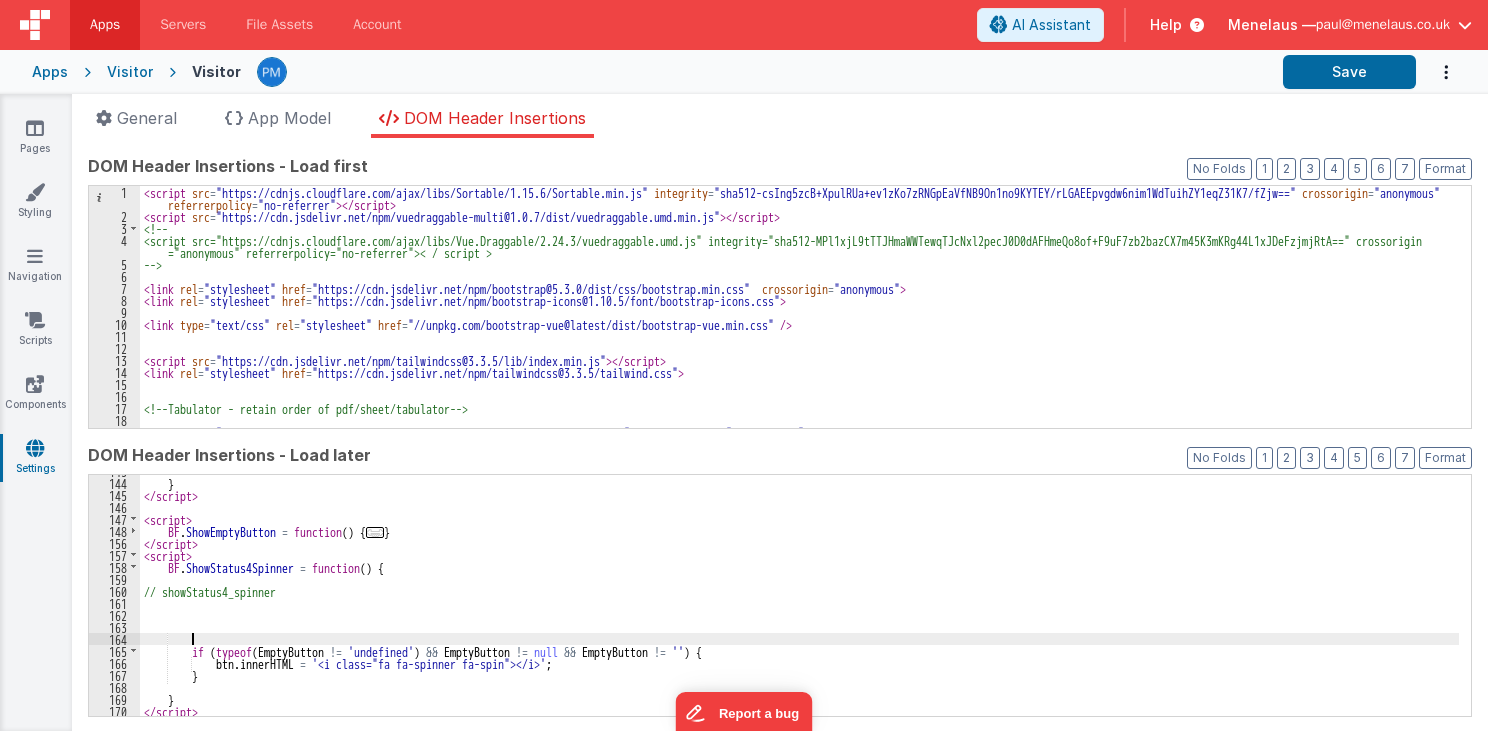 click on "} </ script > < script >      BF . ShowEmptyButton   =   function ( )   { ... } </ script > < script >      BF . ShowStatus4Spinner   =   function ( )   { // showStatus4_spinner                     if   ( typeof ( EmptyButton   !=   'undefined' )   &&   EmptyButton   !=   null   &&   EmptyButton   !=   '' )   {                btn . innerHTML   =   '<i class="fa fa-spinner fa-spin"></i>' ;           }      } </ script >" at bounding box center (799, 598) 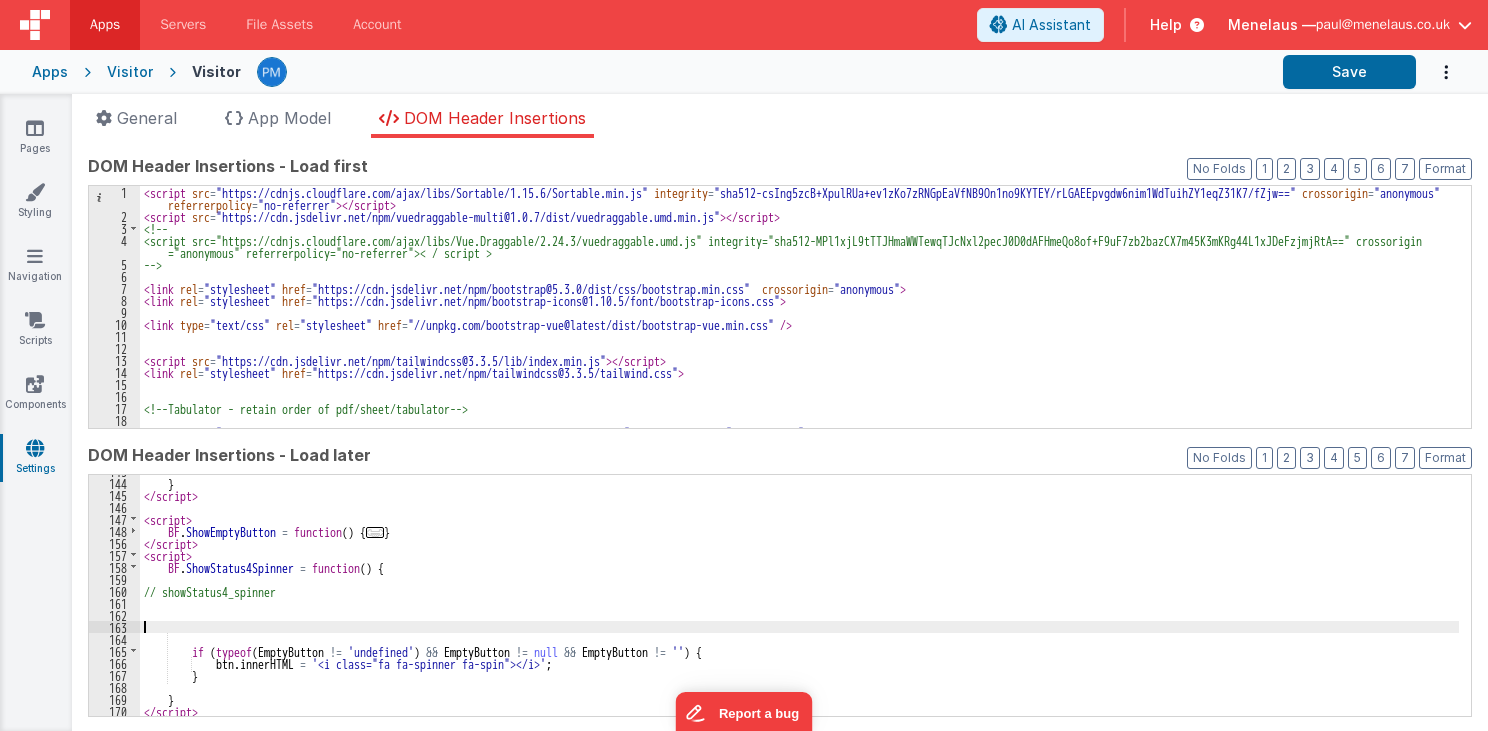 click on "} </ script > < script >      BF . ShowEmptyButton   =   function ( )   { ... } </ script > < script >      BF . ShowStatus4Spinner   =   function ( )   { // showStatus4_spinner                     if   ( typeof ( EmptyButton   !=   'undefined' )   &&   EmptyButton   !=   null   &&   EmptyButton   !=   '' )   {                btn . innerHTML   =   '<i class="fa fa-spinner fa-spin"></i>' ;           }      } </ script >" at bounding box center [799, 598] 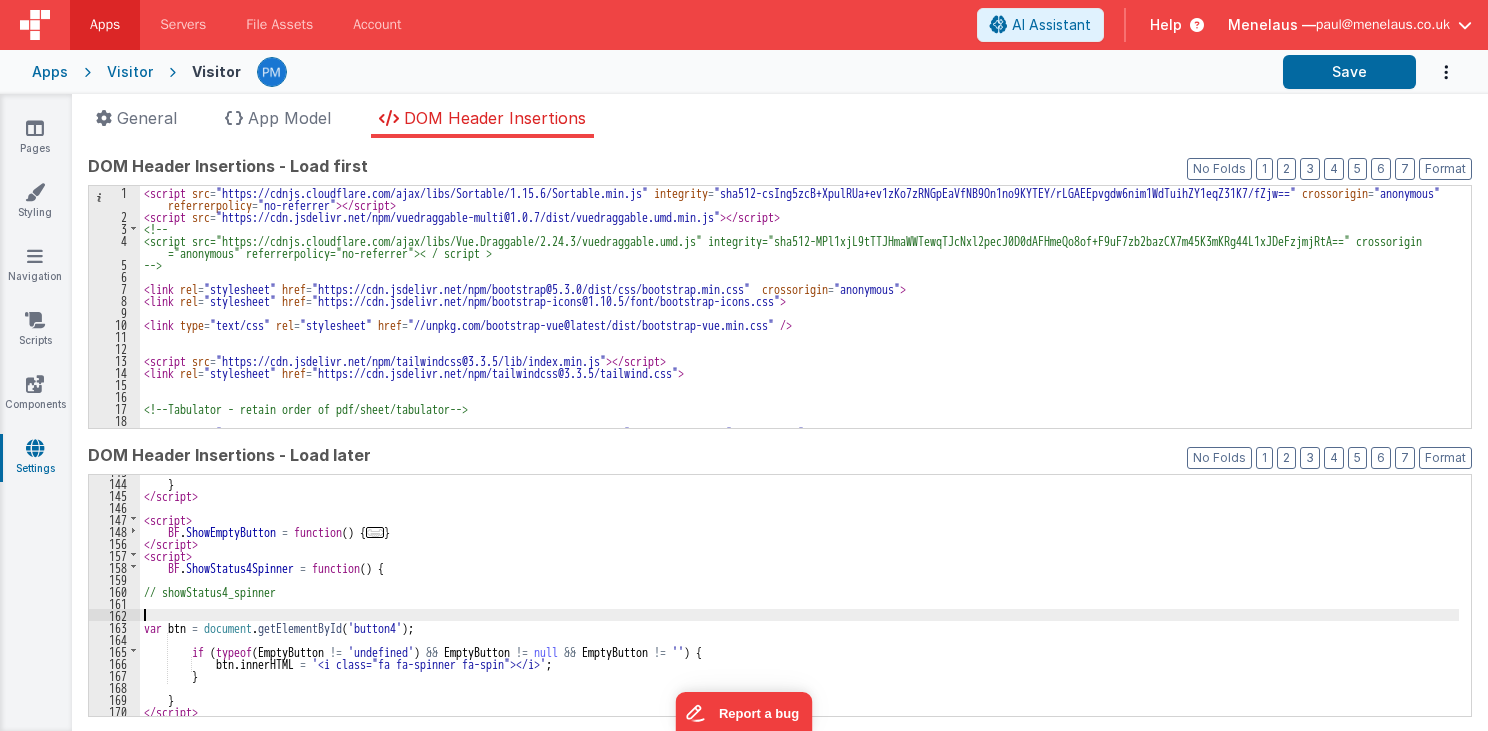 click on "} </ script > < script >      BF . ShowEmptyButton   =   function ( )   { ... } </ script > < script >      BF . ShowStatus4Spinner   =   function ( )   { // showStatus4_spinner var   btn   =   document . getElementById ( 'button4' ) ;                     if   ( typeof ( EmptyButton   !=   'undefined' )   &&   EmptyButton   !=   null   &&   EmptyButton   !=   '' )   {                btn . innerHTML   =   '<i class="fa fa-spinner fa-spin"></i>' ;           }      } </ script >" at bounding box center (799, 598) 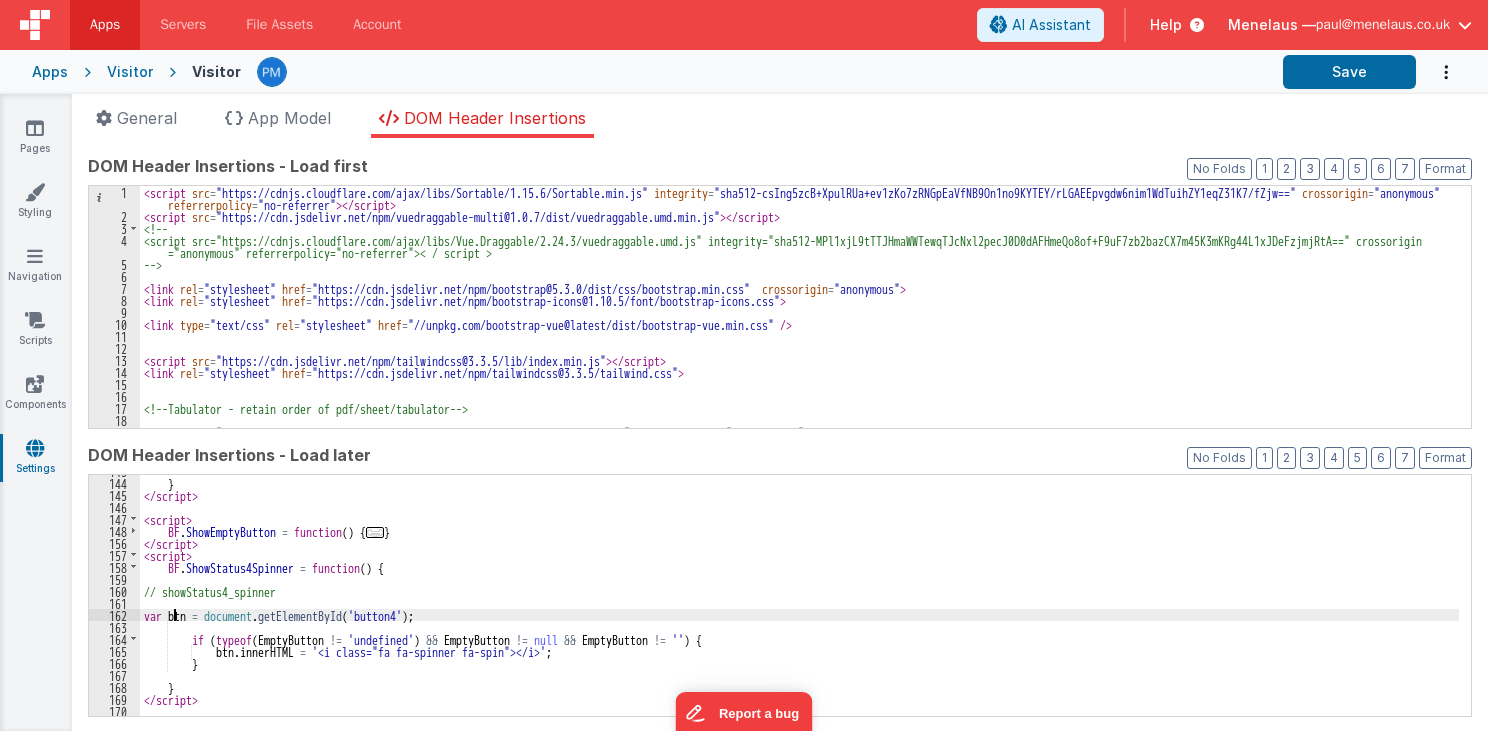 click on "} </ script > < script >      BF . ShowEmptyButton   =   function ( )   { ... } </ script > < script >      BF . ShowStatus4Spinner   =   function ( )   { // showStatus4_spinner var   btn   =   document . getElementById ( 'button4' ) ;                     if   ( typeof ( EmptyButton   !=   'undefined' )   &&   EmptyButton   !=   null   &&   EmptyButton   !=   '' )   {                btn . innerHTML   =   '<i class="fa fa-spinner fa-spin"></i>' ;           }      } </ script > < script >" at bounding box center [799, 598] 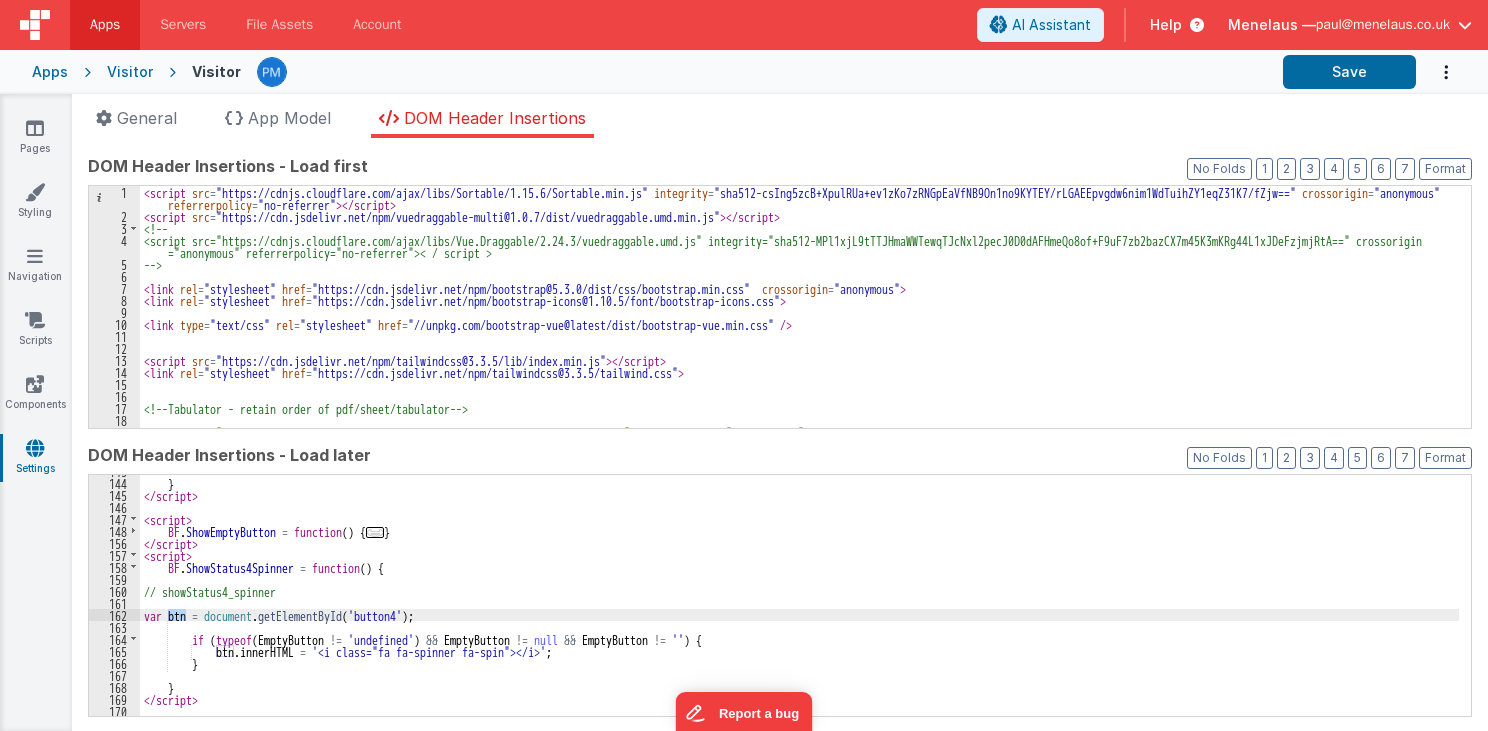 click on "} </ script > < script >      BF . ShowEmptyButton   =   function ( )   { ... } </ script > < script >      BF . ShowStatus4Spinner   =   function ( )   { // showStatus4_spinner var   btn   =   document . getElementById ( 'button4' ) ;                     if   ( typeof ( EmptyButton   !=   'undefined' )   &&   EmptyButton   !=   null   &&   EmptyButton   !=   '' )   {                btn . innerHTML   =   '<i class="fa fa-spinner fa-spin"></i>' ;           }      } </ script > < script >" at bounding box center [799, 598] 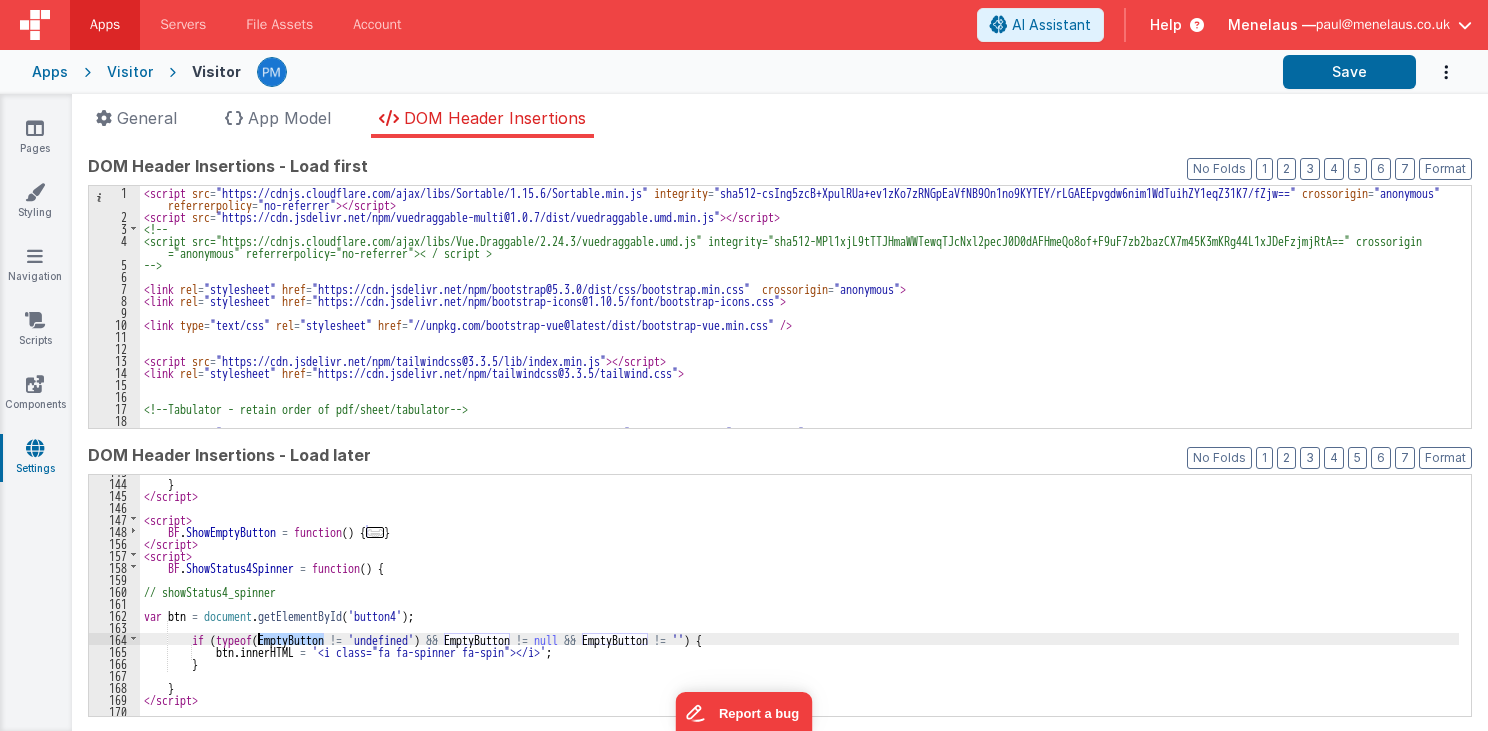 click on "} </ script > < script >      BF . ShowEmptyButton   =   function ( )   { ... } </ script > < script >      BF . ShowStatus4Spinner   =   function ( )   { // showStatus4_spinner var   btn   =   document . getElementById ( 'button4' ) ;                     if   ( typeof ( EmptyButton   !=   'undefined' )   &&   EmptyButton   !=   null   &&   EmptyButton   !=   '' )   {                btn . innerHTML   =   '<i class="fa fa-spinner fa-spin"></i>' ;           }      } </ script > < script >" at bounding box center (799, 598) 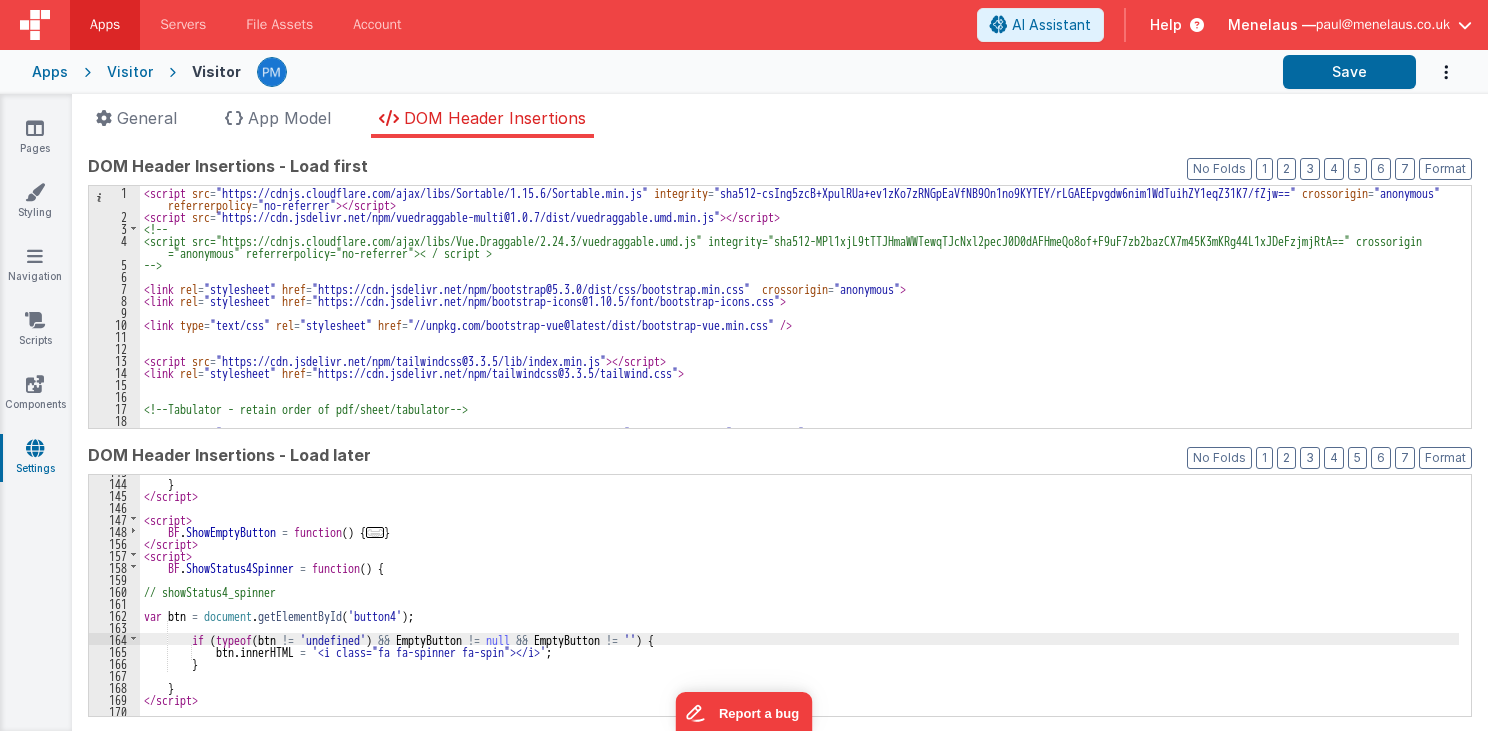 click on "} </ script > < script >      BF . ShowEmptyButton   =   function ( )   { ... } </ script > < script >      BF . ShowStatus4Spinner   =   function ( )   { // showStatus4_spinner var   btn   =   document . getElementById ( 'button4' ) ;                     if   ( typeof ( btn   !=   'undefined' )   &&   EmptyButton   !=   null   &&   EmptyButton   !=   '' )   {                btn . innerHTML   =   '<i class="fa fa-spinner fa-spin"></i>' ;           }      } </ script > < script >" at bounding box center [799, 598] 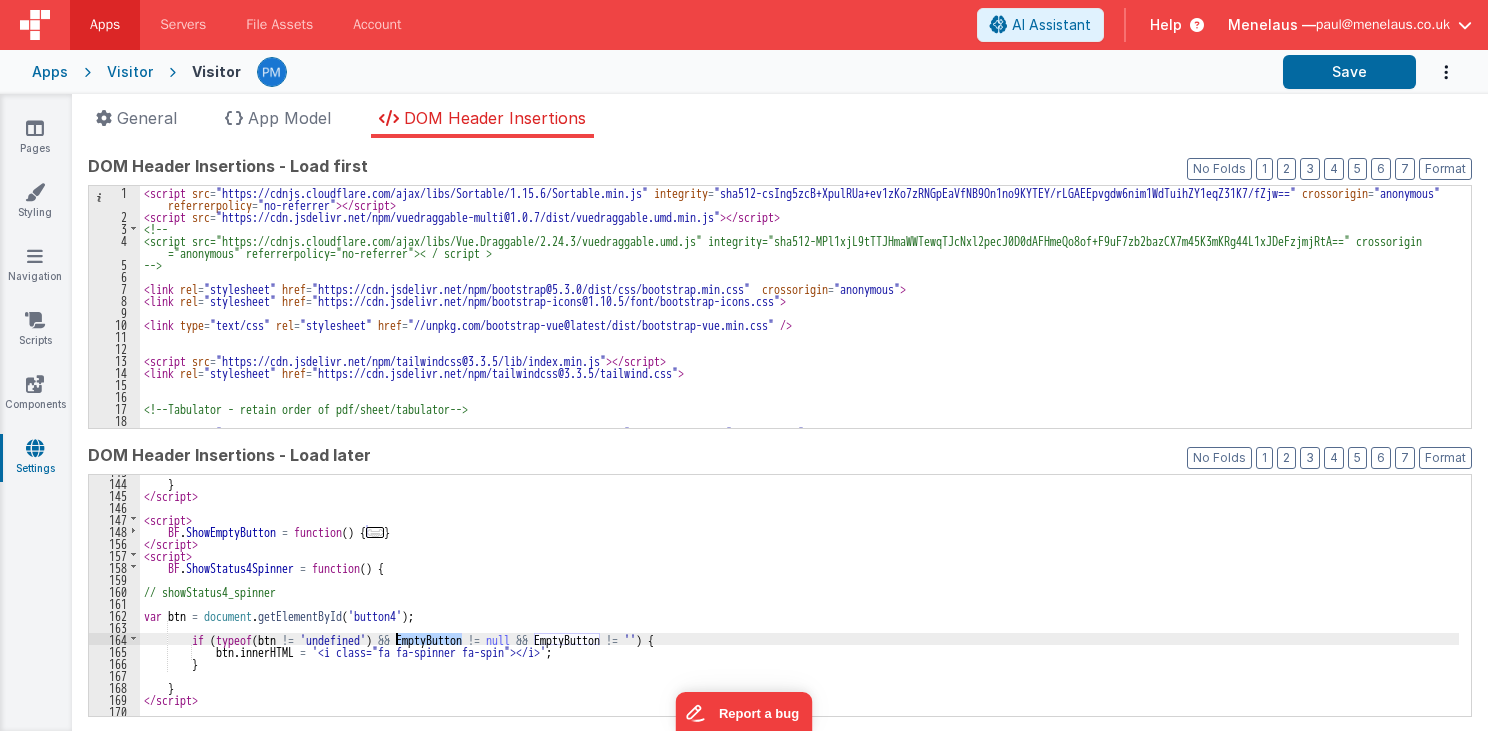 click on "} </ script > < script >      BF . ShowEmptyButton   =   function ( )   { ... } </ script > < script >      BF . ShowStatus4Spinner   =   function ( )   { // showStatus4_spinner var   btn   =   document . getElementById ( 'button4' ) ;                     if   ( typeof ( btn   !=   'undefined' )   &&   EmptyButton   !=   null   &&   EmptyButton   !=   '' )   {                btn . innerHTML   =   '<i class="fa fa-spinner fa-spin"></i>' ;           }      } </ script > < script >" at bounding box center [799, 598] 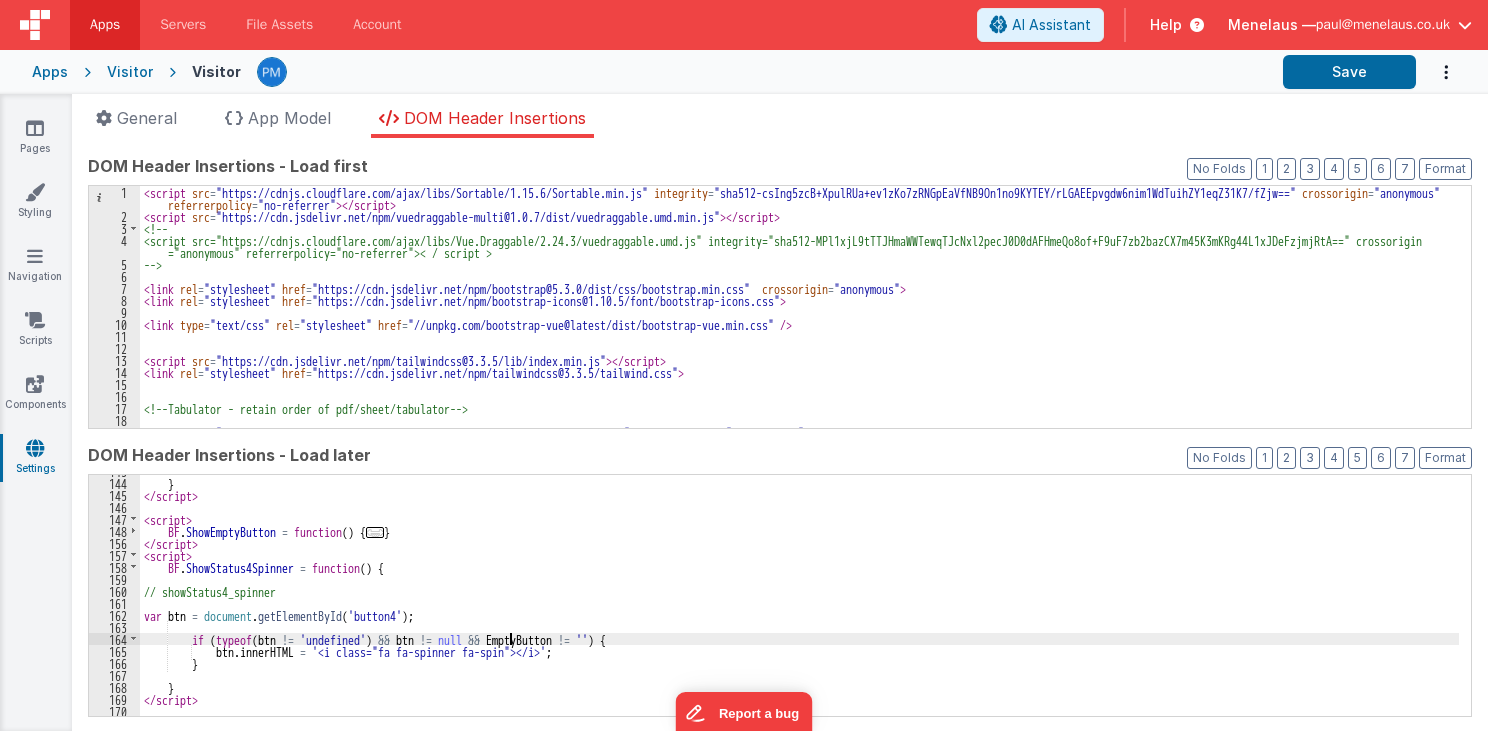 click on "} </ script > < script >      BF . ShowEmptyButton   =   function ( )   { ... } </ script > < script >      BF . ShowStatus4Spinner   =   function ( )   { // showStatus4_spinner var   btn   =   document . getElementById ( 'button4' ) ;                     if   ( typeof ( btn   !=   'undefined' )   &&   btn   !=   null   &&   EmptyButton   !=   '' )   {                btn . innerHTML   =   '<i class="fa fa-spinner fa-spin"></i>' ;           }      } </ script > < script >" at bounding box center (799, 598) 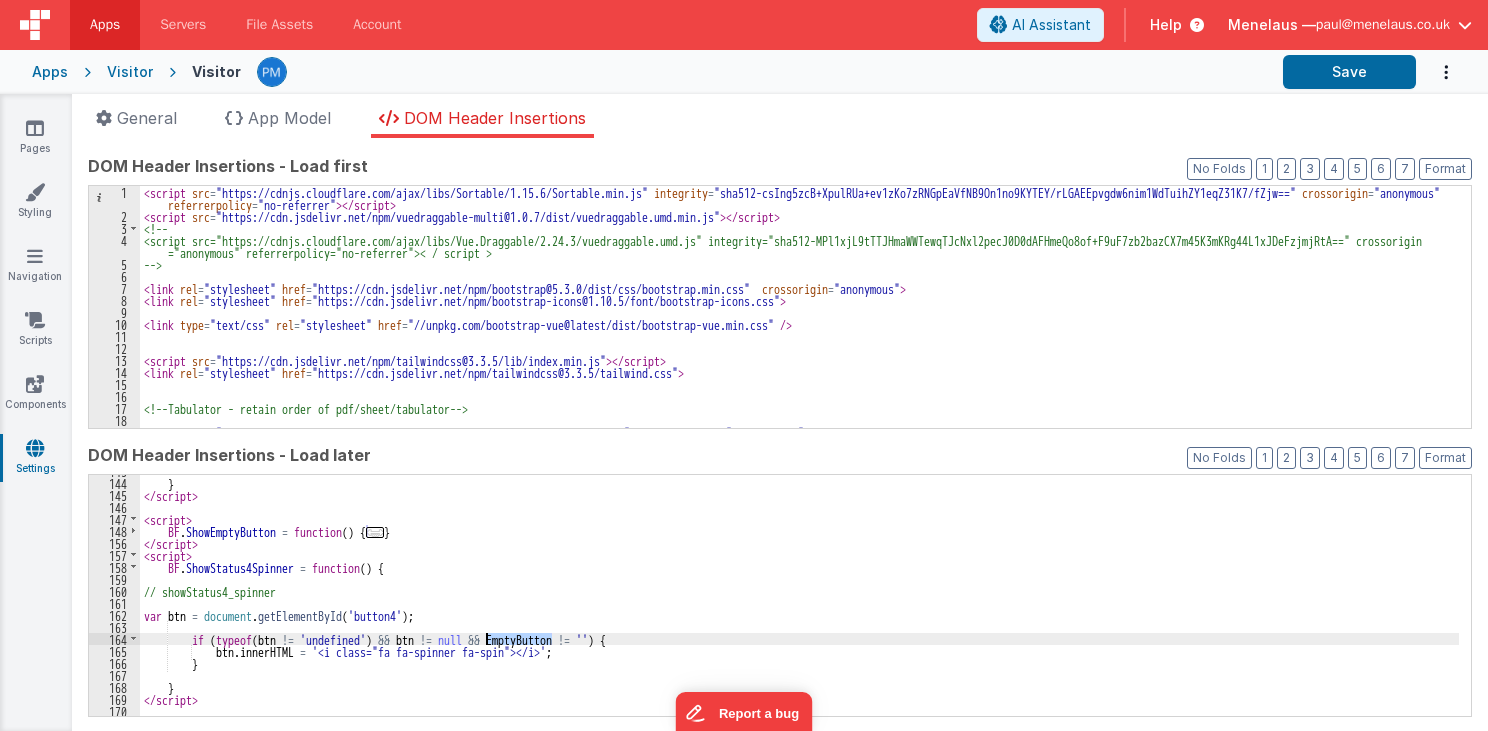 click on "} </ script > < script >      BF . ShowEmptyButton   =   function ( )   { ... } </ script > < script >      BF . ShowStatus4Spinner   =   function ( )   { // showStatus4_spinner var   btn   =   document . getElementById ( 'button4' ) ;                     if   ( typeof ( btn   !=   'undefined' )   &&   btn   !=   null   &&   EmptyButton   !=   '' )   {                btn . innerHTML   =   '<i class="fa fa-spinner fa-spin"></i>' ;           }      } </ script > < script >" at bounding box center (799, 598) 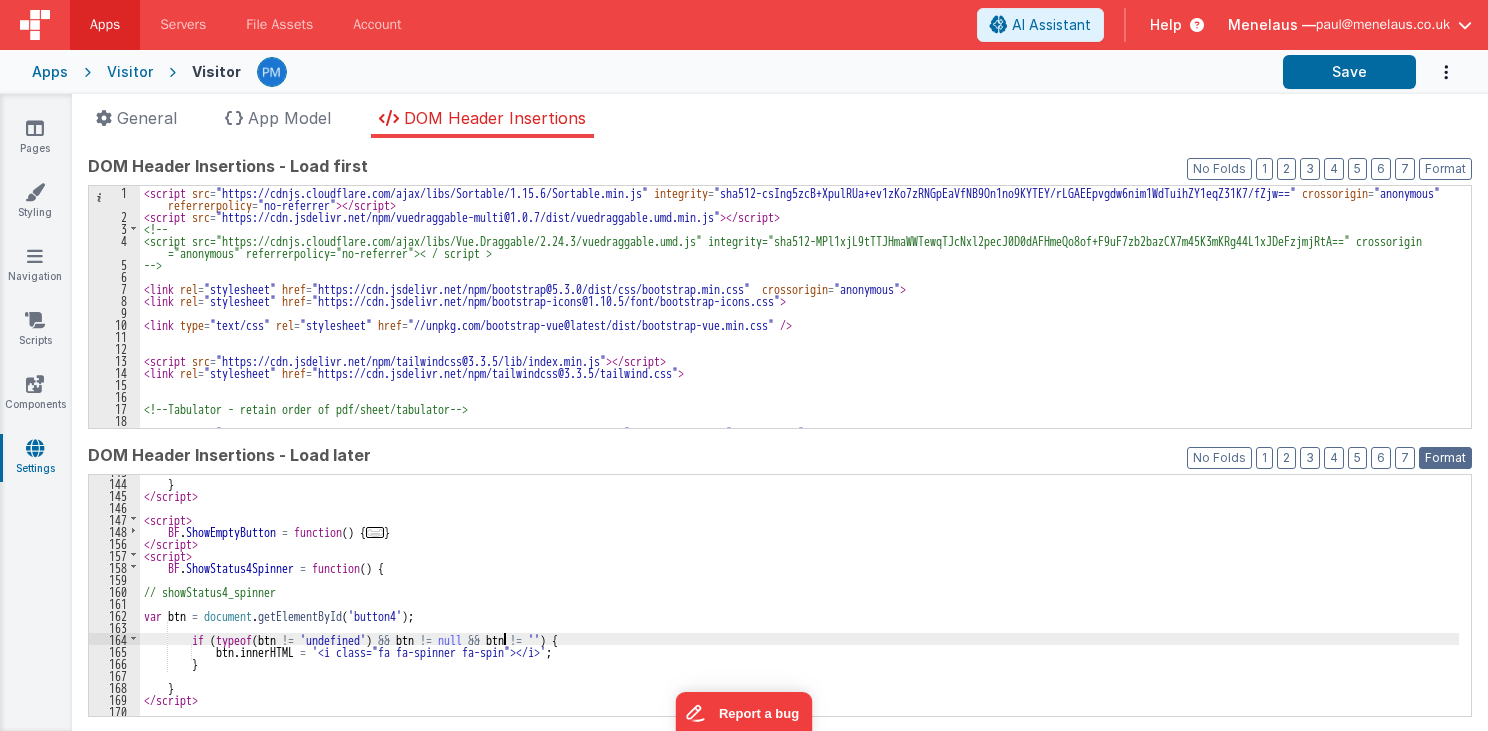click on "Format" at bounding box center (1445, 458) 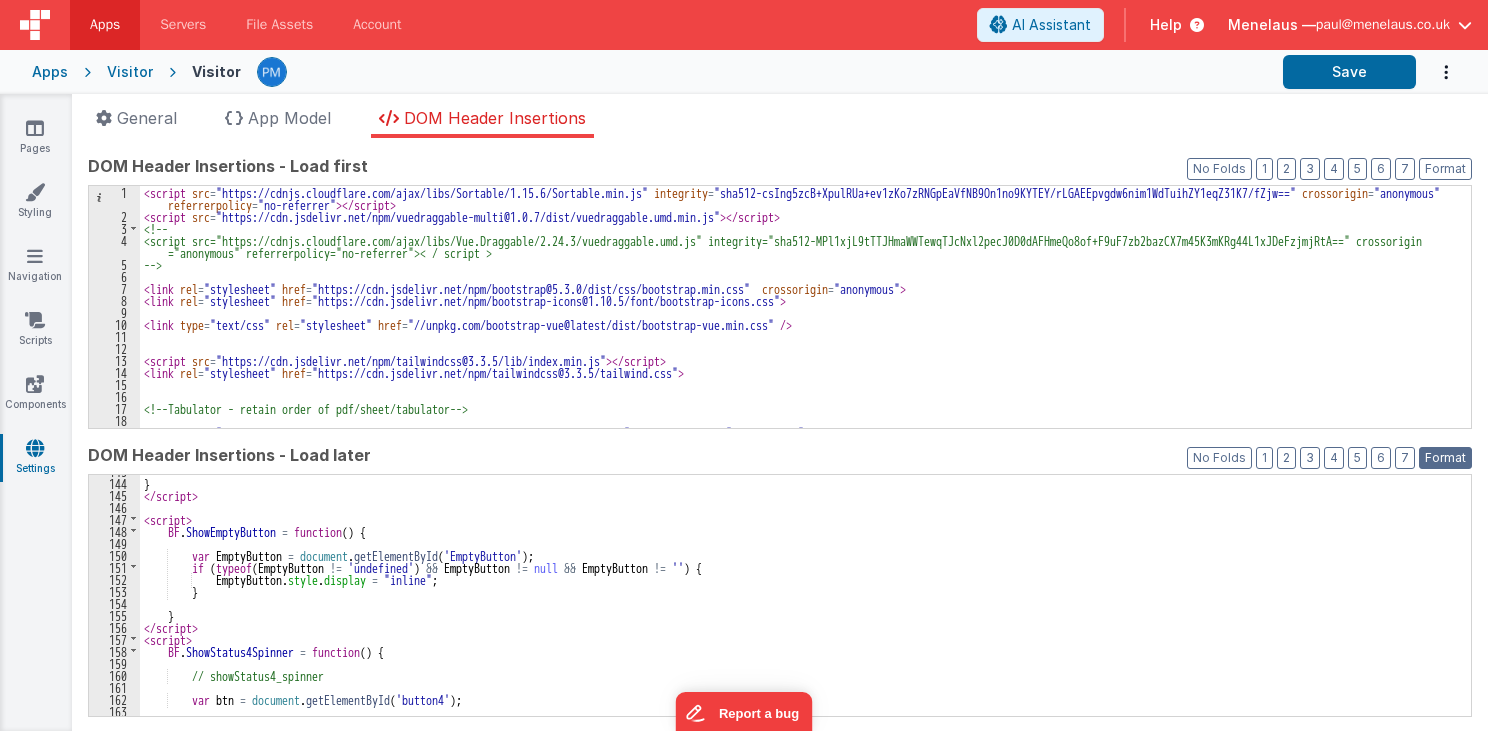 scroll, scrollTop: 1714, scrollLeft: 0, axis: vertical 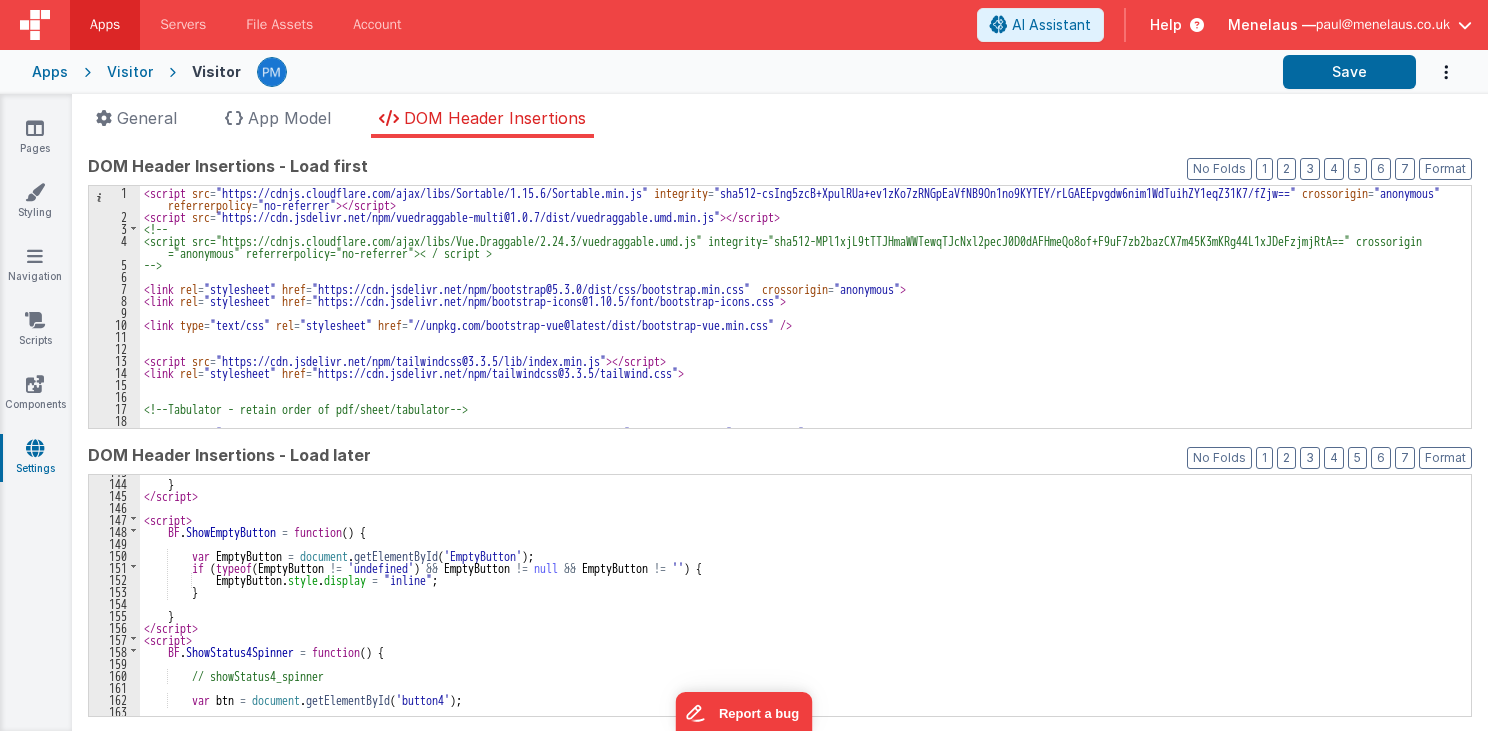click on "} </ script > < script >      BF . ShowEmptyButton   =   function ( )   {           var   EmptyButton   =   document . getElementById ( 'EmptyButton' ) ;           if   ( typeof ( EmptyButton   !=   'undefined' )   &&   EmptyButton   !=   null   &&   EmptyButton   !=   '' )   {                EmptyButton . style . display   =   "inline" ;           }      } </ script > < script >      BF . ShowStatus4Spinner   =   function ( )   {           // showStatus4_spinner           var   btn   =   document . getElementById ( 'button4' ) ;           if   ( typeof ( btn   !=   'undefined' )   &&   btn   !=   null   &&   btn   !=   '' )   {" at bounding box center [799, 598] 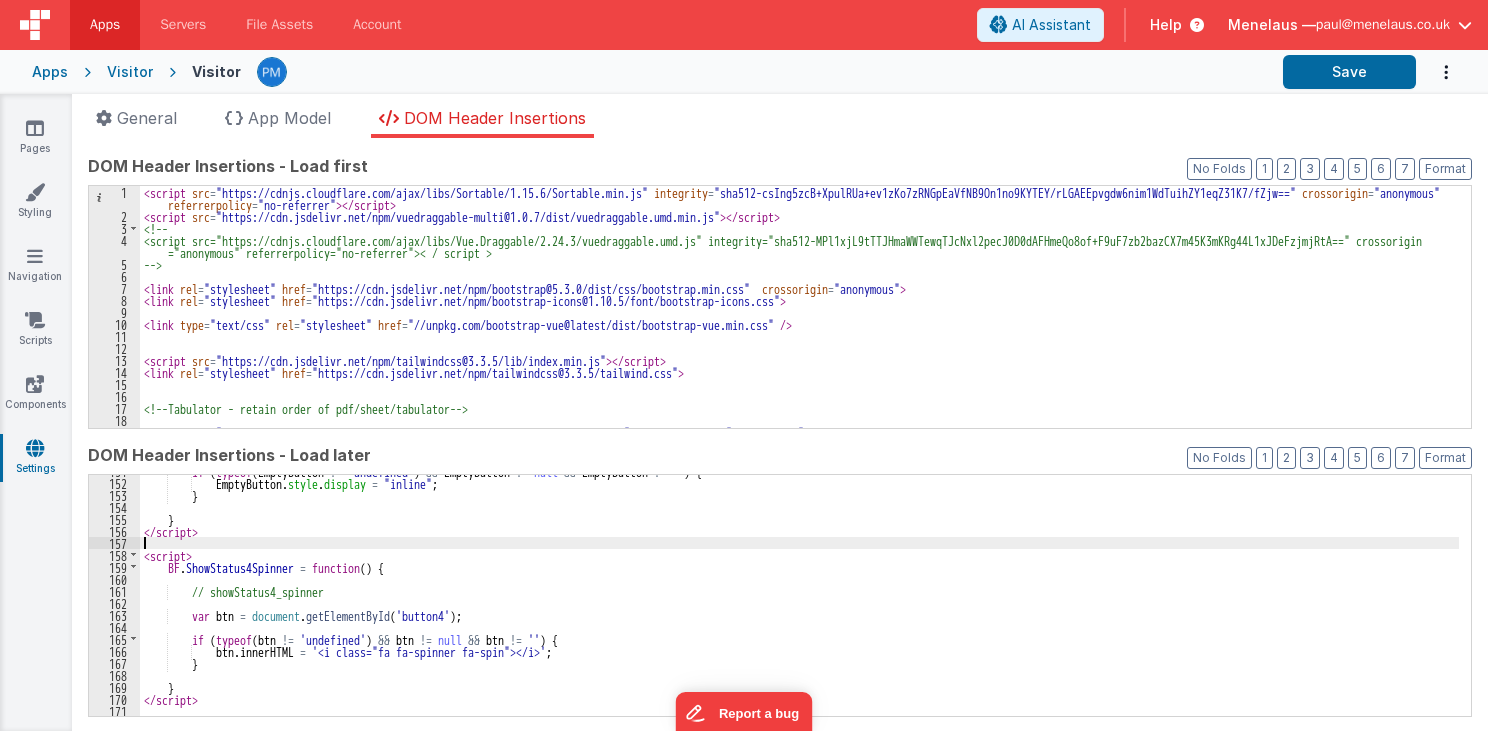 scroll, scrollTop: 1858, scrollLeft: 0, axis: vertical 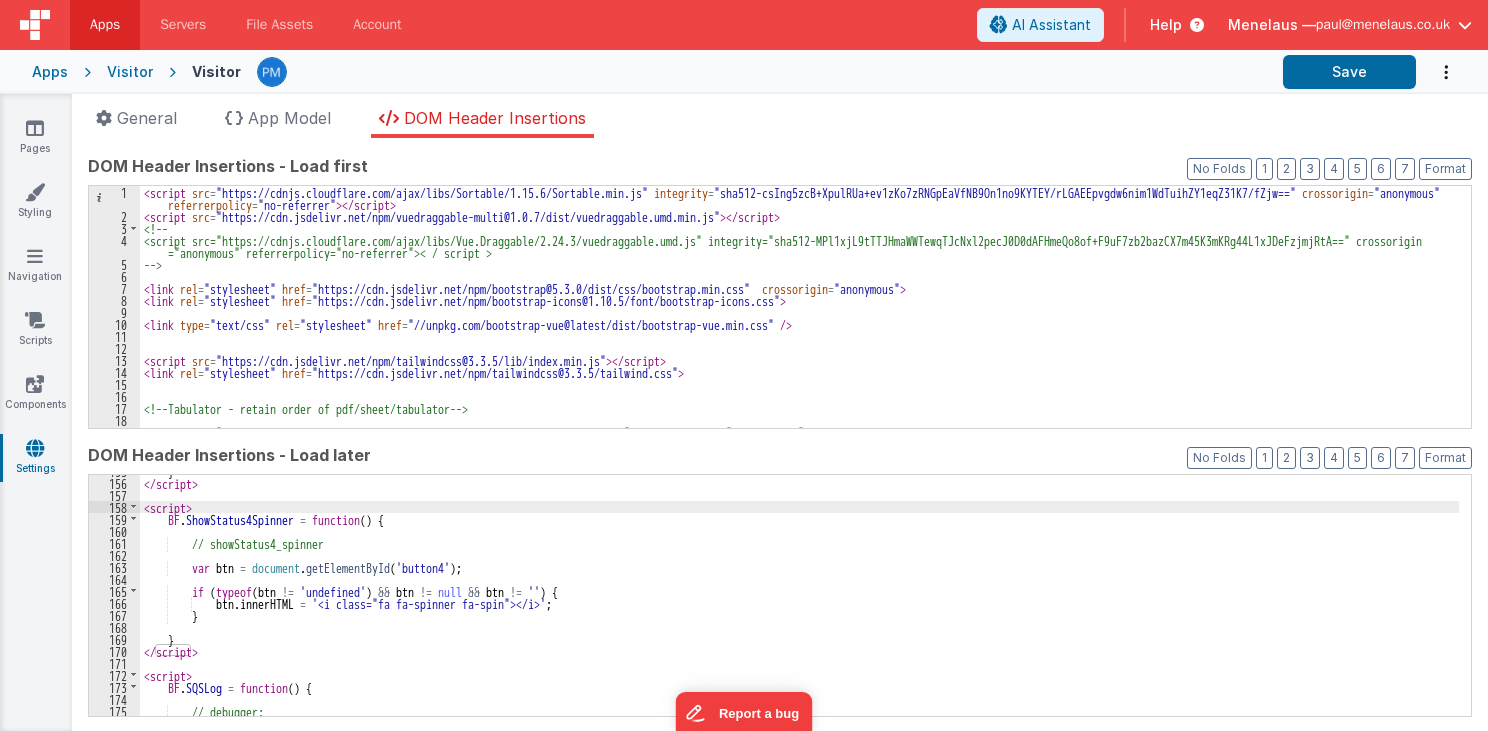 click on "} </ script > < script >      BF . ShowStatus4Spinner   =   function ( )   {           // showStatus4_spinner           var   btn   =   document . getElementById ( 'button4' ) ;           if   ( typeof ( btn   !=   'undefined' )   &&   btn   !=   null   &&   btn   !=   '' )   {                btn . innerHTML   =   '<i class="fa fa-spinner fa-spin"></i>' ;           }      } </ script > < script >      BF . SQSLog   =   function ( )   {           // debugger;           var   formSchema   =   formGen . formSchema ;" at bounding box center [799, 598] 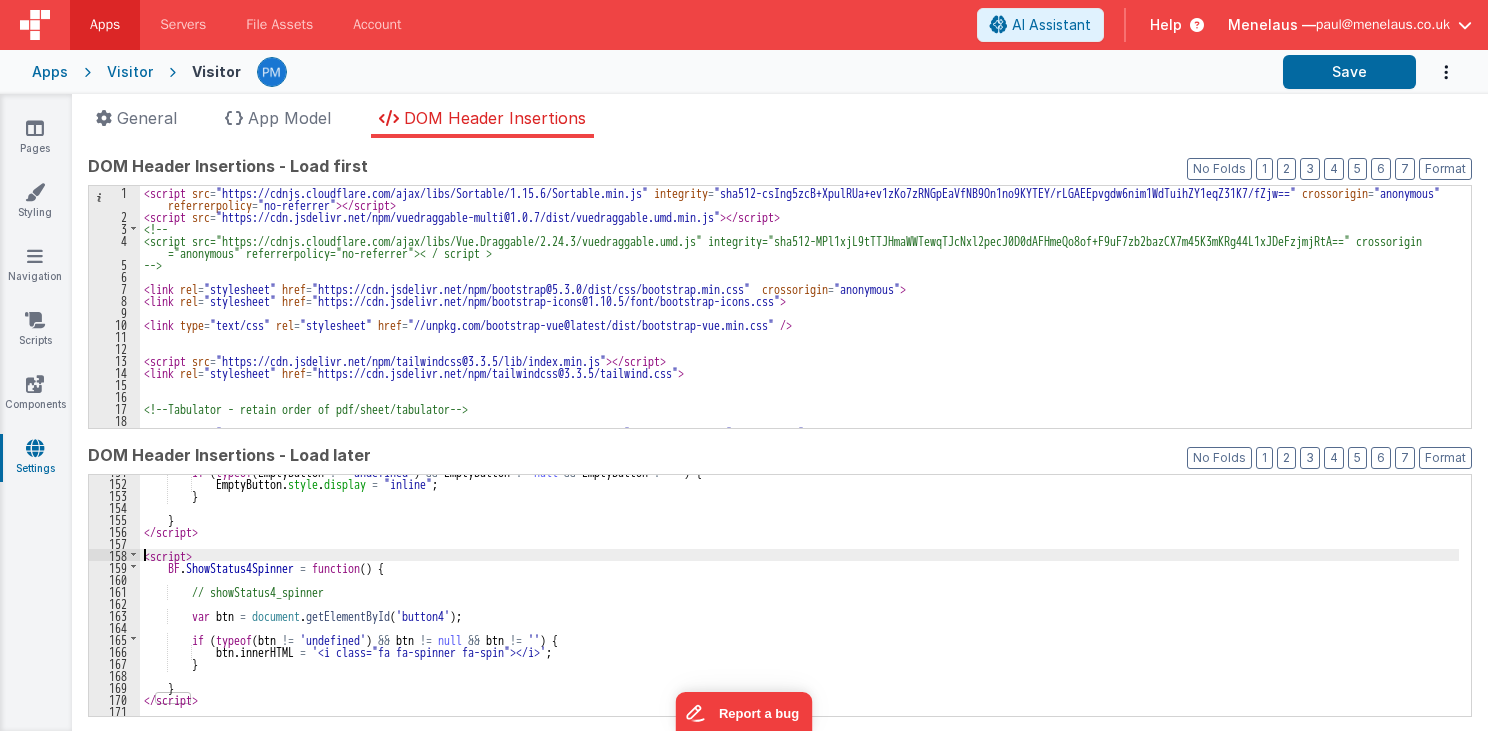 scroll, scrollTop: 1810, scrollLeft: 0, axis: vertical 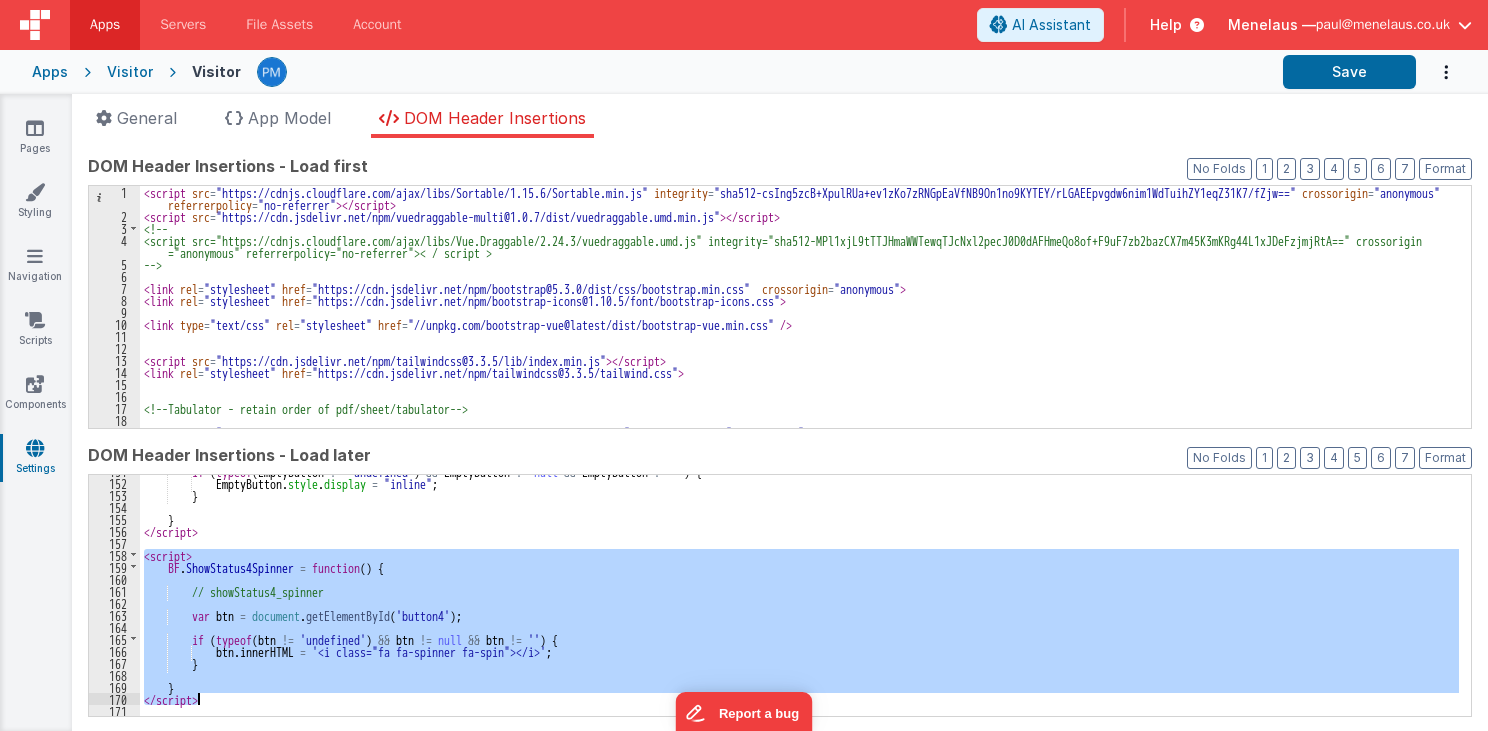 drag, startPoint x: 145, startPoint y: 548, endPoint x: 200, endPoint y: 700, distance: 161.64467 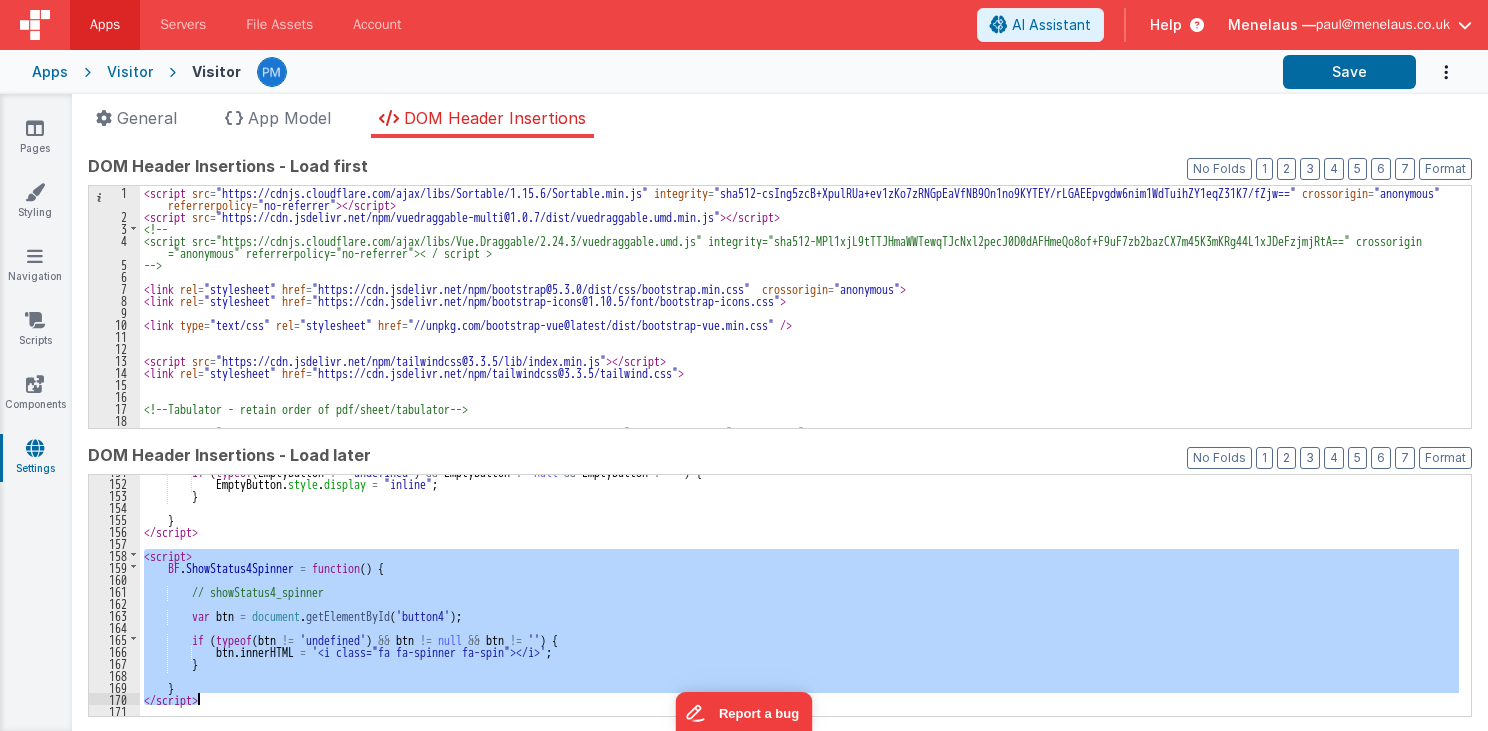 click on "if   ( typeof ( EmptyButton   !=   'undefined' )   &&   EmptyButton   !=   null   &&   EmptyButton   !=   '' )   {                EmptyButton . style . display   =   "inline" ;           }      } </ script > < script >      BF . ShowStatus4Spinner   =   function ( )   {           // showStatus4_spinner           var   btn   =   document . getElementById ( 'button4' ) ;           if   ( typeof ( btn   !=   'undefined' )   &&   btn   !=   null   &&   btn   !=   '' )   {                btn . innerHTML   =   '<i class="fa fa-spinner fa-spin"></i>' ;           }      } </ script > < script >" at bounding box center (799, 596) 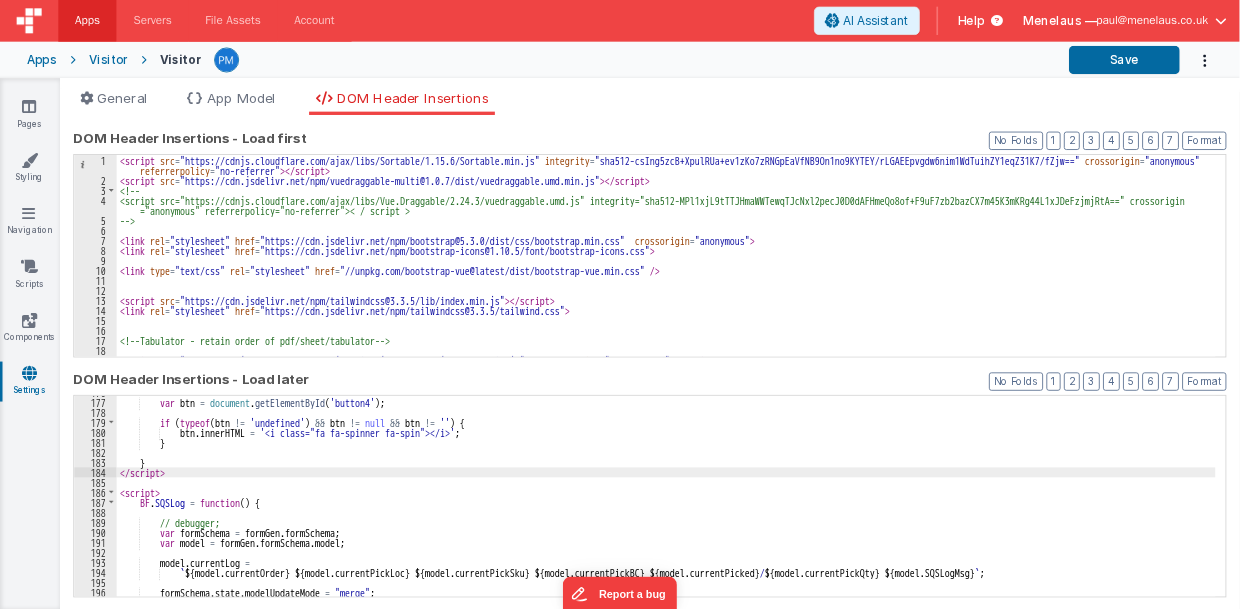 scroll, scrollTop: 2062, scrollLeft: 0, axis: vertical 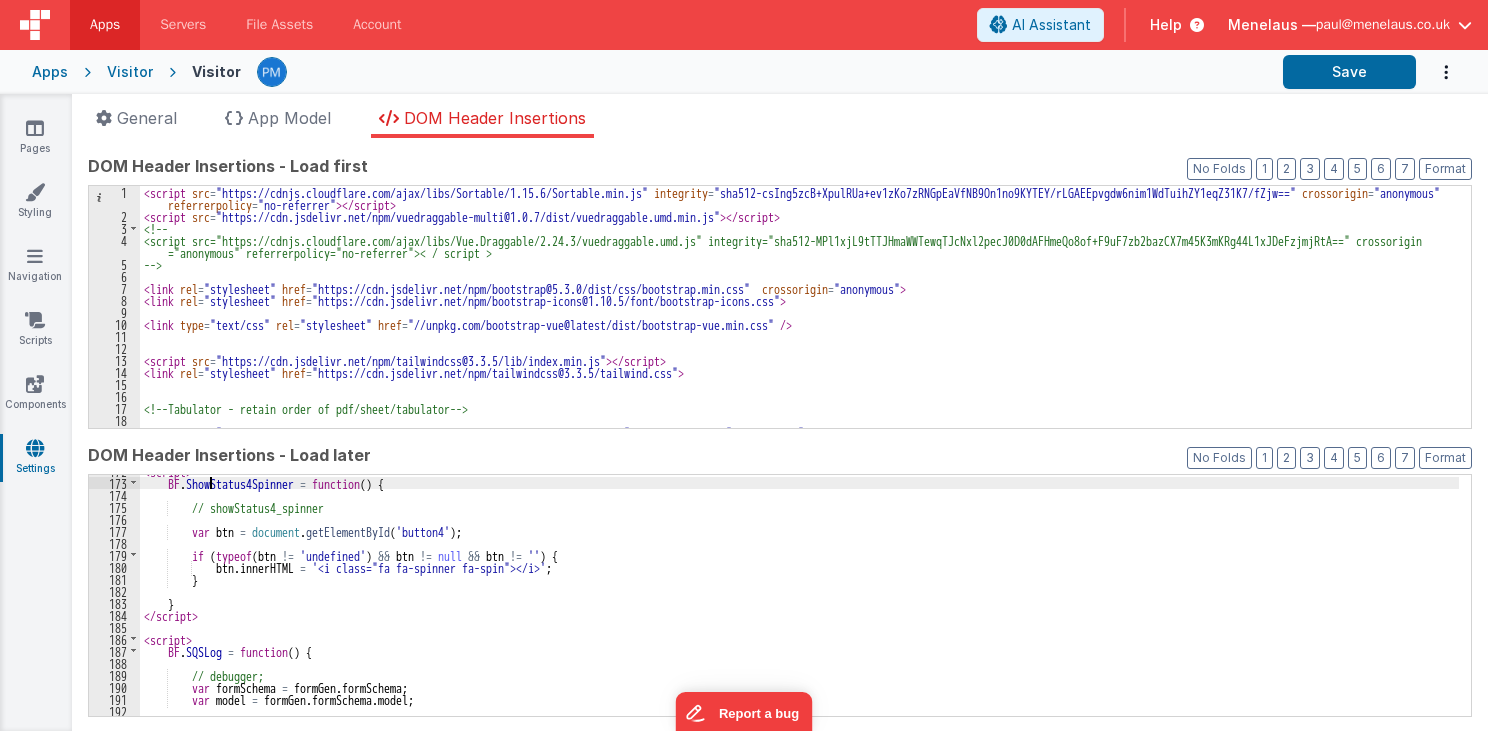 click on "< script >      BF . ShowStatus4Spinner   =   function ( )   {           // showStatus4_spinner           var   btn   =   document . getElementById ( 'button4' ) ;           if   ( typeof ( btn   !=   'undefined' )   &&   btn   !=   null   &&   btn   !=   '' )   {                btn . innerHTML   =   '<i class="fa fa-spinner fa-spin"></i>' ;           }      } </ script > < script >      BF . SQSLog   =   function ( )   {           // debugger;           var   formSchema   =   formGen . formSchema ;           var   model   =   formGen . formSchema . model ;           model . currentLog   =" at bounding box center [799, 598] 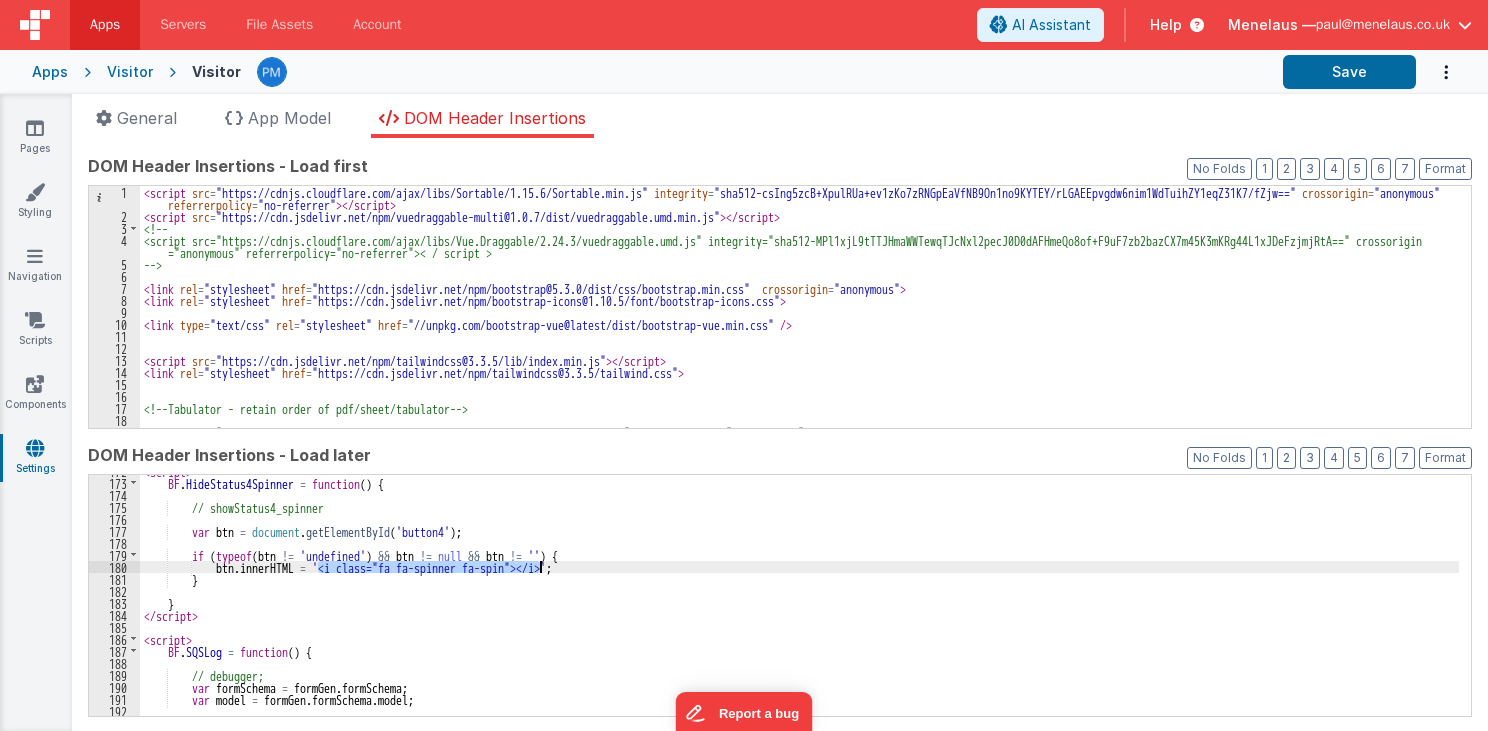 drag, startPoint x: 316, startPoint y: 564, endPoint x: 540, endPoint y: 568, distance: 224.0357 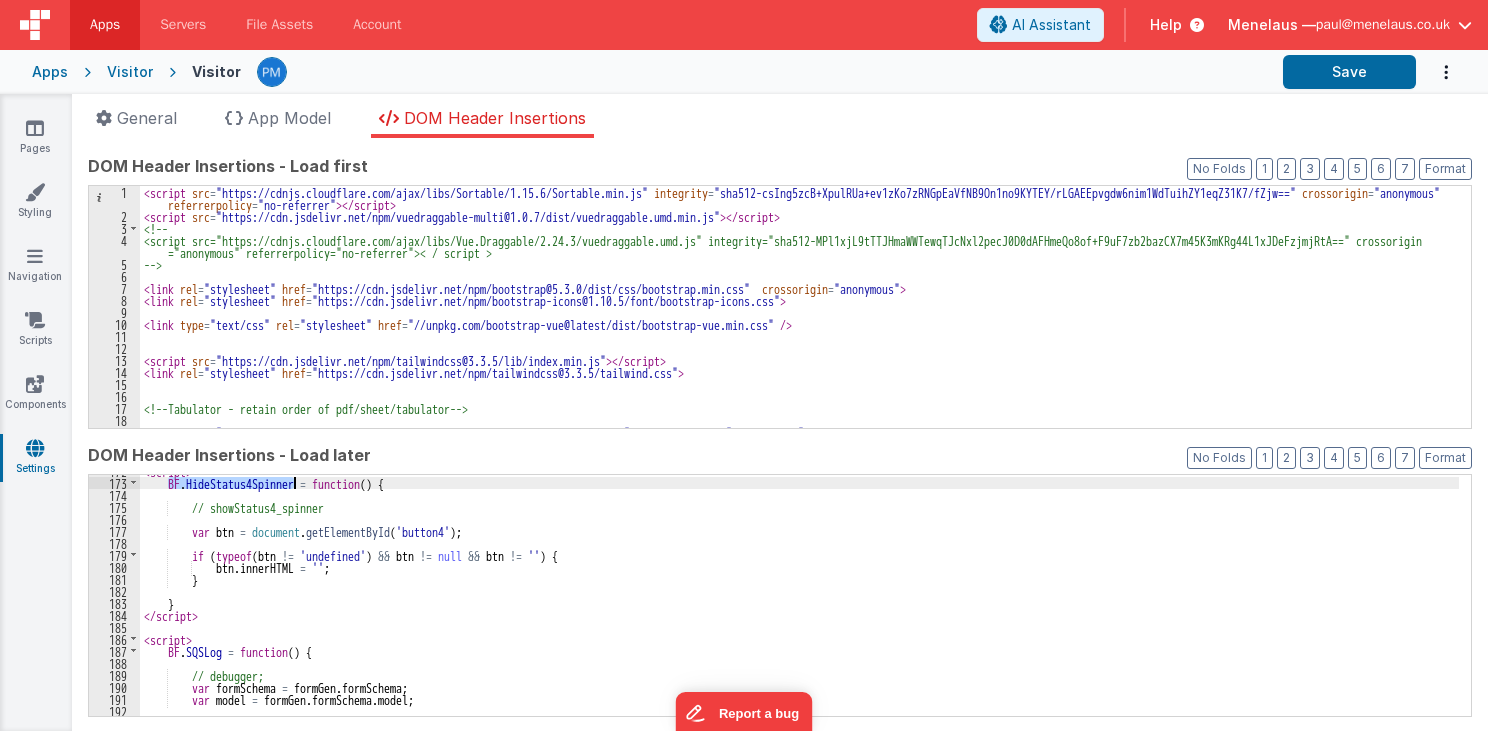 drag, startPoint x: 166, startPoint y: 480, endPoint x: 293, endPoint y: 483, distance: 127.03543 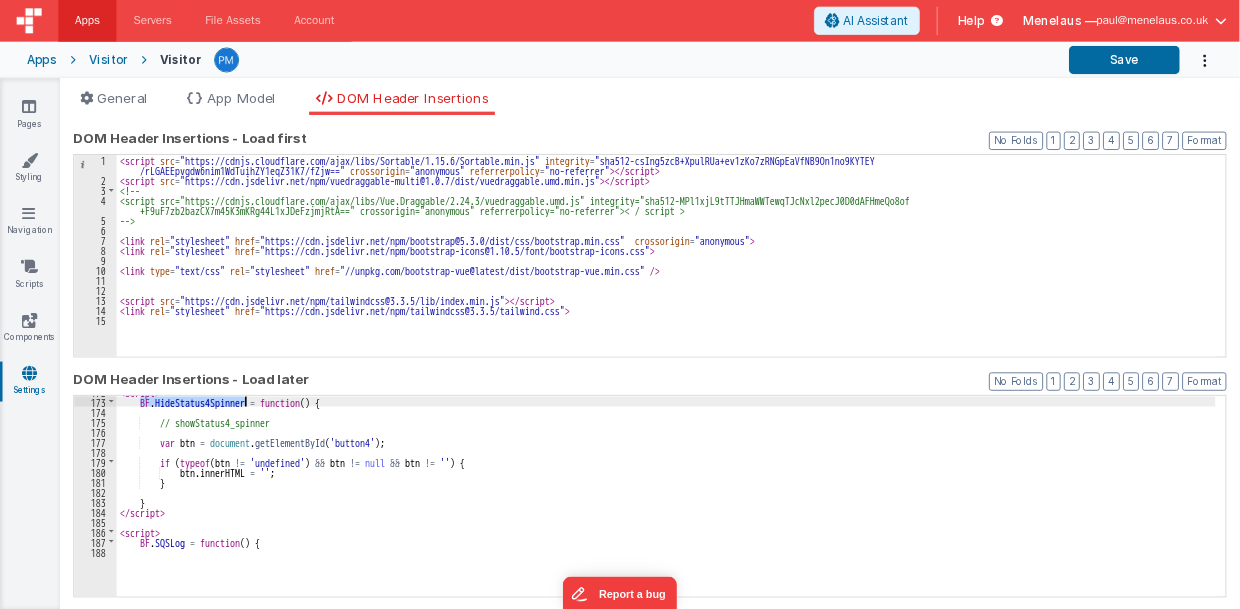 scroll, scrollTop: 2062, scrollLeft: 0, axis: vertical 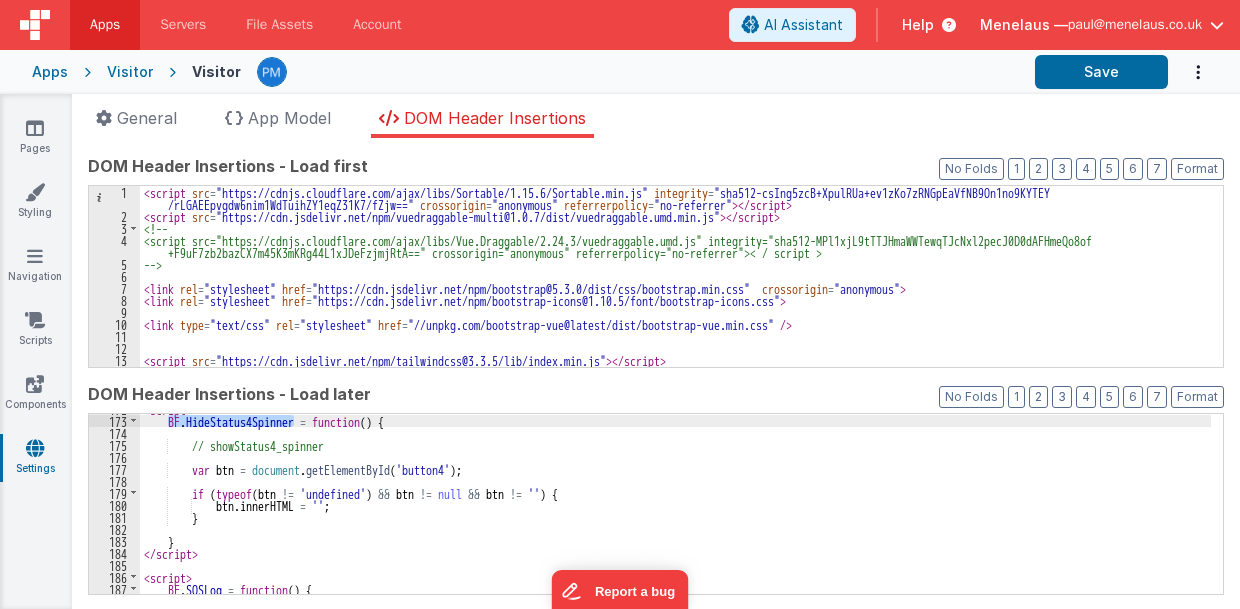 click on "< script >      BF . HideStatus4Spinner   =   function ( )   {           // showStatus4_spinner           var   btn   =   document . getElementById ( 'button4' ) ;           if   ( typeof ( btn   !=   'undefined' )   &&   btn   !=   null   &&   btn   !=   '' )   {                btn . innerHTML   =   '' ;           }      } </ script > < script >      BF . SQSLog   =   function ( )   {" at bounding box center [675, 505] 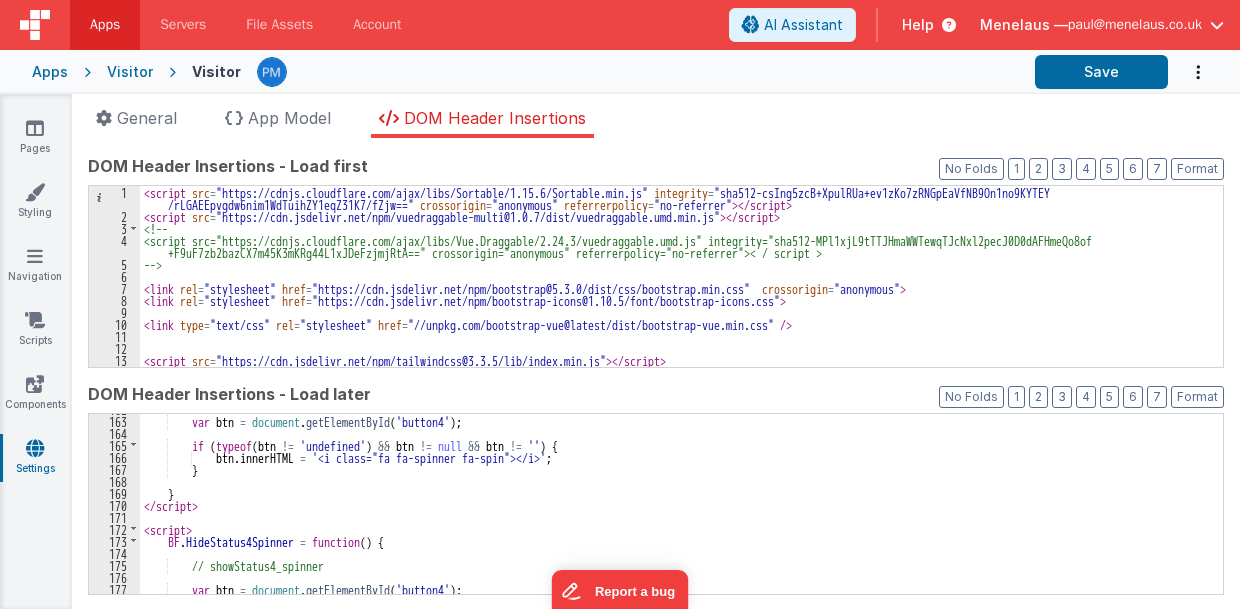 scroll, scrollTop: 1862, scrollLeft: 0, axis: vertical 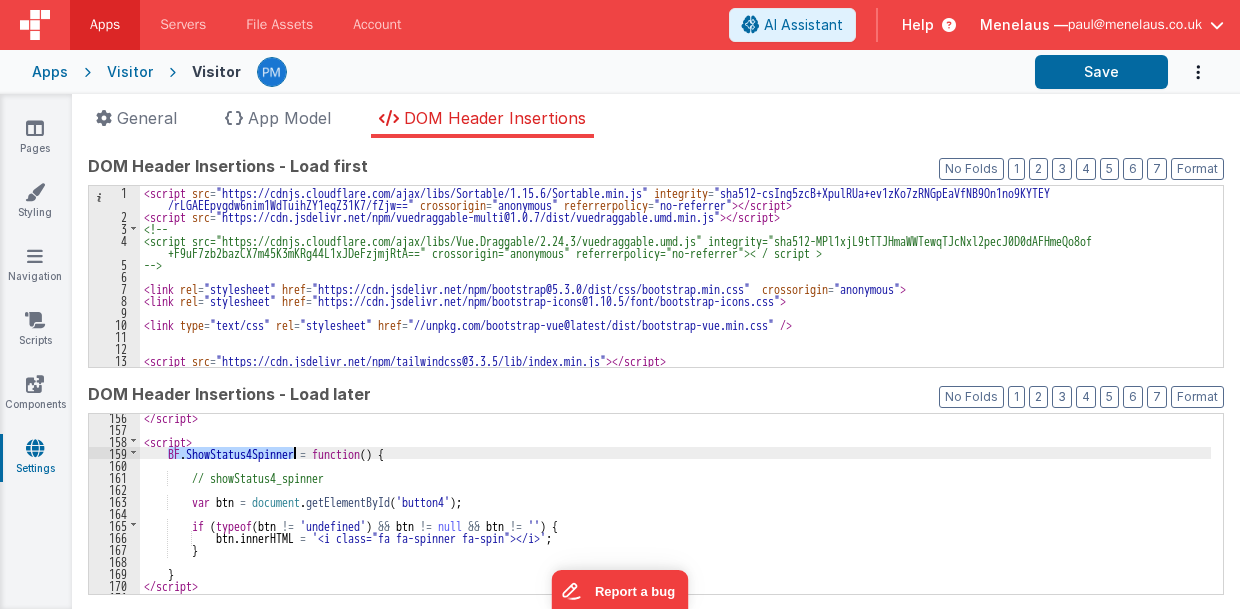 drag, startPoint x: 166, startPoint y: 448, endPoint x: 292, endPoint y: 448, distance: 126 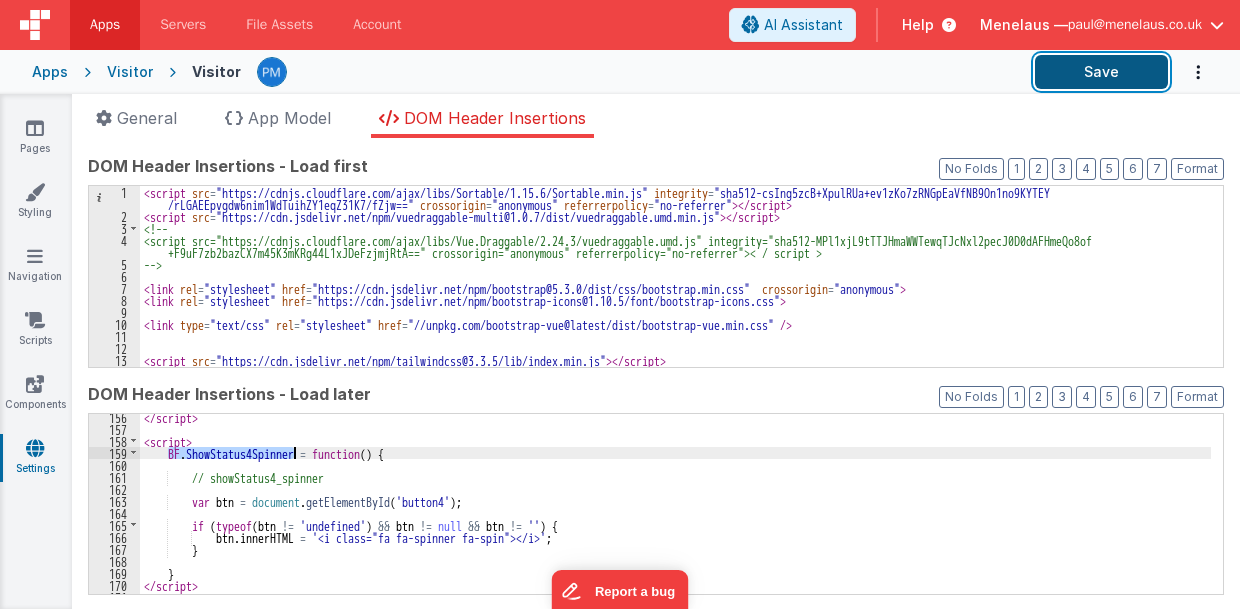 click on "Save" at bounding box center [1101, 72] 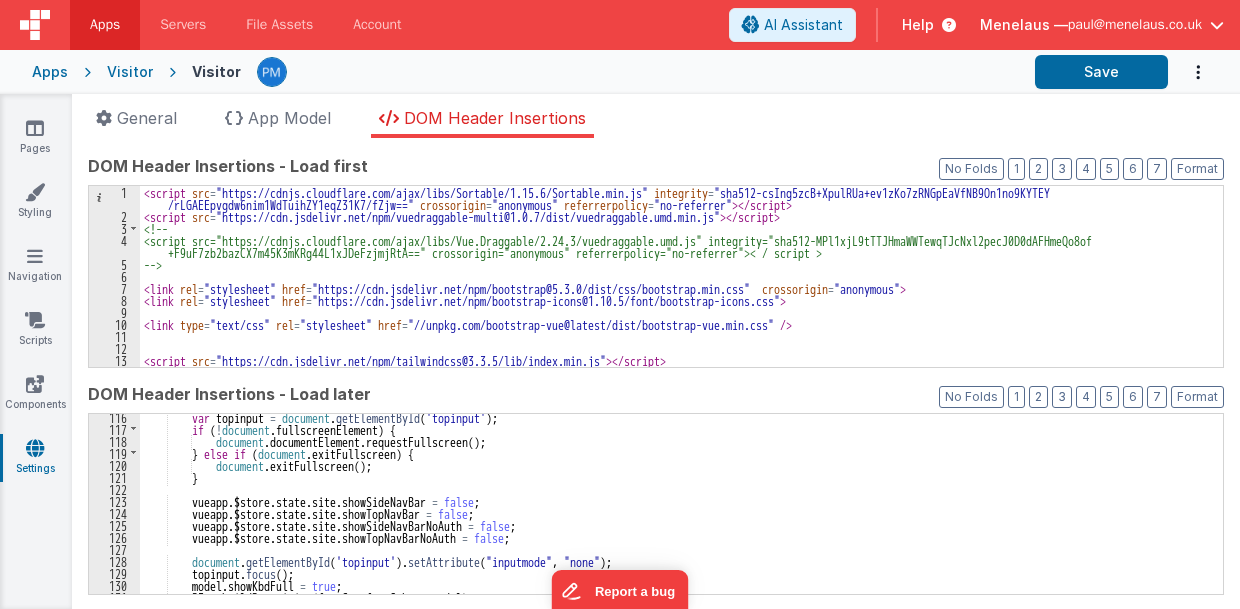 scroll, scrollTop: 1302, scrollLeft: 0, axis: vertical 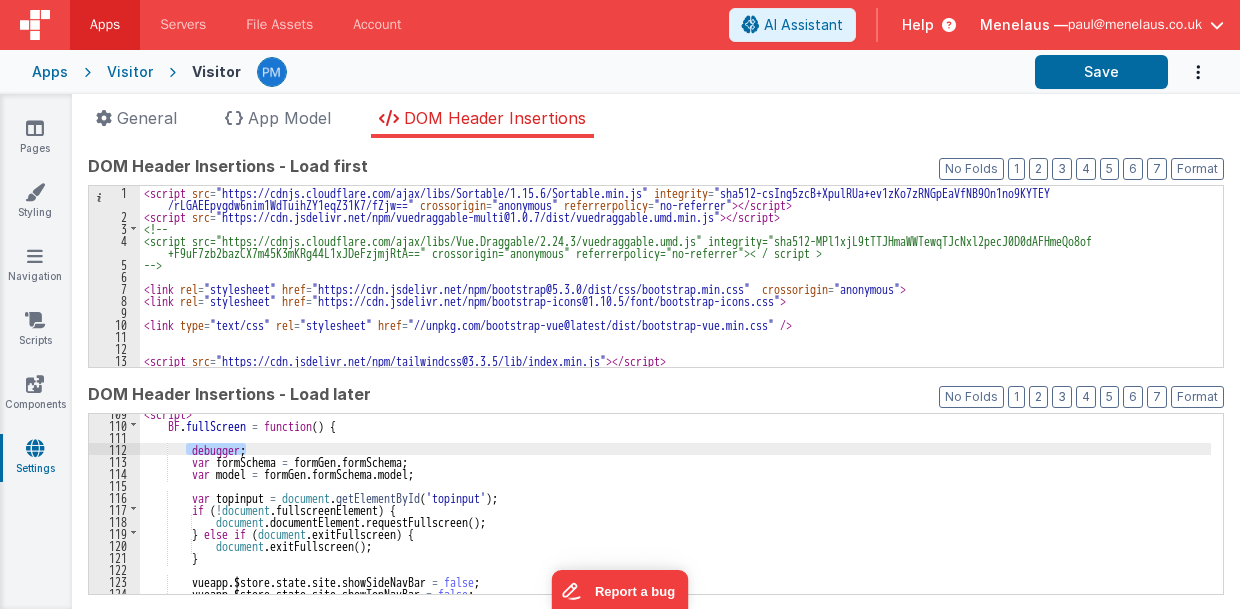 drag, startPoint x: 184, startPoint y: 446, endPoint x: 258, endPoint y: 448, distance: 74.02702 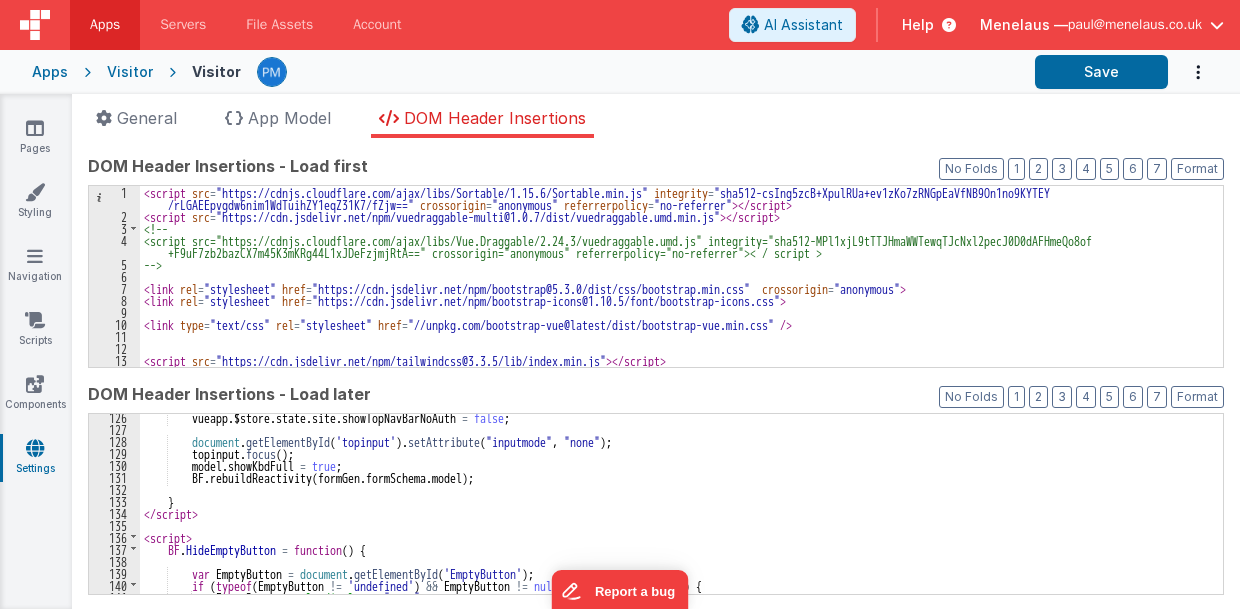 scroll, scrollTop: 1542, scrollLeft: 0, axis: vertical 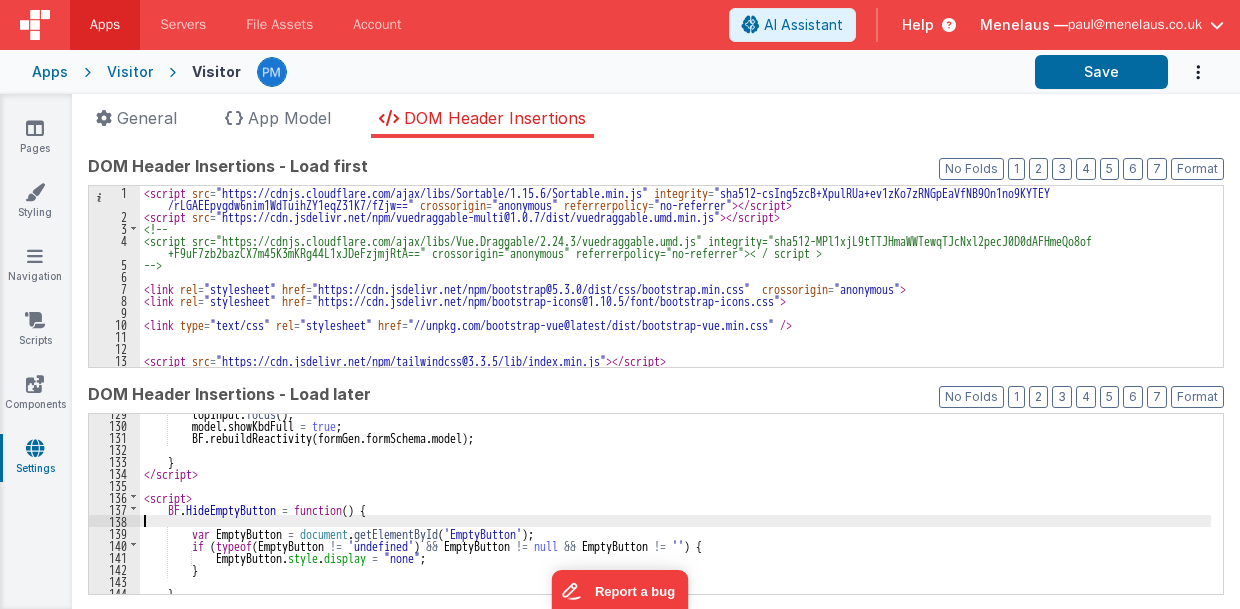 click on "topinput . focus ( ) ;           model . showKbdFull   =   true ;           BF . rebuildReactivity ( formGen . formSchema . model ) ;      } </ script > < script >      BF . HideEmptyButton   =   function ( )   {           var   EmptyButton   =   document . getElementById ( 'EmptyButton' ) ;           if   ( typeof ( EmptyButton   !=   'undefined' )   &&   EmptyButton   !=   null   &&   EmptyButton   !=   '' )   {                EmptyButton . style . display   =   "none" ;           }      } </ script >" at bounding box center (675, 509) 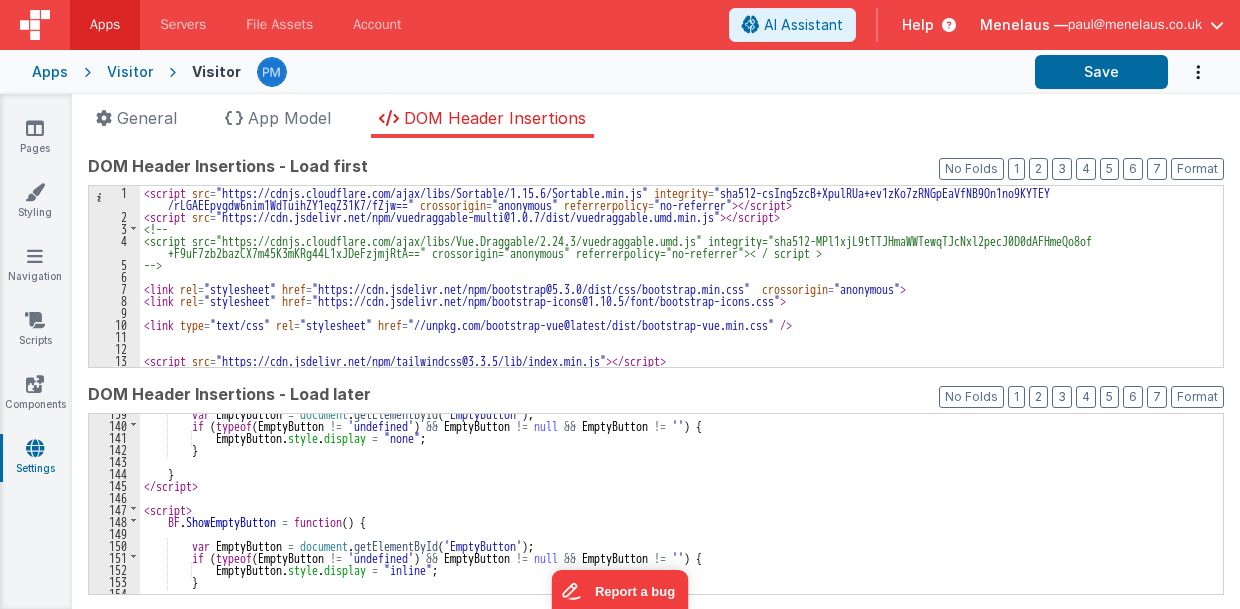 scroll, scrollTop: 1662, scrollLeft: 0, axis: vertical 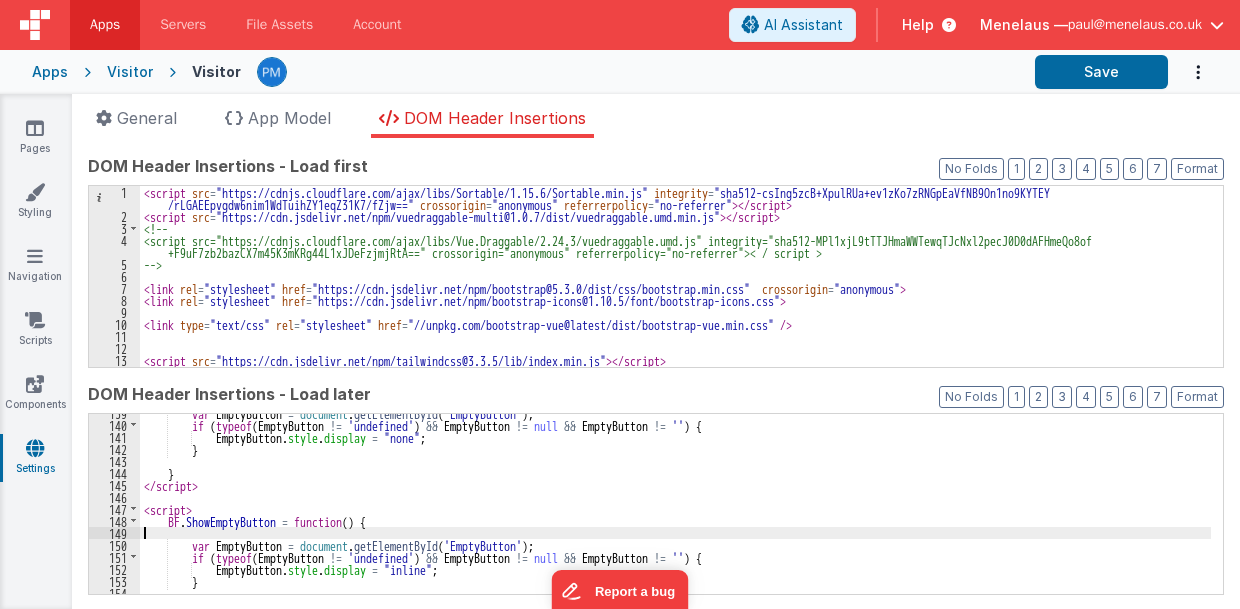 click on "var   EmptyButton   =   document . getElementById ( 'EmptyButton' ) ;           if   ( typeof ( EmptyButton   !=   'undefined' )   &&   EmptyButton   !=   null   &&   EmptyButton   !=   '' )   {                EmptyButton . style . display   =   "none" ;           }      } </ script > < script >      BF . ShowEmptyButton   =   function ( )   {           var   EmptyButton   =   document . getElementById ( 'EmptyButton' ) ;           if   ( typeof ( EmptyButton   !=   'undefined' )   &&   EmptyButton   !=   null   &&   EmptyButton   !=   '' )   {                EmptyButton . style . display   =   "inline" ;           }      }" at bounding box center [675, 509] 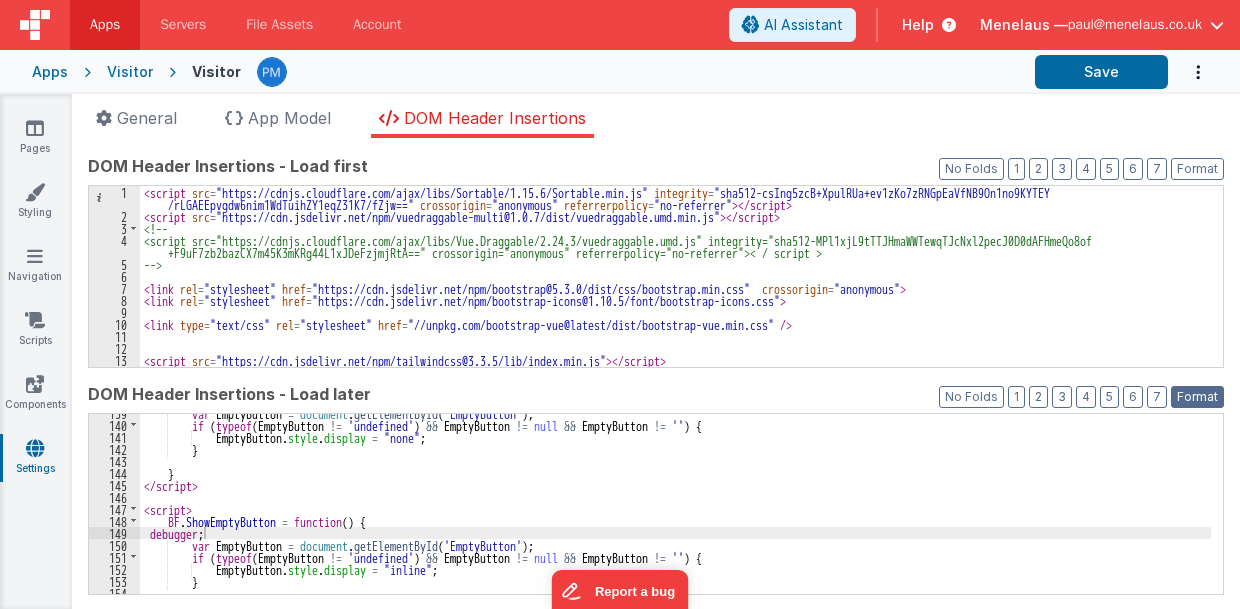 click on "Format" at bounding box center (1197, 397) 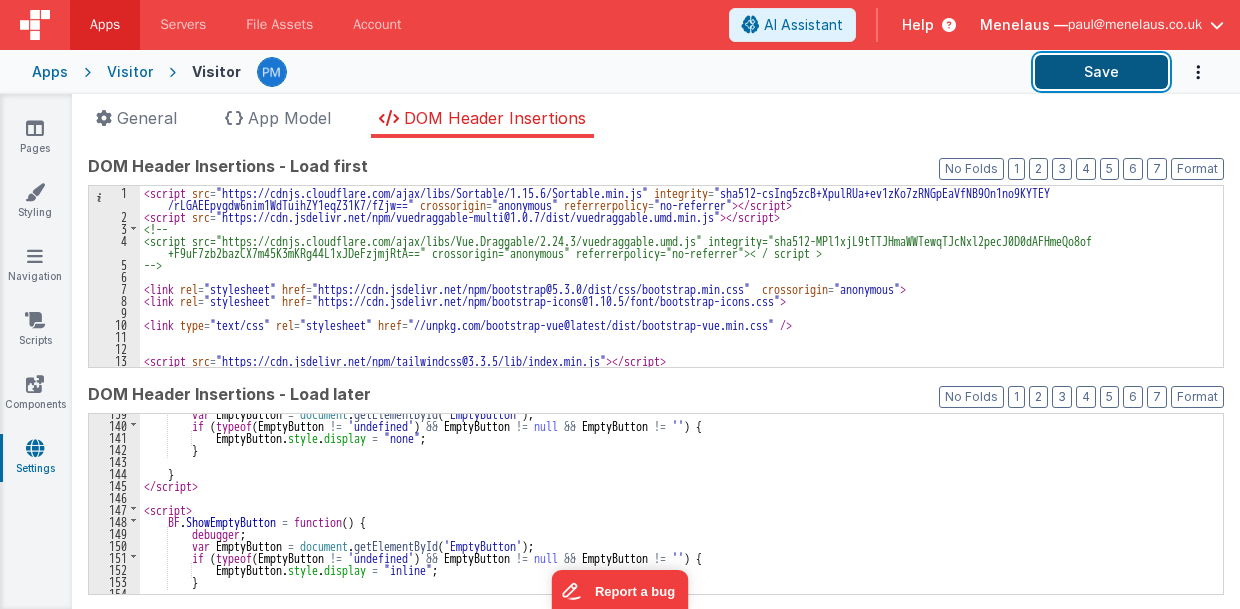 click on "Save" at bounding box center (1101, 72) 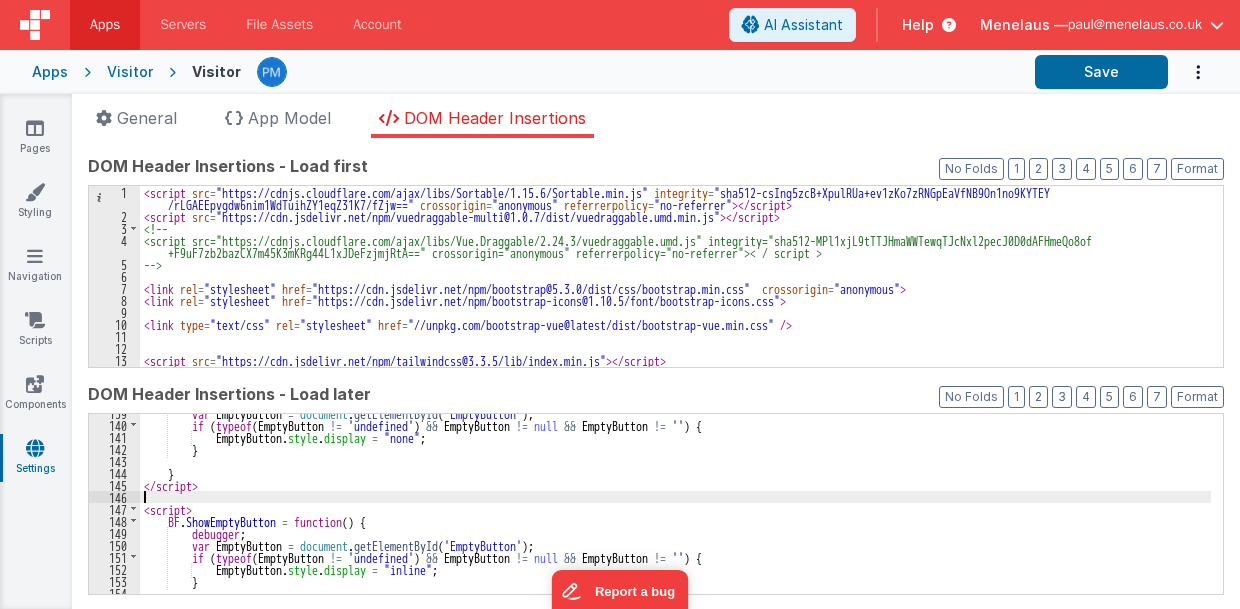 click on "var   EmptyButton   =   document . getElementById ( 'EmptyButton' ) ;           if   ( typeof ( EmptyButton   !=   'undefined' )   &&   EmptyButton   !=   null   &&   EmptyButton   !=   '' )   {                EmptyButton . style . display   =   "none" ;           }      } </ script > < script >      BF . ShowEmptyButton   =   function ( )   {           debugger ;           var   EmptyButton   =   document . getElementById ( 'EmptyButton' ) ;           if   ( typeof ( EmptyButton   !=   'undefined' )   &&   EmptyButton   !=   null   &&   EmptyButton   !=   '' )   {                EmptyButton . style . display   =   "inline" ;           }      }" at bounding box center (675, 509) 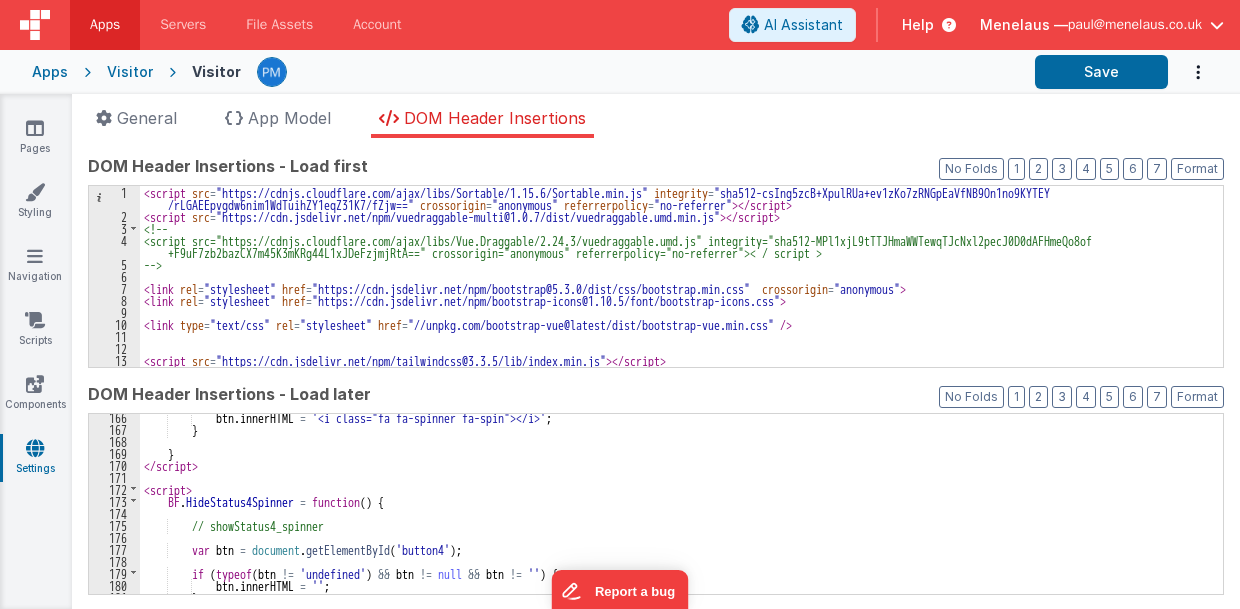 scroll, scrollTop: 2022, scrollLeft: 0, axis: vertical 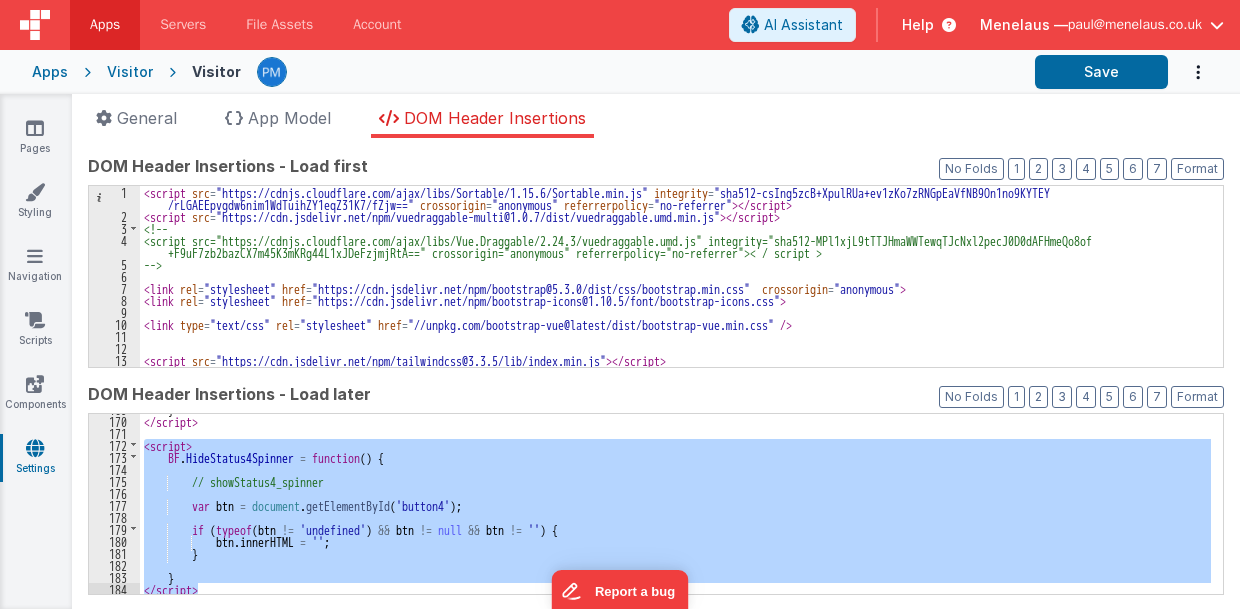 drag, startPoint x: 142, startPoint y: 446, endPoint x: 204, endPoint y: 588, distance: 154.94514 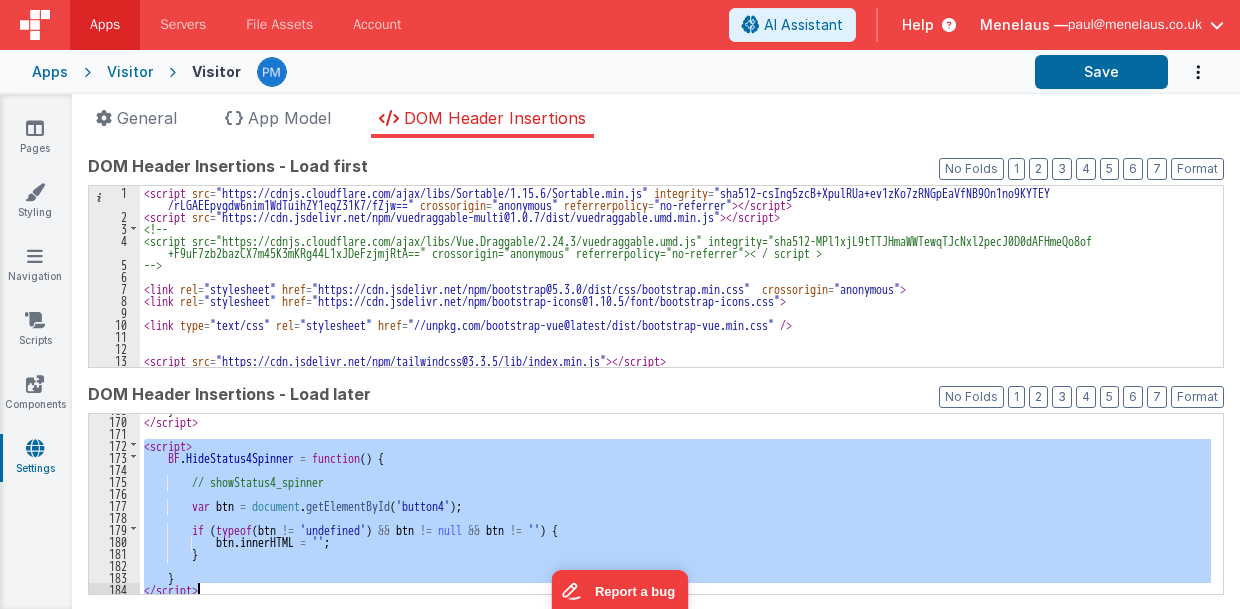 click on "} </ script > < script >      BF . HideStatus4Spinner   =   function ( )   {           // showStatus4_spinner           var   btn   =   document . getElementById ( 'button4' ) ;           if   ( typeof ( btn   !=   'undefined' )   &&   btn   !=   null   &&   btn   !=   '' )   {                btn . innerHTML   =   '' ;           }      } </ script >" at bounding box center (675, 504) 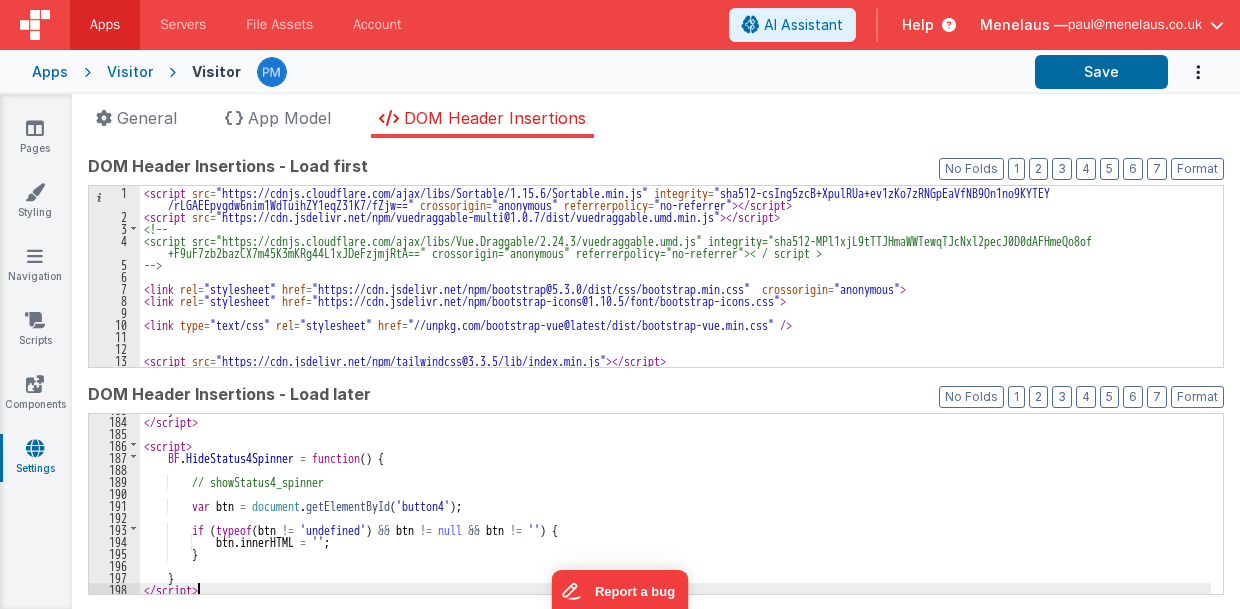 scroll, scrollTop: 2195, scrollLeft: 0, axis: vertical 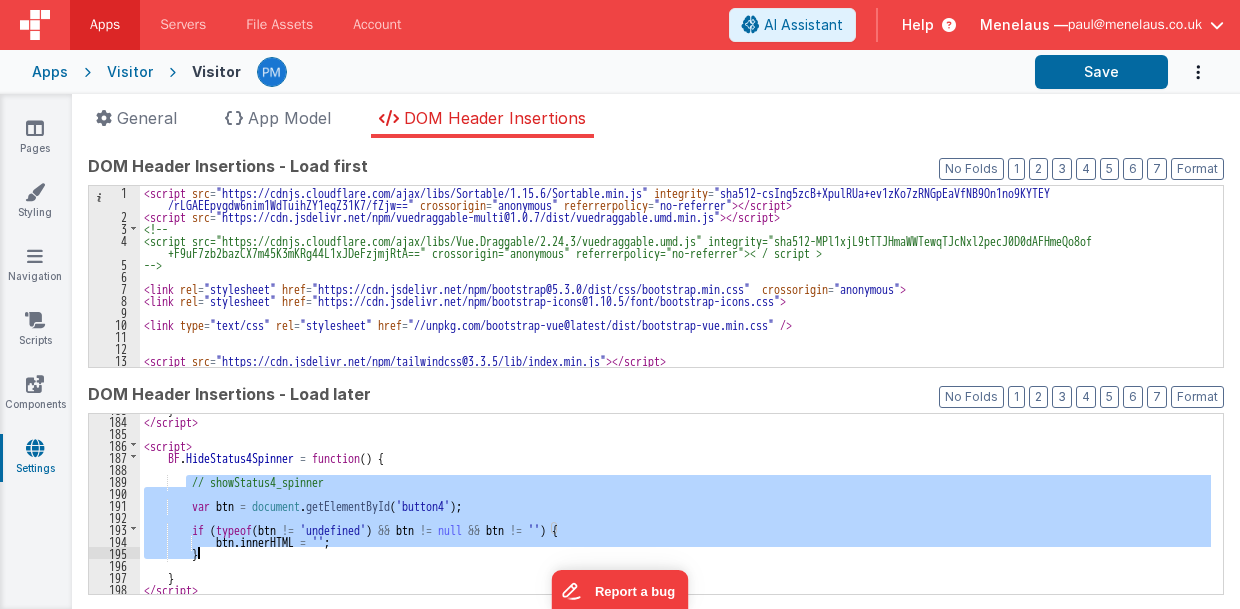 drag, startPoint x: 186, startPoint y: 478, endPoint x: 212, endPoint y: 552, distance: 78.434685 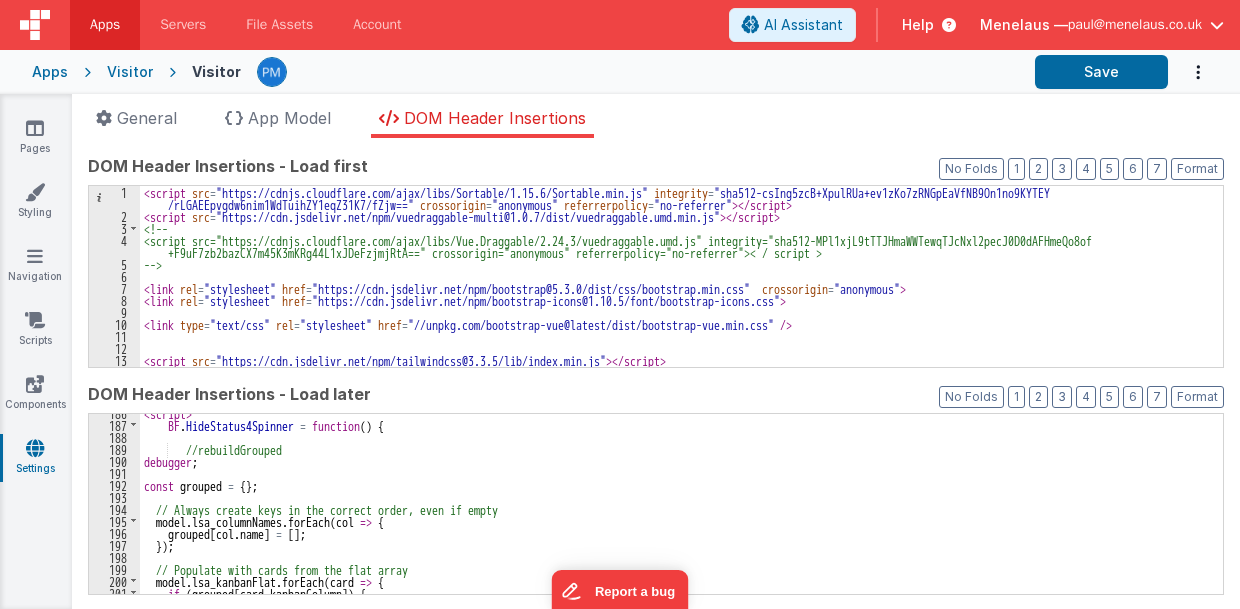 scroll, scrollTop: 2147, scrollLeft: 0, axis: vertical 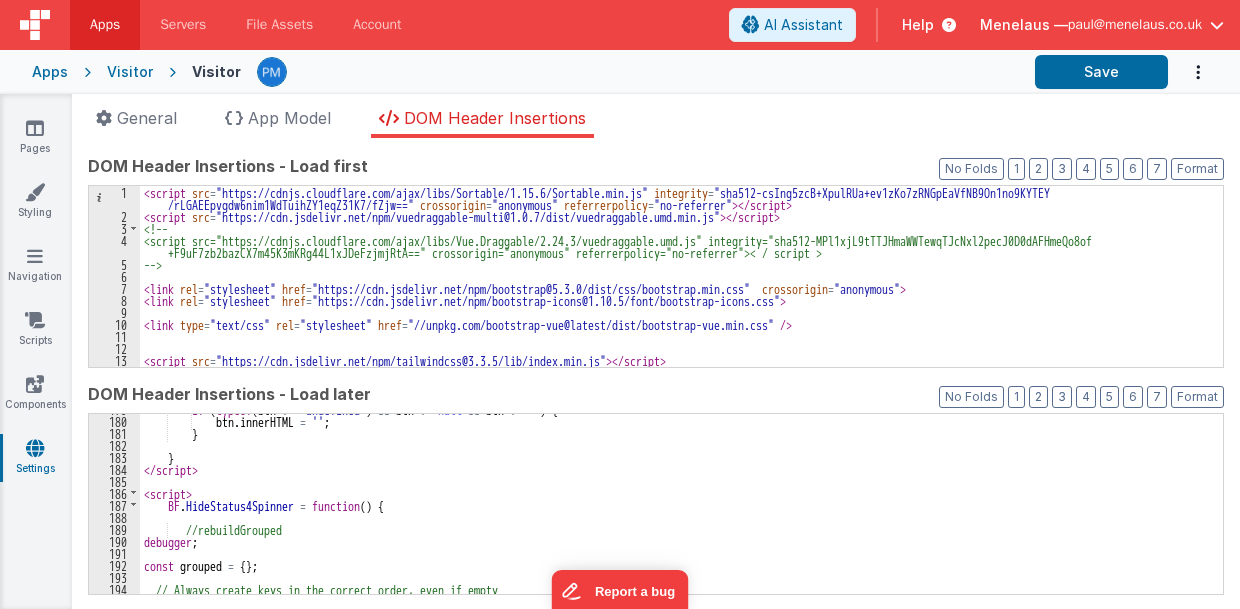 click on "if   ( typeof ( btn   !=   'undefined' )   &&   btn   !=   null   &&   btn   !=   '' )   {                btn . innerHTML   =   '' ;           }      } </ script > < script >      BF . HideStatus4Spinner   =   function ( )   {          //rebuildGrouped debugger ; const   grouped   =   { } ;    // Always create keys in the correct order, even if empty    model . lsa_columnNames . forEach ( col   =>   {" at bounding box center [675, 505] 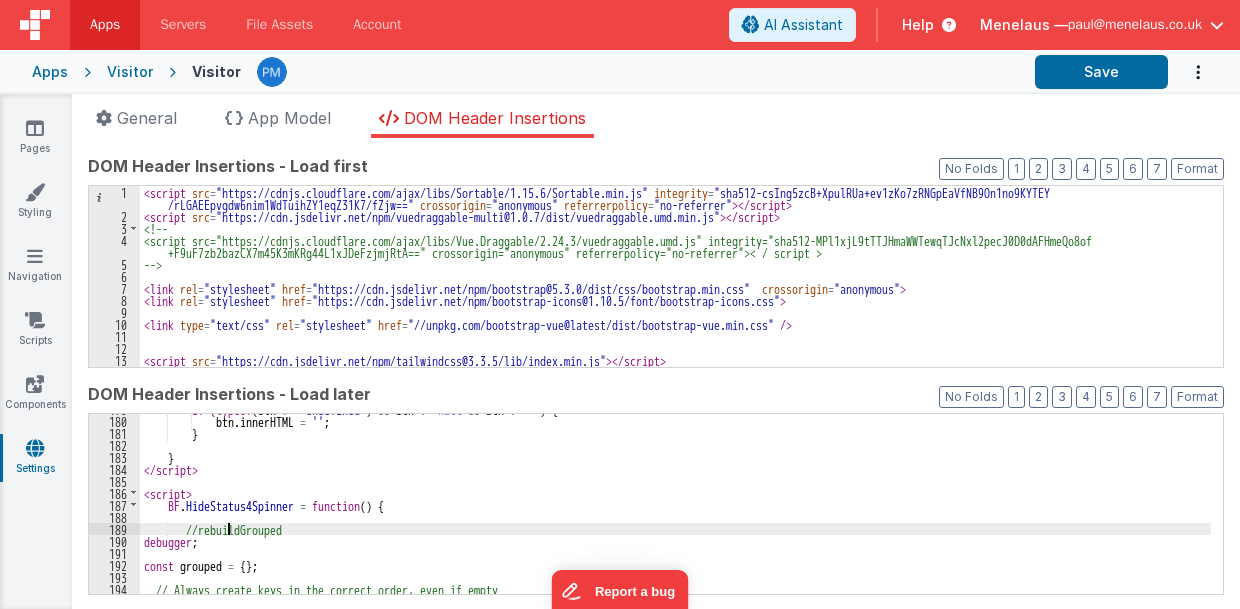 click on "if   ( typeof ( btn   !=   'undefined' )   &&   btn   !=   null   &&   btn   !=   '' )   {                btn . innerHTML   =   '' ;           }      } </ script > < script >      BF . HideStatus4Spinner   =   function ( )   {          //rebuildGrouped debugger ; const   grouped   =   { } ;    // Always create keys in the correct order, even if empty    model . lsa_columnNames . forEach ( col   =>   {" at bounding box center [675, 505] 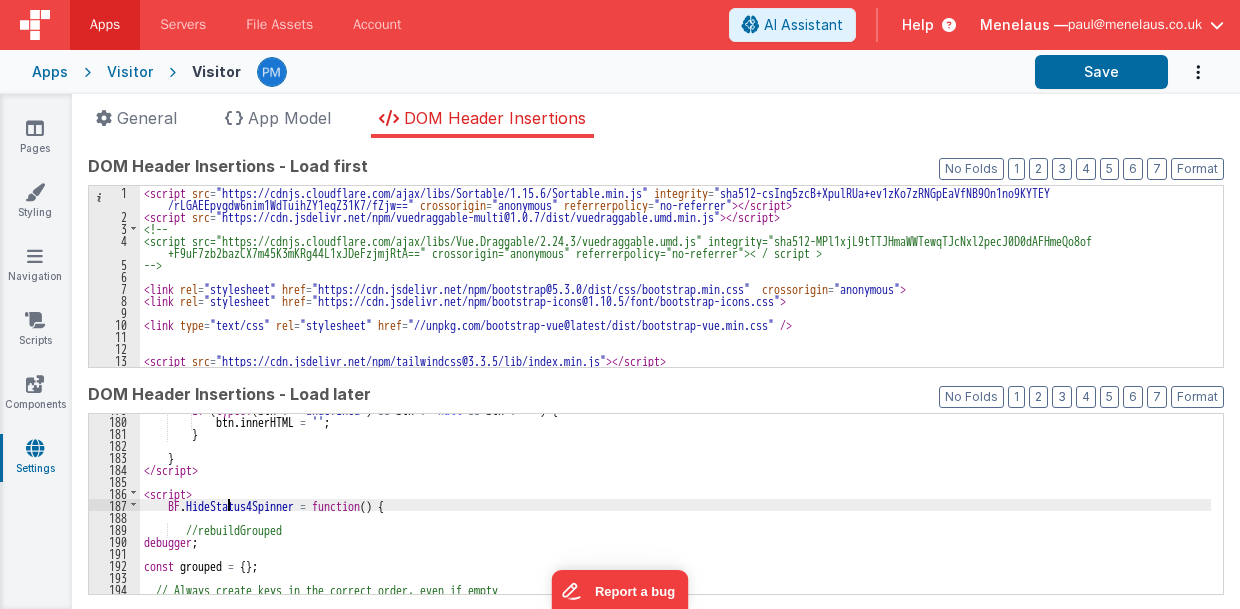 click on "if   ( typeof ( btn   !=   'undefined' )   &&   btn   !=   null   &&   btn   !=   '' )   {                btn . innerHTML   =   '' ;           }      } </ script > < script >      BF . HideStatus4Spinner   =   function ( )   {          //rebuildGrouped debugger ; const   grouped   =   { } ;    // Always create keys in the correct order, even if empty    model . lsa_columnNames . forEach ( col   =>   {" at bounding box center (675, 505) 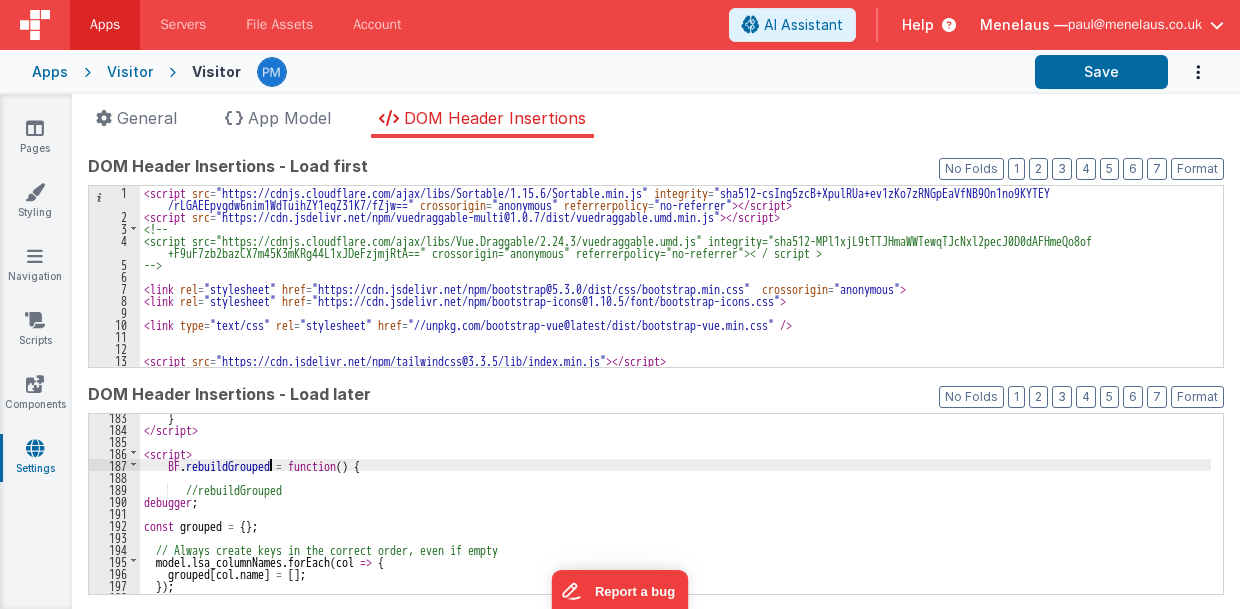 scroll, scrollTop: 2187, scrollLeft: 0, axis: vertical 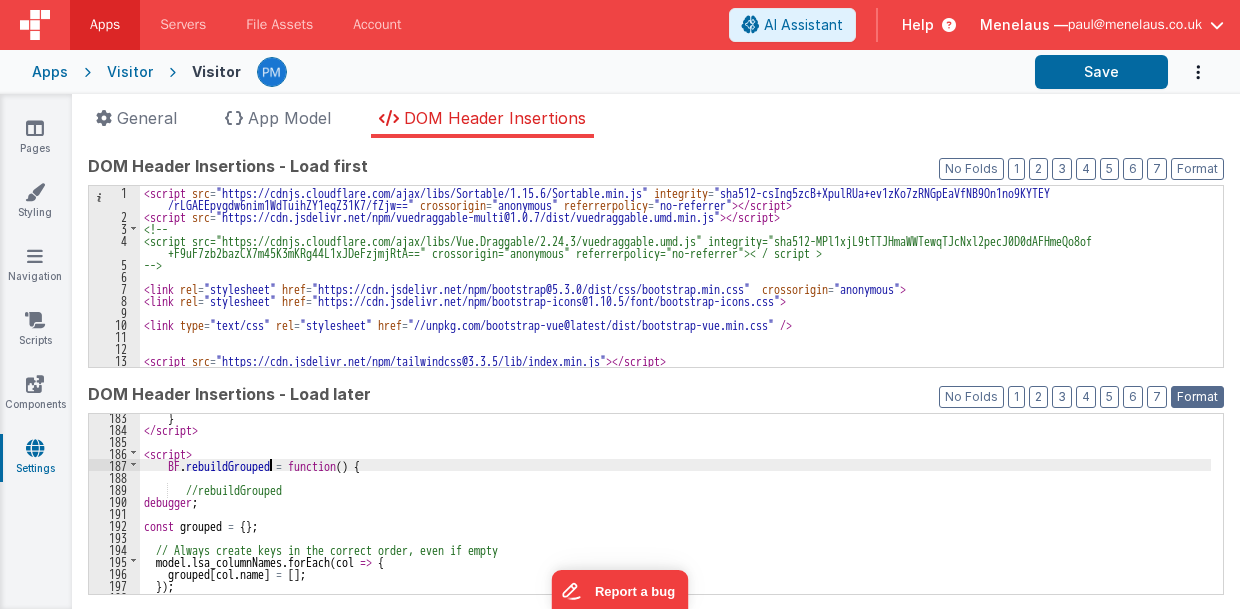 click on "Format" at bounding box center (1197, 397) 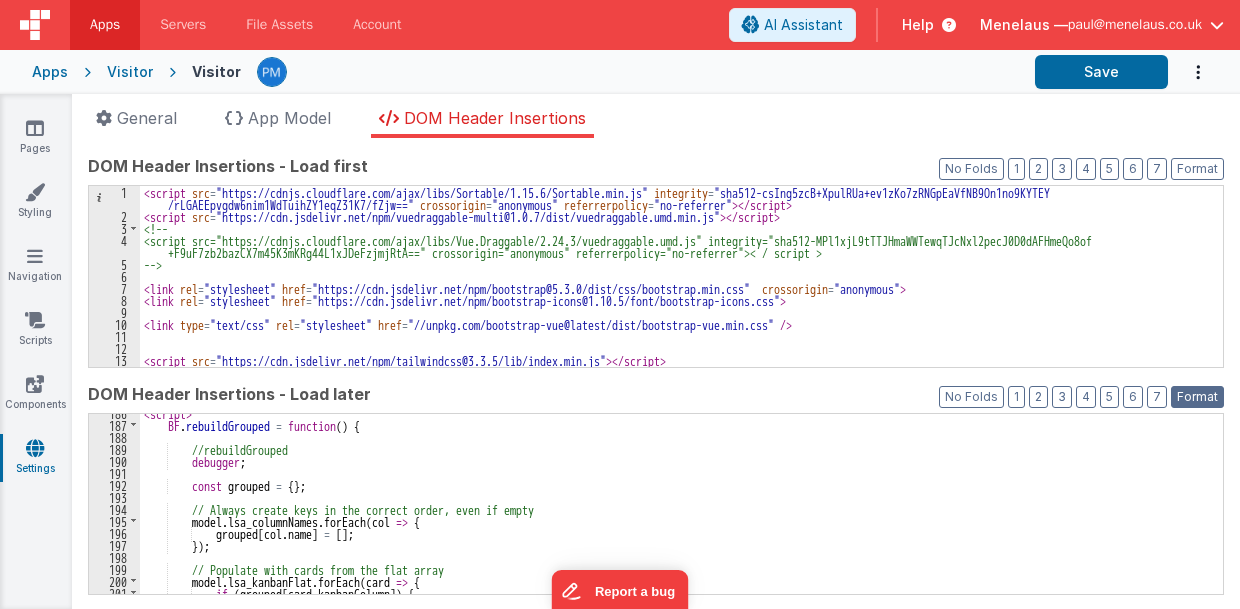 scroll, scrollTop: 2147, scrollLeft: 0, axis: vertical 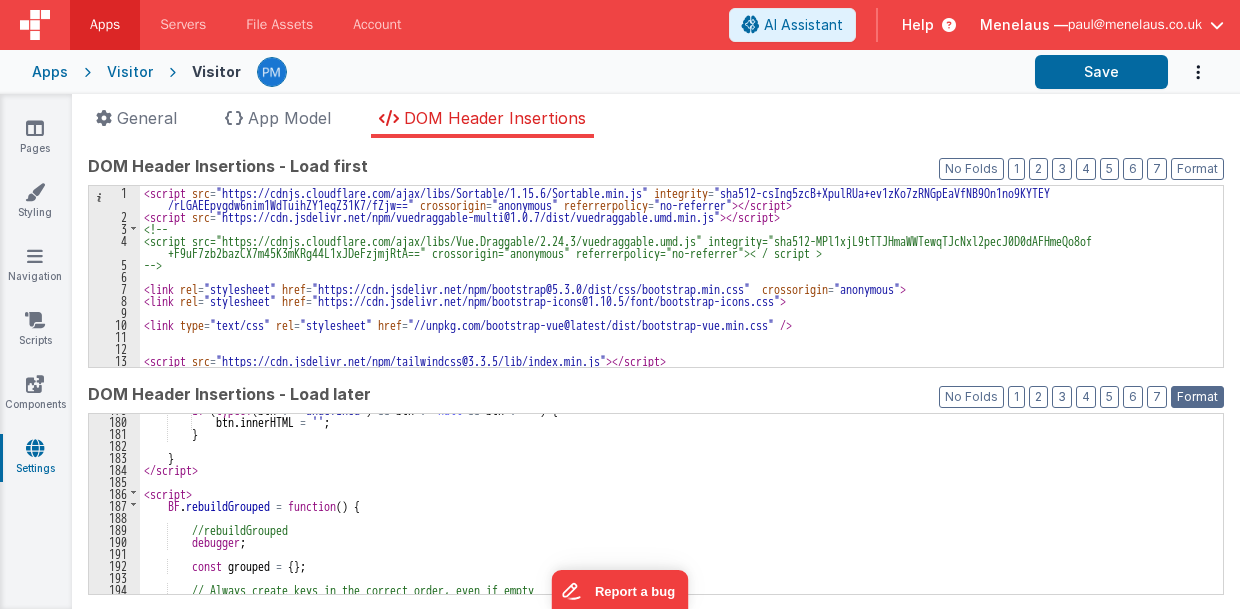 click on "Format" at bounding box center (1197, 397) 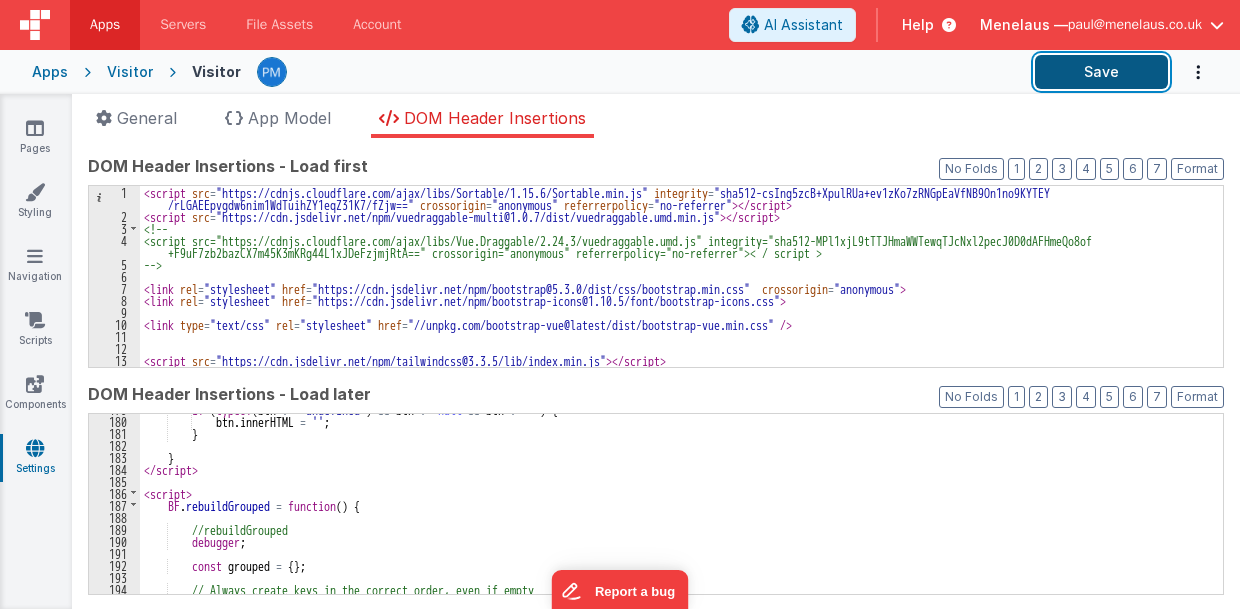 click on "Save" at bounding box center [1101, 72] 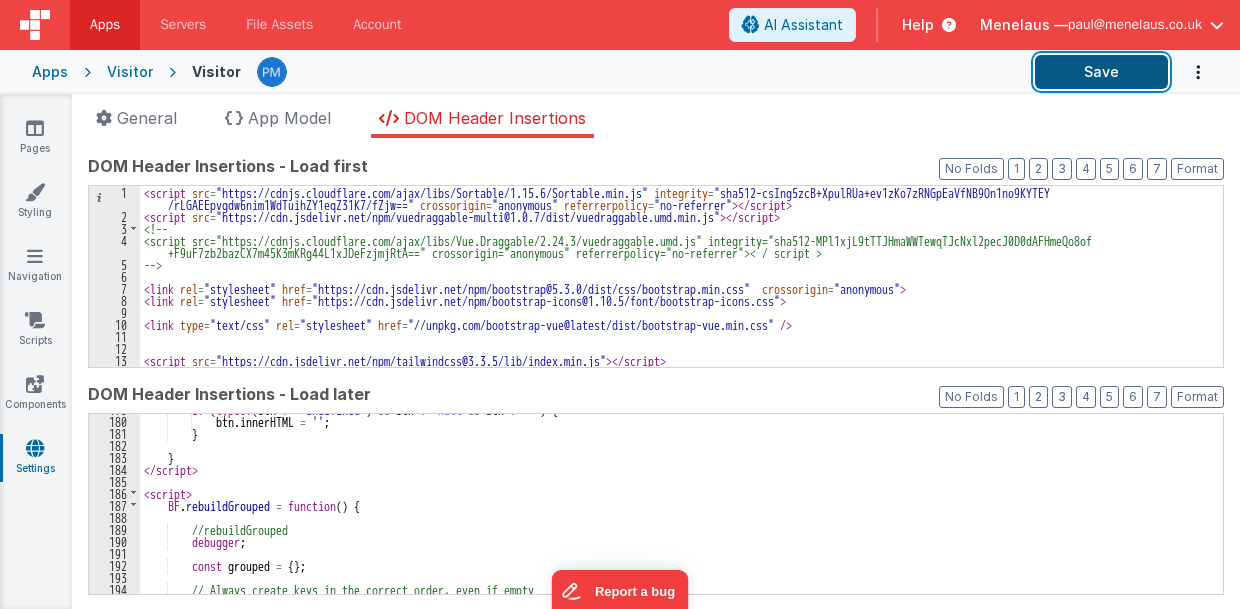 drag, startPoint x: 1126, startPoint y: 57, endPoint x: 1136, endPoint y: 55, distance: 10.198039 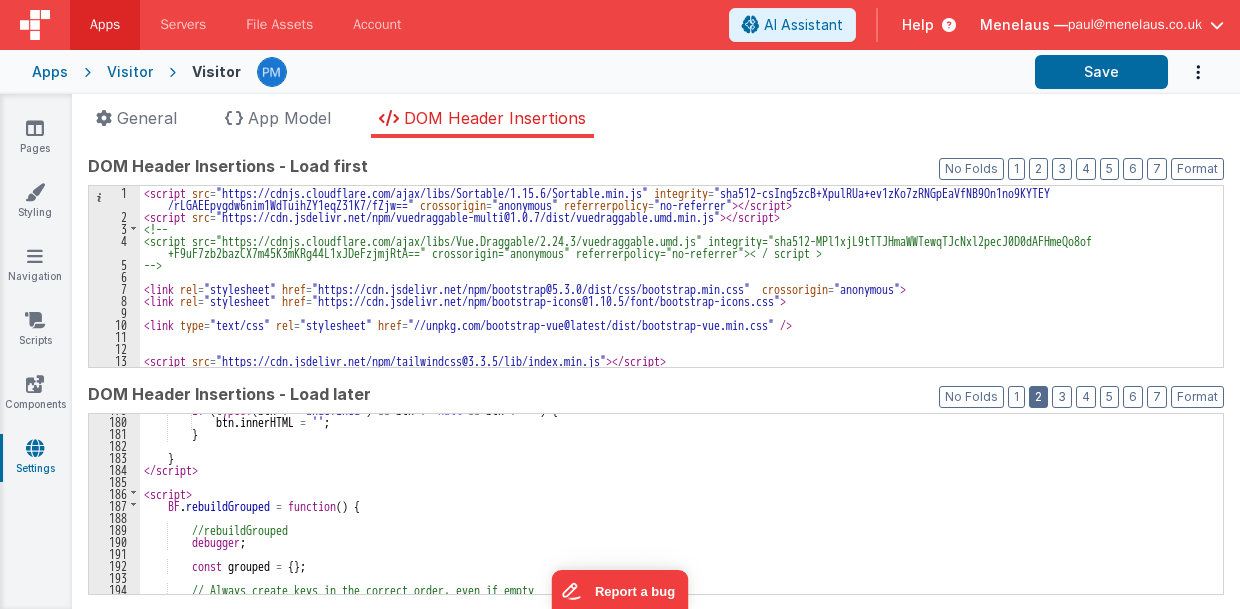 click on "2" at bounding box center [1038, 397] 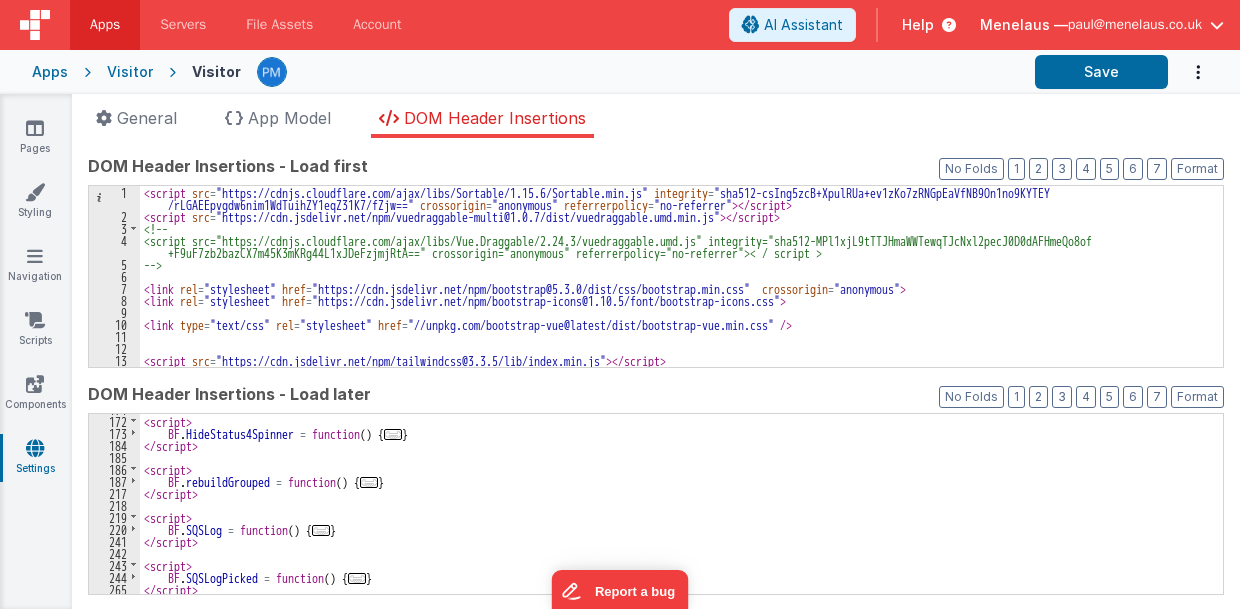 scroll, scrollTop: 383, scrollLeft: 0, axis: vertical 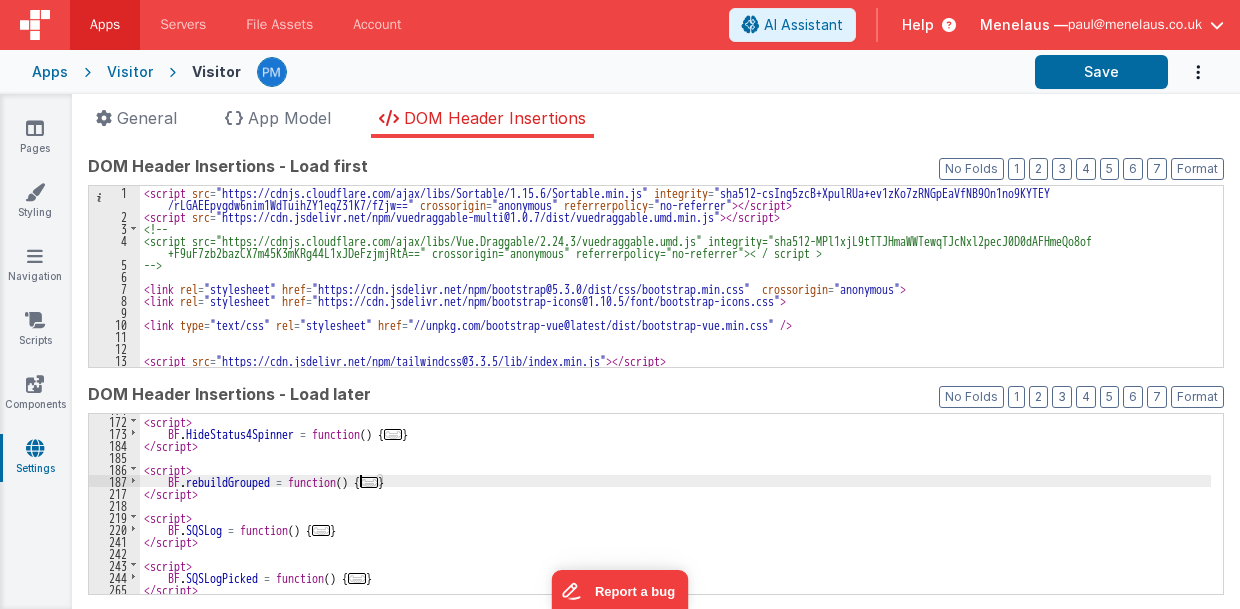 click on "..." at bounding box center [369, 482] 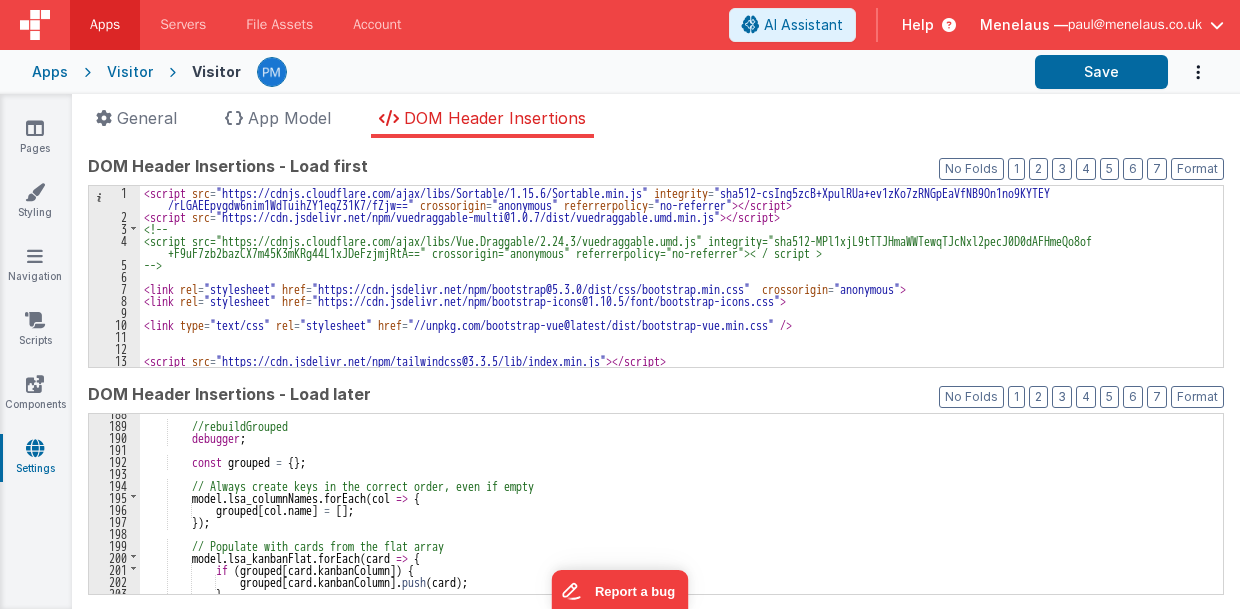 scroll, scrollTop: 423, scrollLeft: 0, axis: vertical 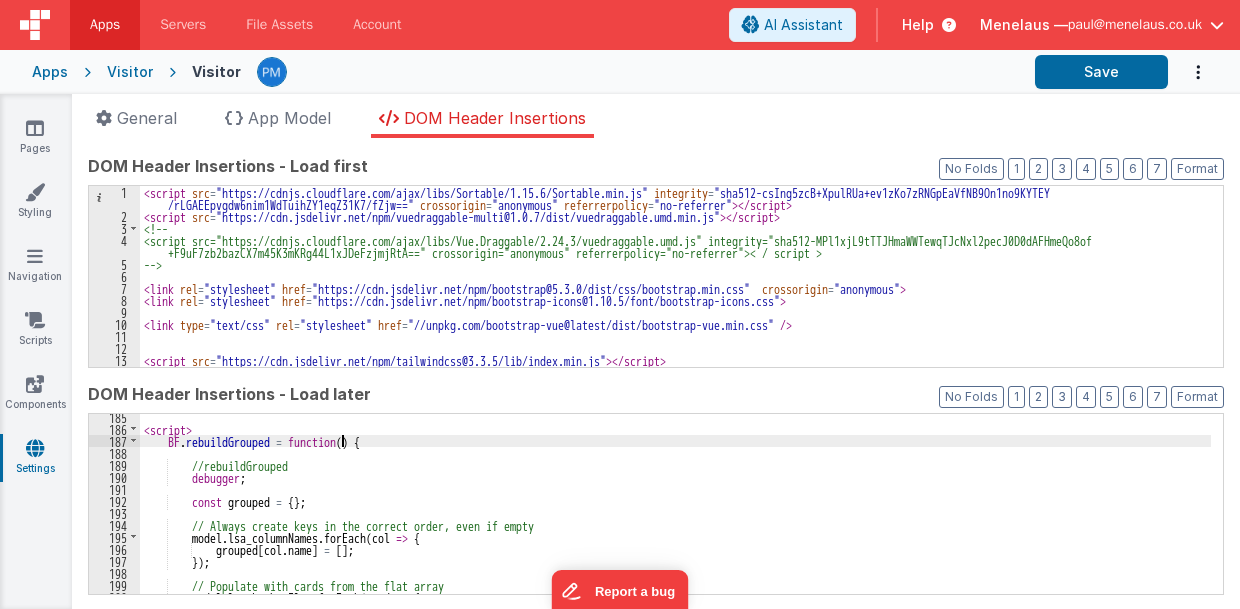 click on "< script >      BF . rebuildGrouped   =   function ( )   {           //rebuildGrouped           debugger ;           const   grouped   =   { } ;           // Always create keys in the correct order, even if empty           model . lsa_columnNames . forEach ( col   =>   {                grouped [ col . name ]   =   [ ] ;           }) ;           // Populate with cards from the flat array           model . lsa_kanbanFlat . forEach ( card   =>   {                if   ( grouped [ card . kanbanColumn ])   {" at bounding box center [675, 513] 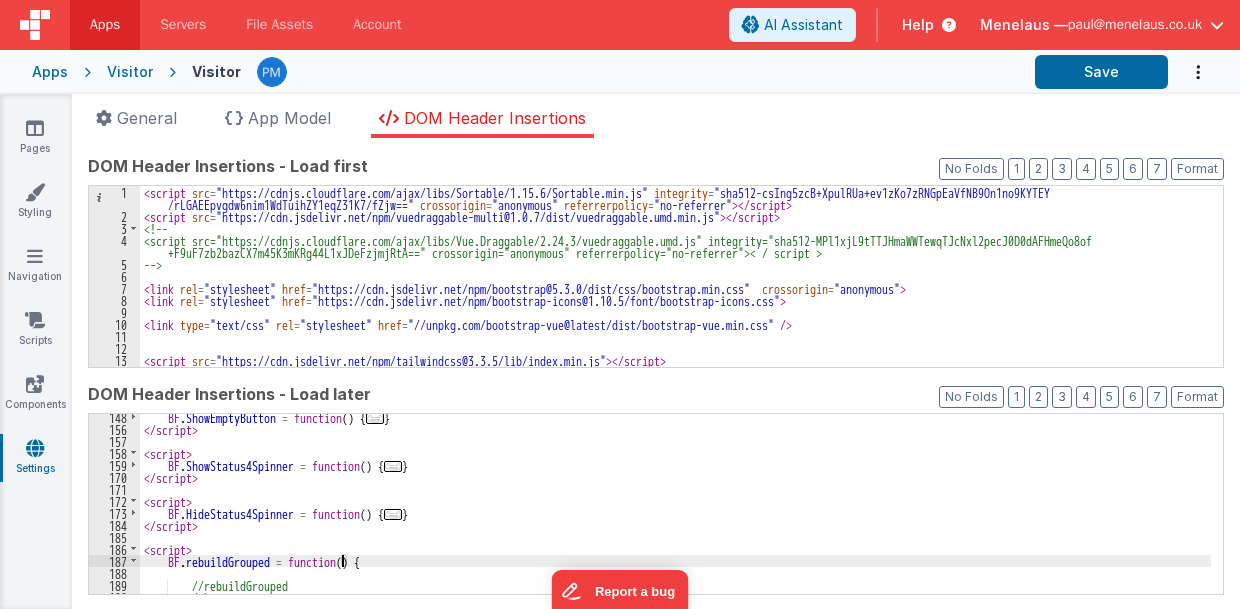 scroll, scrollTop: 343, scrollLeft: 0, axis: vertical 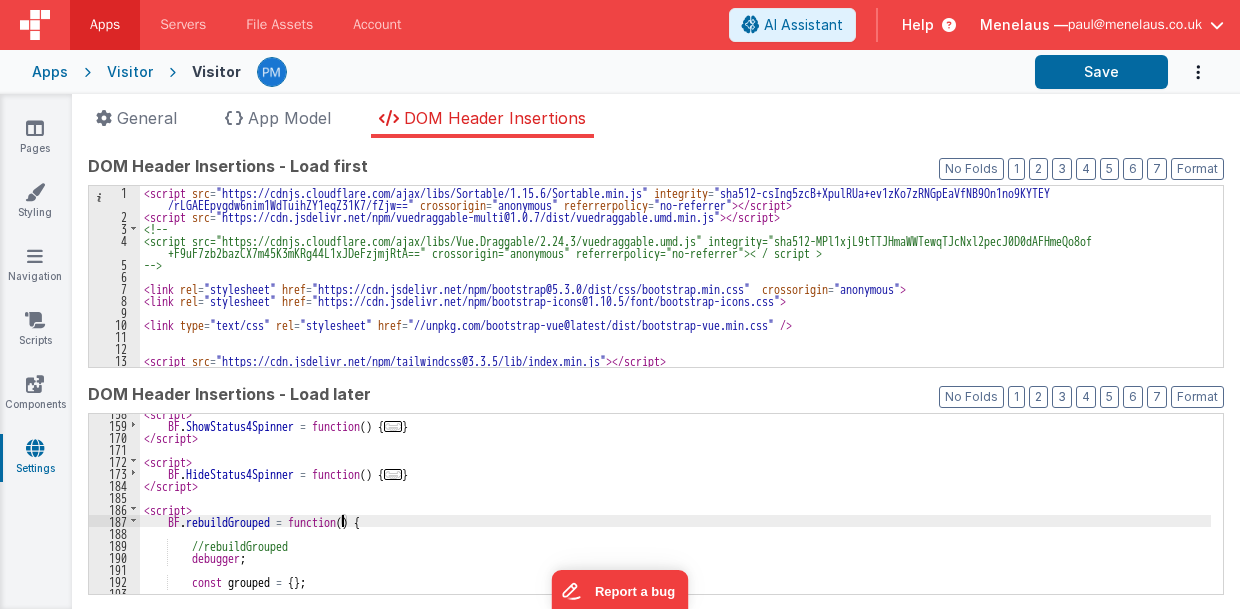 click on "< script >      BF . ShowStatus4Spinner   =   function ( )   { ... } </ script > < script >      BF . HideStatus4Spinner   =   function ( )   { ... } </ script > < script >      BF . rebuildGrouped   =   function ( )   {           //rebuildGrouped           debugger ;           const   grouped   =   { } ;           // Always create keys in the correct order, even if empty" at bounding box center (675, 509) 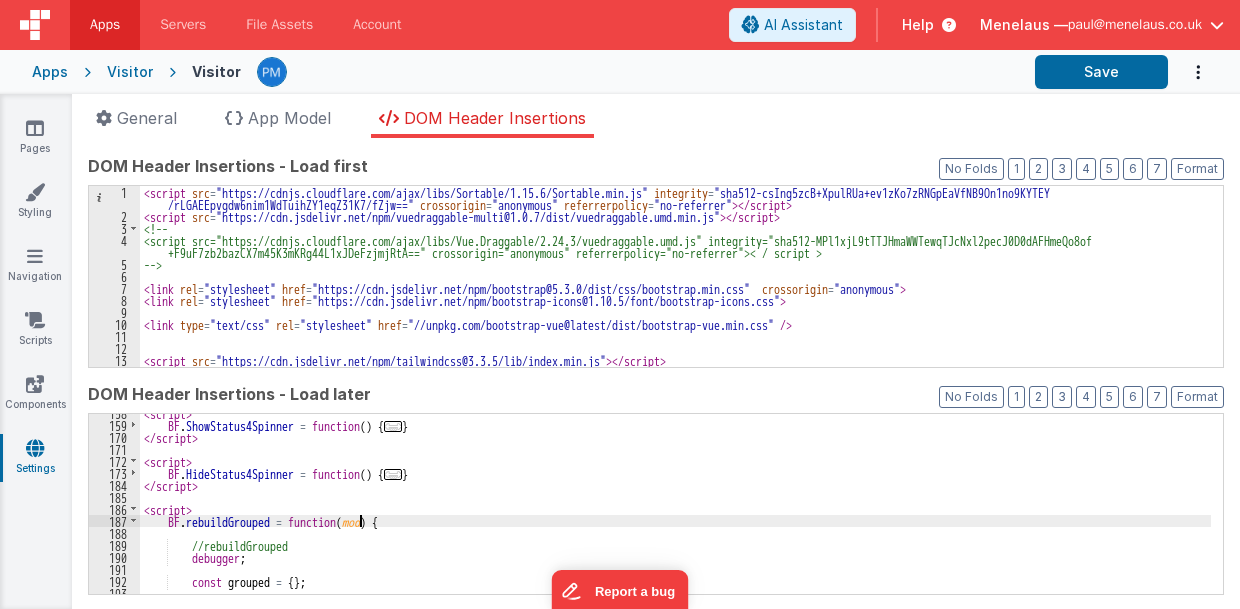 type 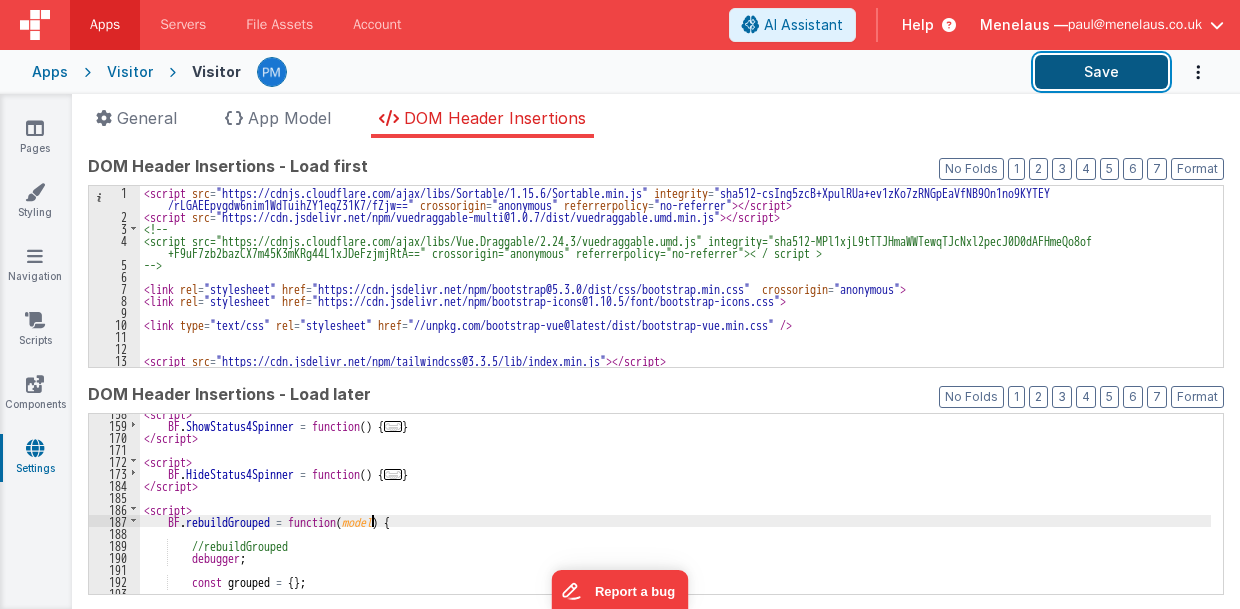 click on "Save" at bounding box center (1101, 72) 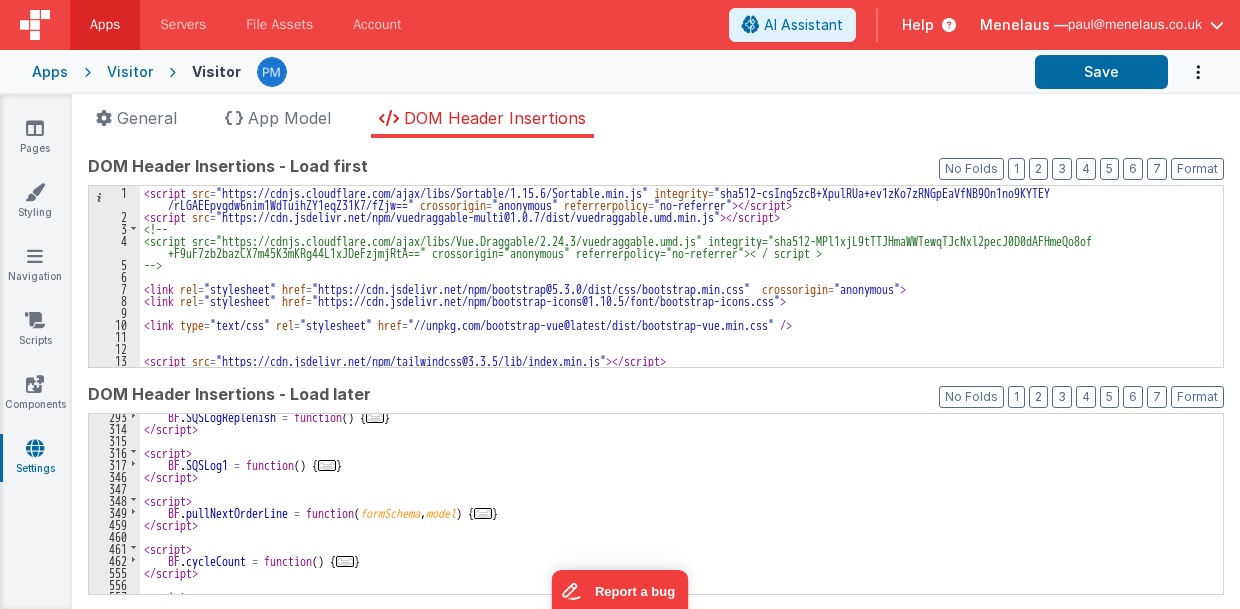 scroll, scrollTop: 1000, scrollLeft: 0, axis: vertical 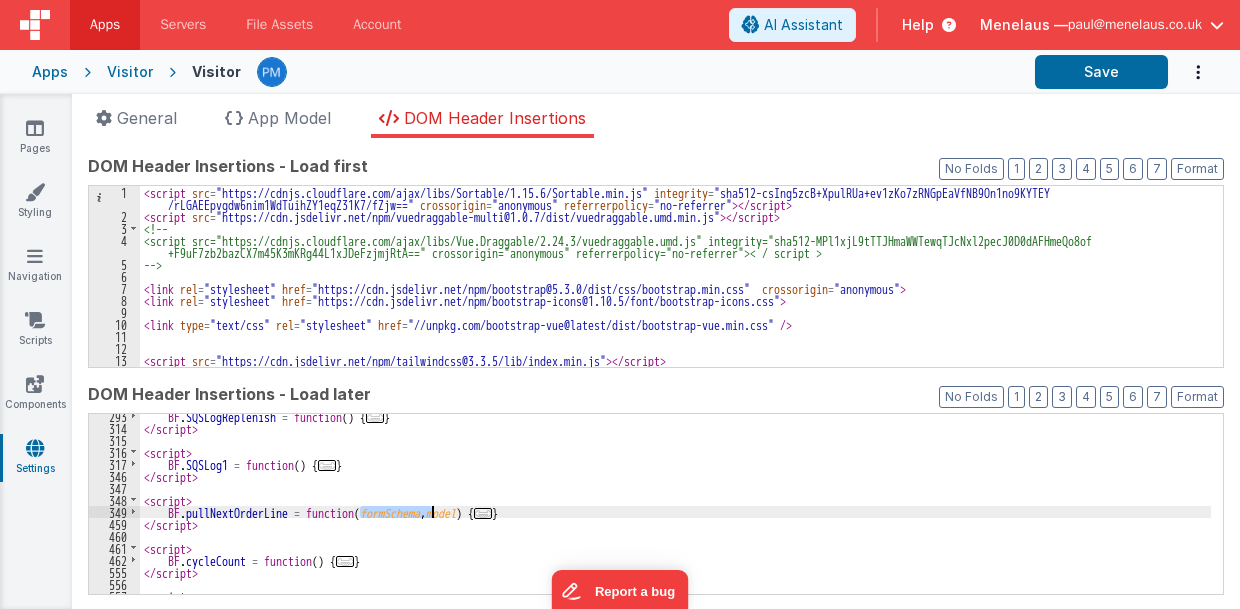 drag, startPoint x: 359, startPoint y: 510, endPoint x: 432, endPoint y: 512, distance: 73.02739 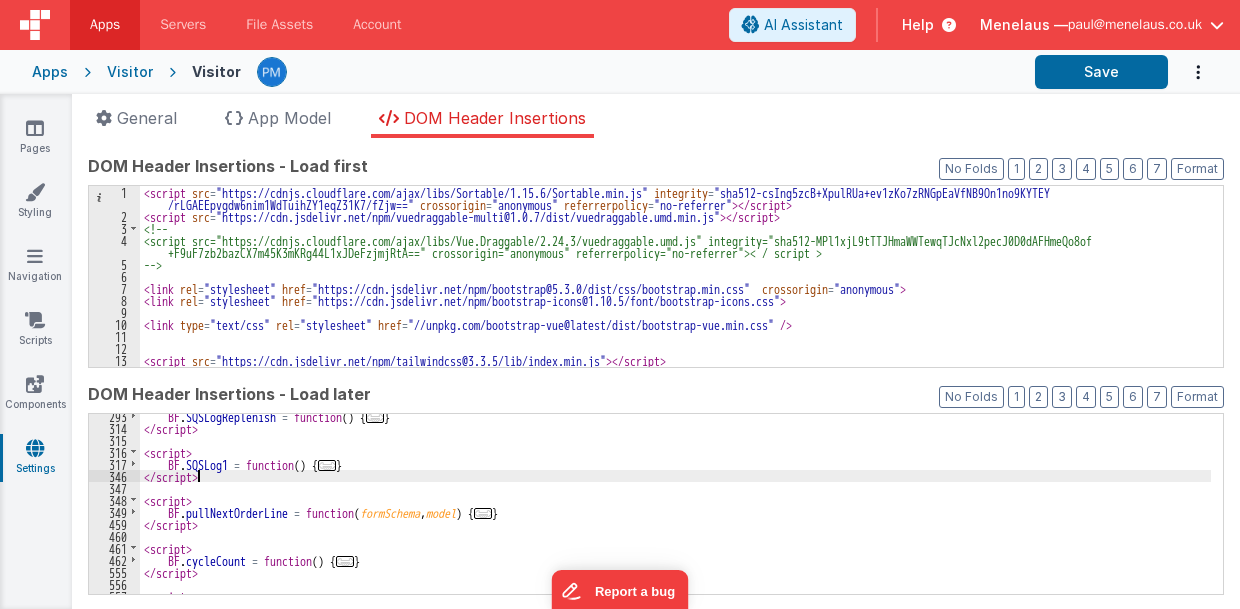 click on "BF . SQSLogReplenish   =   function ( )   { ... } </ script > < script >      BF . SQSLog1   =   function ( )   { ... } </ script > < script >      BF . pullNextOrderLine   =   function ( formSchema ,  model )   { ... } </ script > < script >      BF . cycleCount   =   function ( )   { ... } </ script > < script >      BF . validateBCPick   =   function ( formSchema ,  model ,  app ,  scannedBC )   { ... }" at bounding box center (675, 512) 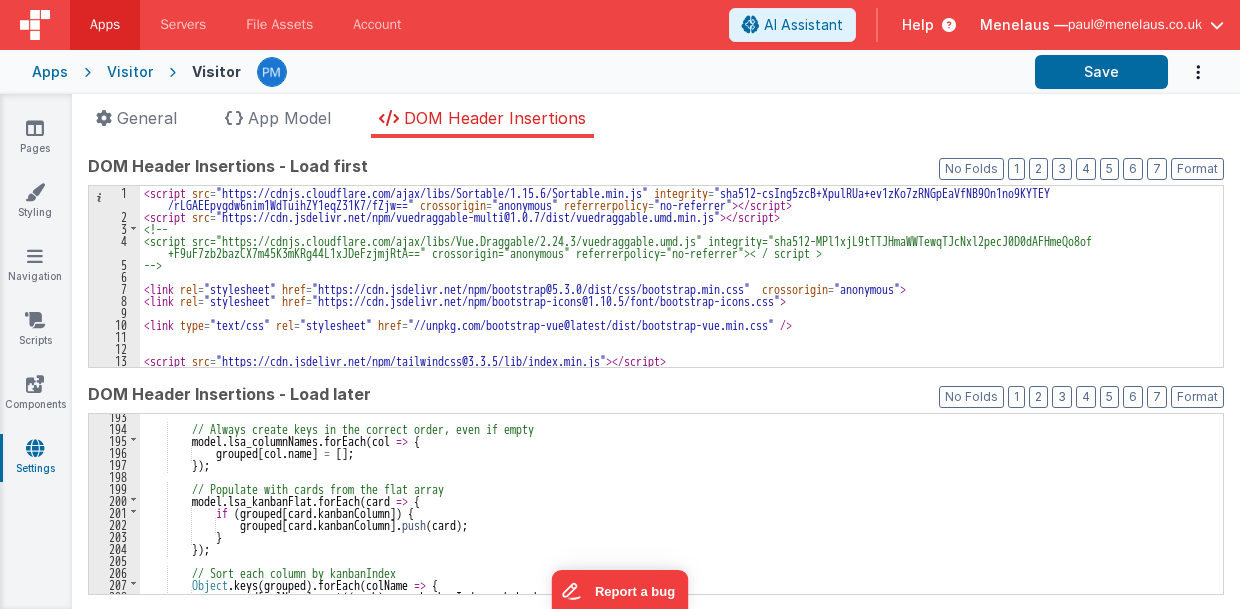 scroll, scrollTop: 440, scrollLeft: 0, axis: vertical 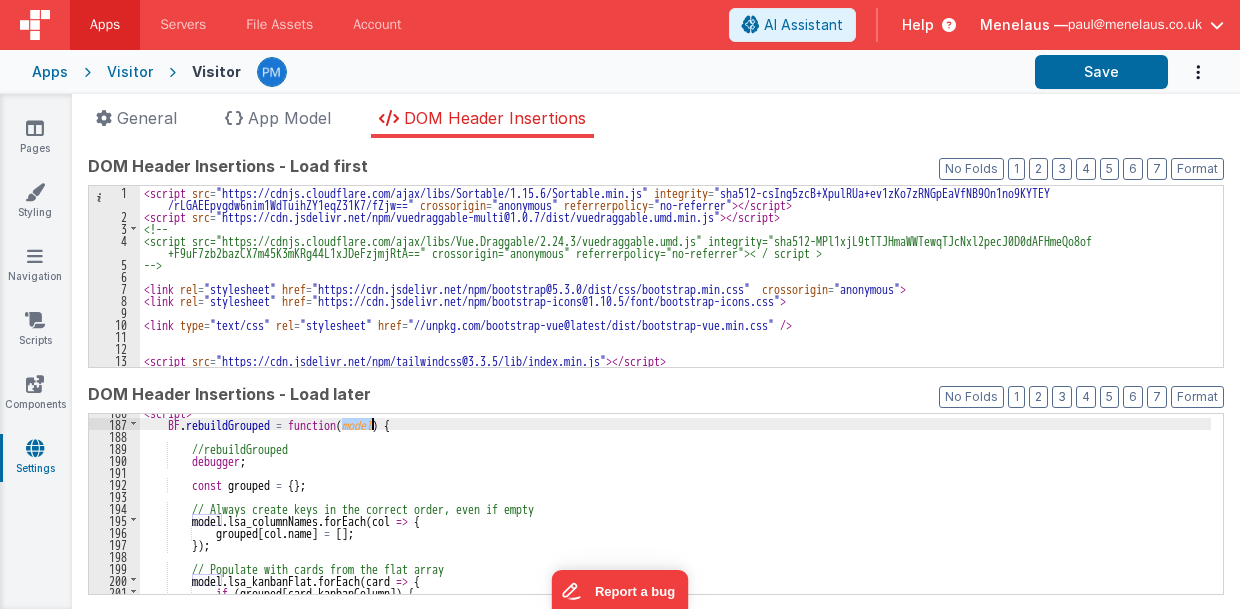 drag, startPoint x: 341, startPoint y: 423, endPoint x: 372, endPoint y: 422, distance: 31.016125 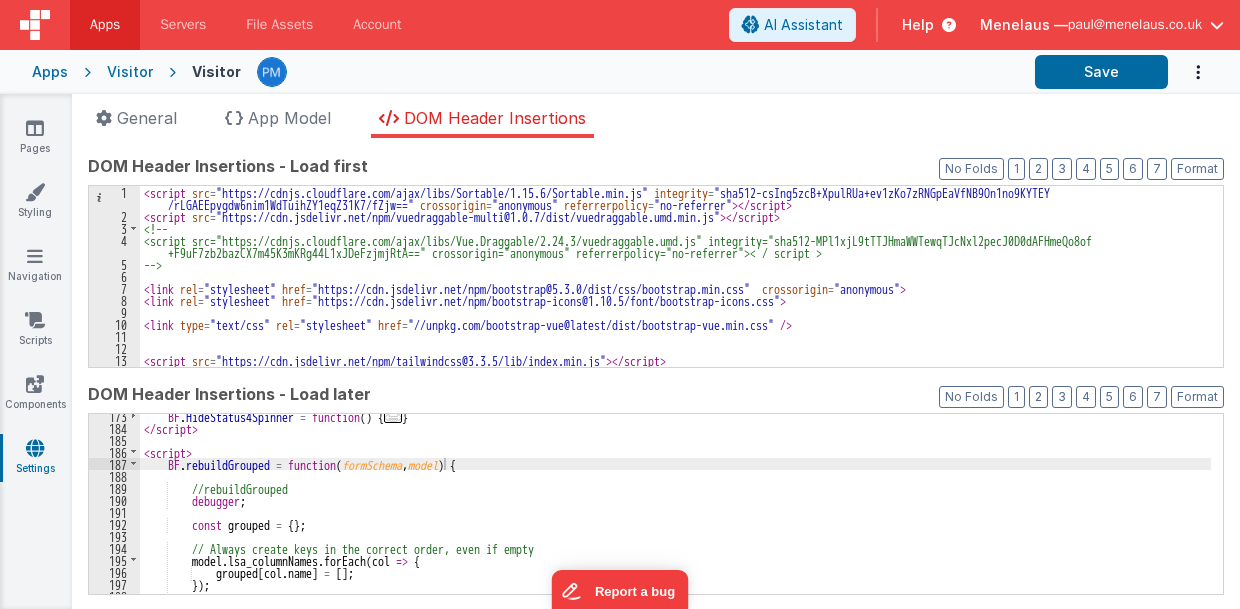scroll, scrollTop: 400, scrollLeft: 0, axis: vertical 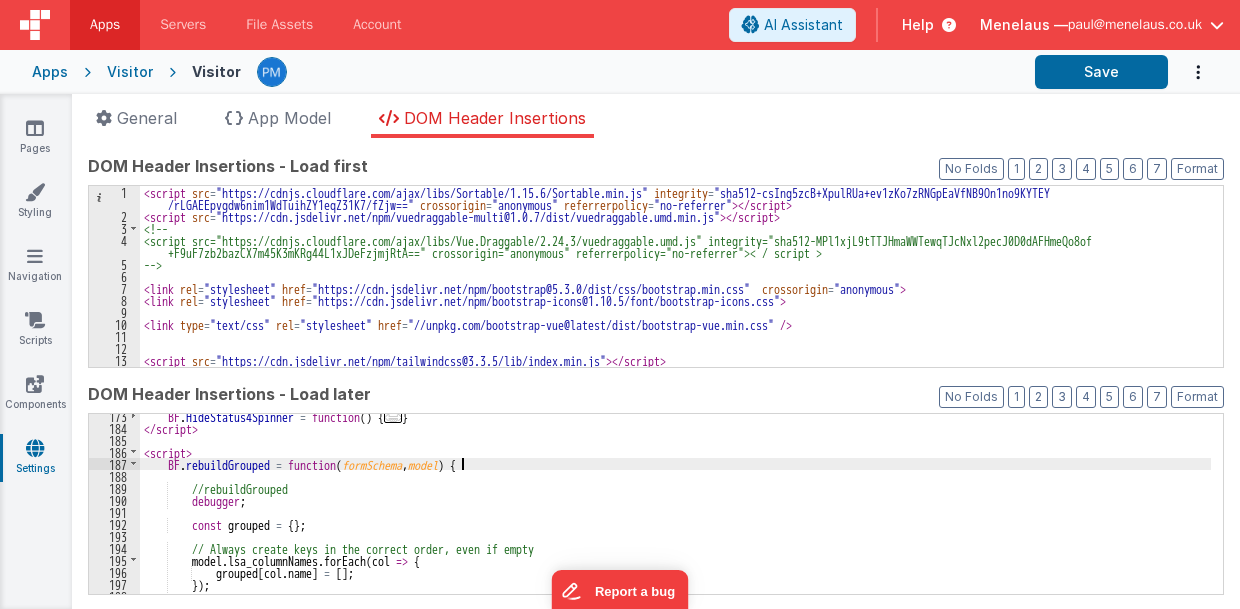 click on "BF . HideStatus4Spinner   =   function ( )   { ... } </ script > < script >      BF . rebuildGrouped   =   function ( formSchema ,  model )   {           //rebuildGrouped           debugger ;           const   grouped   =   { } ;           // Always create keys in the correct order, even if empty           model . lsa_columnNames . forEach ( col   =>   {                grouped [ col . name ]   =   [ ] ;           }) ;           // Populate with cards from the flat array" at bounding box center [675, 512] 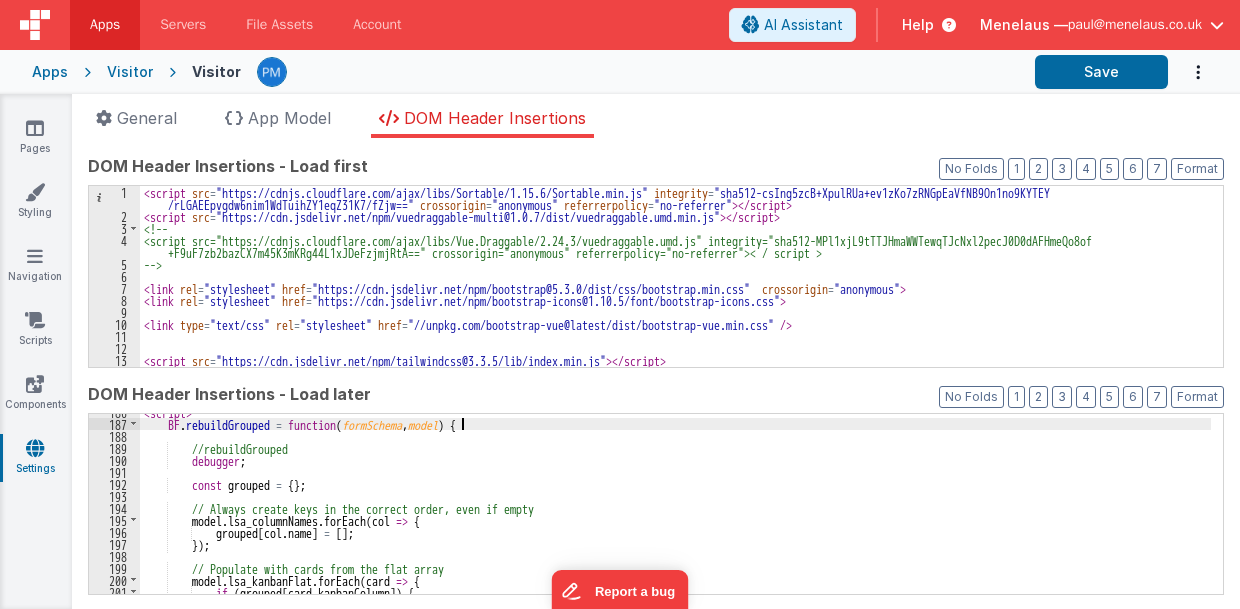 scroll, scrollTop: 440, scrollLeft: 0, axis: vertical 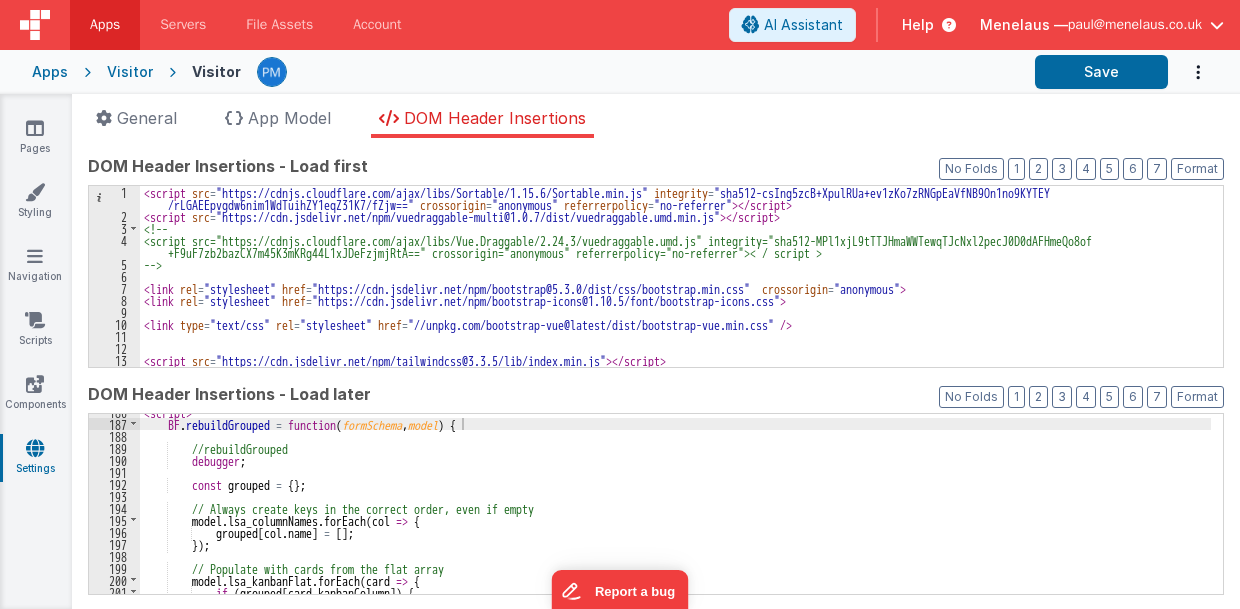 drag, startPoint x: 610, startPoint y: 535, endPoint x: 614, endPoint y: 520, distance: 15.524175 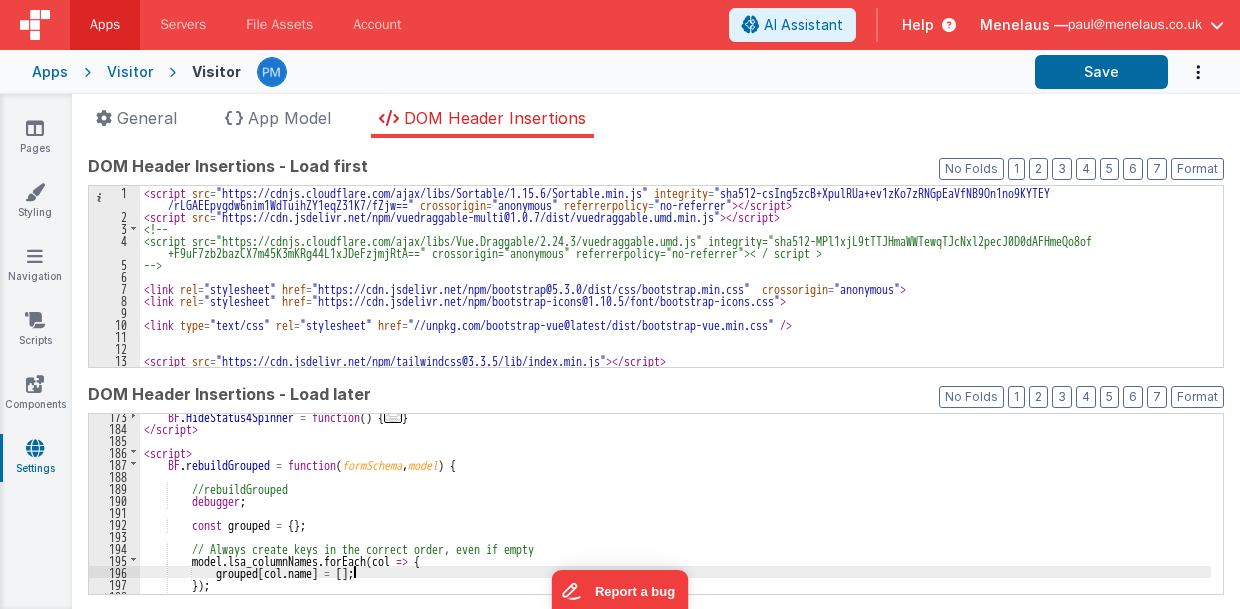 scroll, scrollTop: 400, scrollLeft: 0, axis: vertical 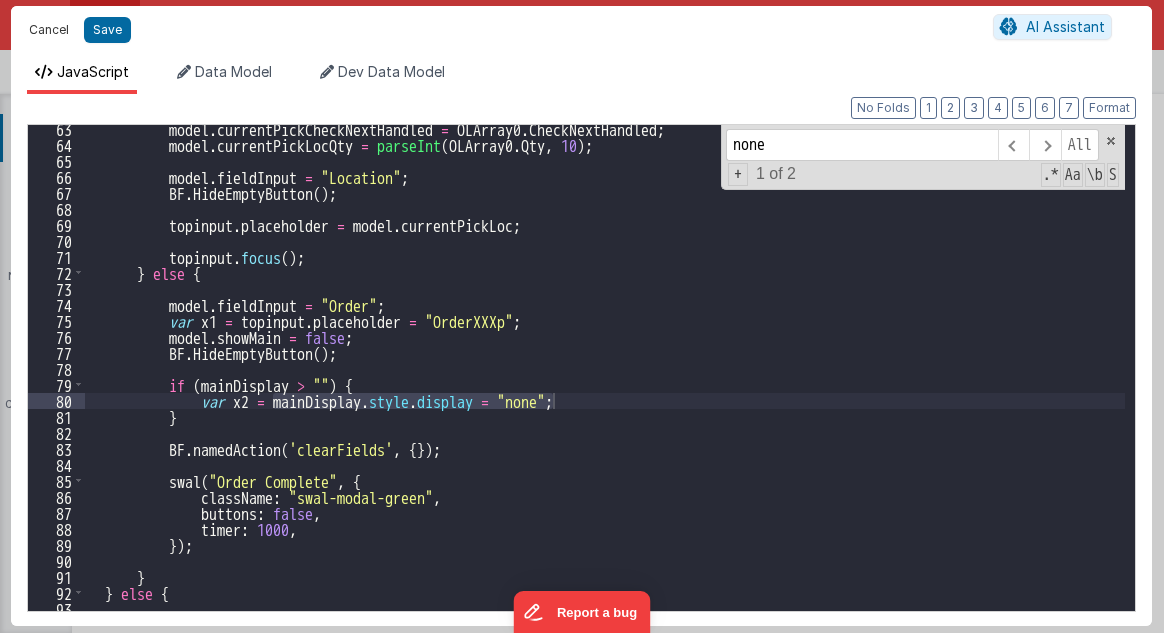 click on "Cancel" at bounding box center (49, 30) 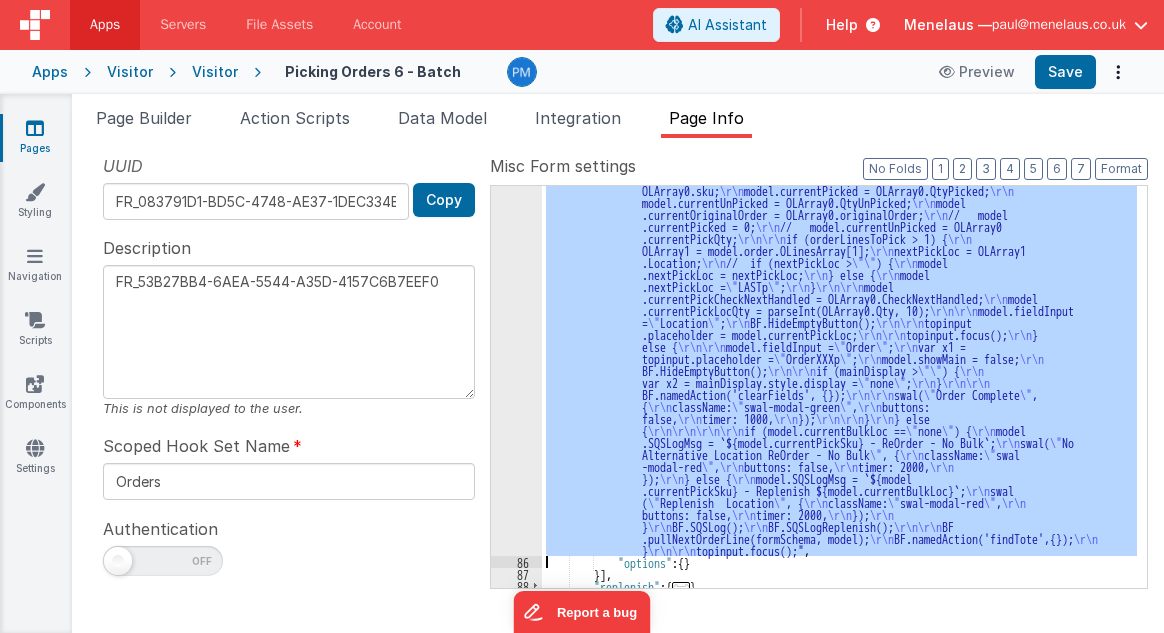 click on ""function" :  "  //pullNextLocLine \r\n   console.log( \" pullNextLocLine \" ); \r\n   debugger                  ; \r\n\r\n   //   model.order.OLinesArray[0].QtyPicked = model.currentPicked; \r\n                     //   model.order.OLinesArray[0].QtyUnPicked = model.currentUnPicked; \r\n\r\n                     locArray = _.cloneDeep(model.order.OLinesArray[0].locArray); \r\n   locArray = _                  .filter(locArray, { \r\n       'Type': 'Pick' \r\n   }); \r\n\r\n   locationCount =                   locArray.length; \r\n\r\n   if (locationCount > 1) { \r\n       sorted = _.orderBy                  (locArray, ['PickOrder', 'BookinTimestamp'], ['asc', 'asc']); \r\n       x = _                  .pullAt(sorted, 0); \r\n\r\n       model.order.OLinesArray[0].locArray = sorted; \r\n                         locArray = sorted; \r\n\r\n" at bounding box center (839, 387) 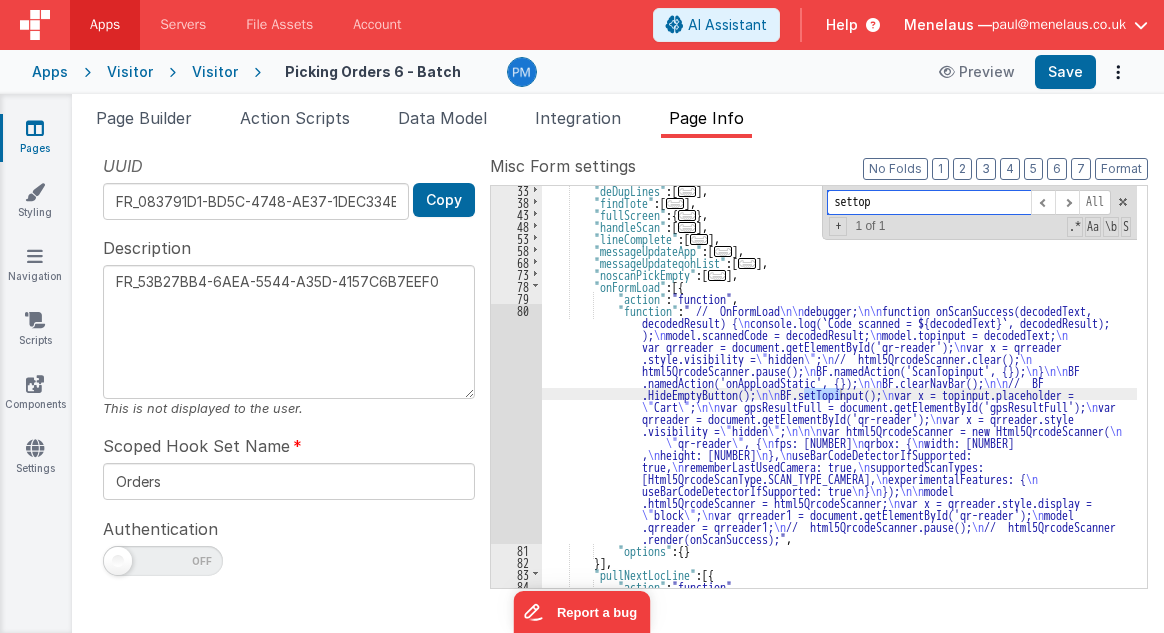 scroll, scrollTop: 158, scrollLeft: 0, axis: vertical 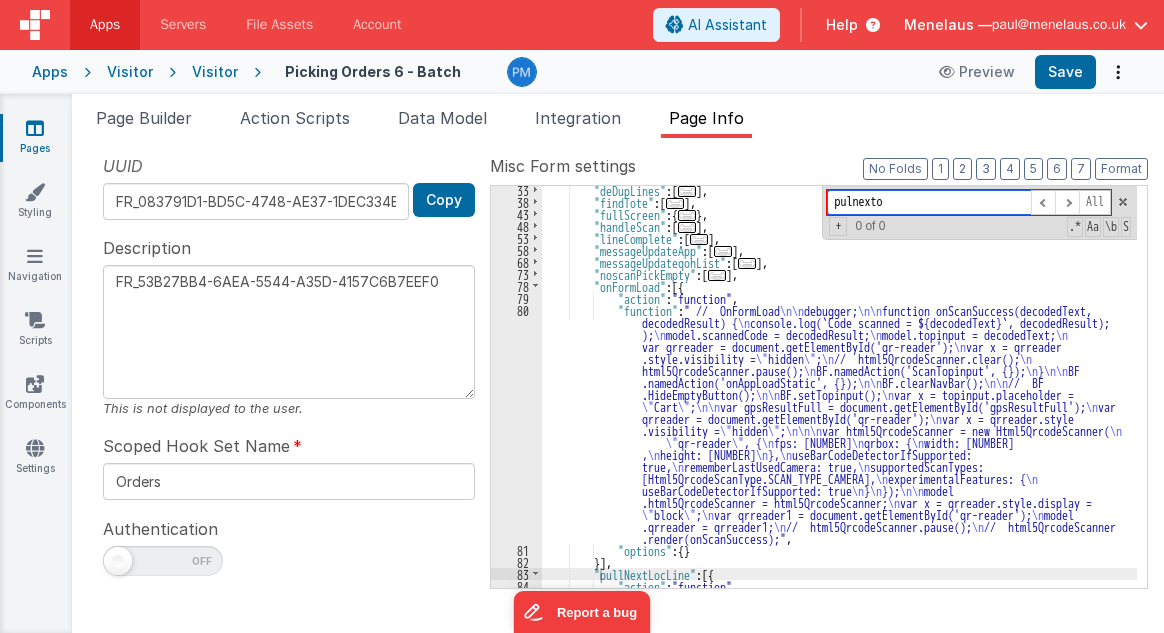 click on "pulnexto" at bounding box center (929, 202) 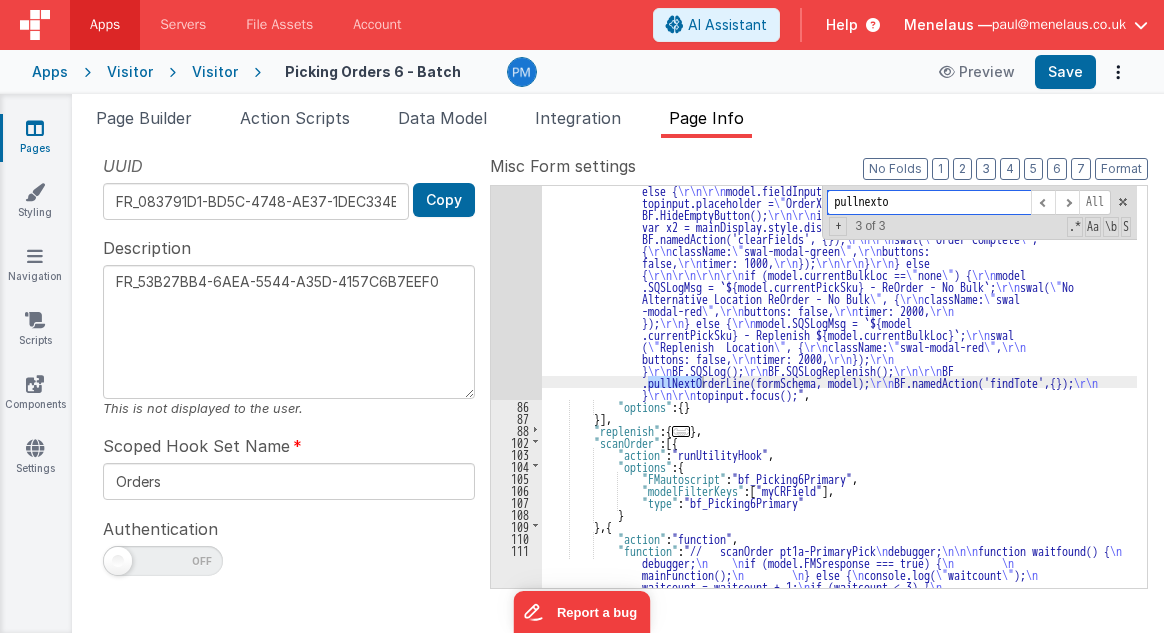 scroll, scrollTop: 998, scrollLeft: 0, axis: vertical 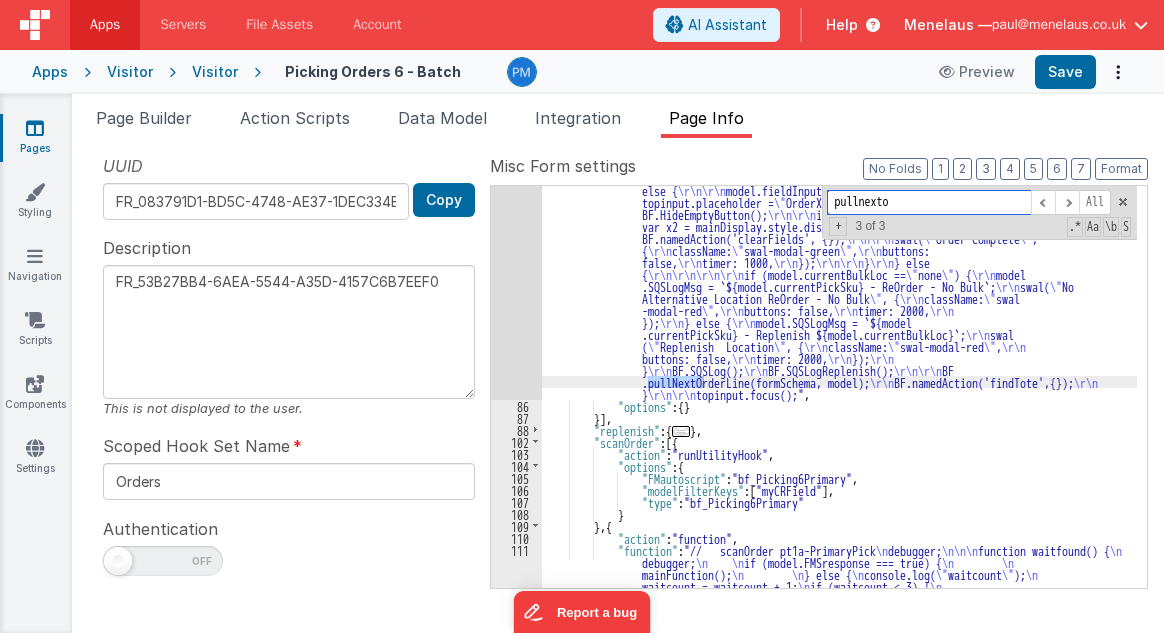 type on "pullnexto" 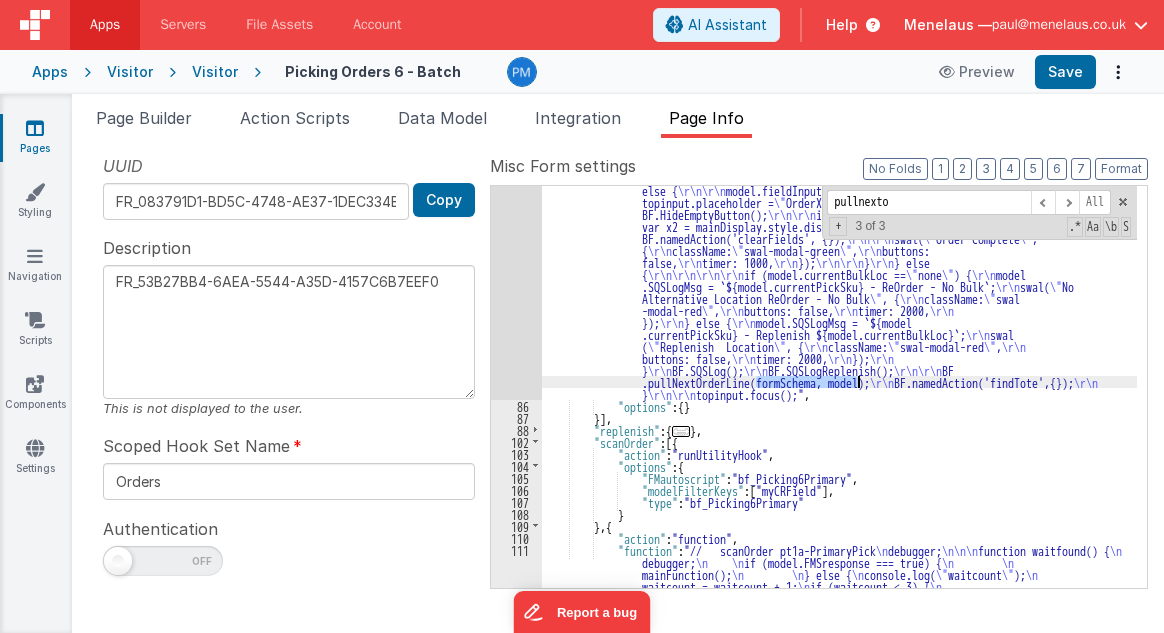 drag, startPoint x: 756, startPoint y: 381, endPoint x: 856, endPoint y: 382, distance: 100.005 